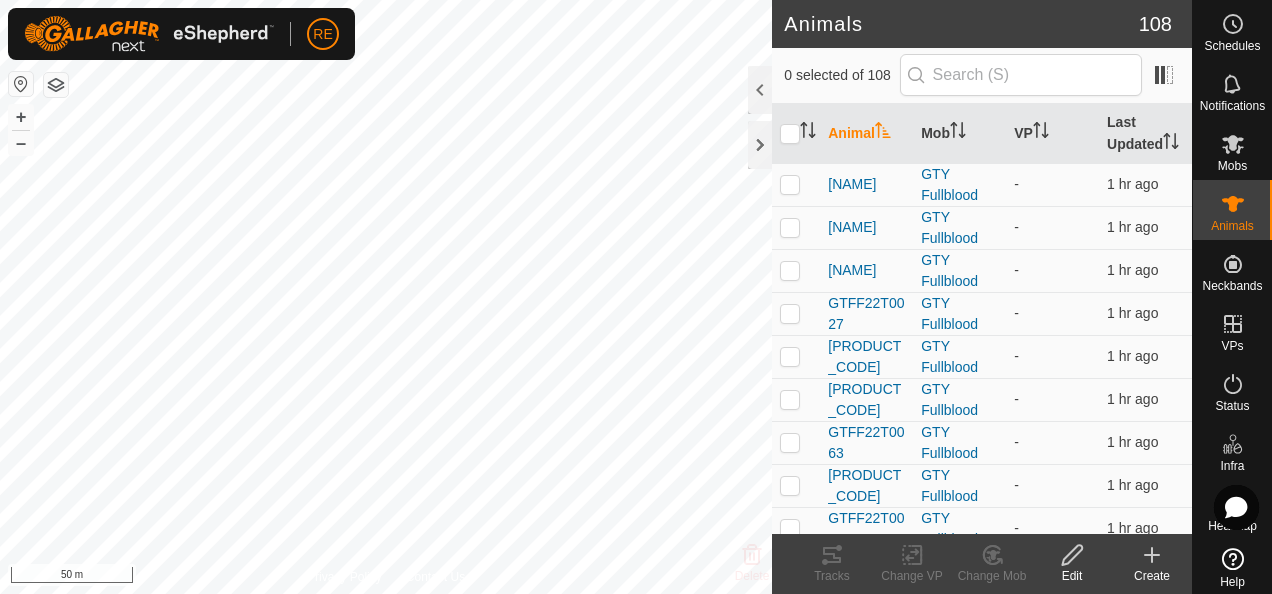scroll, scrollTop: 0, scrollLeft: 0, axis: both 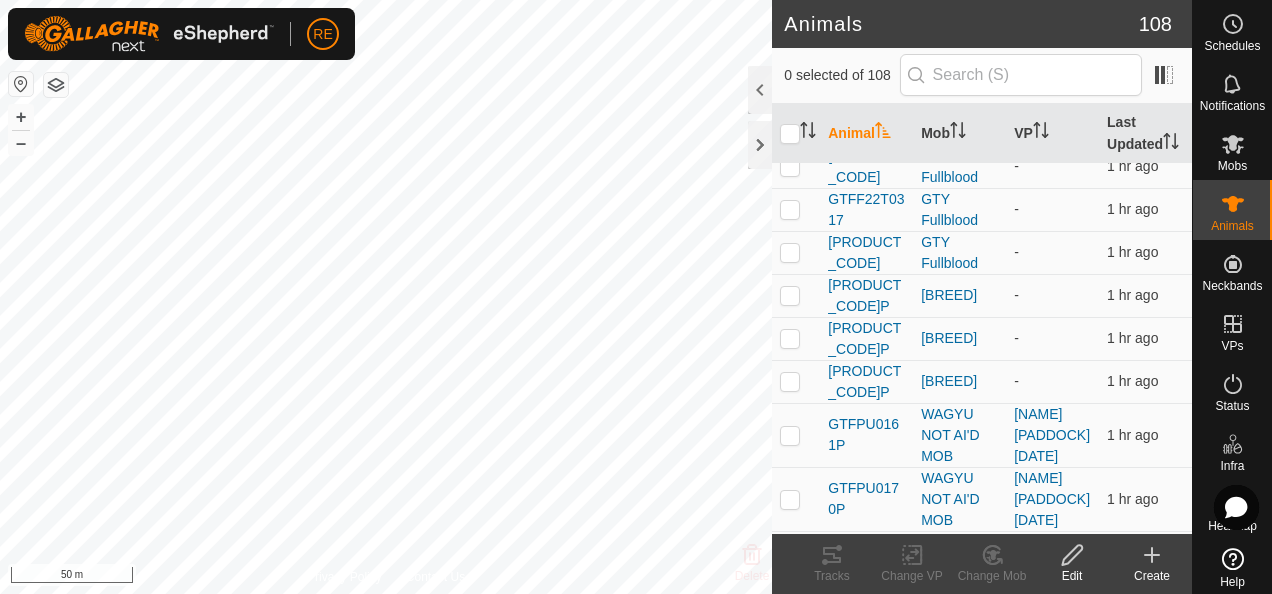 click 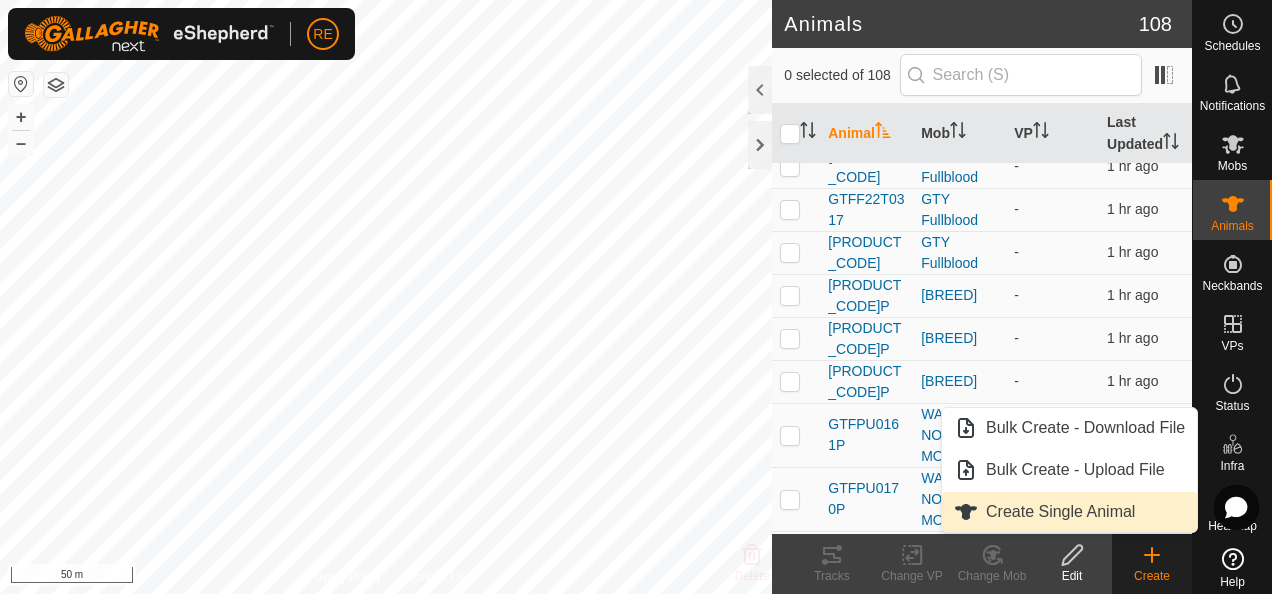 click on "Create Single Animal" at bounding box center [1069, 512] 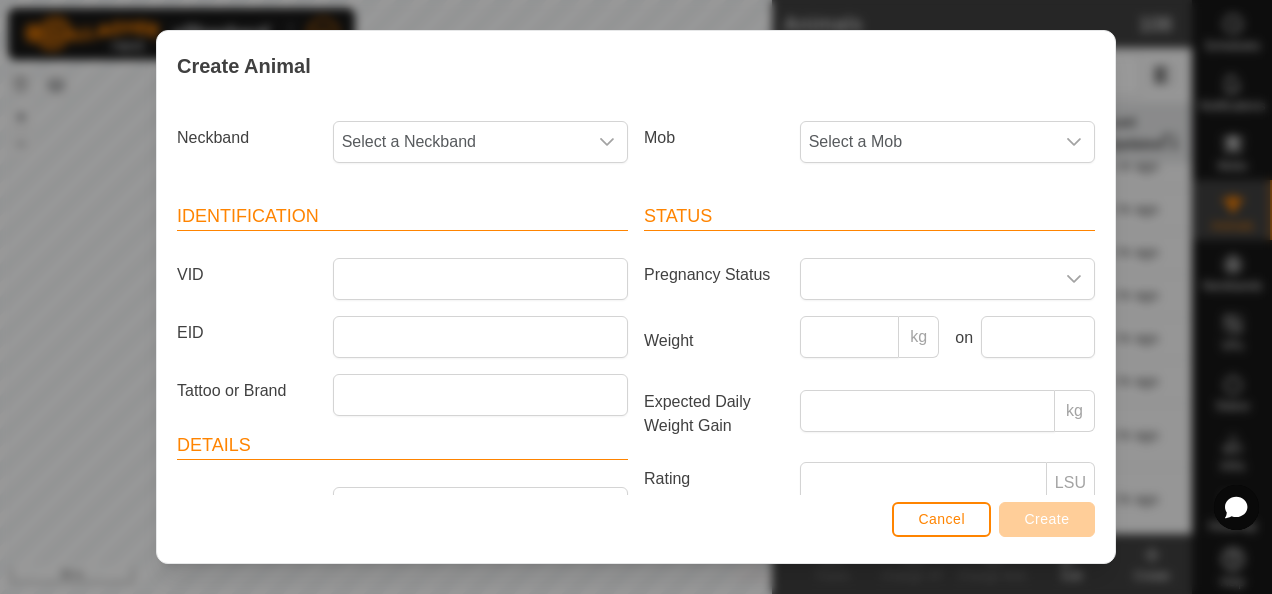 click on "Select a Neckband" at bounding box center [460, 142] 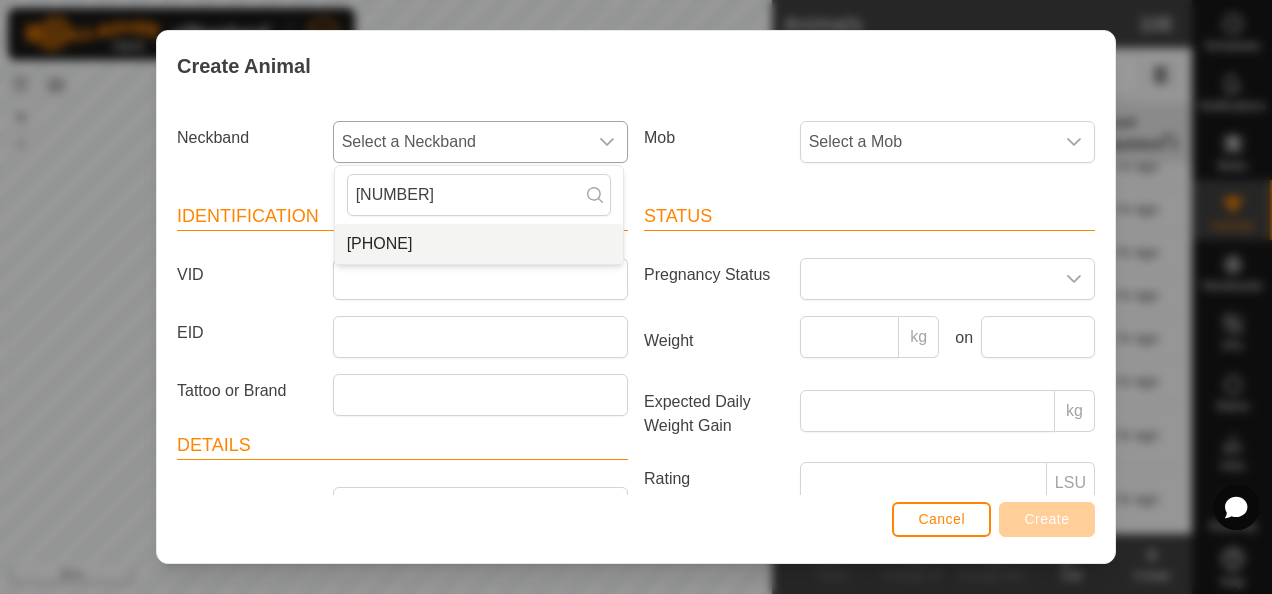 type on "[NUMBER]" 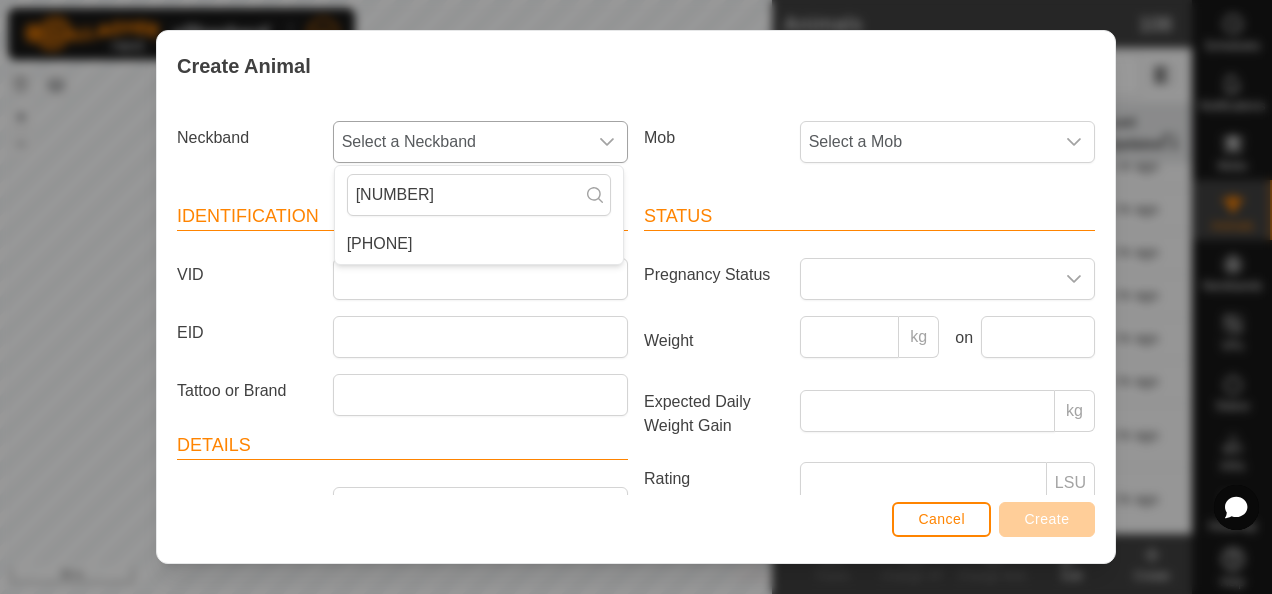 click on "[PHONE]" at bounding box center (479, 244) 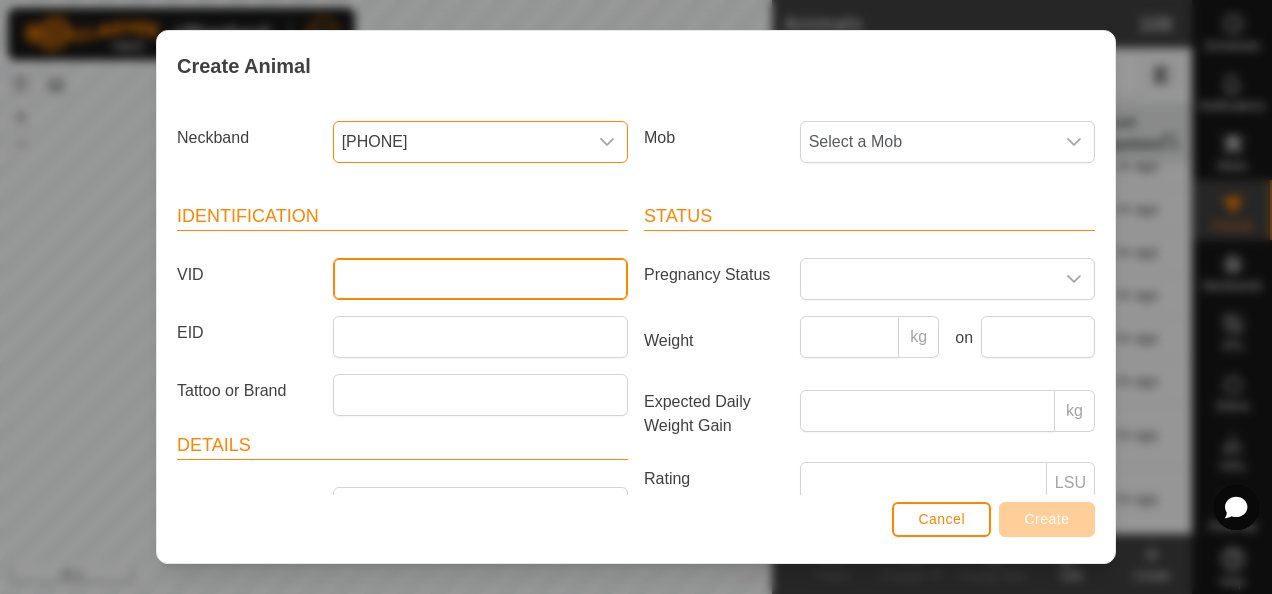 click on "VID" at bounding box center (480, 279) 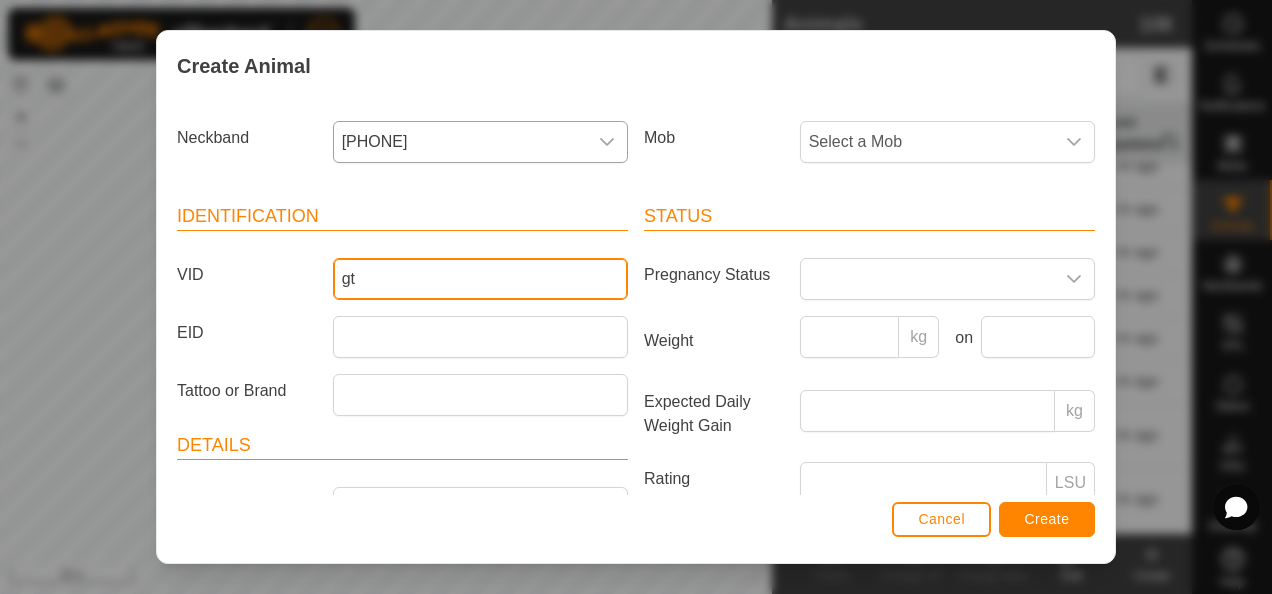 type on "g" 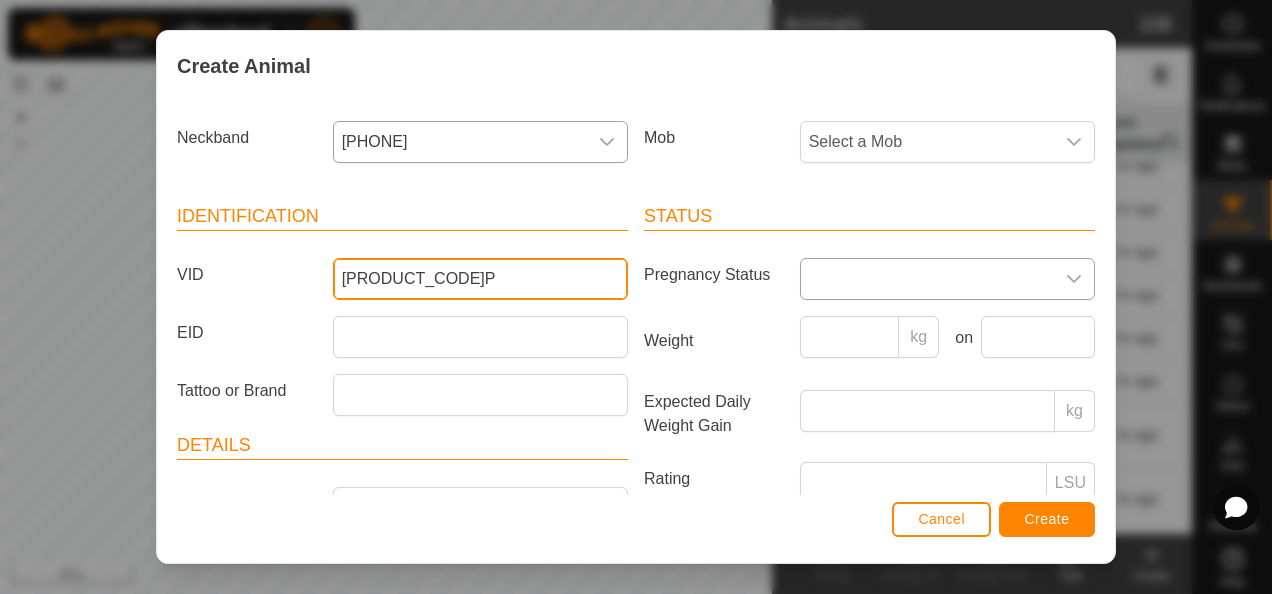 type on "[PRODUCT_CODE]P" 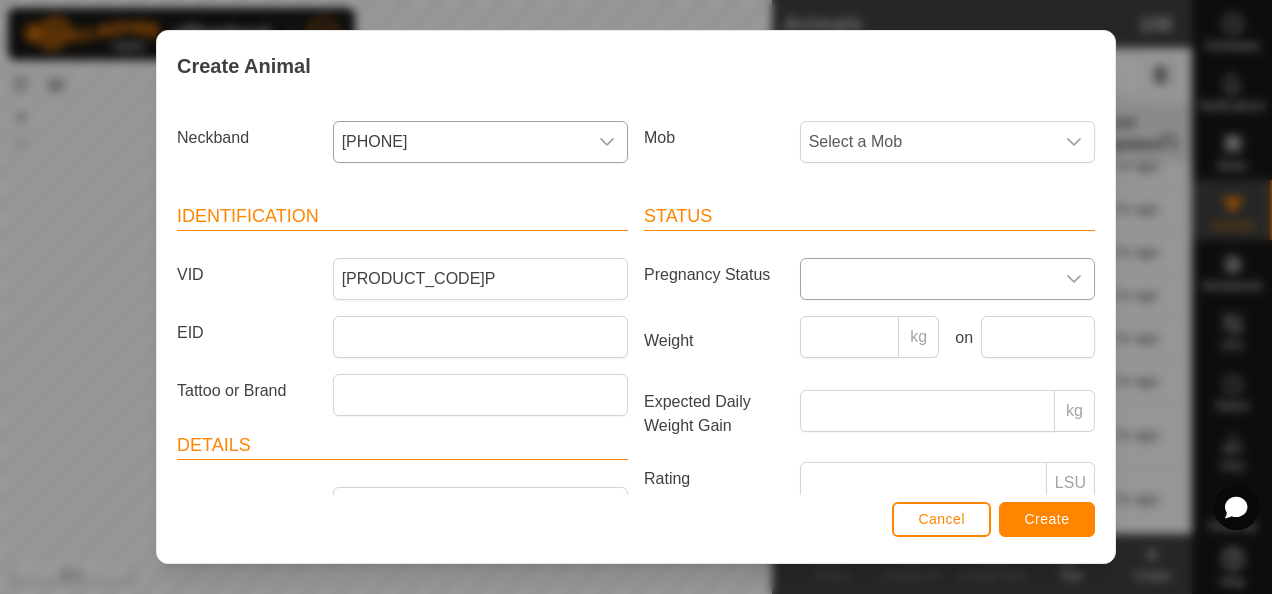 click 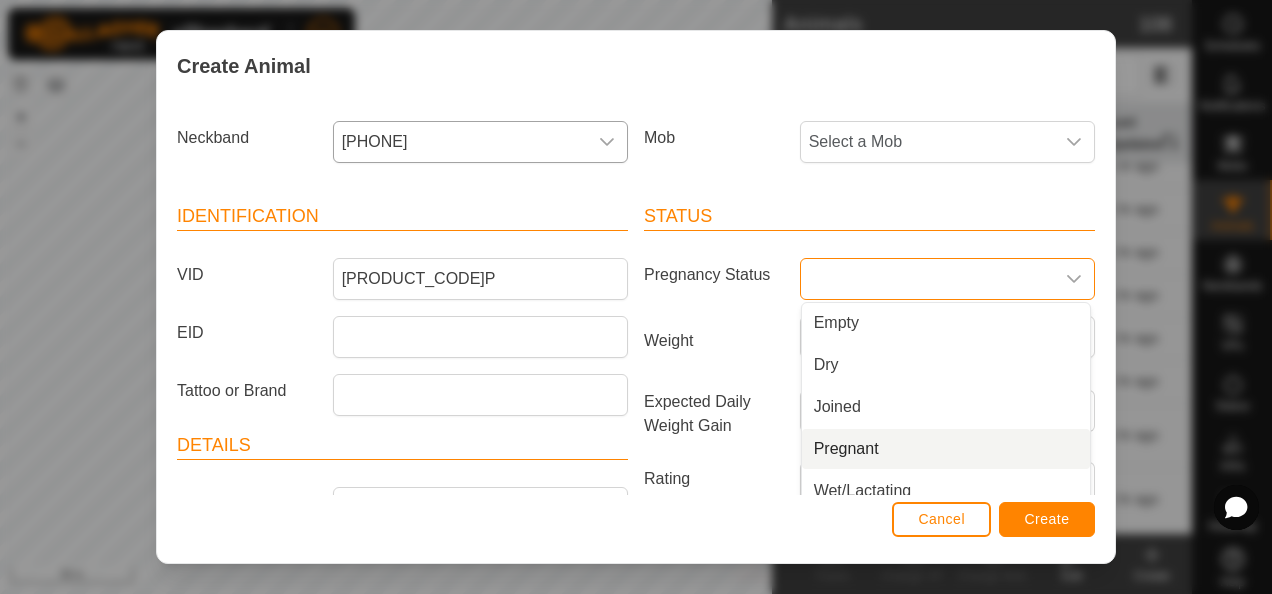 click on "Pregnant" at bounding box center [946, 449] 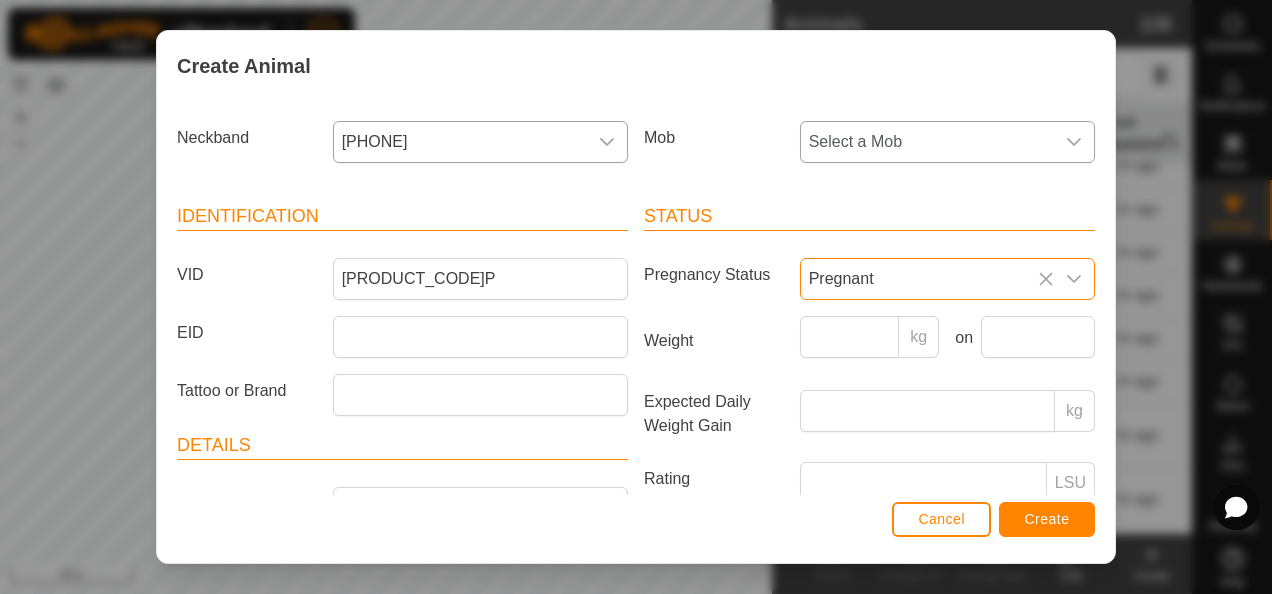 click on "Select a Mob" at bounding box center (927, 142) 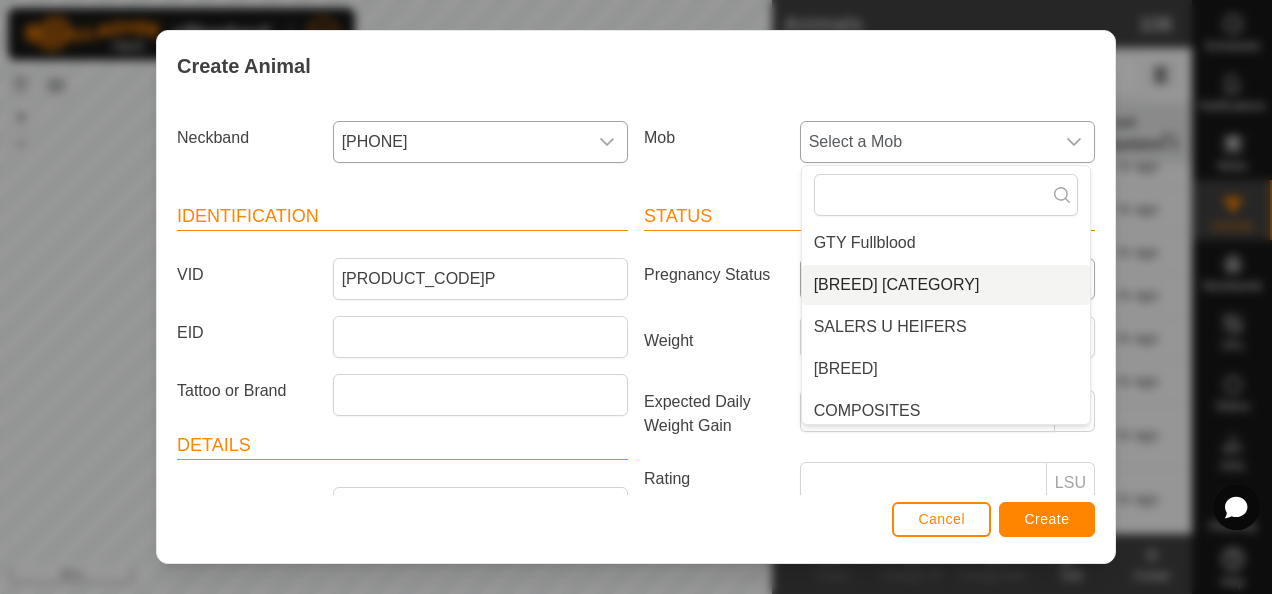 scroll, scrollTop: 200, scrollLeft: 0, axis: vertical 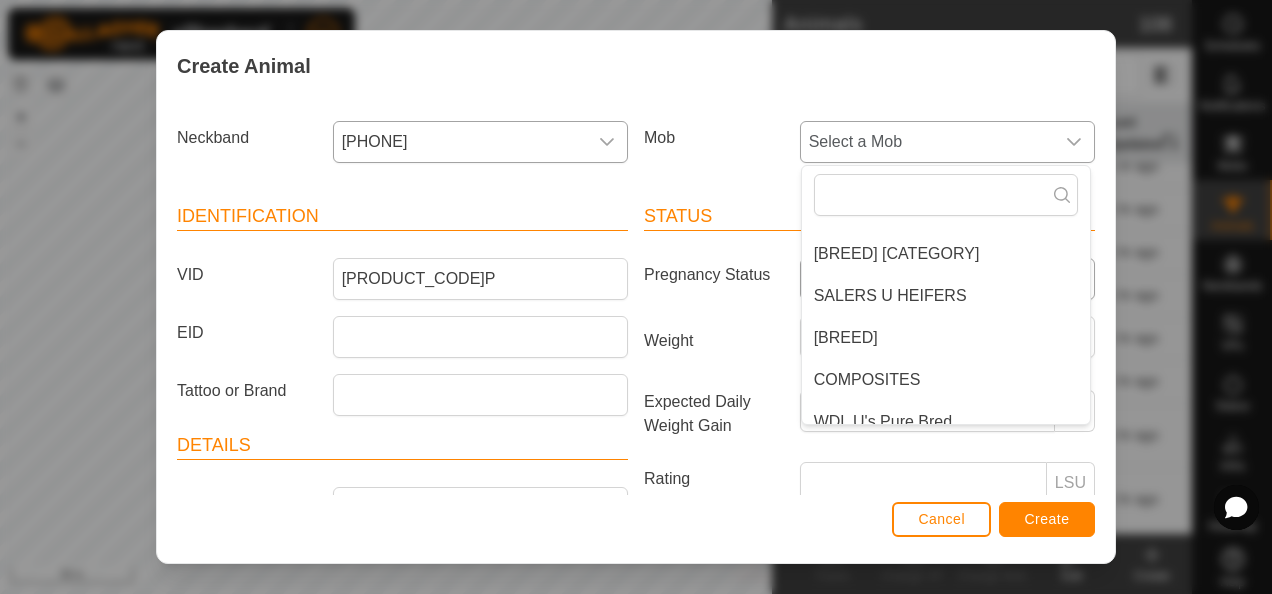 click on "[BREED]" at bounding box center [946, 338] 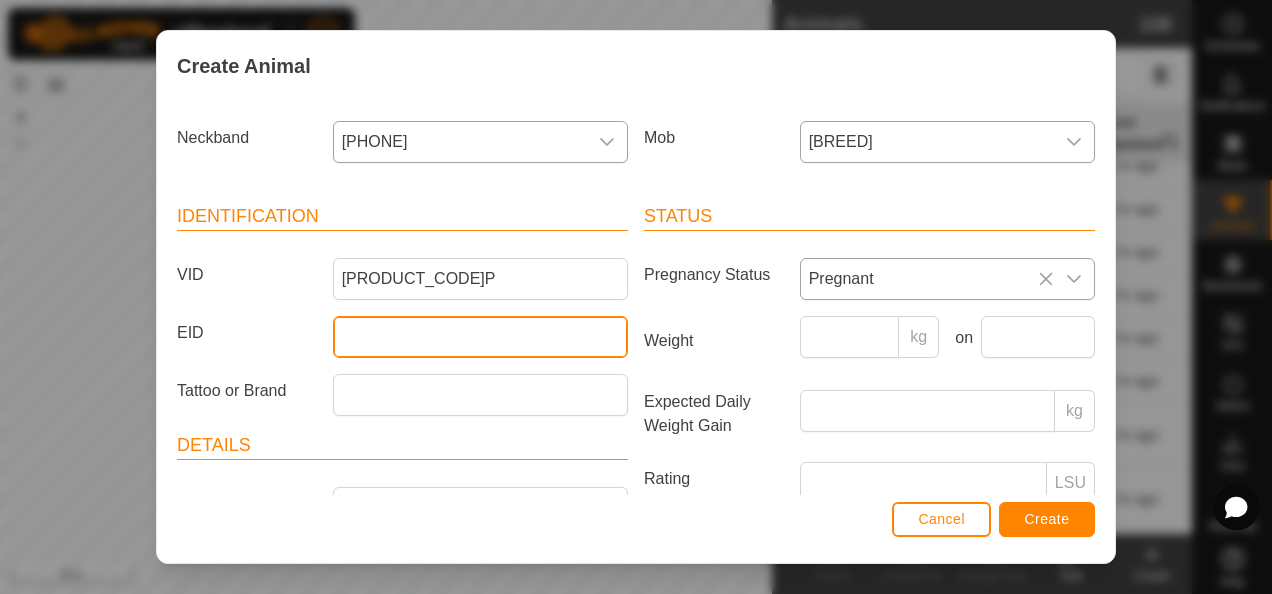 click on "EID" at bounding box center [480, 337] 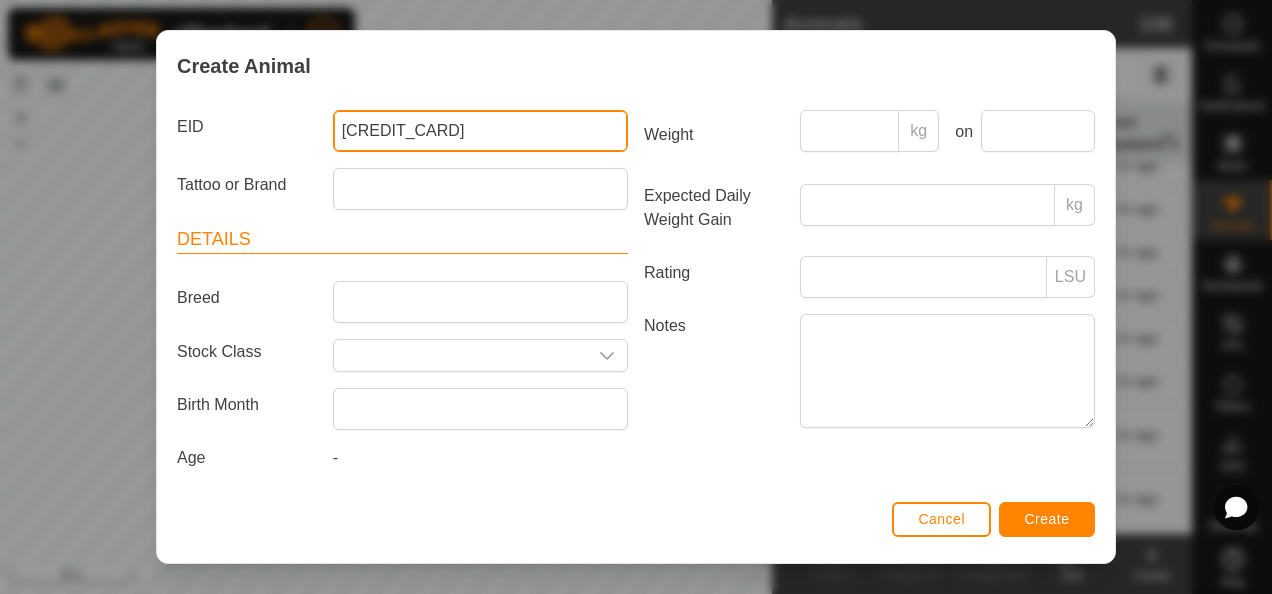 scroll, scrollTop: 207, scrollLeft: 0, axis: vertical 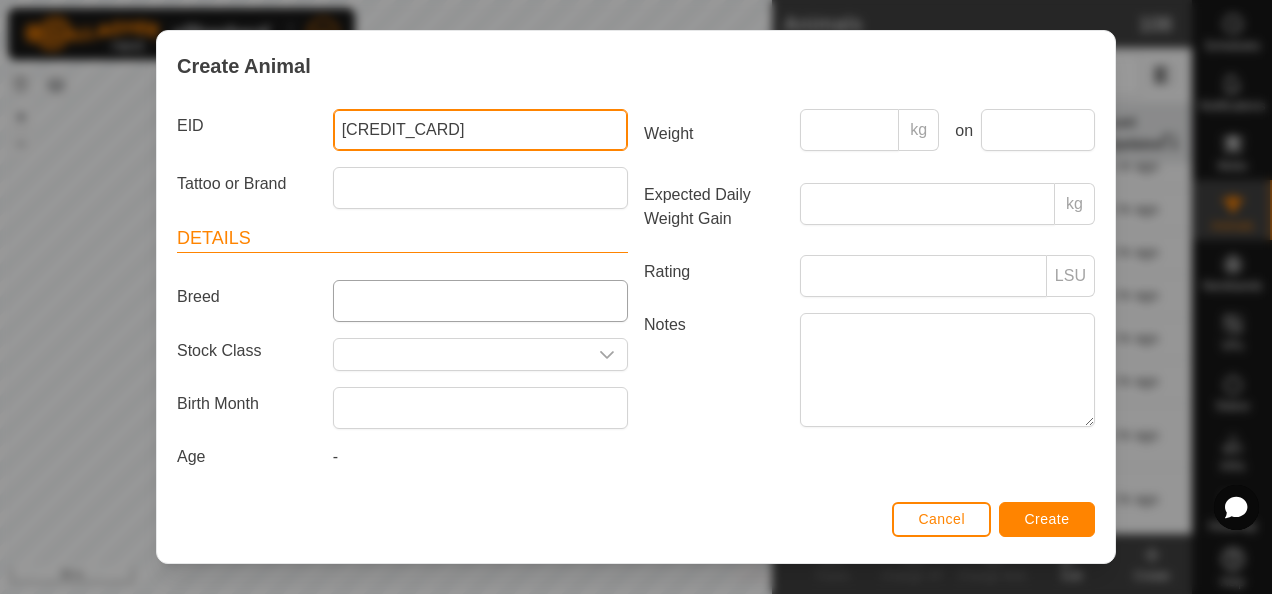 type on "[CREDIT_CARD]" 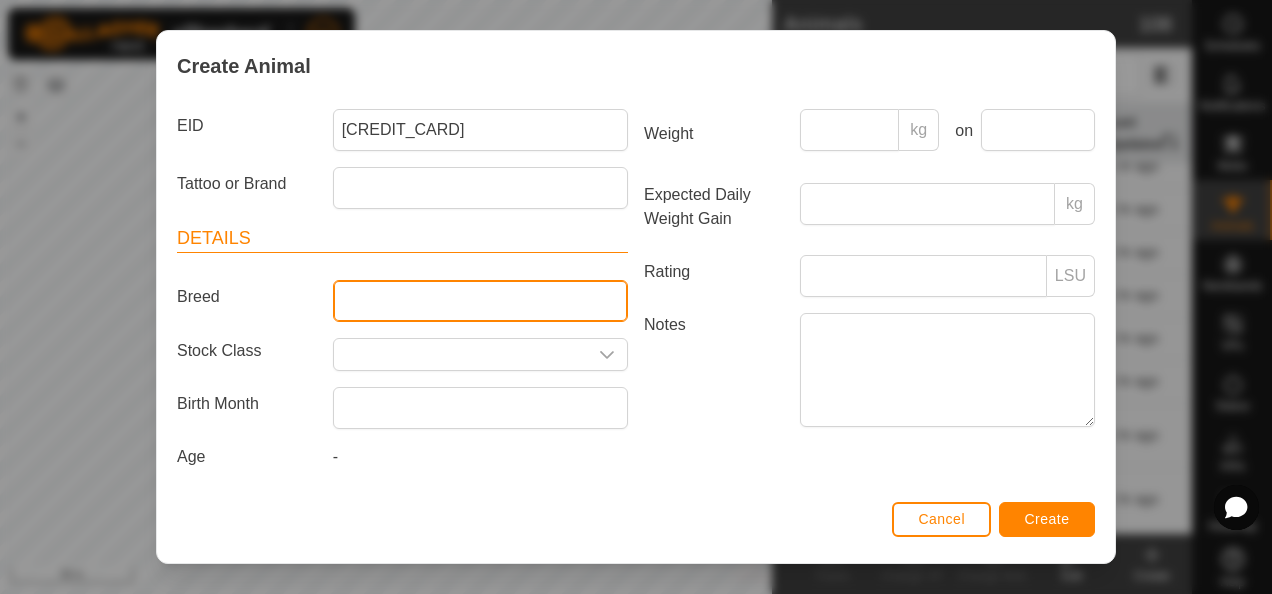 click on "Breed" at bounding box center [480, 301] 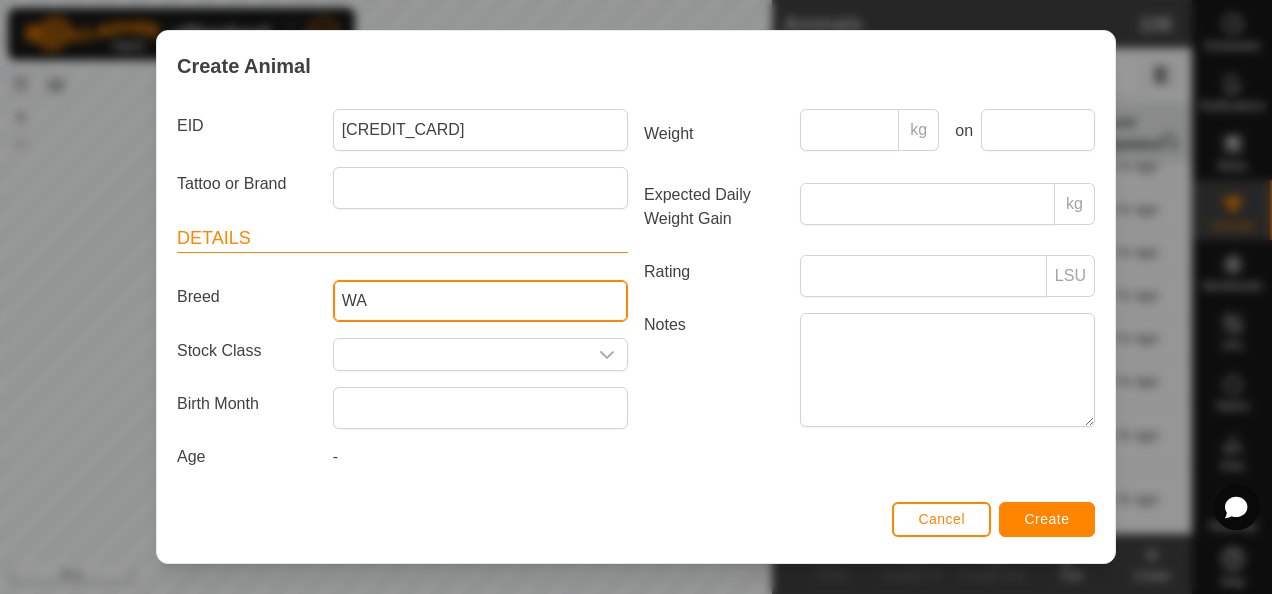 type on "Wagyu" 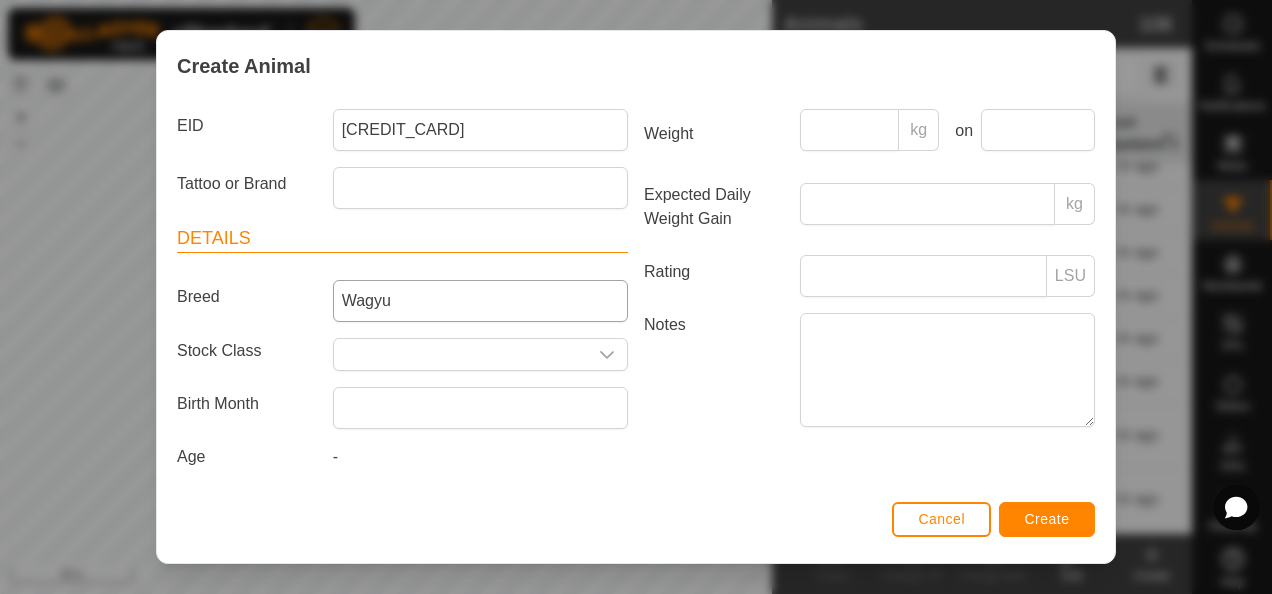 type on "[INITIALS]" 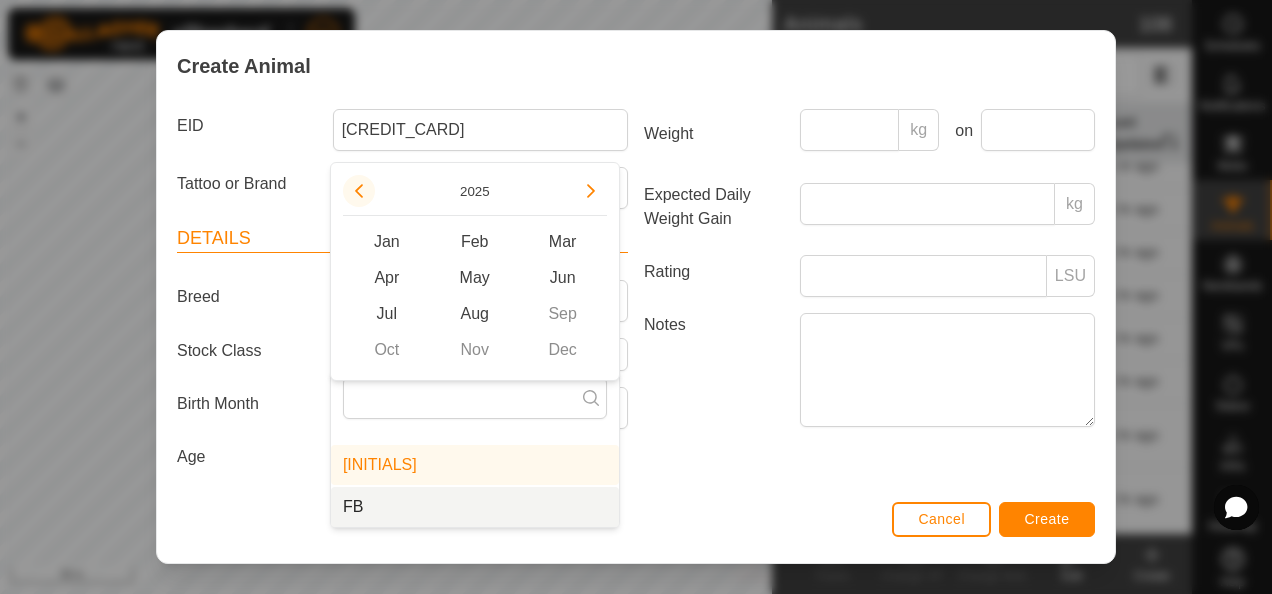 click 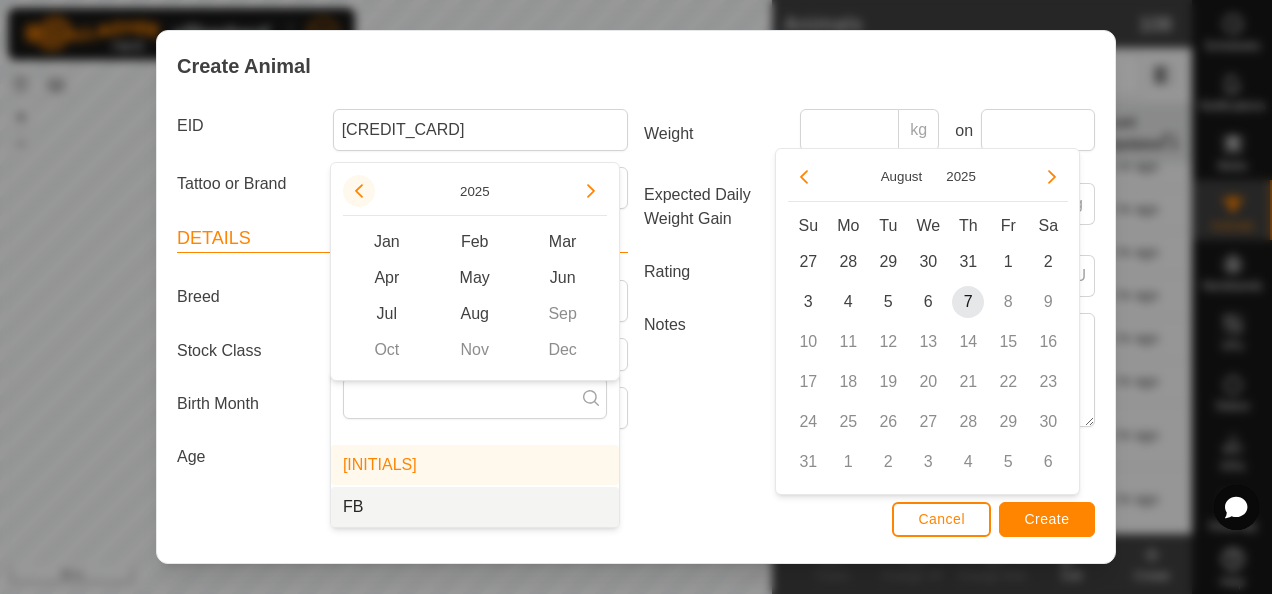 click at bounding box center (359, 193) 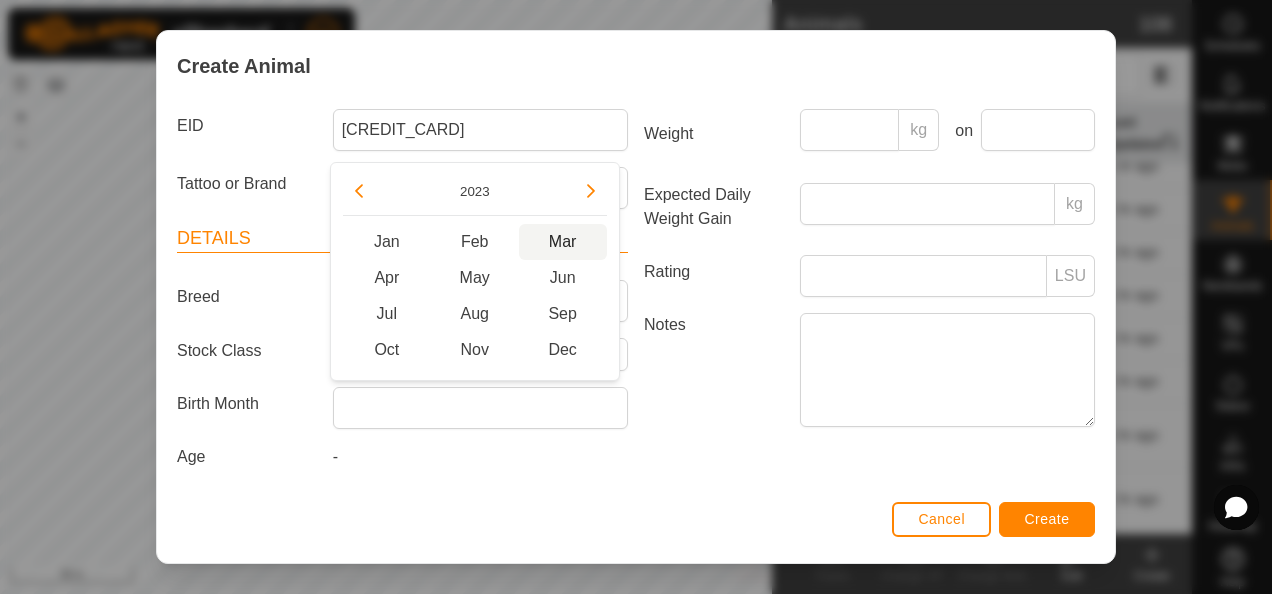 click on "Mar" at bounding box center (563, 242) 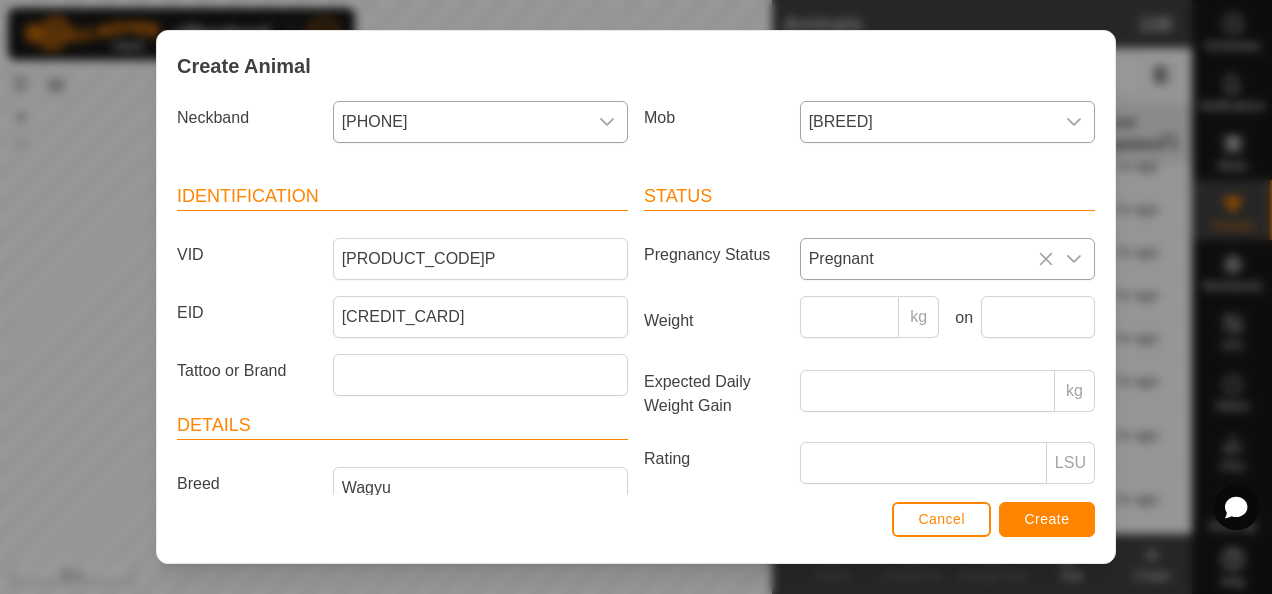 scroll, scrollTop: 7, scrollLeft: 0, axis: vertical 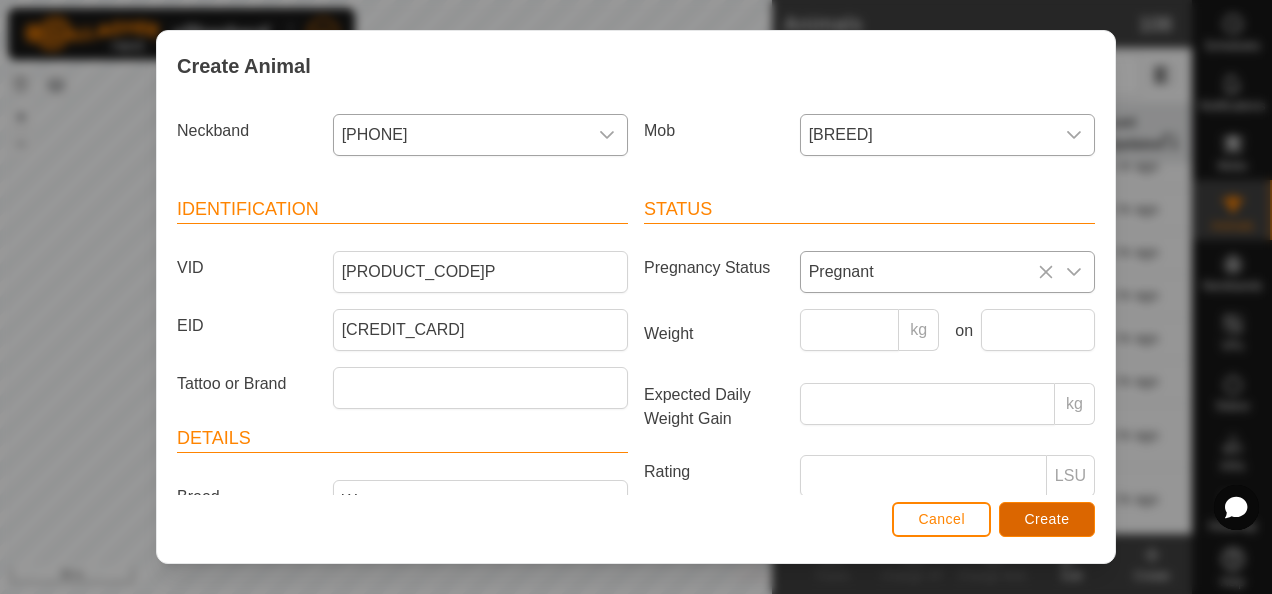 click on "Create" at bounding box center (1047, 519) 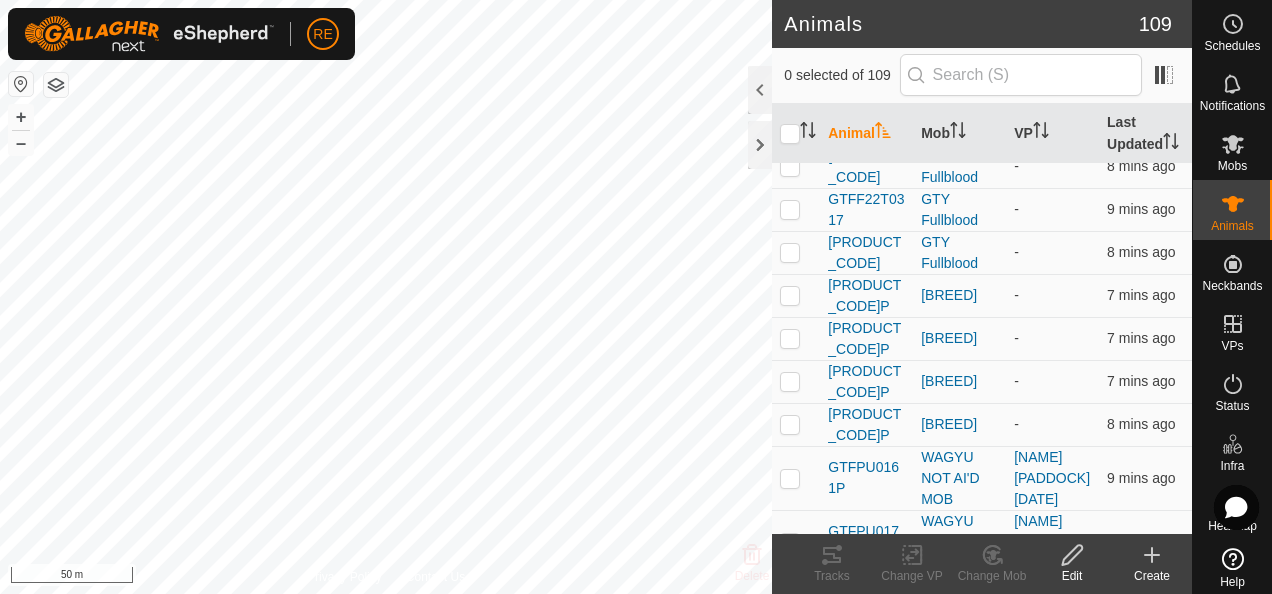 click 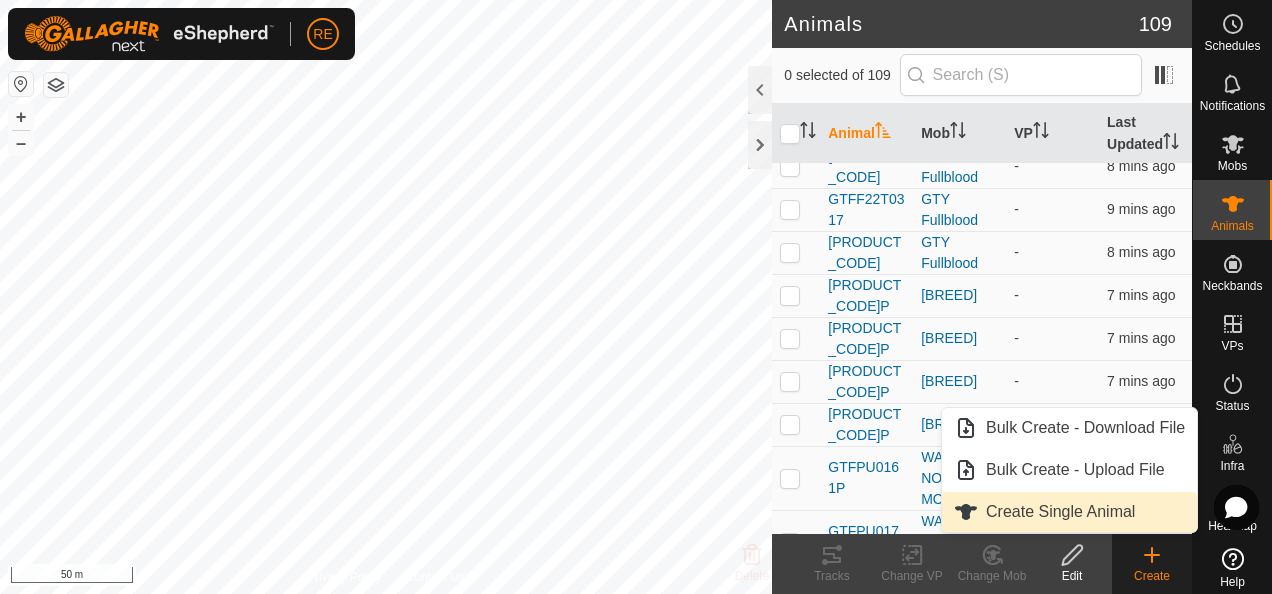 click on "Create Single Animal" at bounding box center [1069, 512] 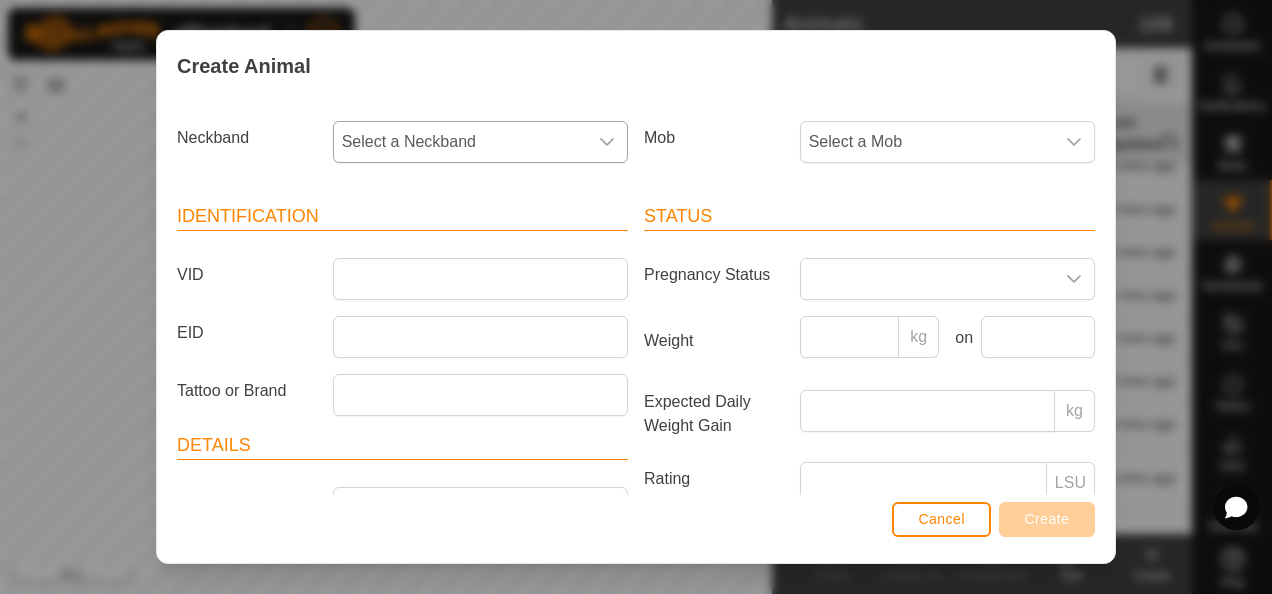click on "Select a Neckband" at bounding box center (460, 142) 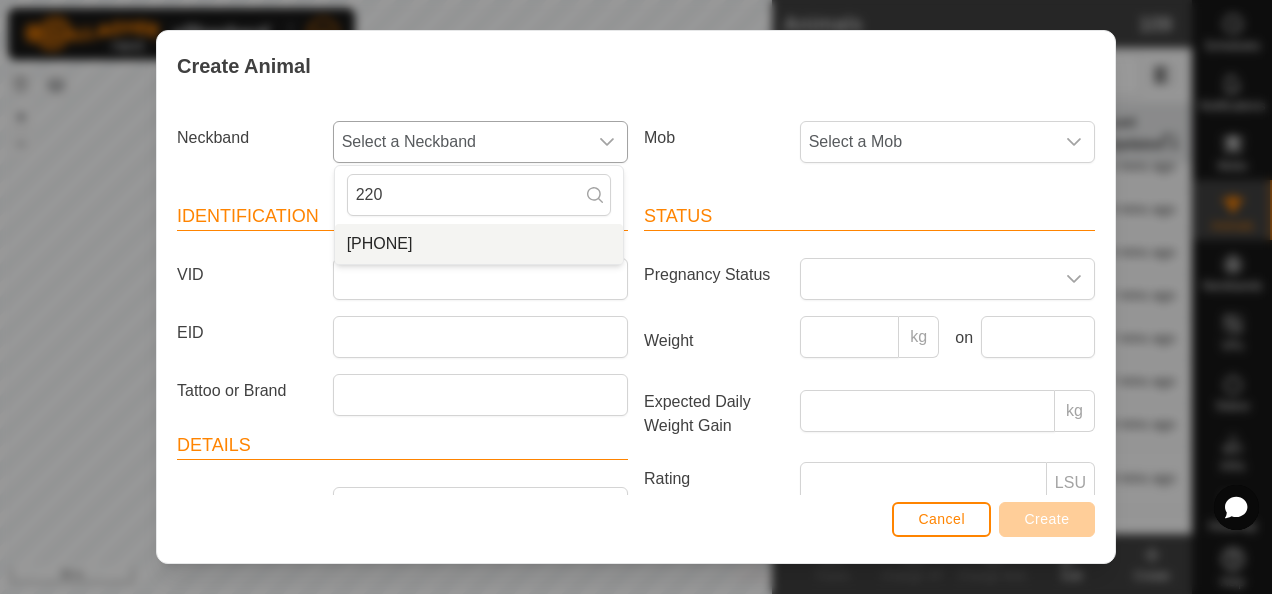 type on "220" 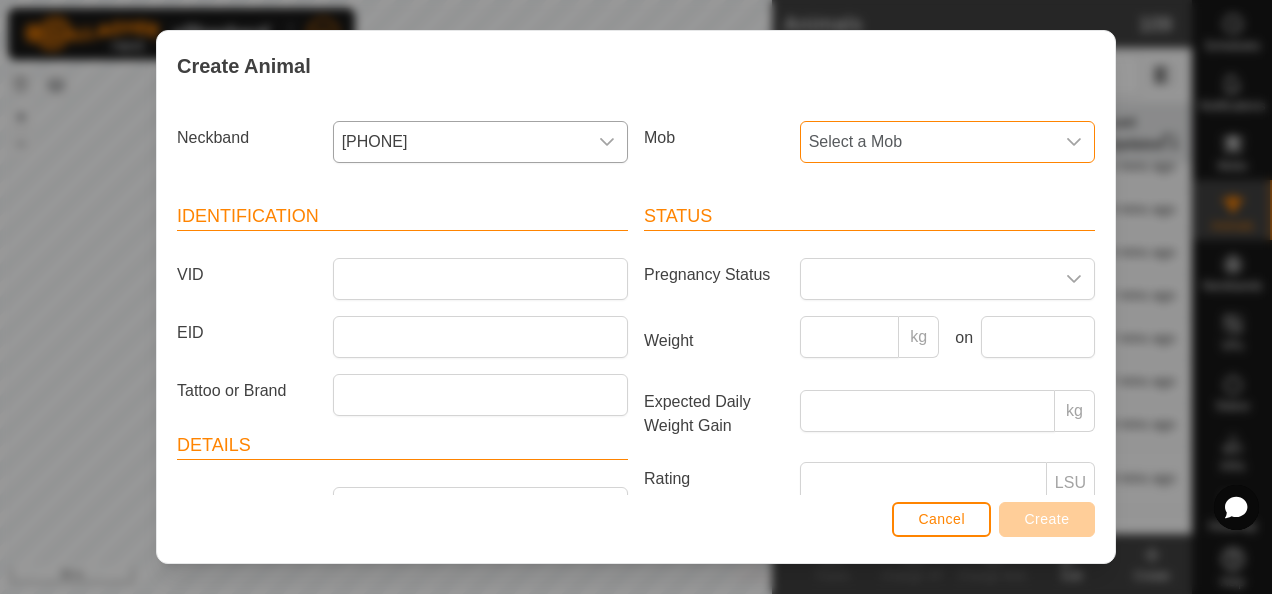 click on "Select a Mob" at bounding box center [927, 142] 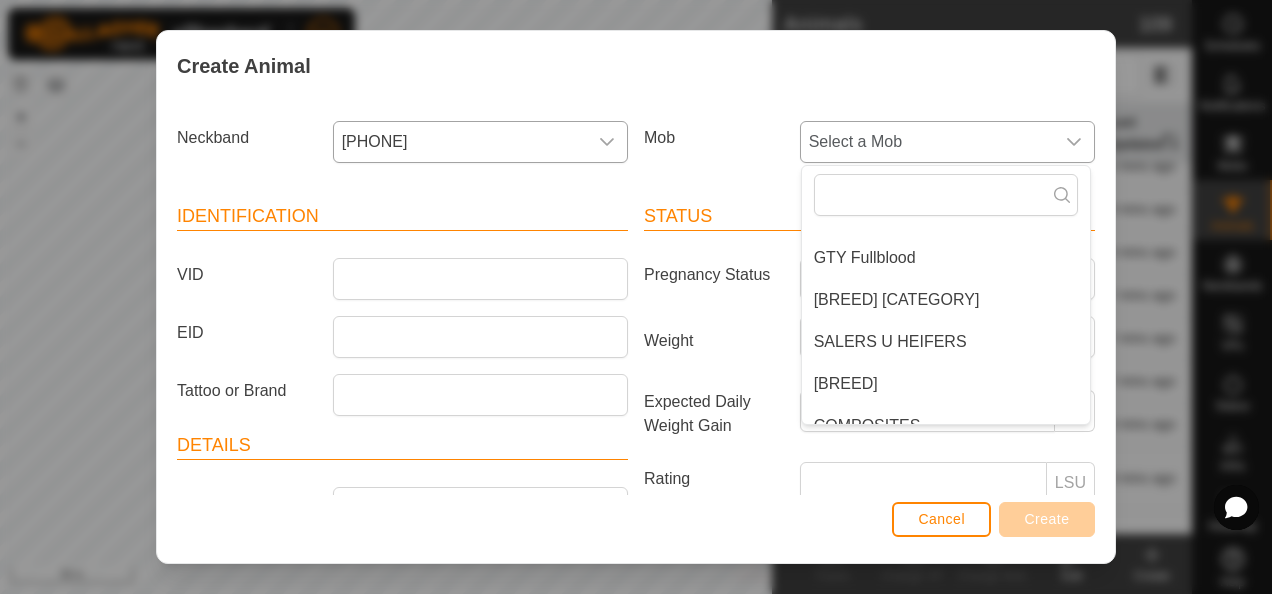 scroll, scrollTop: 200, scrollLeft: 0, axis: vertical 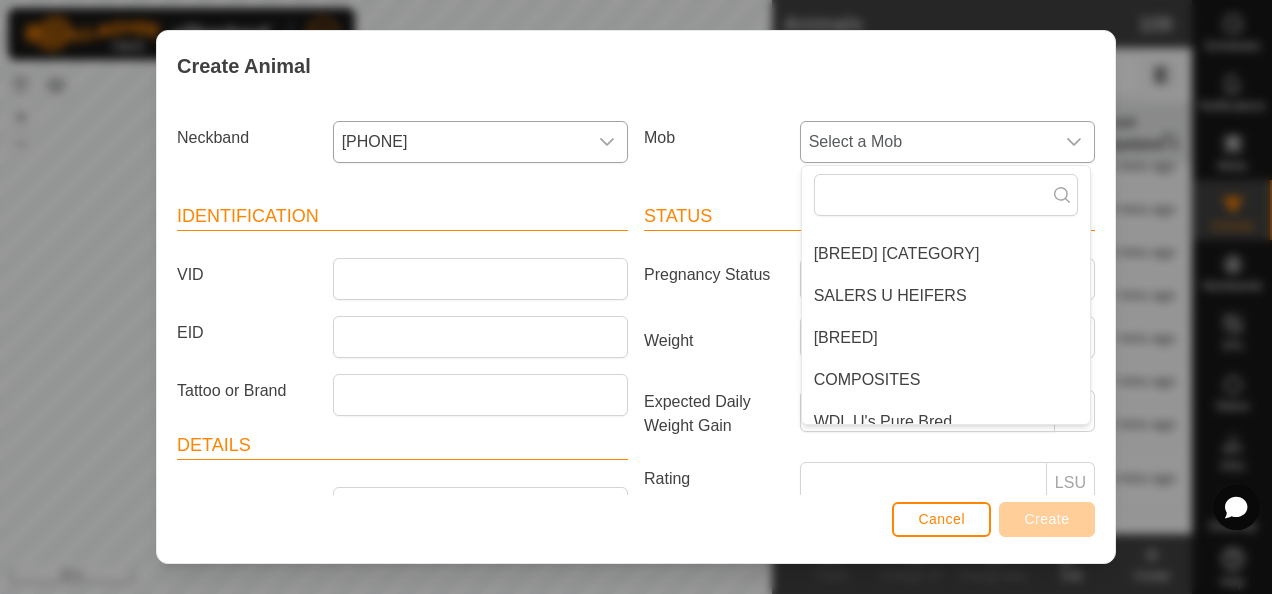 click on "[BREED]" at bounding box center (946, 338) 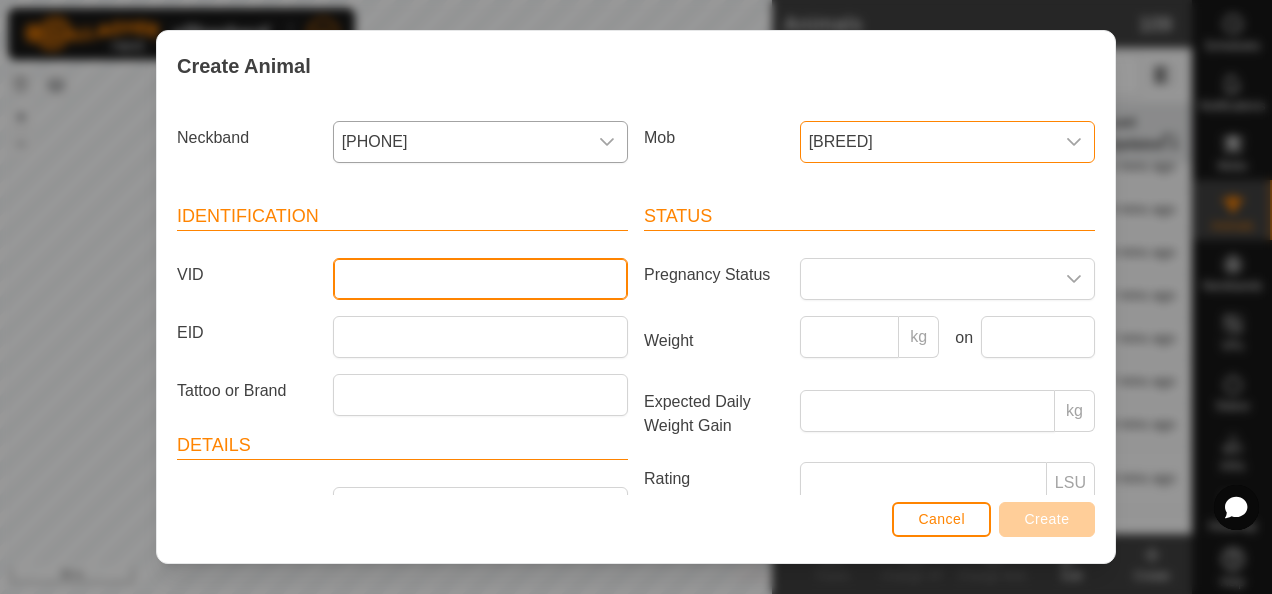 click on "VID" at bounding box center (480, 279) 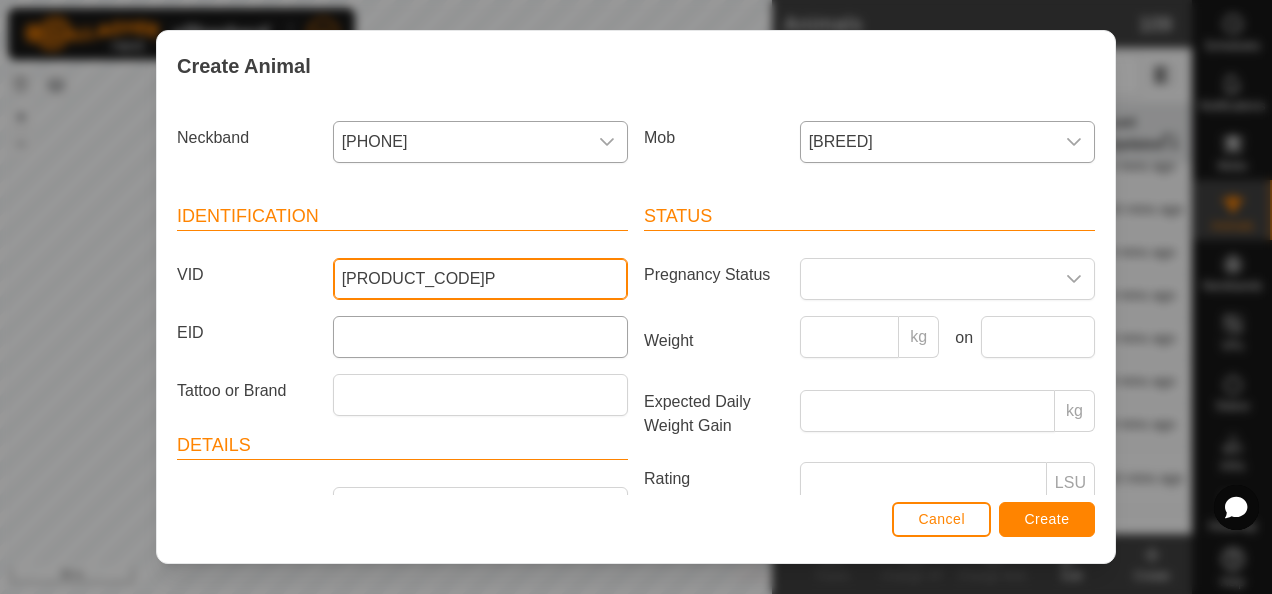 type on "[PRODUCT_CODE]P" 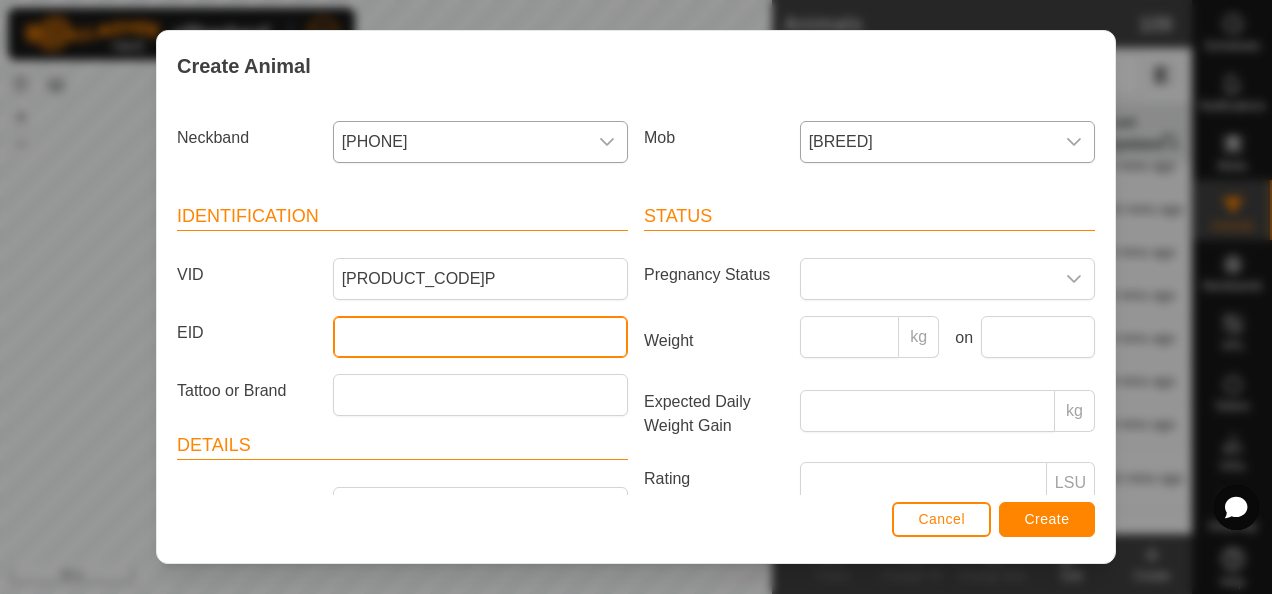 click on "EID" at bounding box center [480, 337] 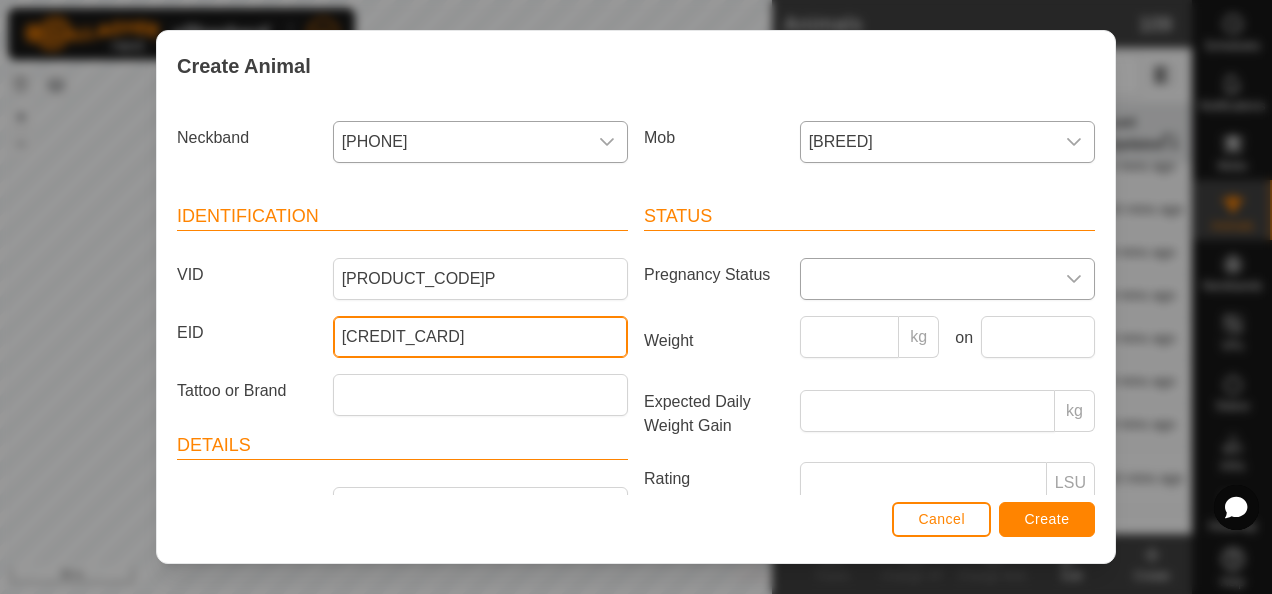 type on "[CREDIT_CARD]" 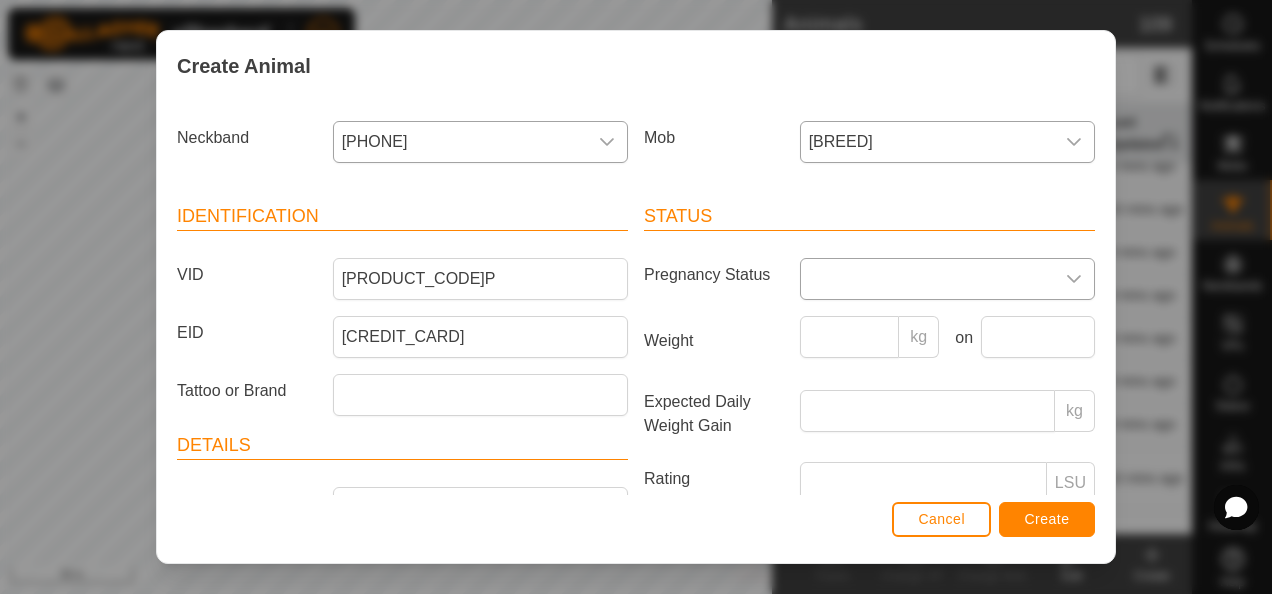 click at bounding box center [927, 279] 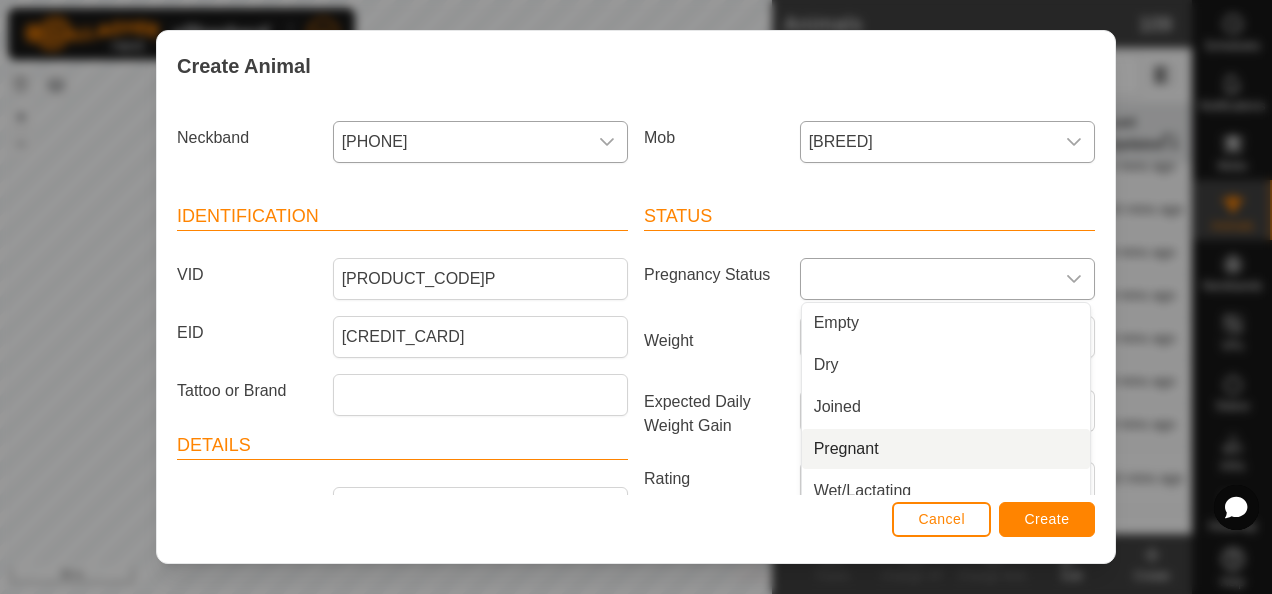 click on "Pregnant" at bounding box center [946, 449] 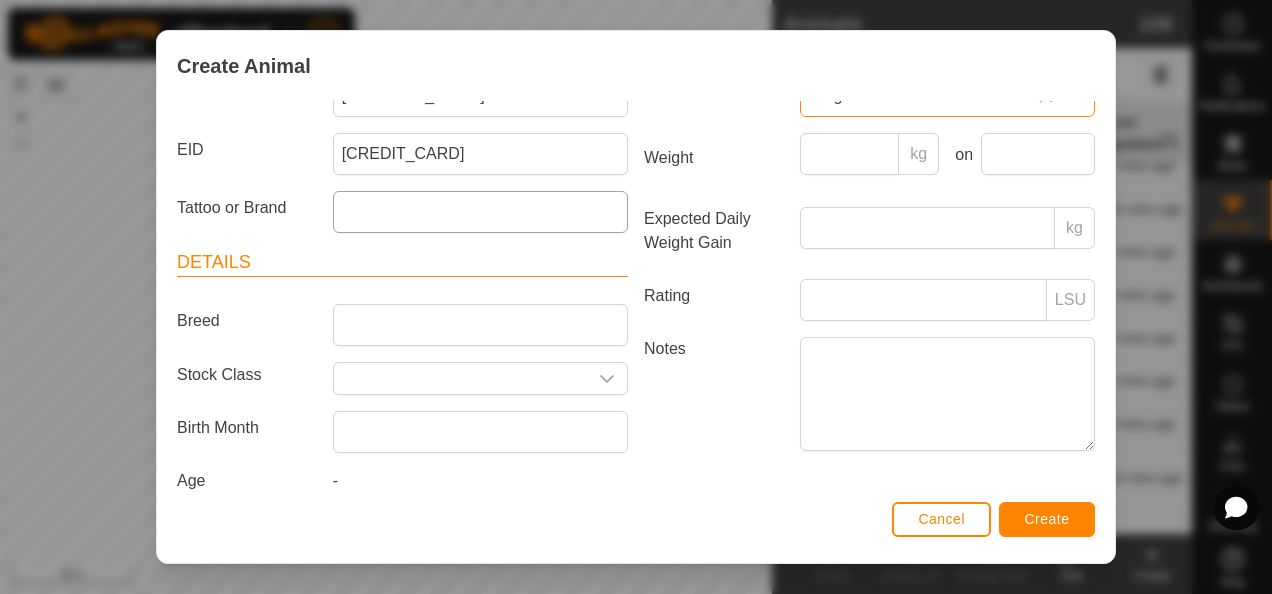 scroll, scrollTop: 200, scrollLeft: 0, axis: vertical 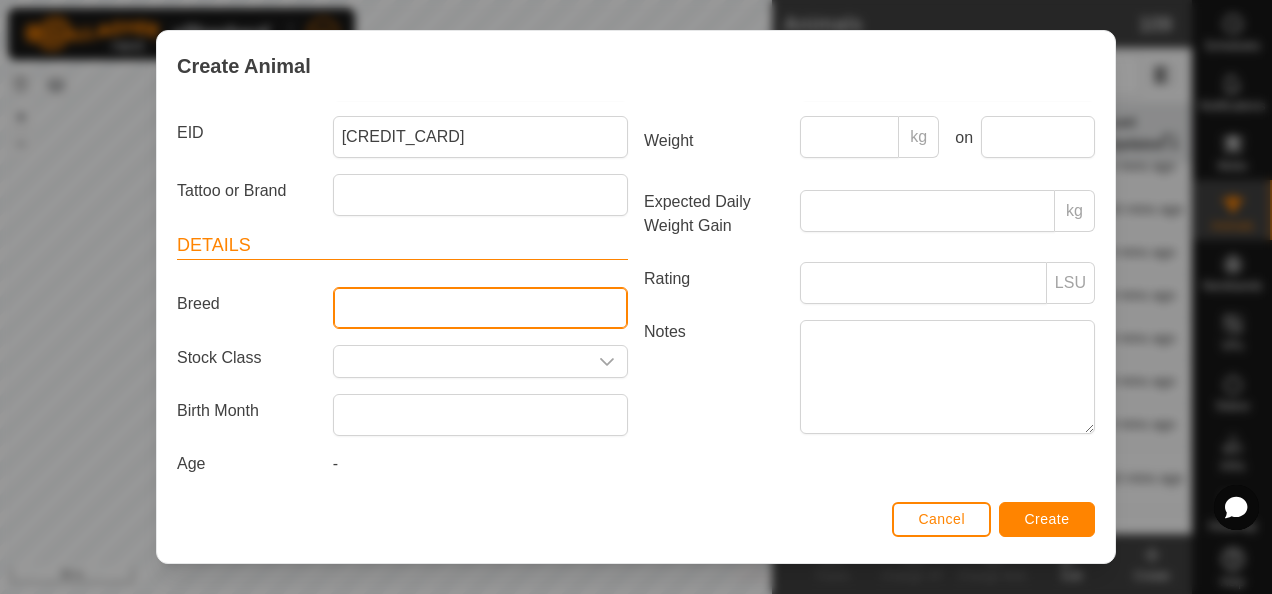 click on "Breed" at bounding box center (480, 308) 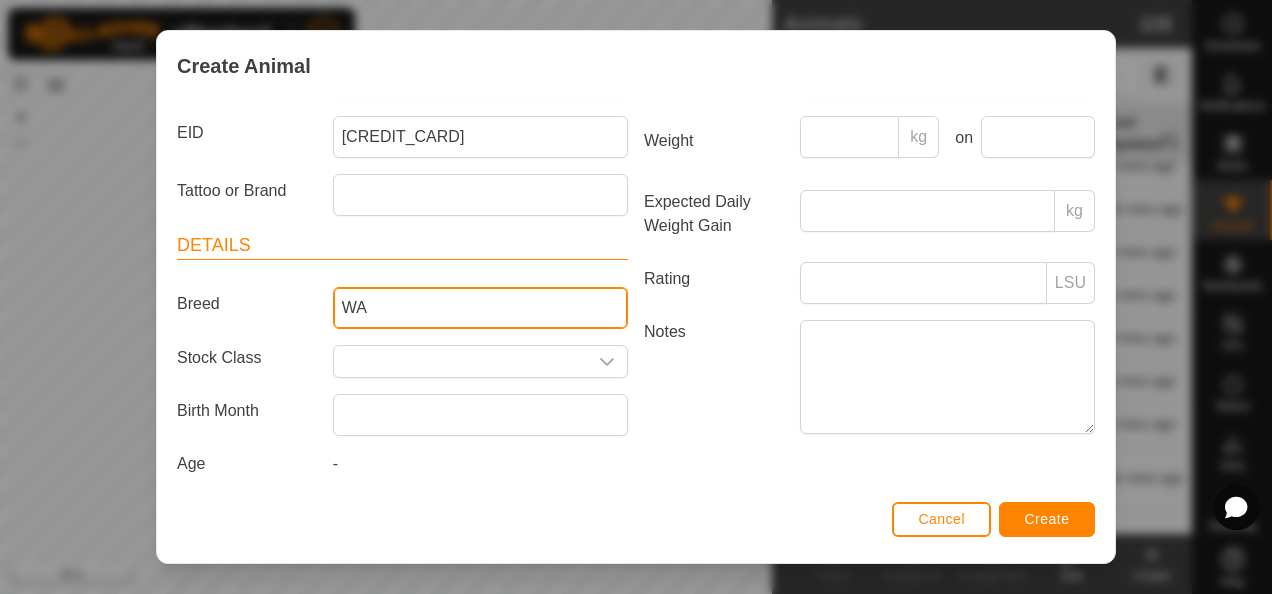 type on "Wagyu" 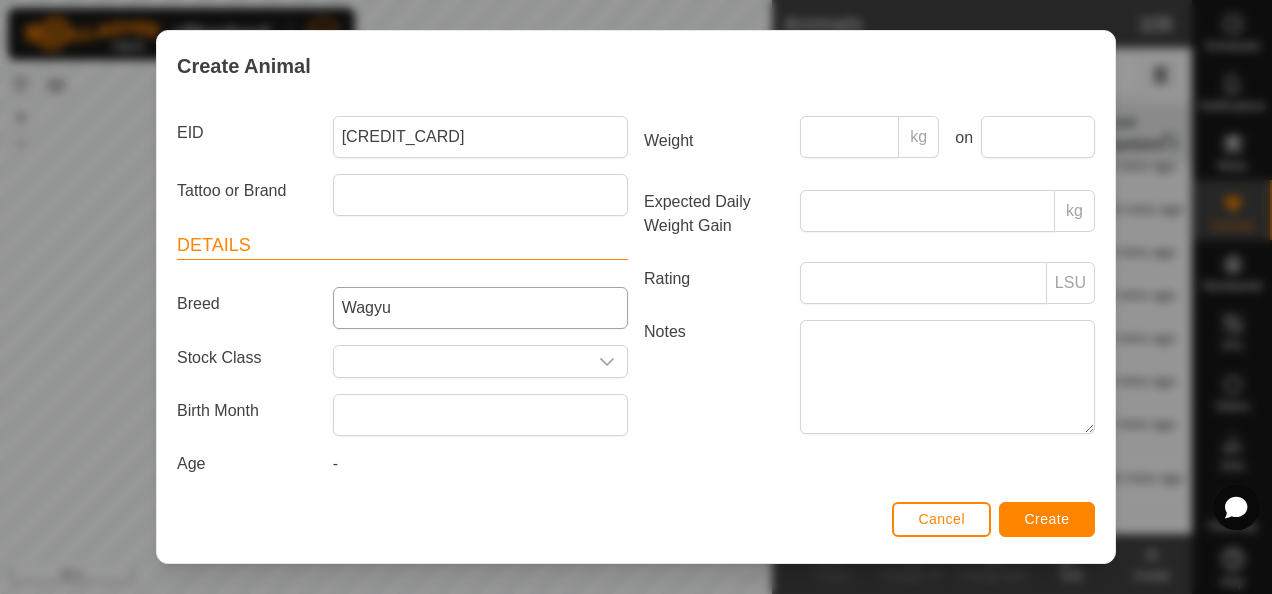 type on "[INITIALS]" 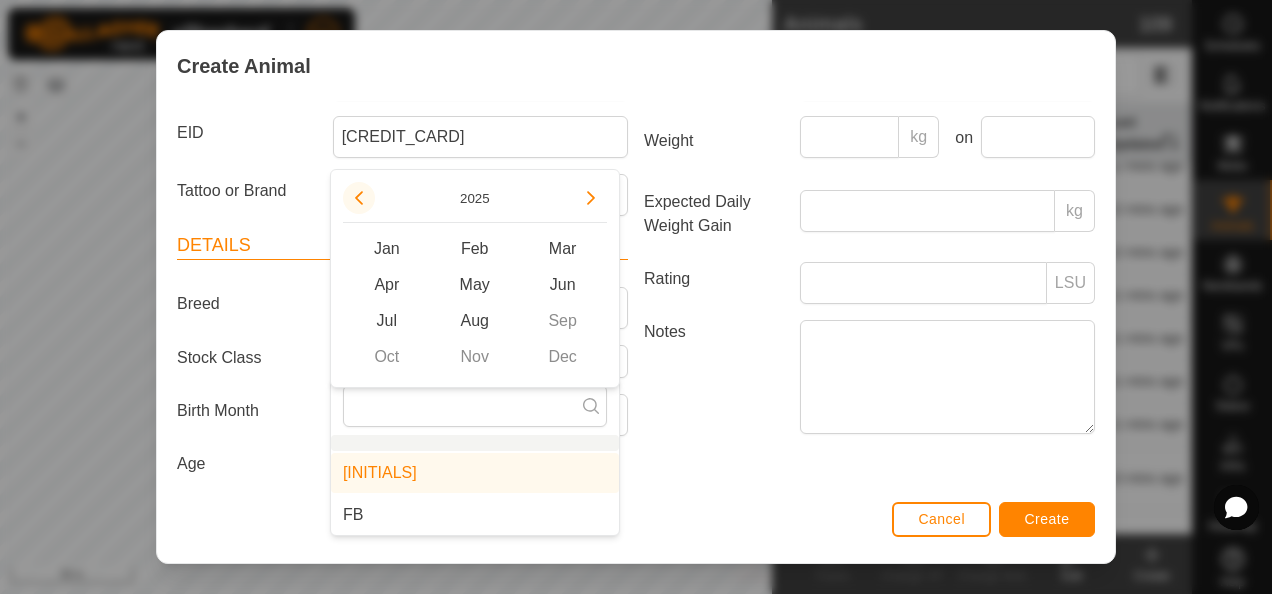 click at bounding box center (359, 198) 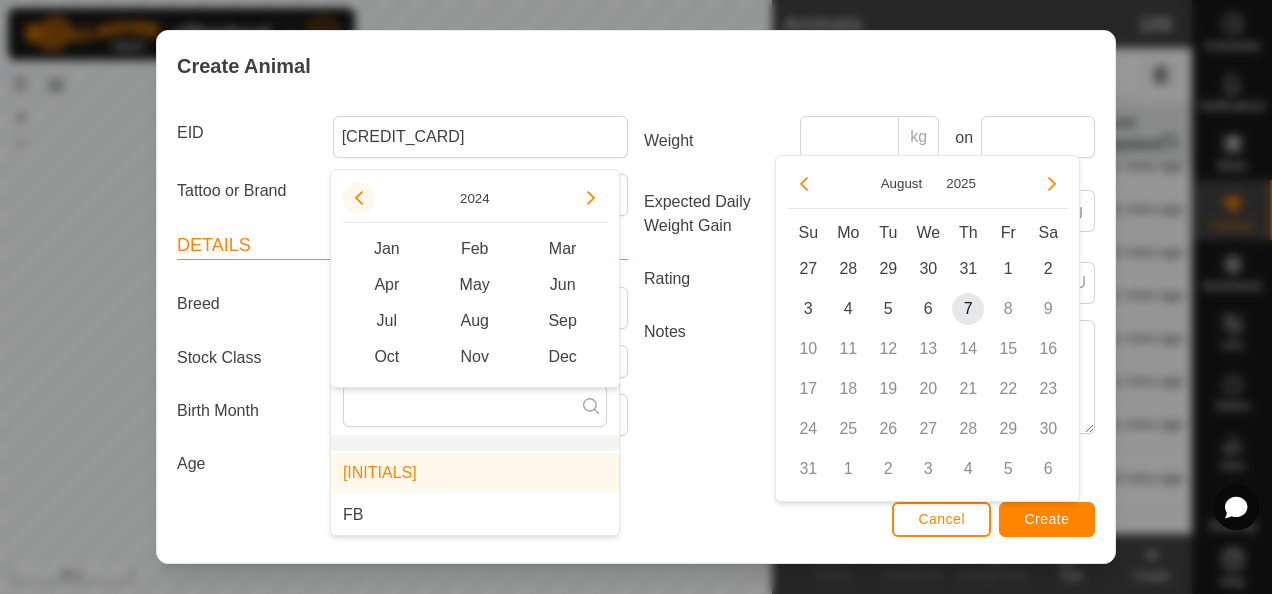 click at bounding box center (360, 191) 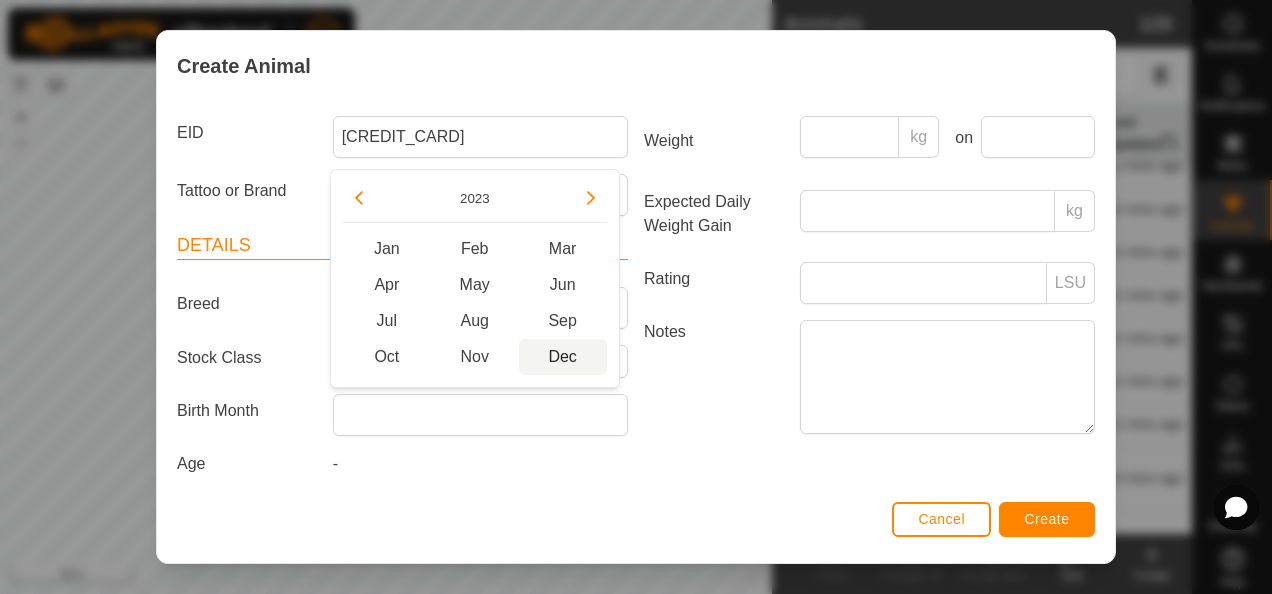 click on "Dec" at bounding box center [563, 357] 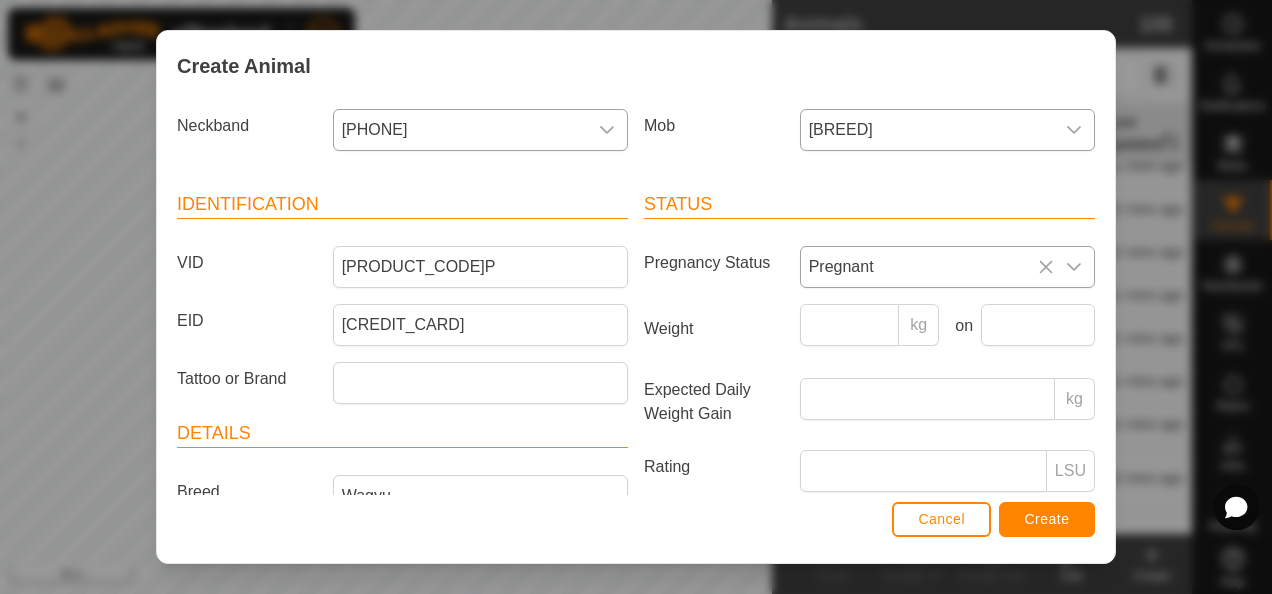 scroll, scrollTop: 0, scrollLeft: 0, axis: both 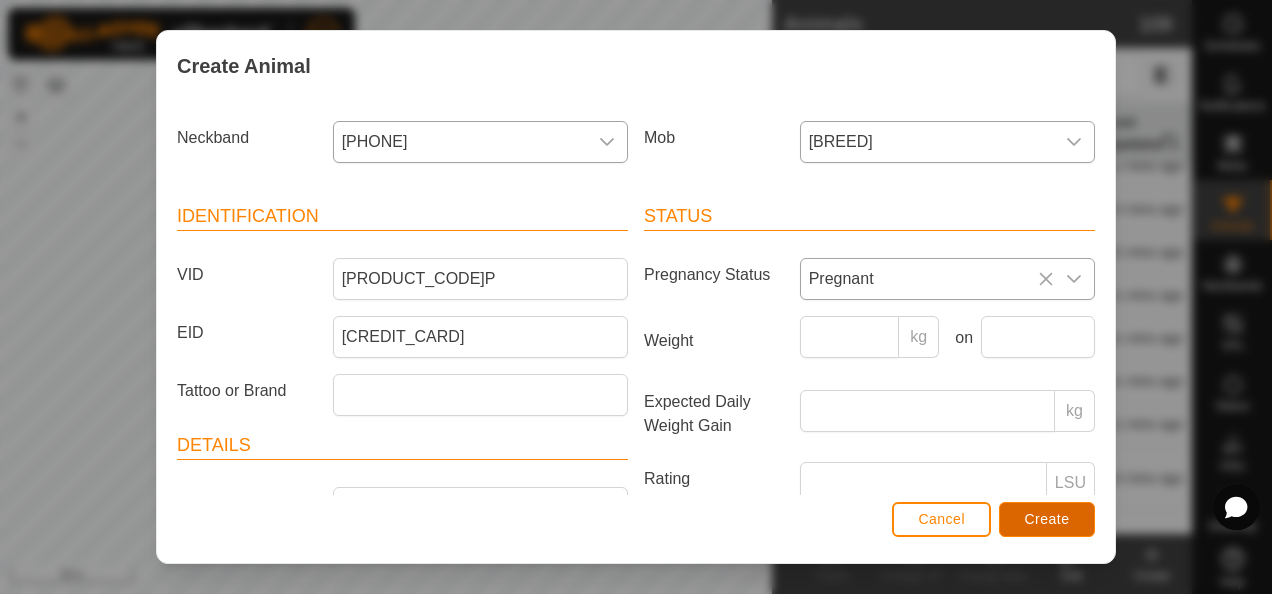 click on "Create" at bounding box center [1047, 519] 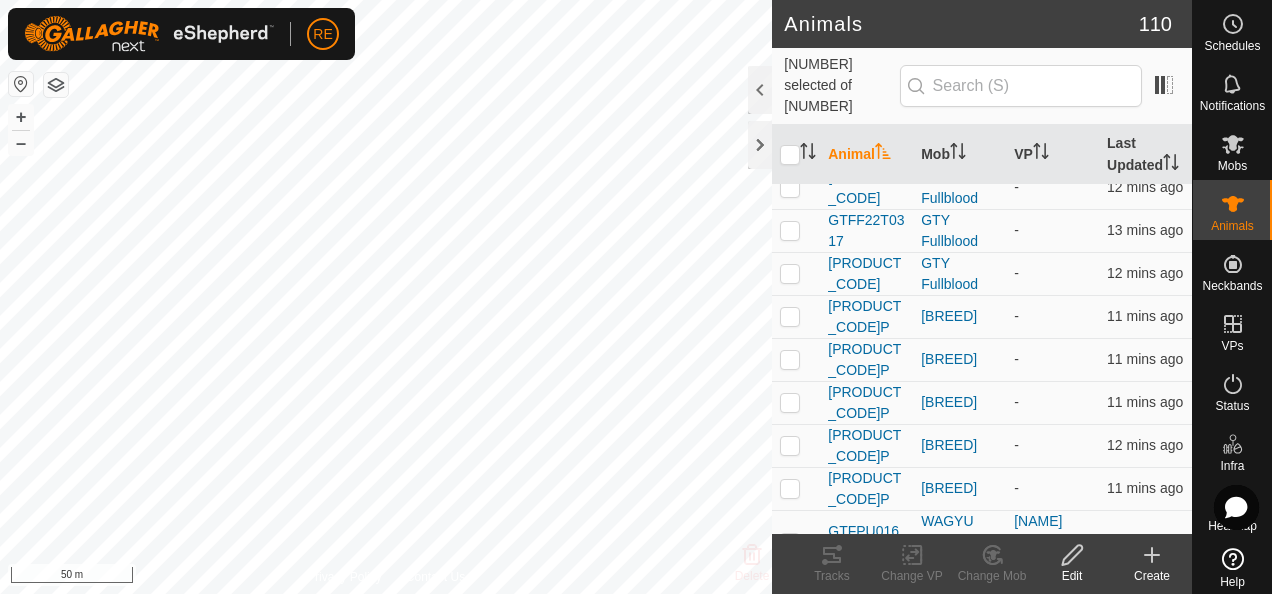 click on "Create" 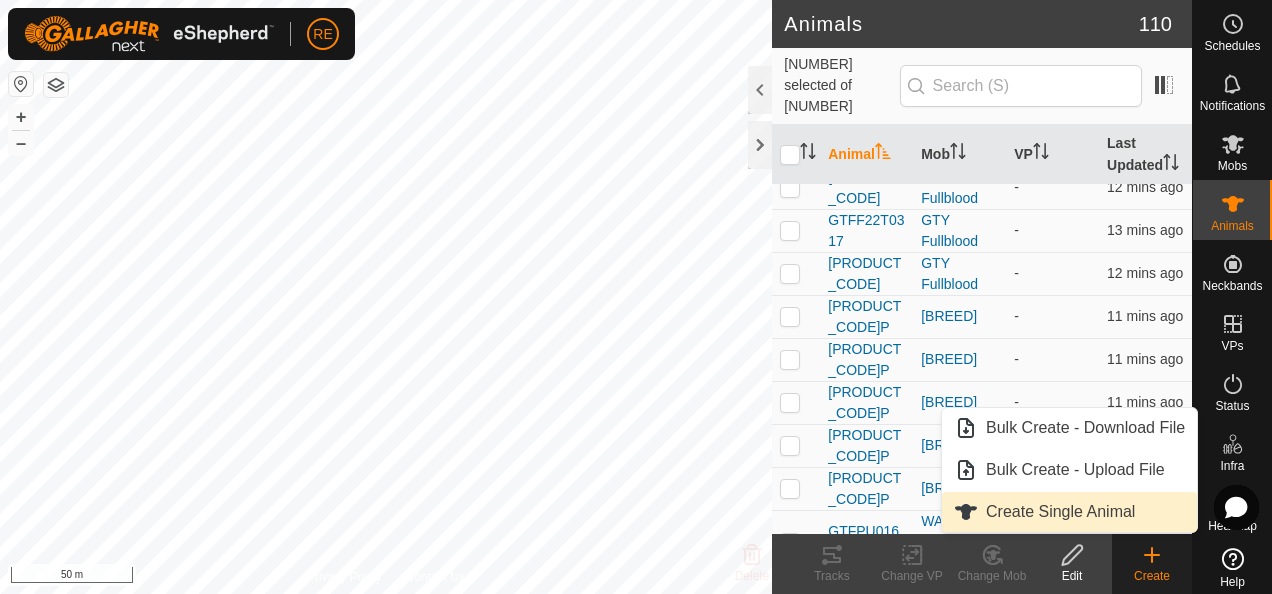 click on "Create Single Animal" at bounding box center [1069, 512] 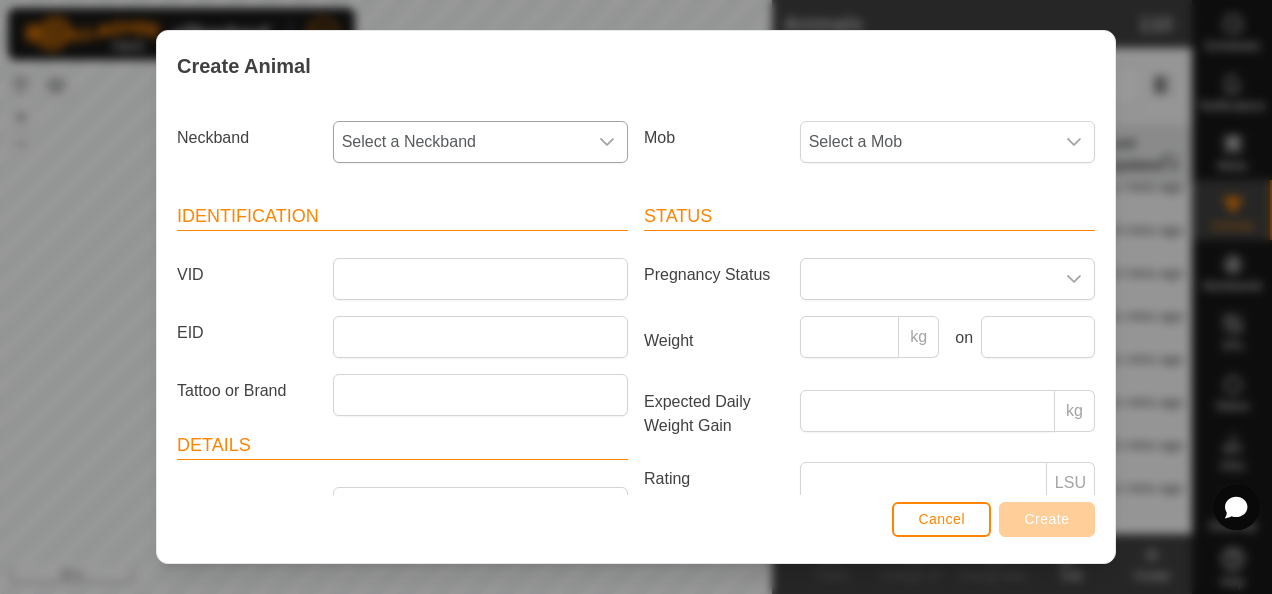 click on "Select a Neckband" at bounding box center [460, 142] 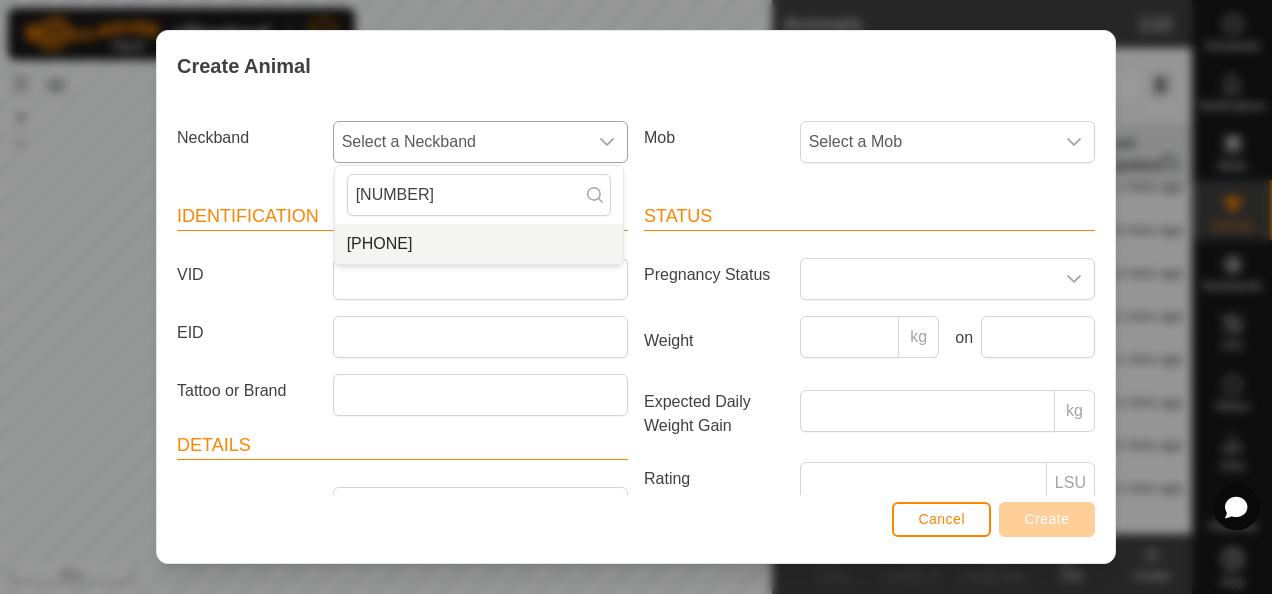 type on "[NUMBER]" 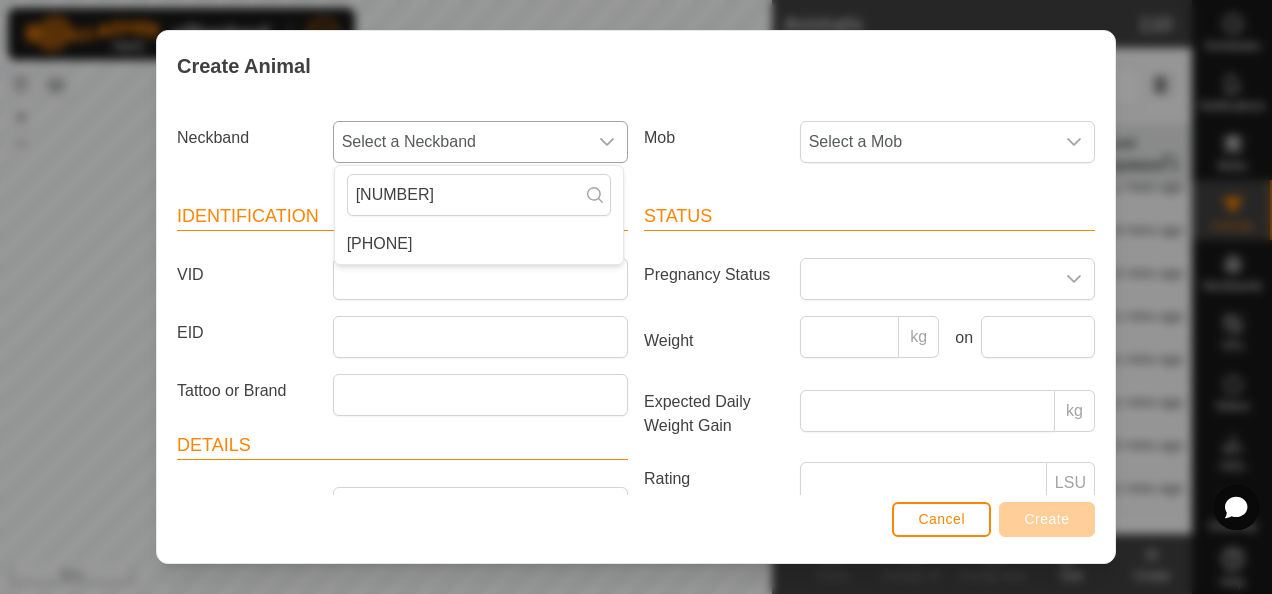 click on "[PHONE]" at bounding box center (479, 244) 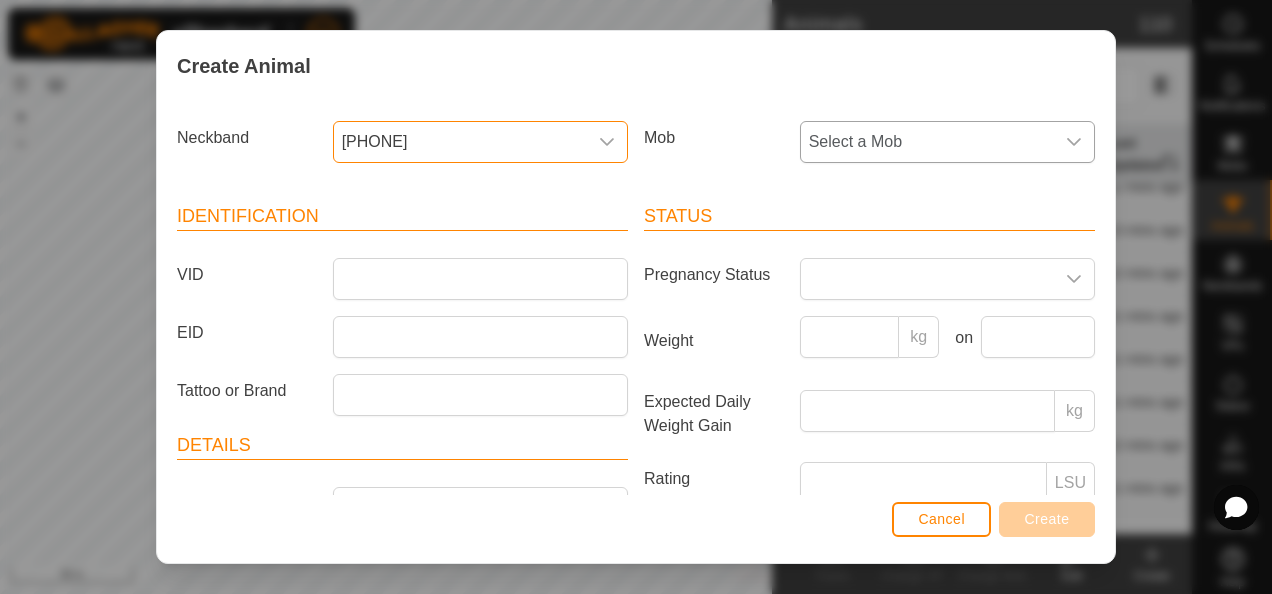click on "Select a Mob" at bounding box center [927, 142] 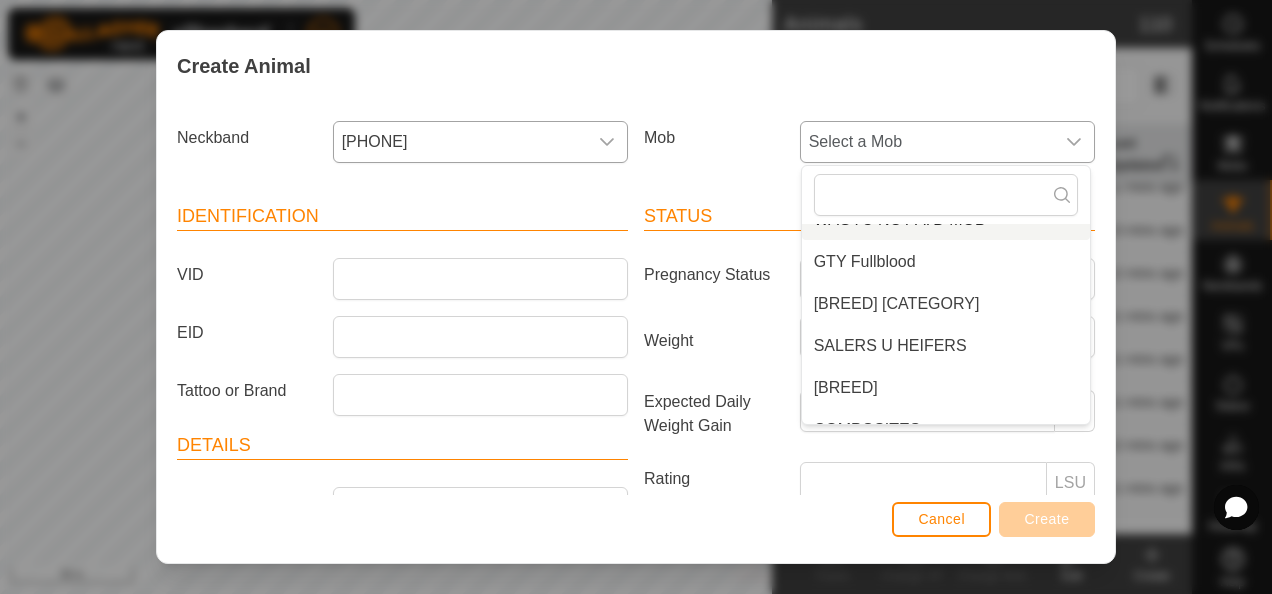 scroll, scrollTop: 200, scrollLeft: 0, axis: vertical 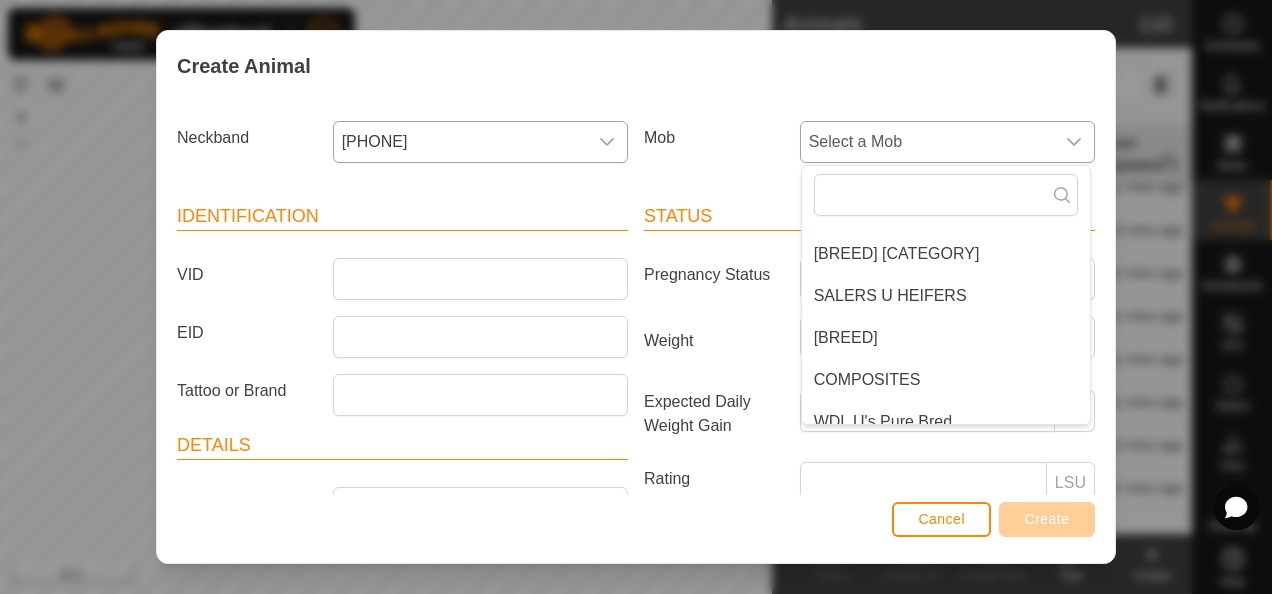 click on "[BREED]" at bounding box center [946, 338] 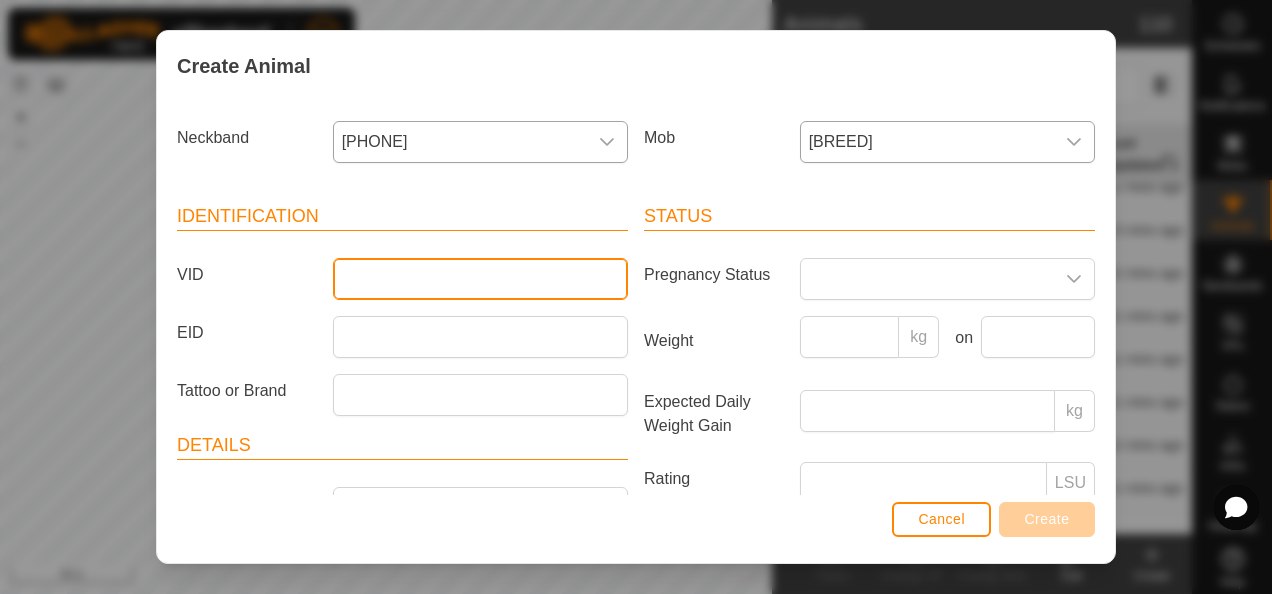 click on "VID" at bounding box center (480, 279) 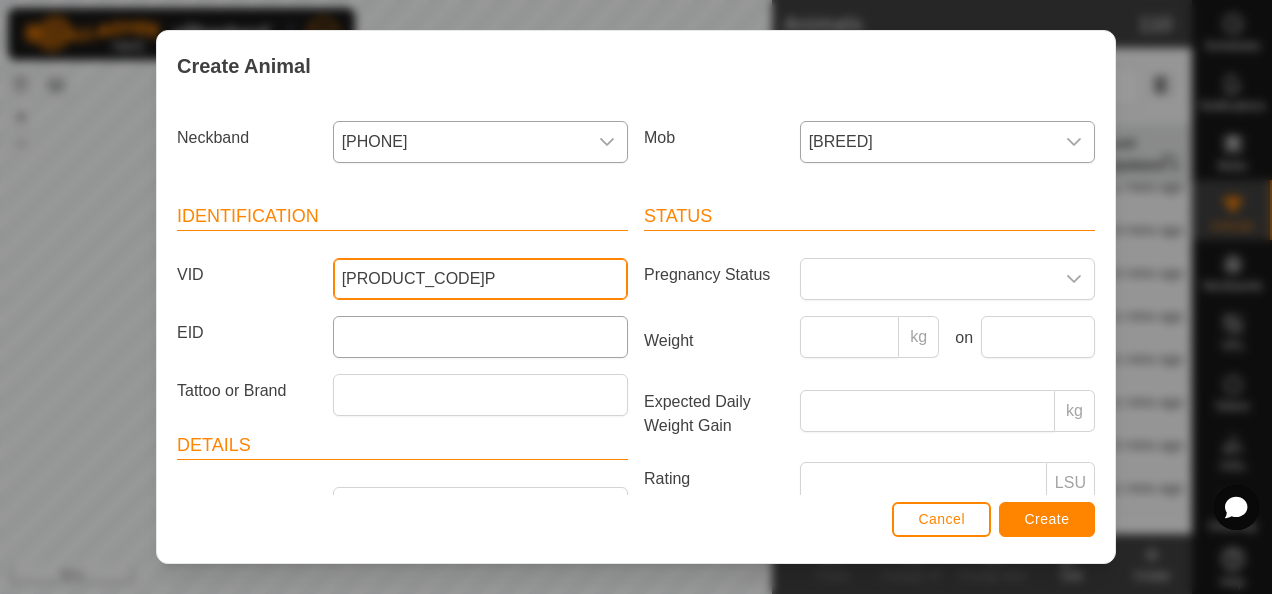 type on "[PRODUCT_CODE]P" 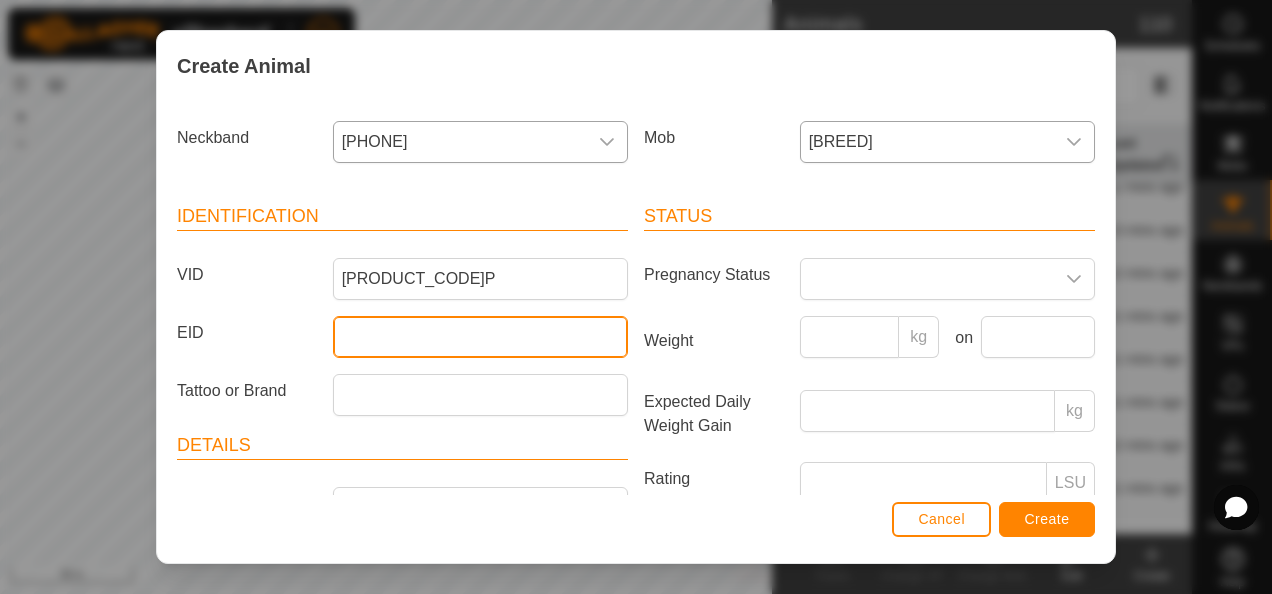 click on "EID" at bounding box center [480, 337] 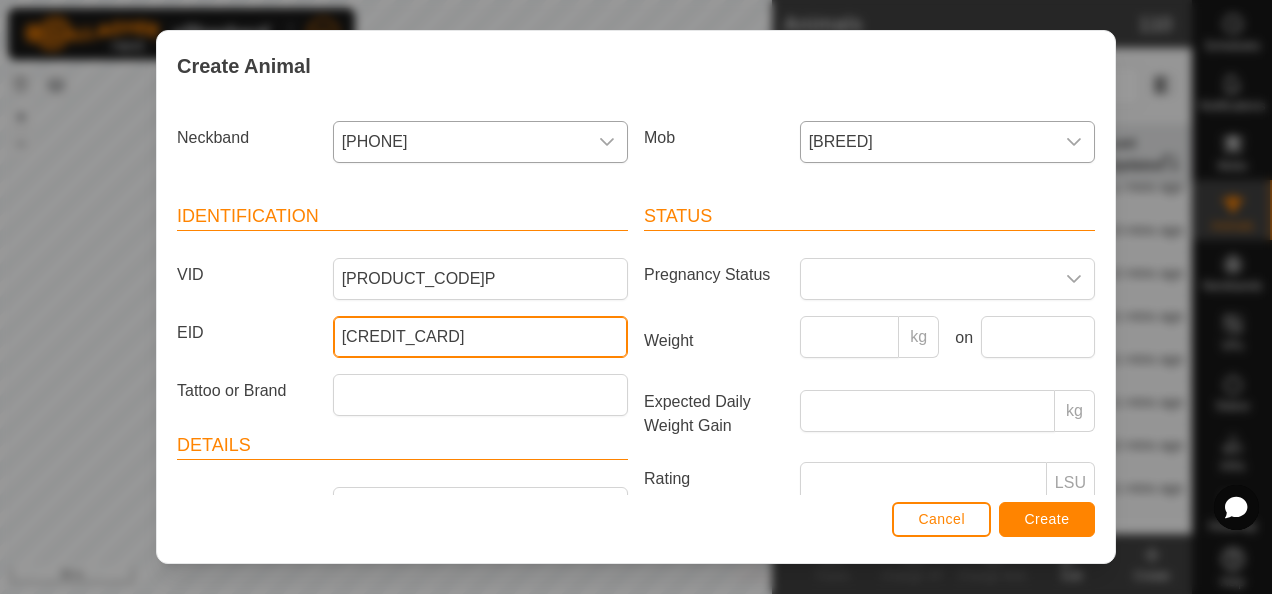 scroll, scrollTop: 100, scrollLeft: 0, axis: vertical 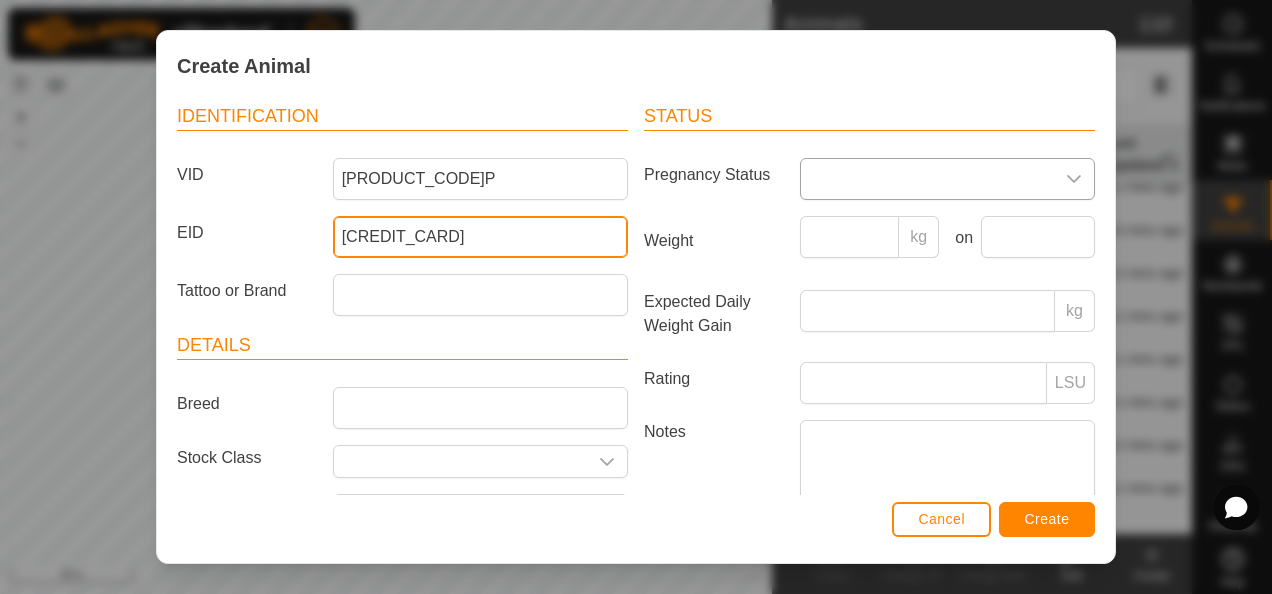 type on "[CREDIT_CARD]" 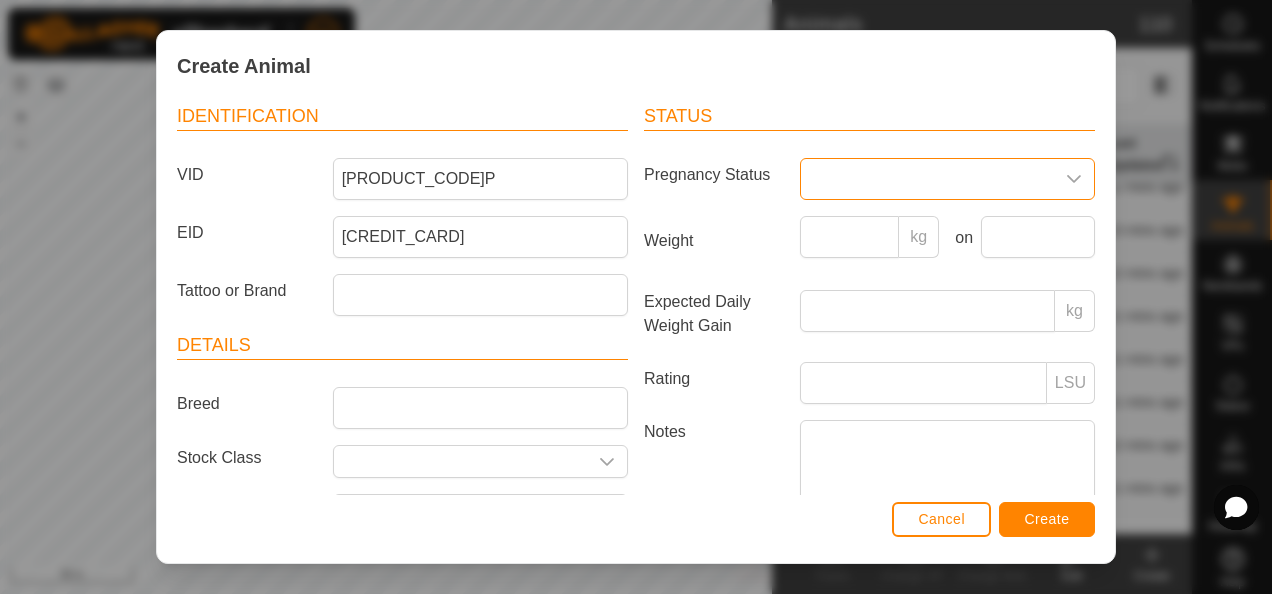 click at bounding box center (927, 179) 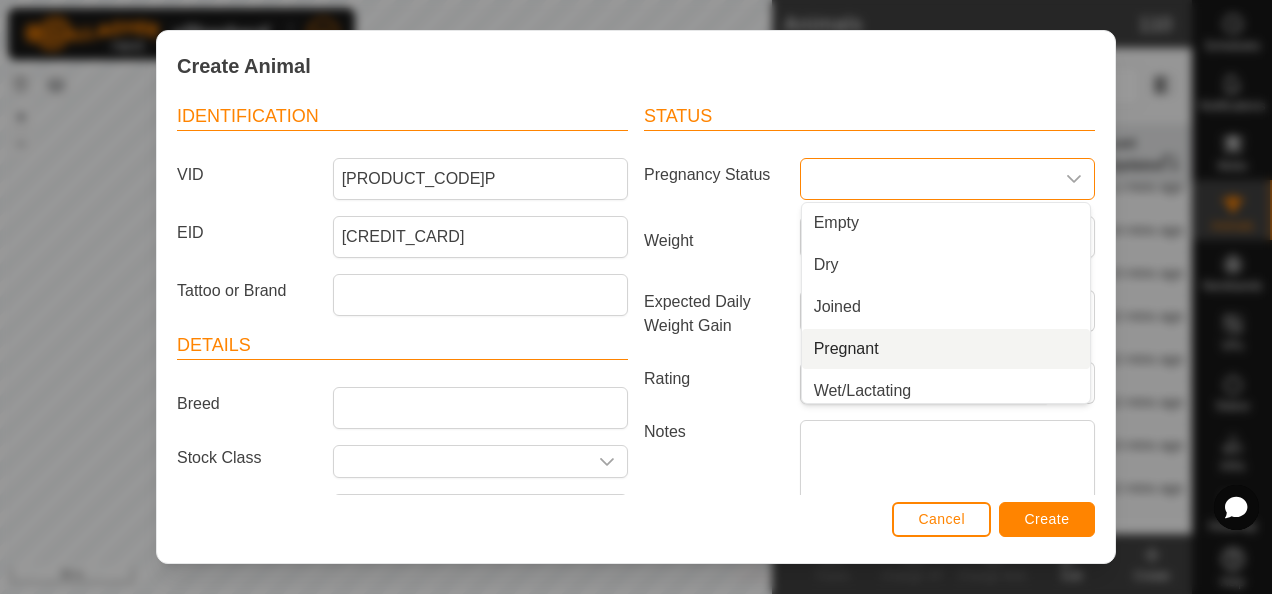 click on "Pregnant" at bounding box center (946, 349) 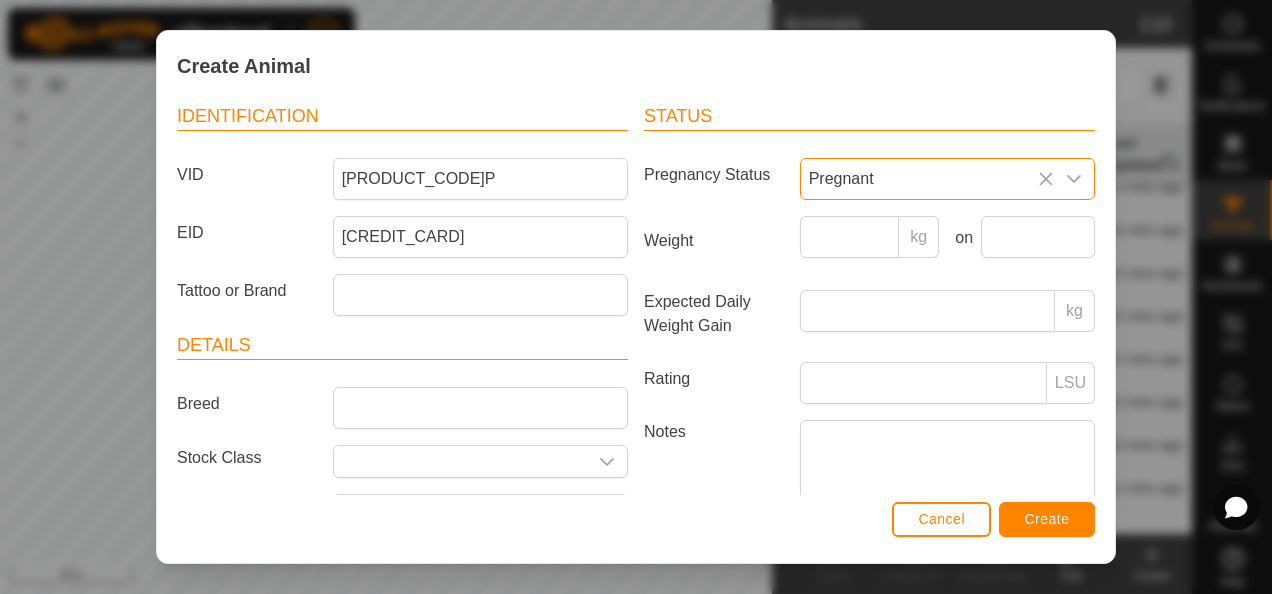 scroll, scrollTop: 207, scrollLeft: 0, axis: vertical 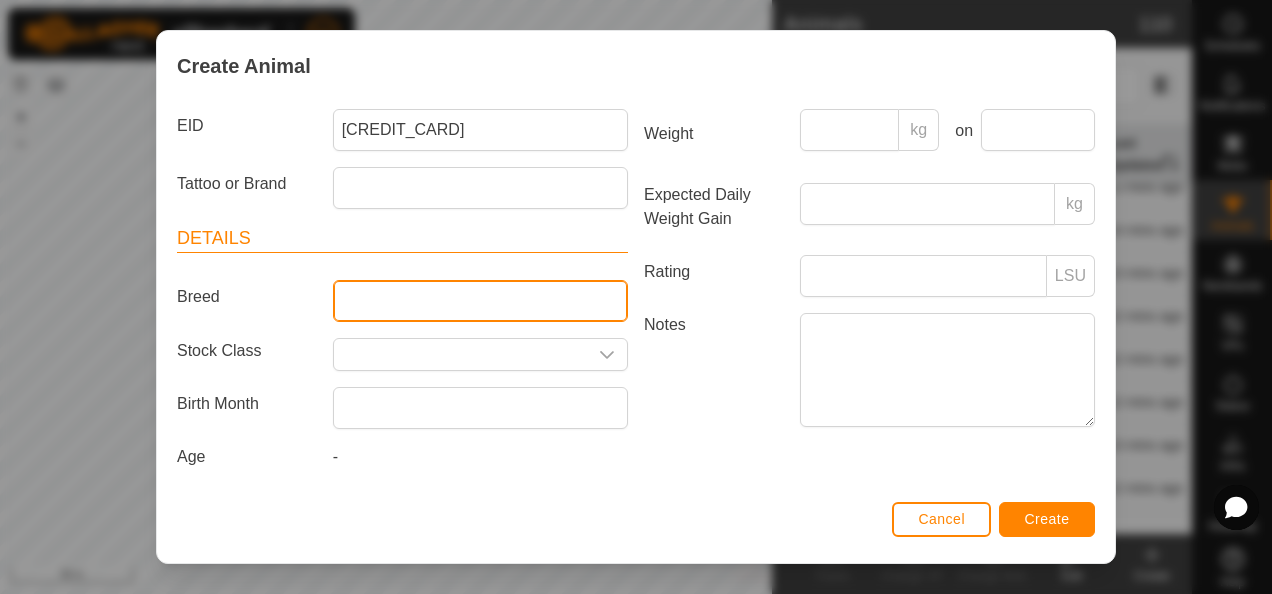 click on "Breed" at bounding box center (480, 301) 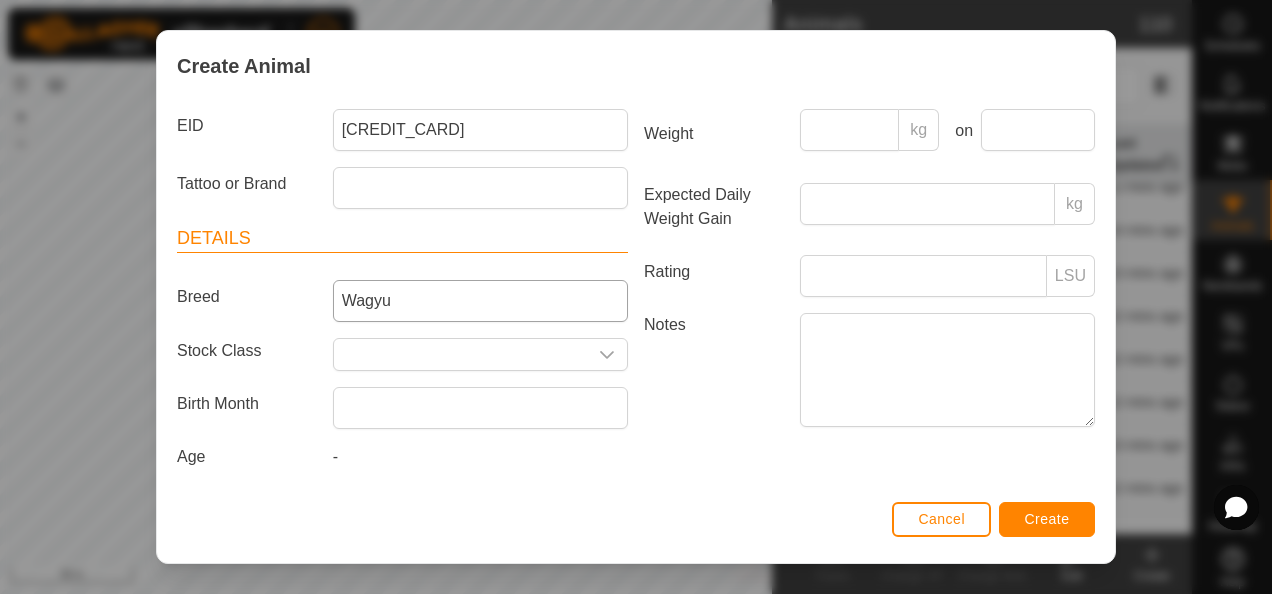 type on "[INITIALS]" 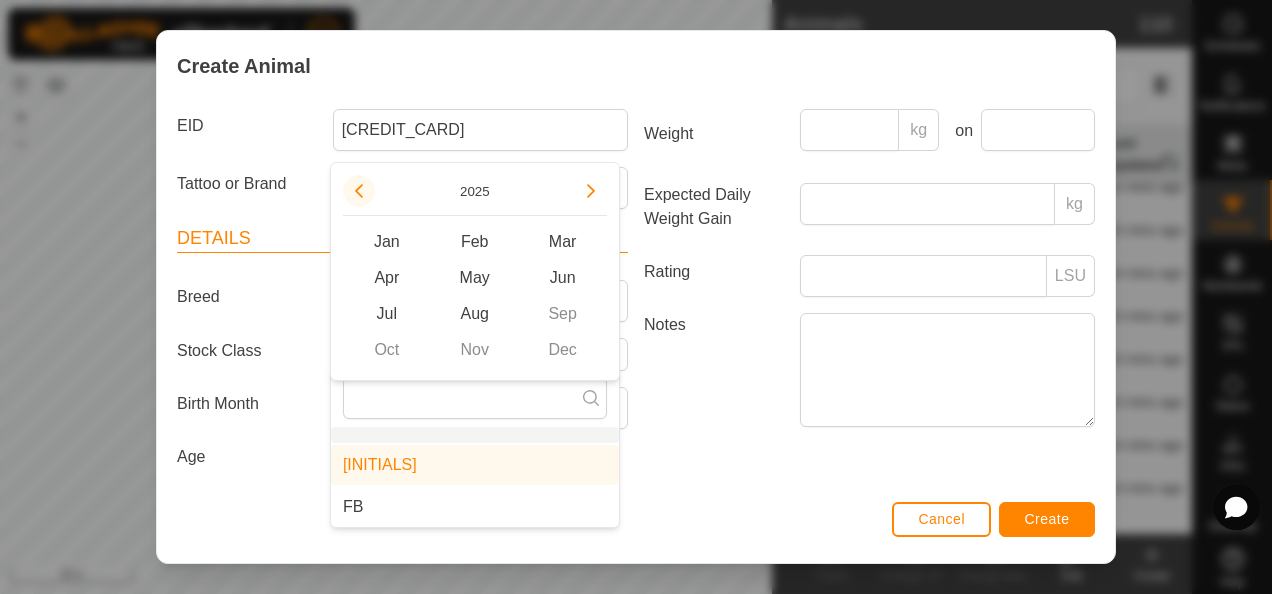 click at bounding box center (359, 191) 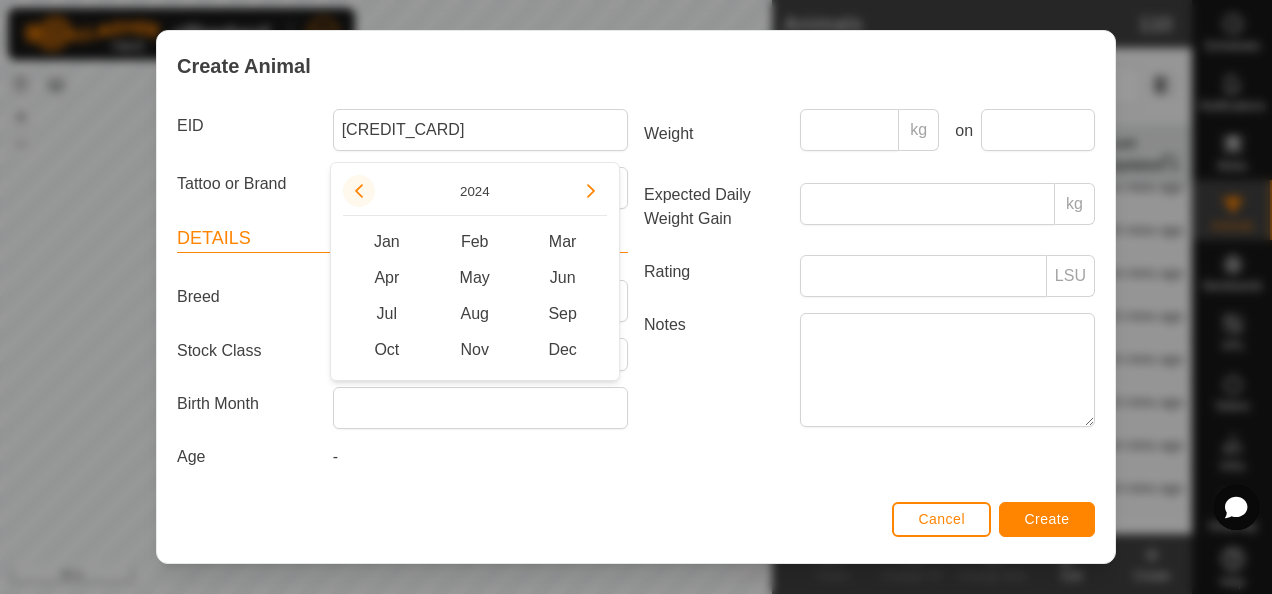click at bounding box center [359, 191] 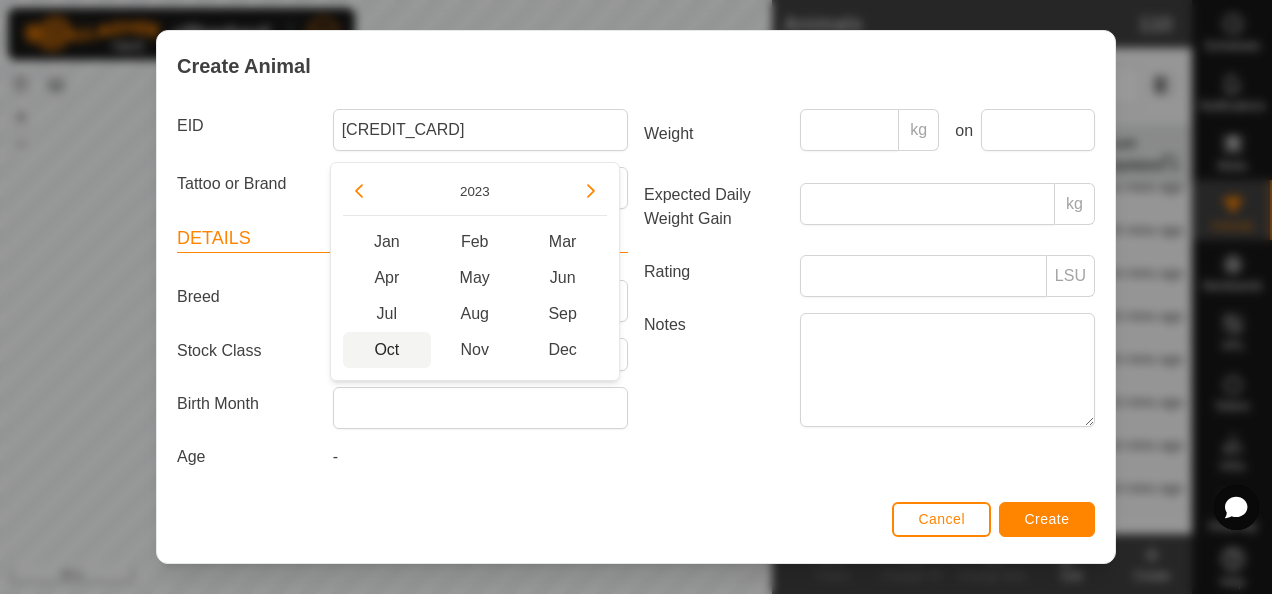 click on "Oct" at bounding box center [387, 350] 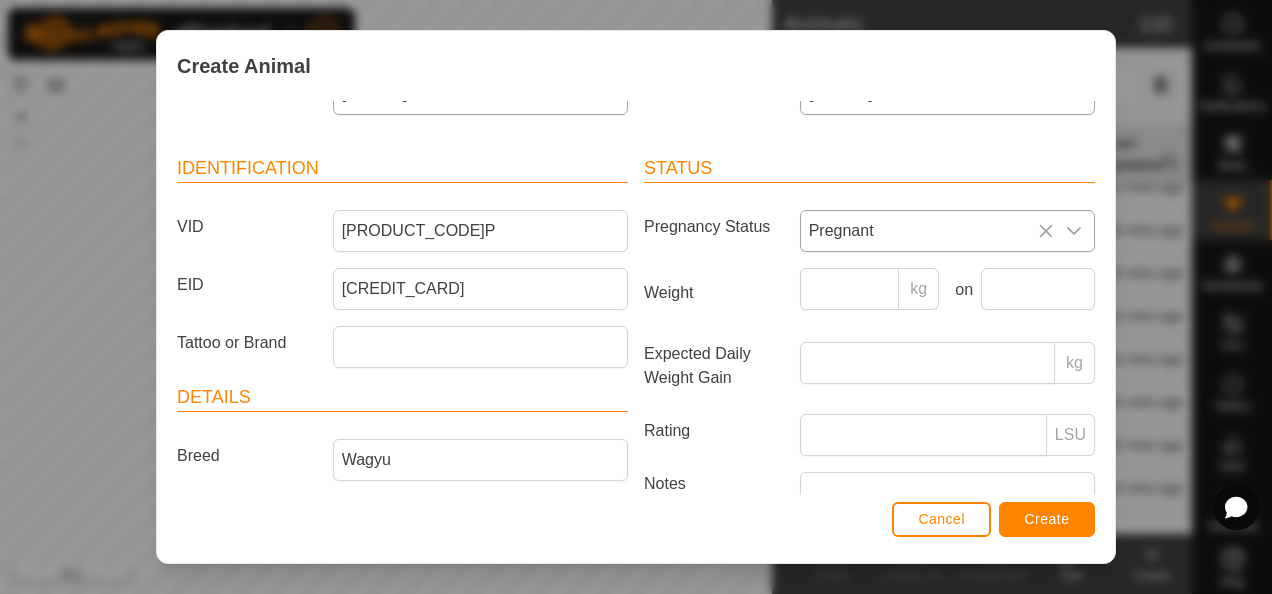 scroll, scrollTop: 0, scrollLeft: 0, axis: both 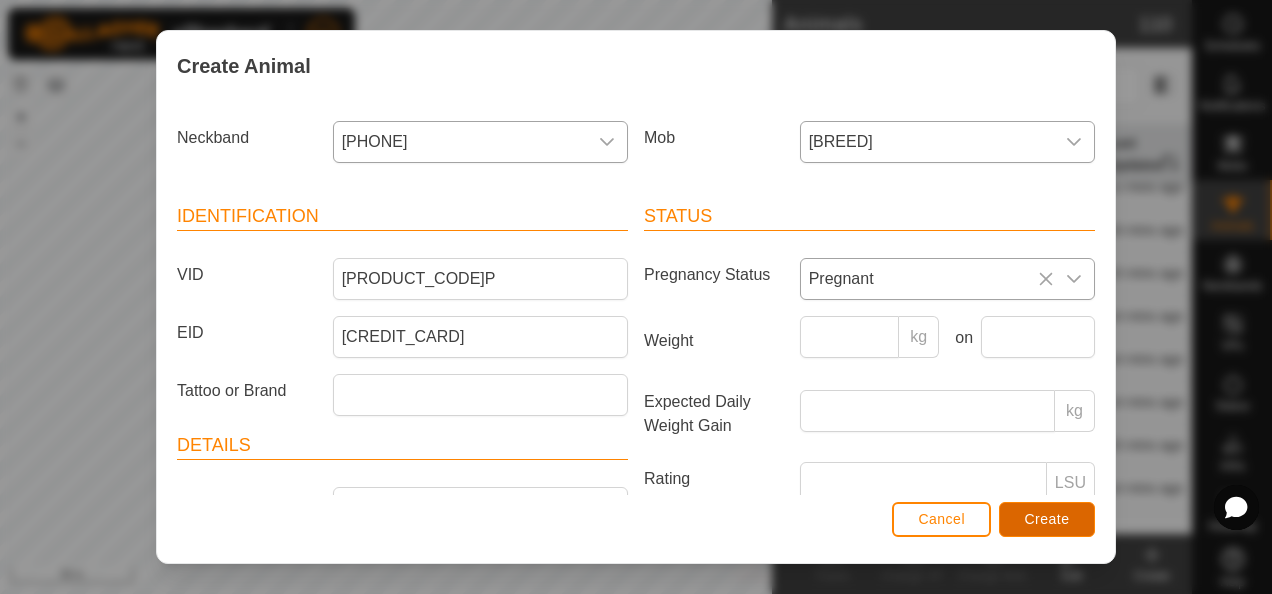 click on "Create" at bounding box center (1047, 519) 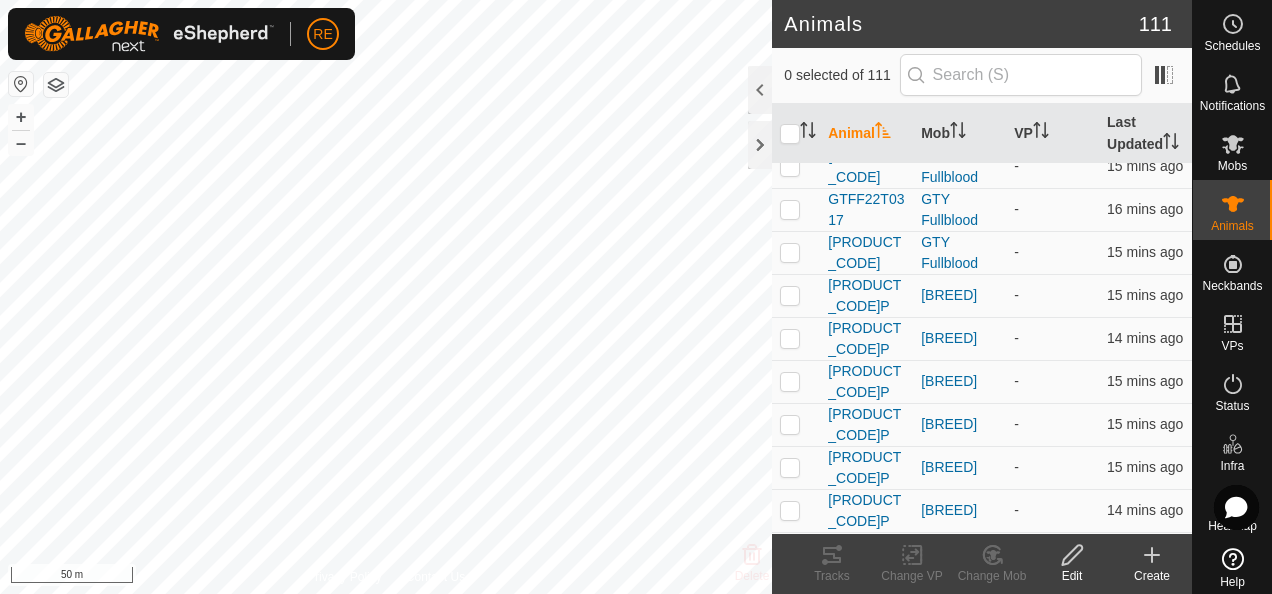 click on "Create" 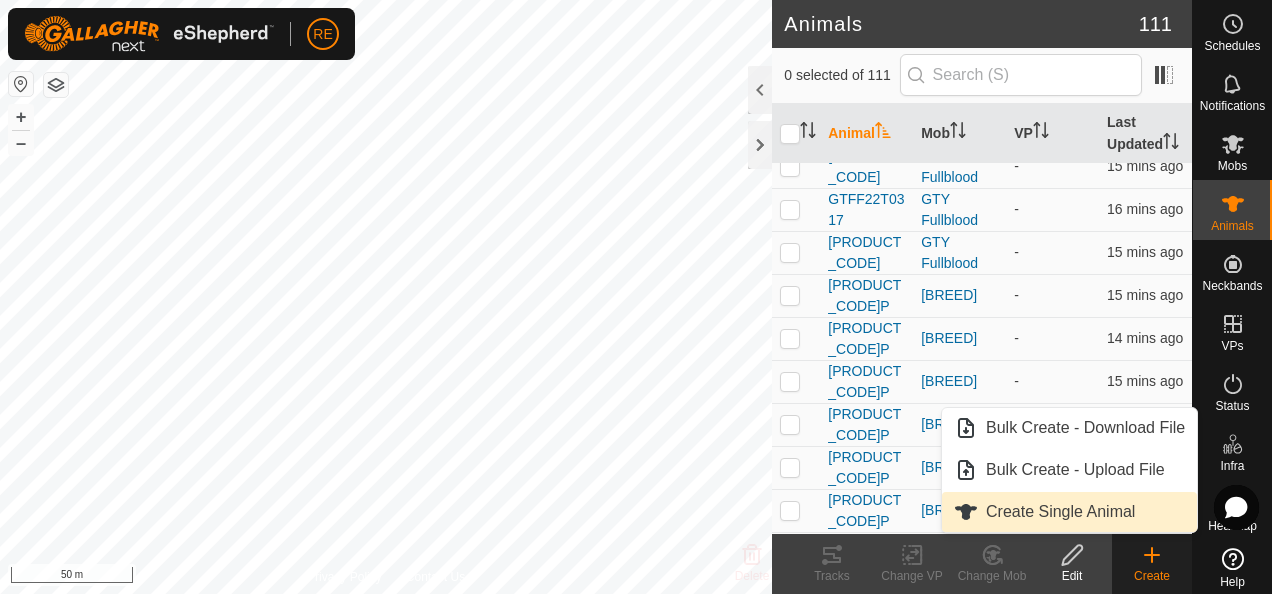 click on "Create Single Animal" at bounding box center [1069, 512] 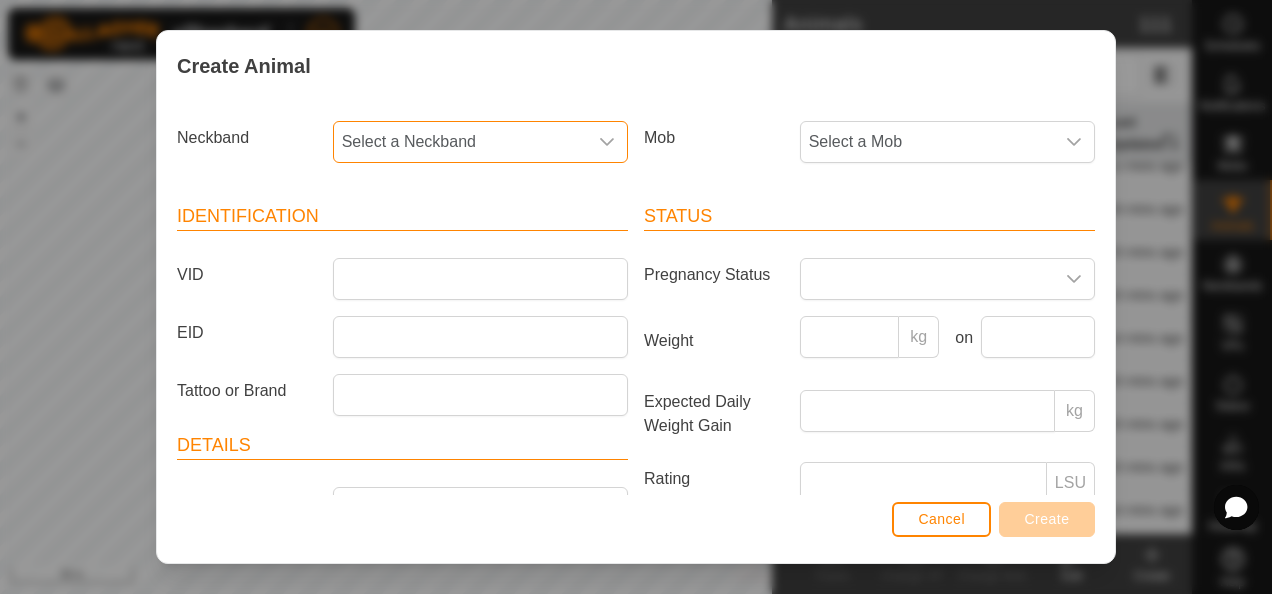 click on "Select a Neckband" at bounding box center (460, 142) 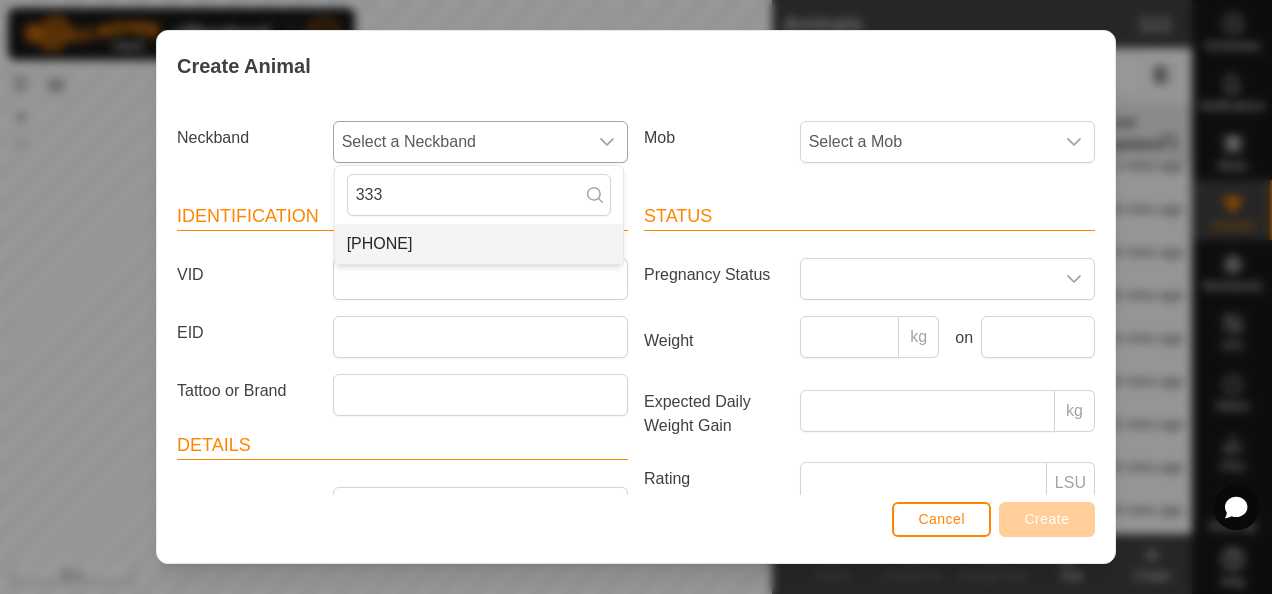 type on "333" 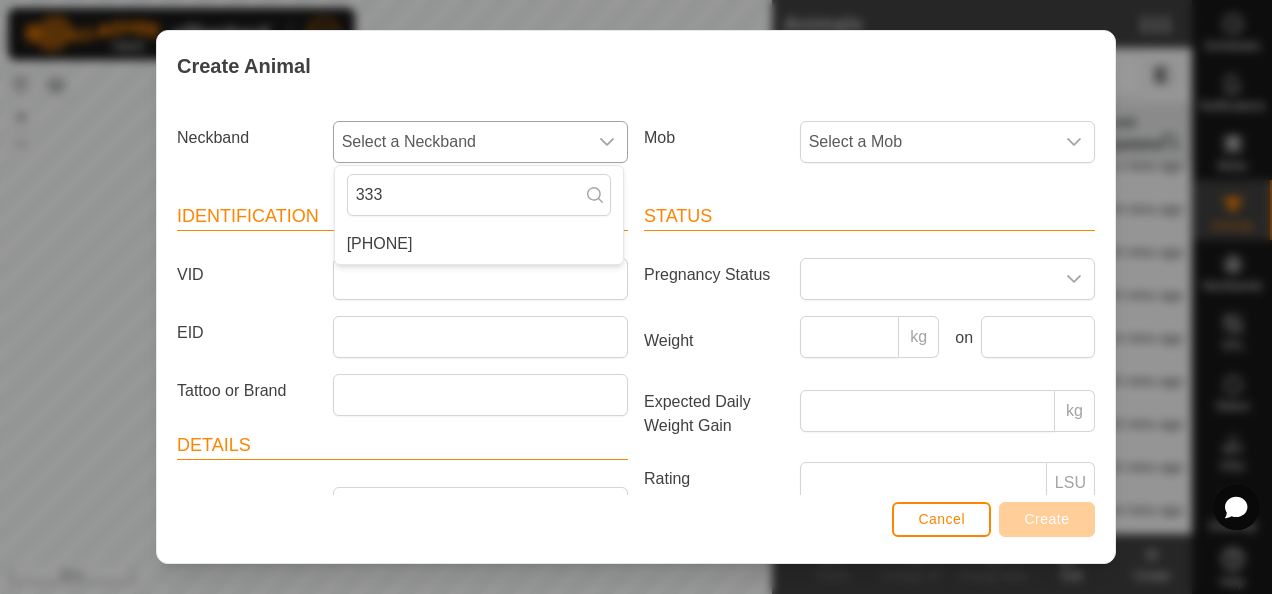 click on "[PHONE]" at bounding box center [479, 244] 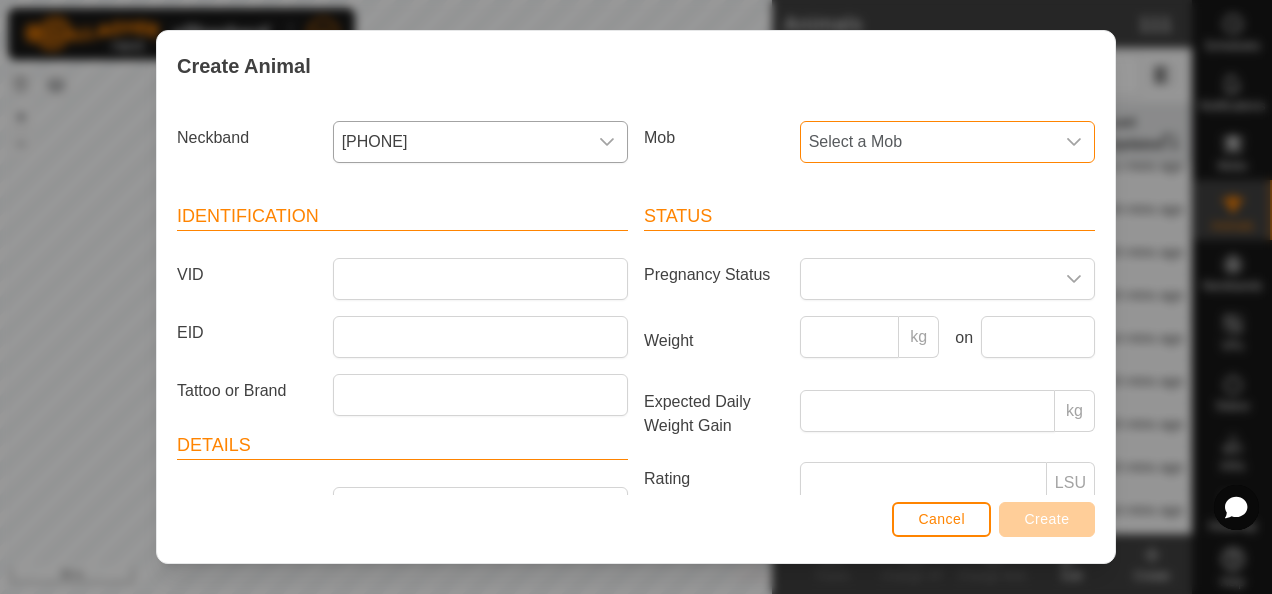 click on "Select a Mob" at bounding box center [927, 142] 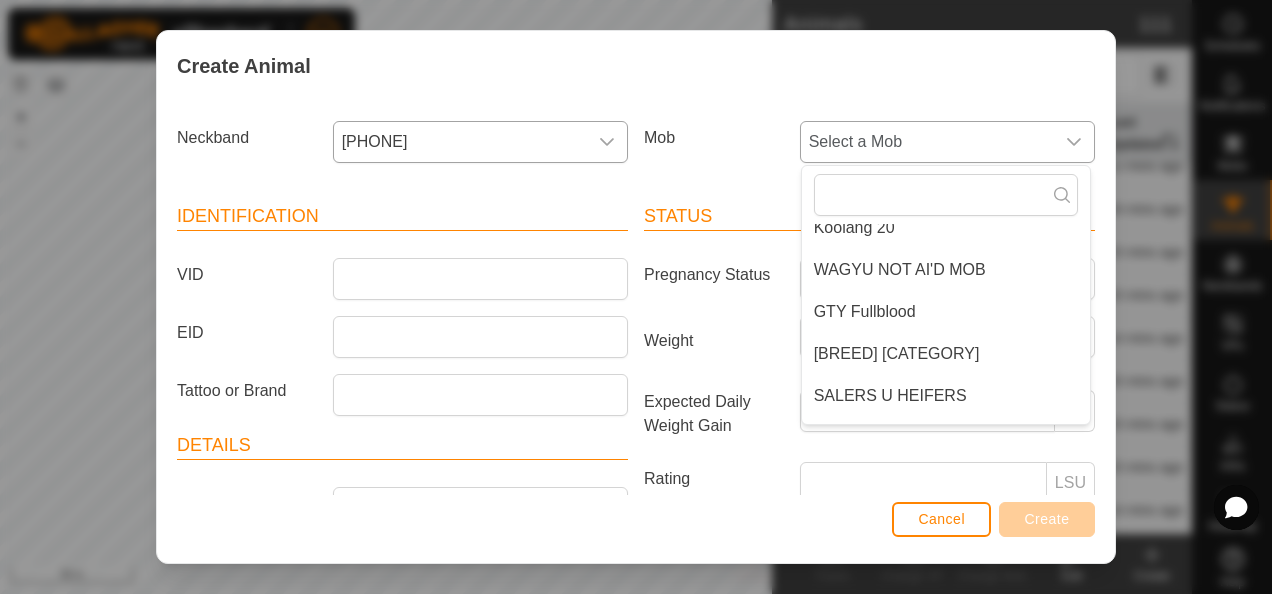 scroll, scrollTop: 200, scrollLeft: 0, axis: vertical 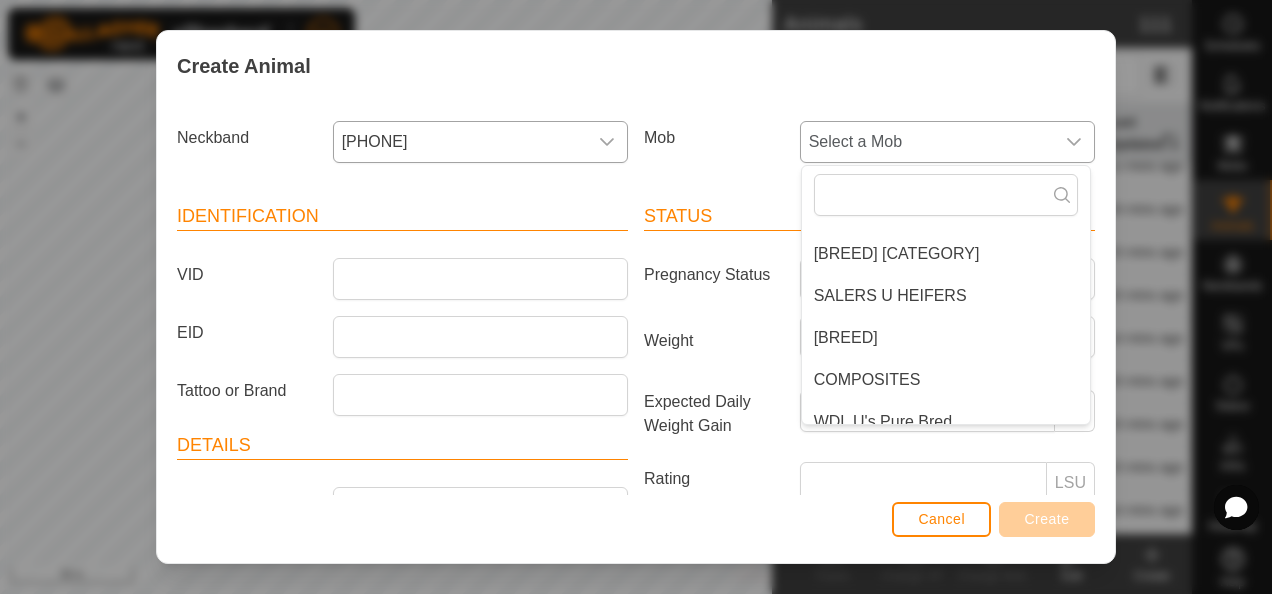 click on "[BREED]" at bounding box center [946, 338] 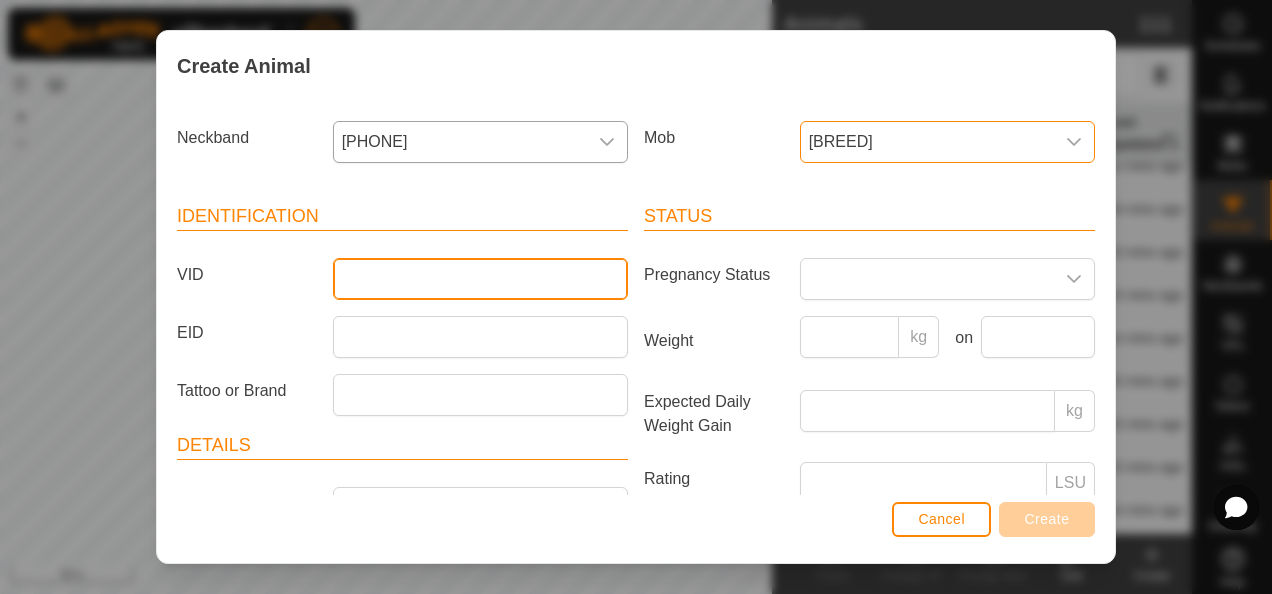 click on "VID" at bounding box center (480, 279) 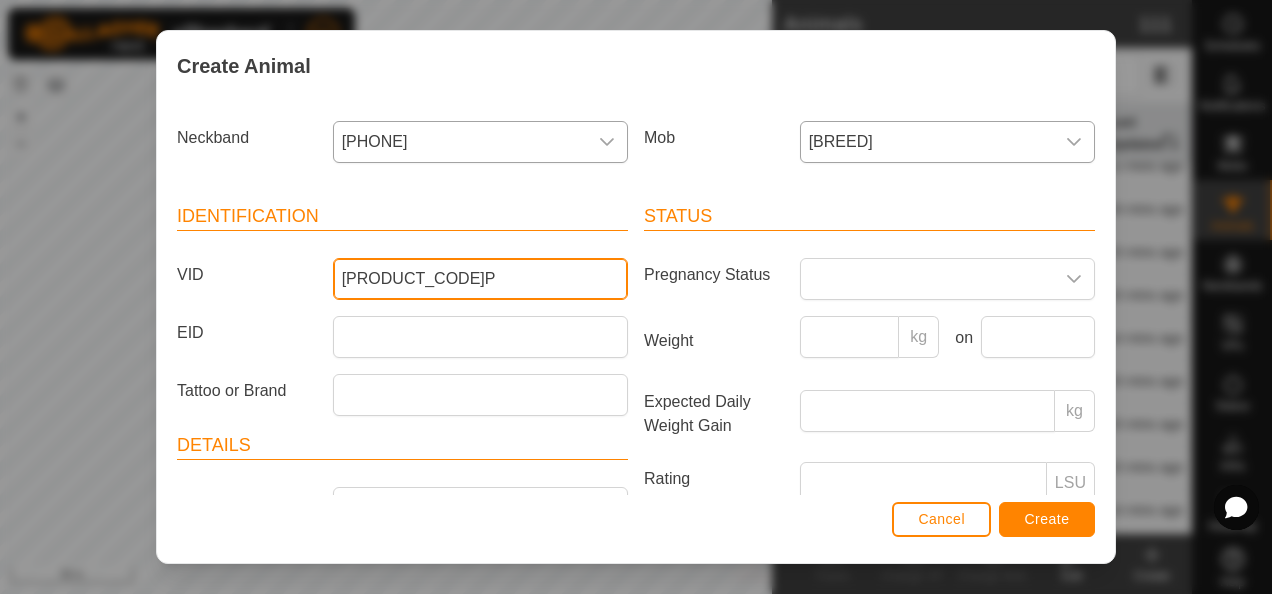 type on "[PRODUCT_CODE]P" 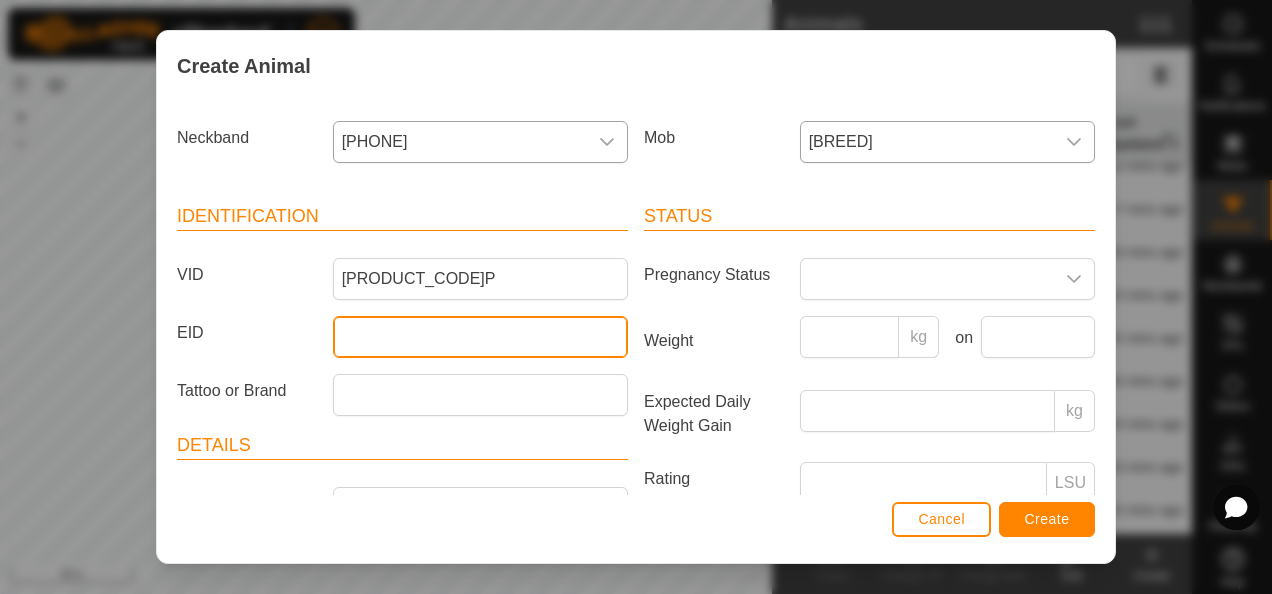 click on "EID" at bounding box center (480, 337) 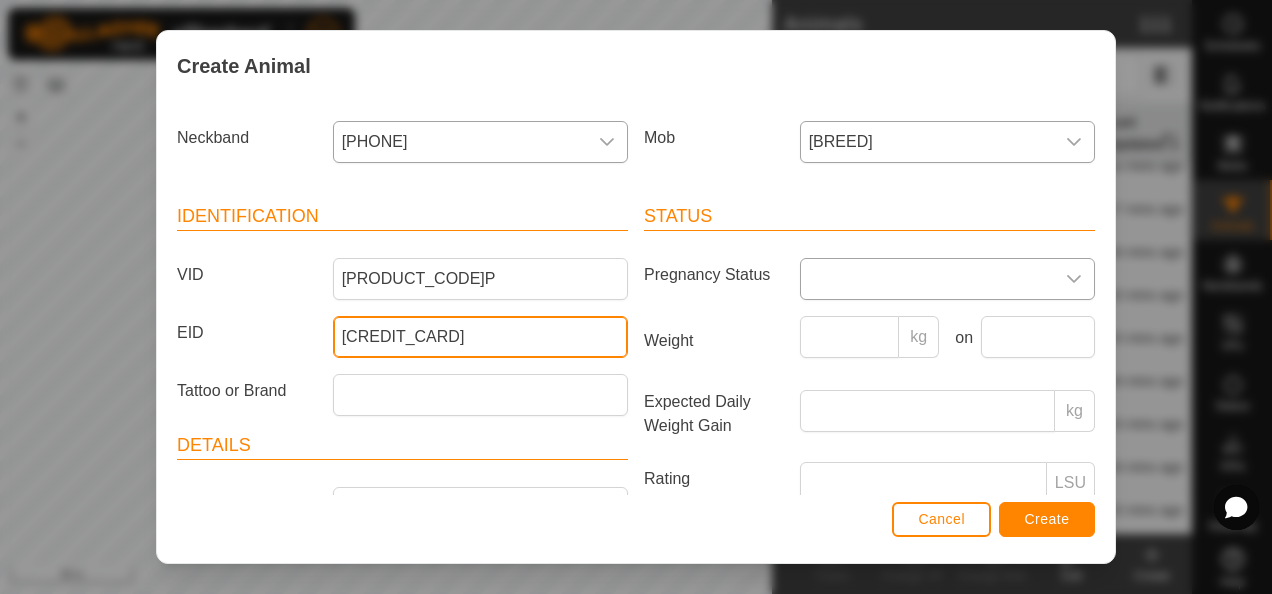 type on "[CREDIT_CARD]" 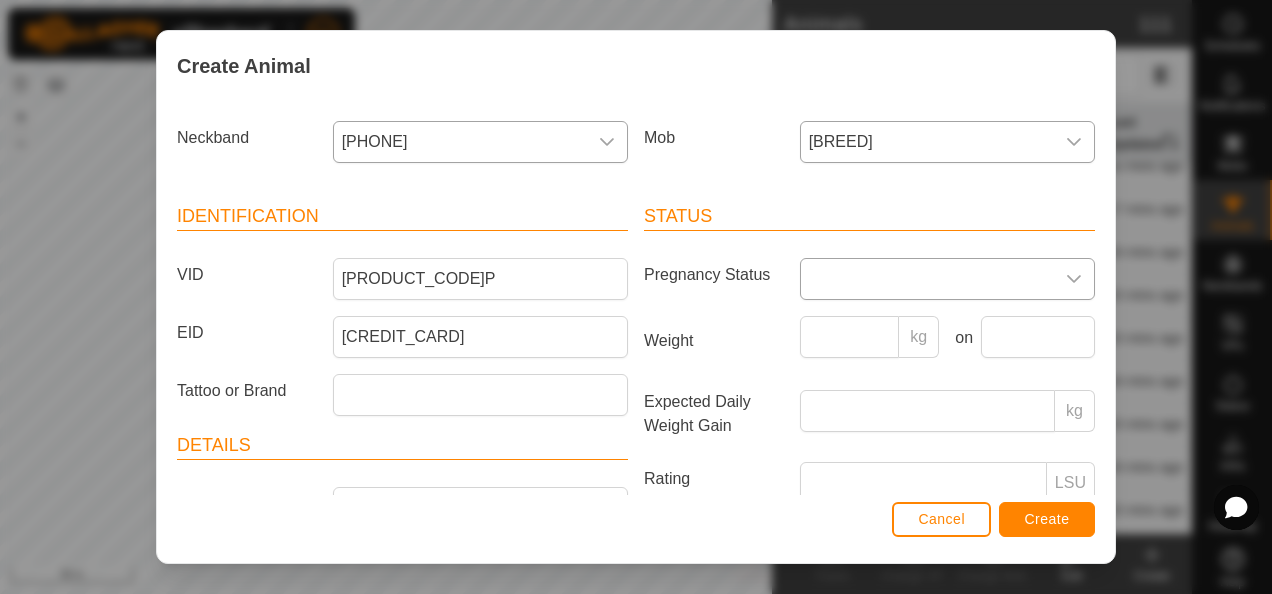 click at bounding box center (927, 279) 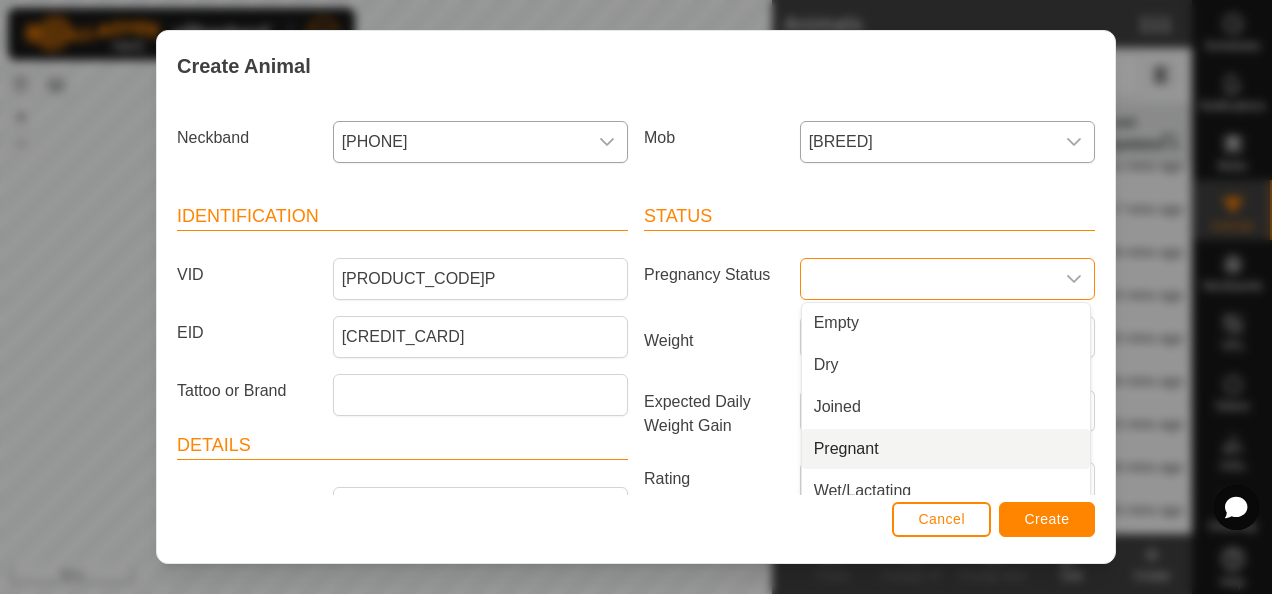 click on "Pregnant" at bounding box center [946, 449] 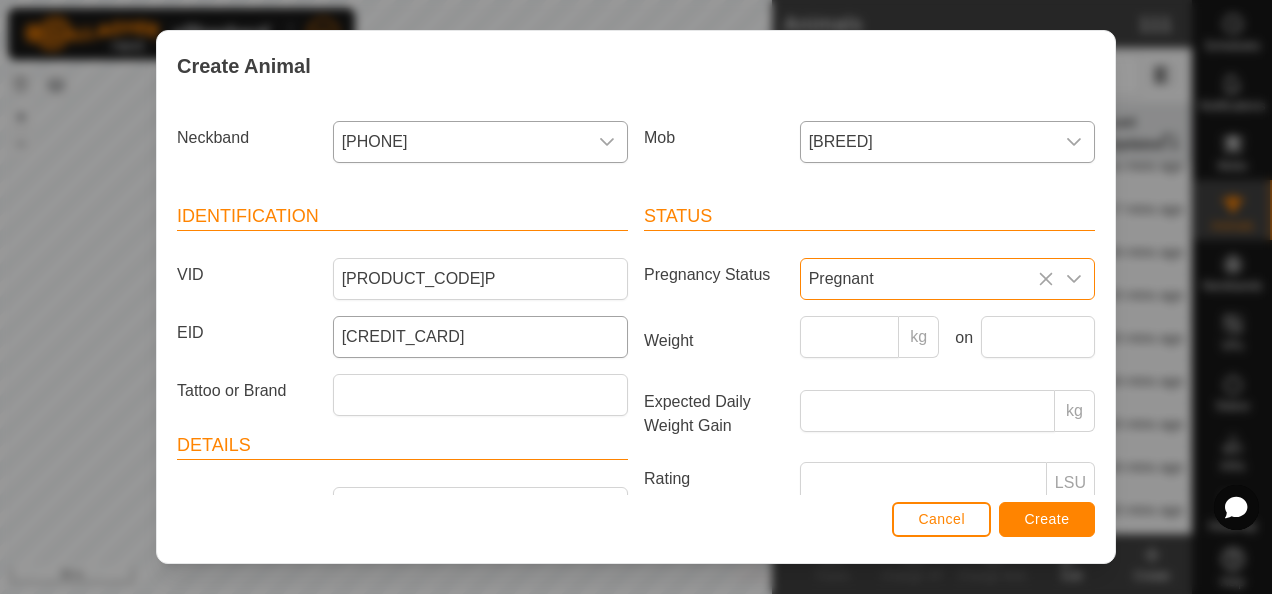 scroll, scrollTop: 207, scrollLeft: 0, axis: vertical 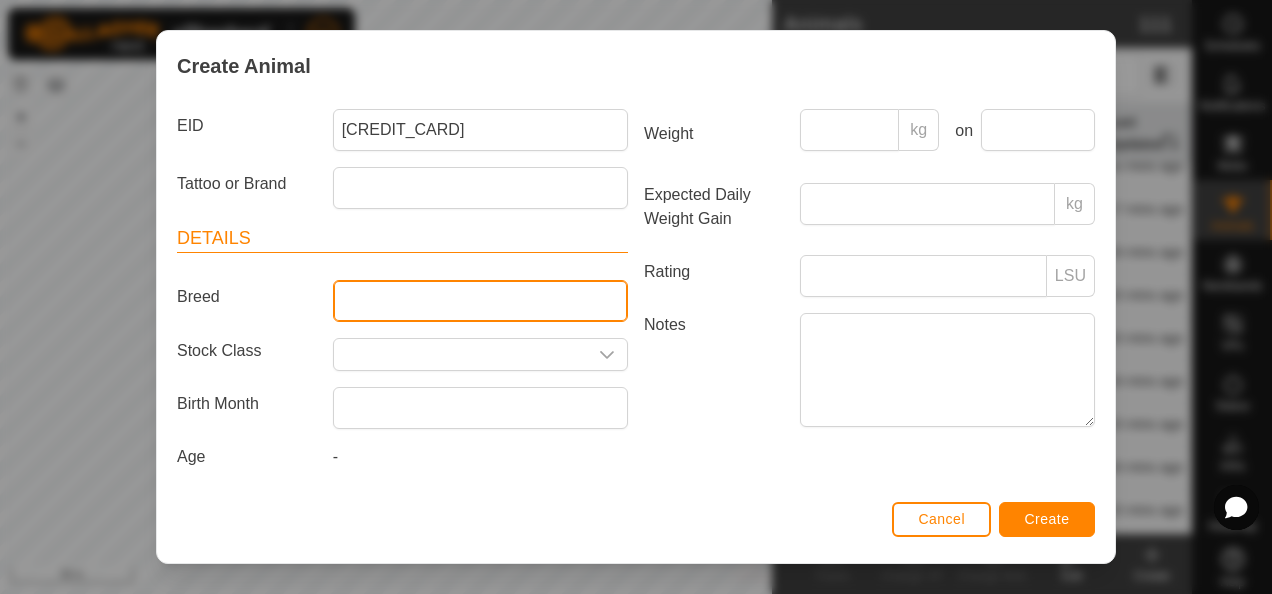 click on "Breed" at bounding box center [480, 301] 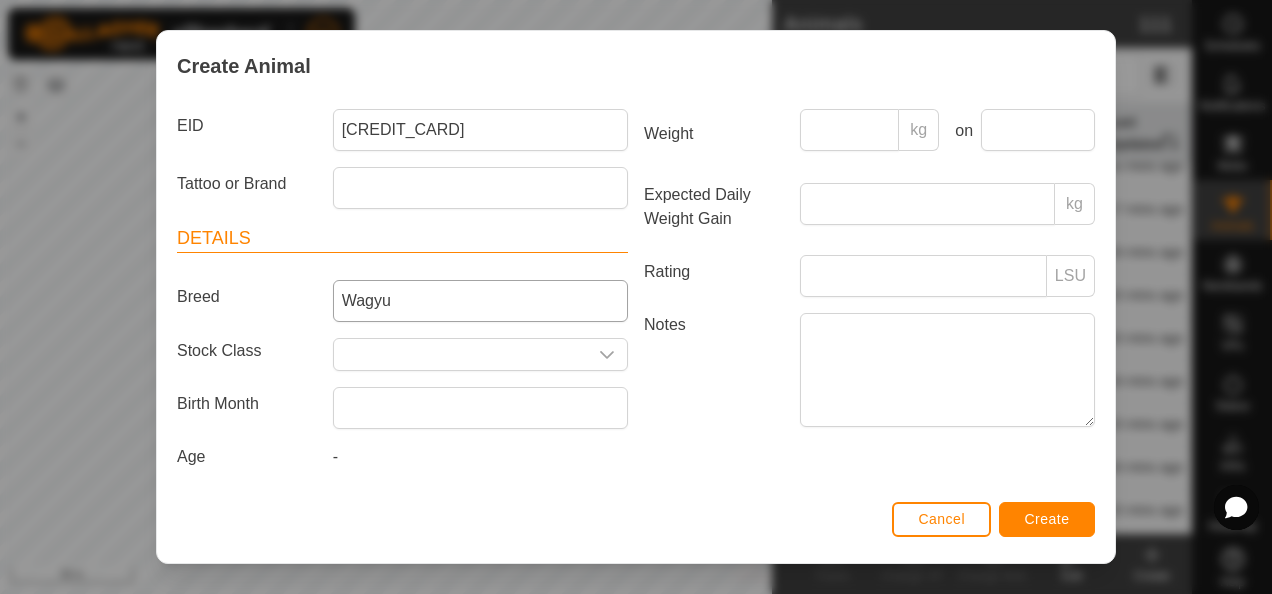 type on "[INITIALS]" 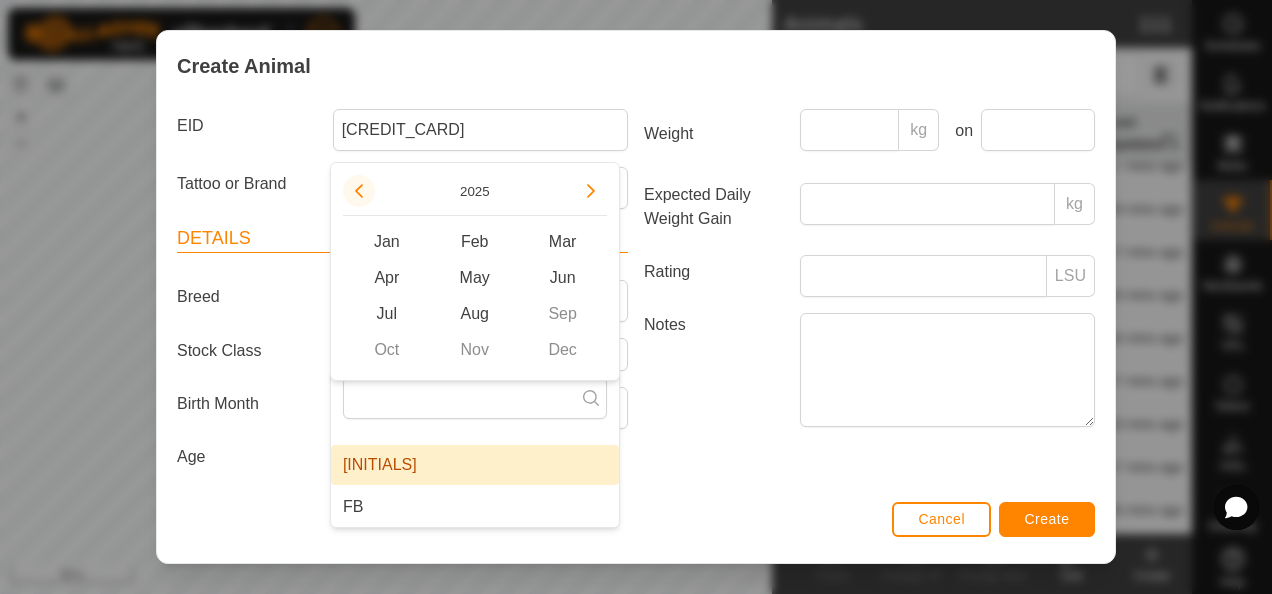 drag, startPoint x: 370, startPoint y: 179, endPoint x: 354, endPoint y: 194, distance: 21.931713 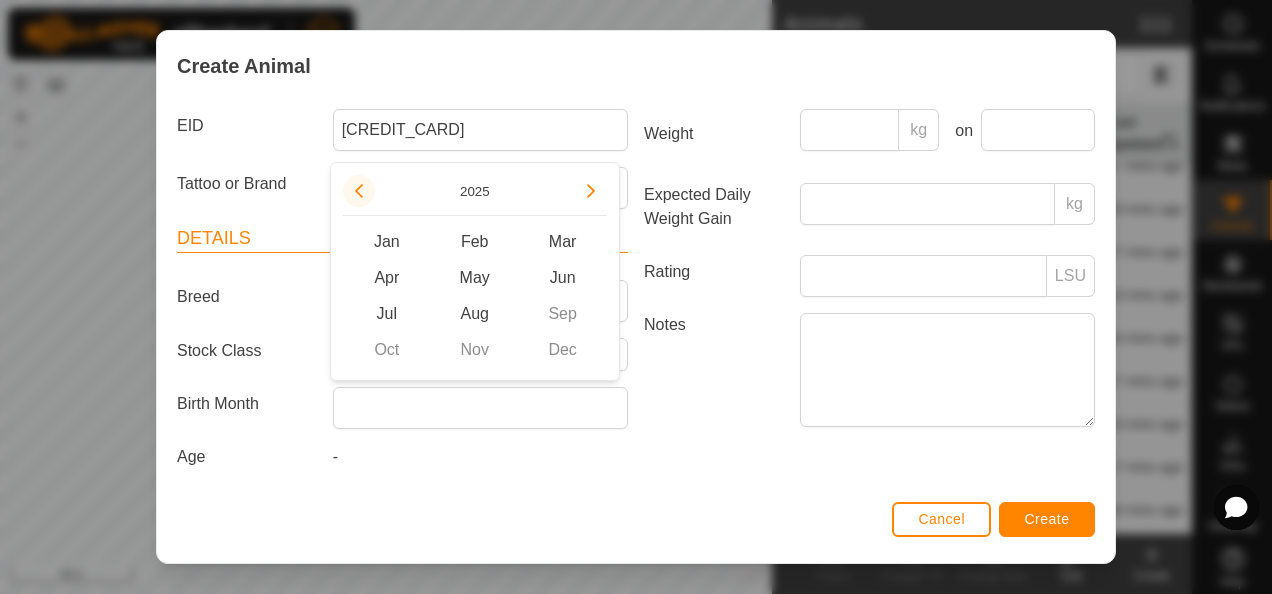 click at bounding box center [359, 191] 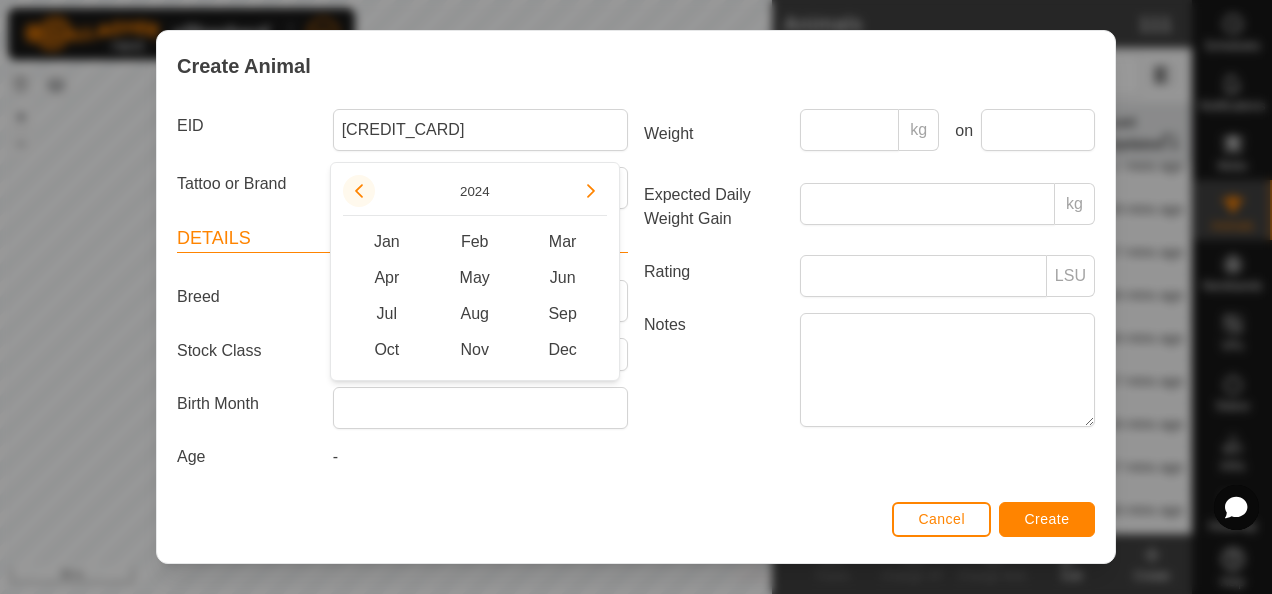 click at bounding box center [359, 191] 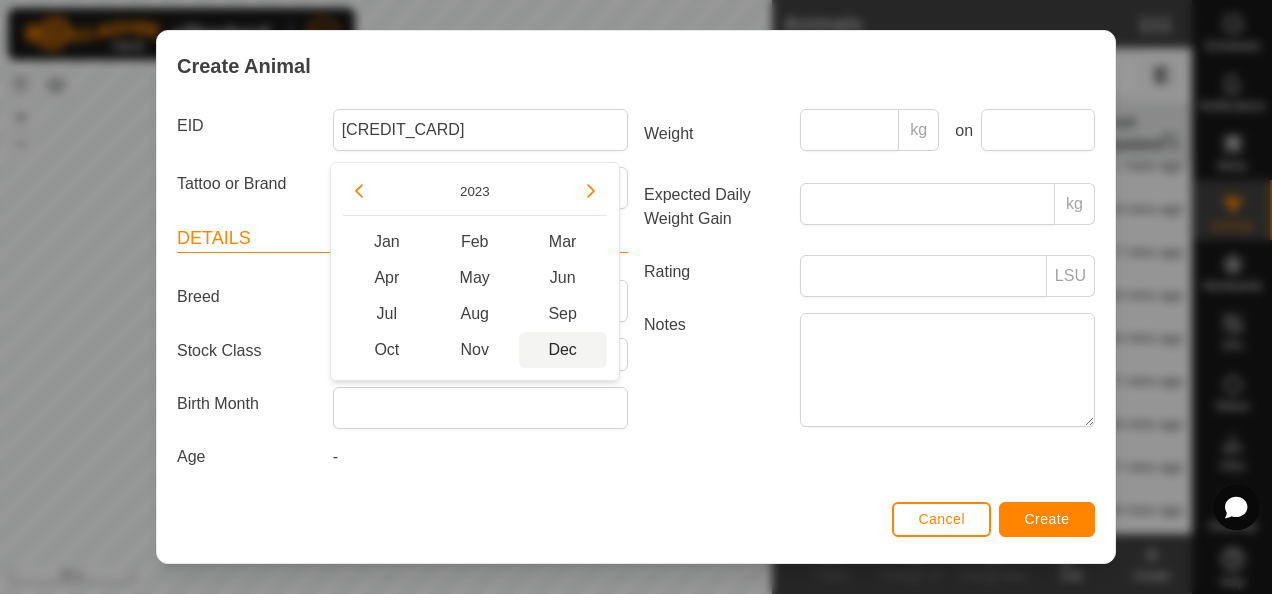 click on "Dec" at bounding box center [563, 350] 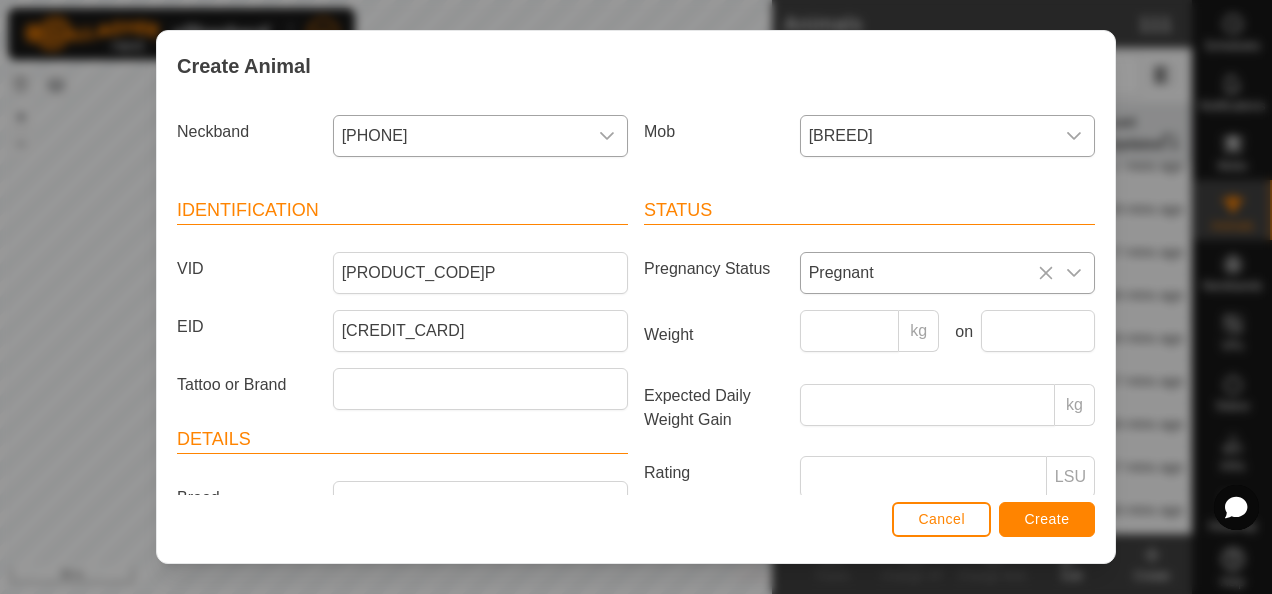 scroll, scrollTop: 0, scrollLeft: 0, axis: both 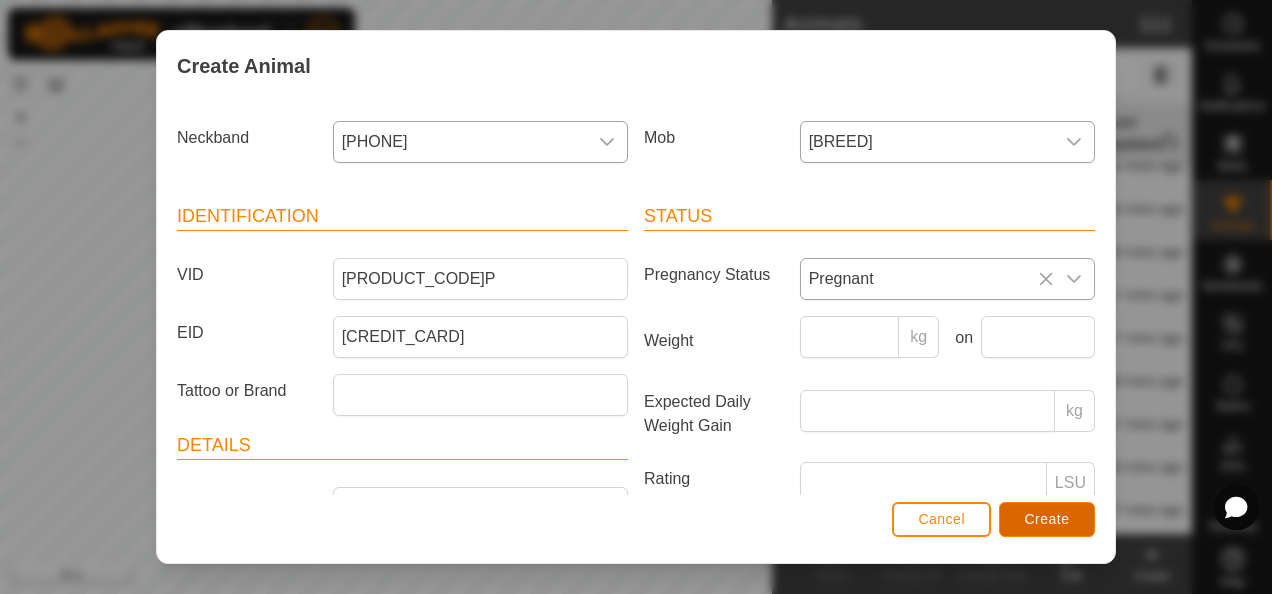 click on "Create" at bounding box center [1047, 519] 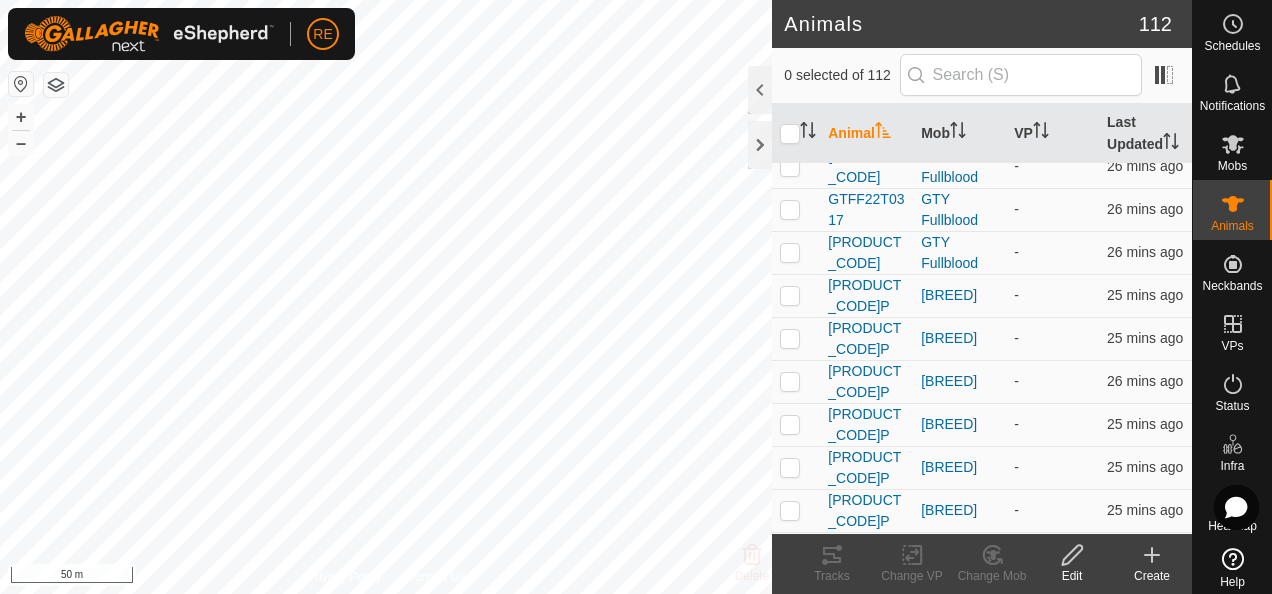 click 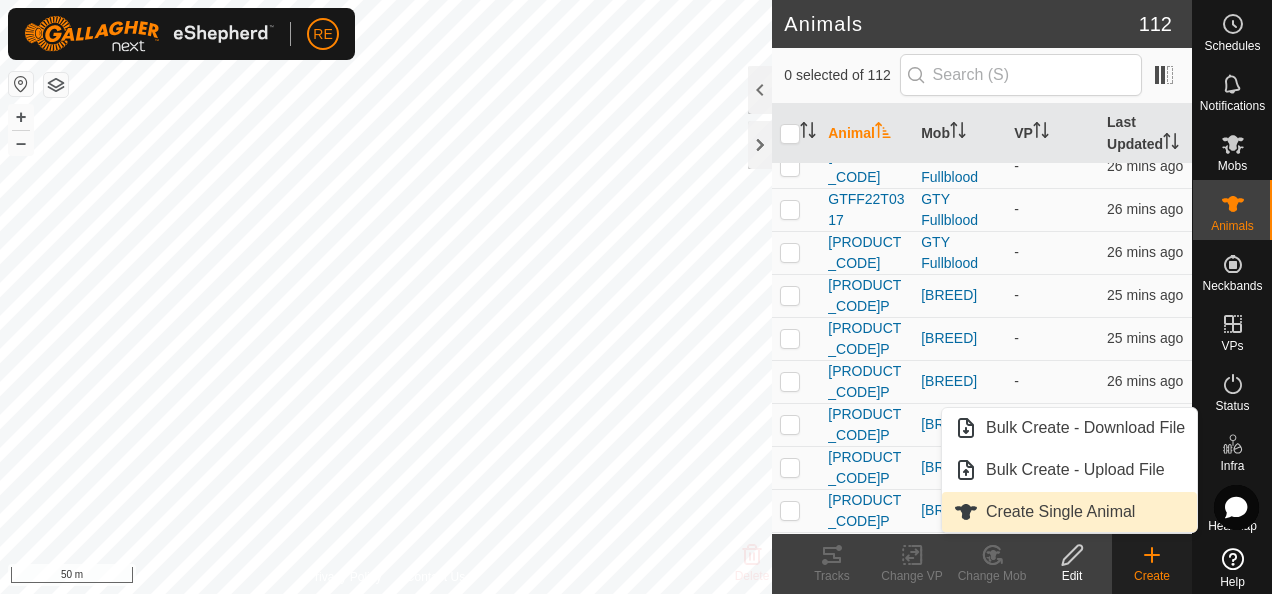 click on "Create Single Animal" at bounding box center [1069, 512] 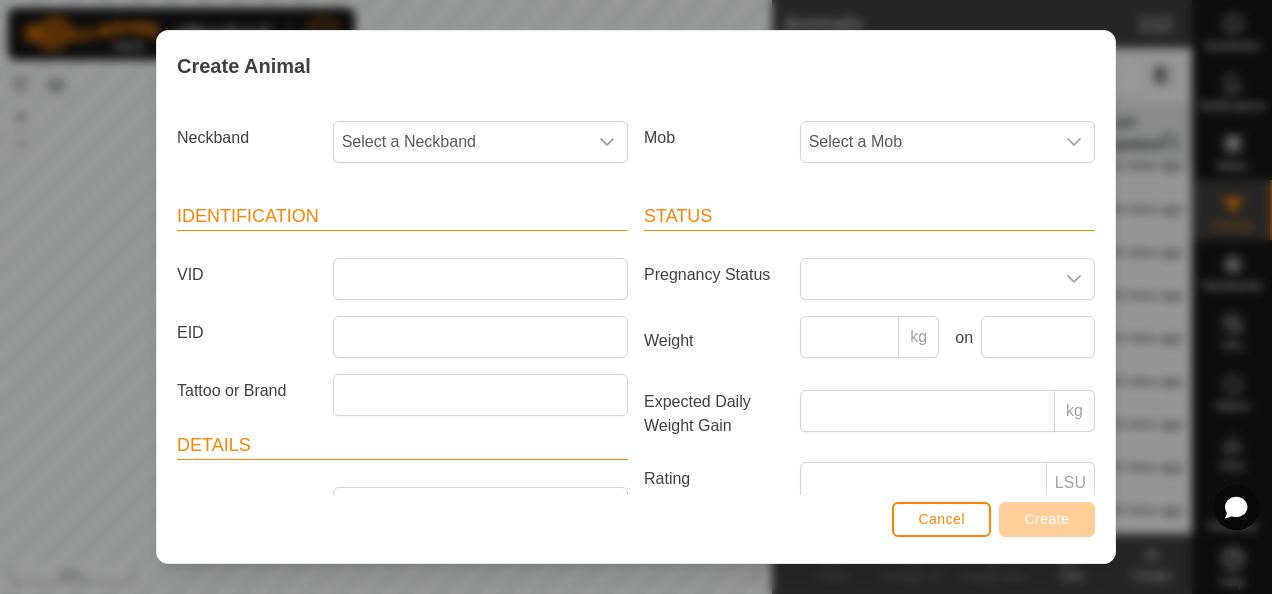 click on "Select a Neckband" at bounding box center (460, 142) 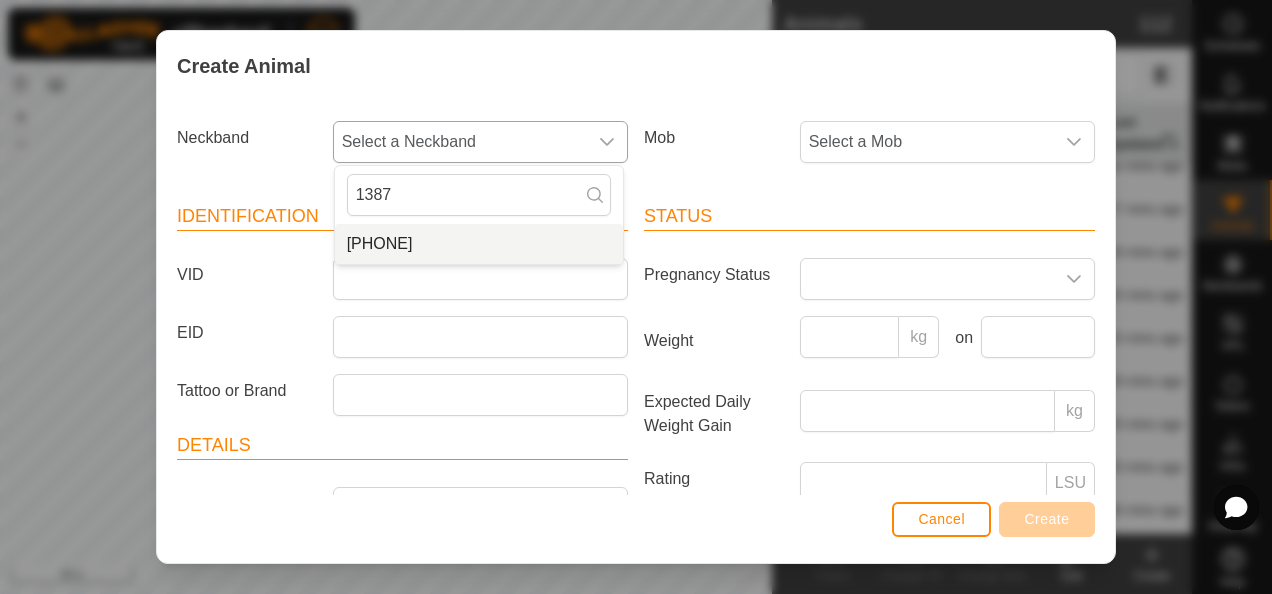 type on "1387" 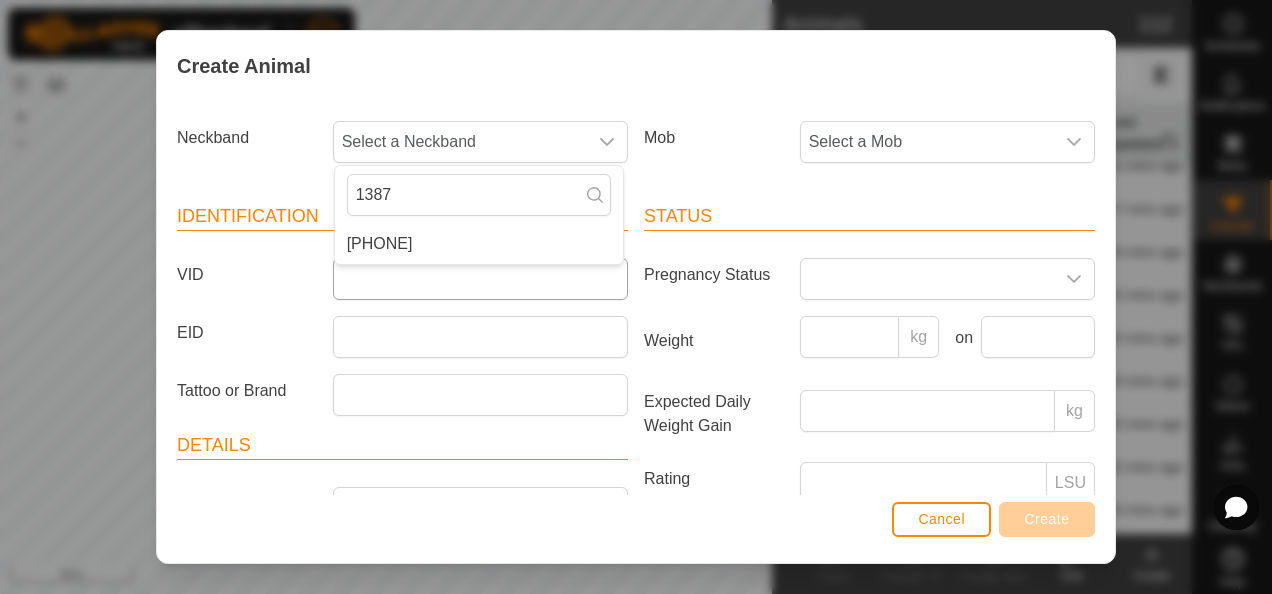 drag, startPoint x: 464, startPoint y: 238, endPoint x: 456, endPoint y: 282, distance: 44.72136 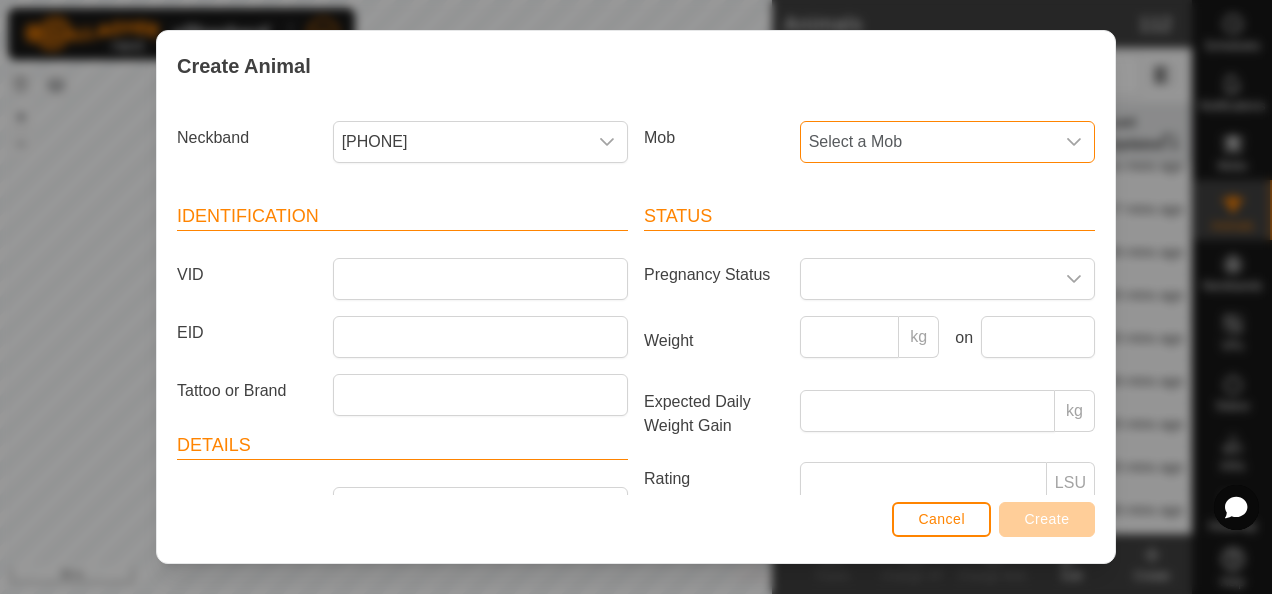 click on "Select a Mob" at bounding box center [927, 142] 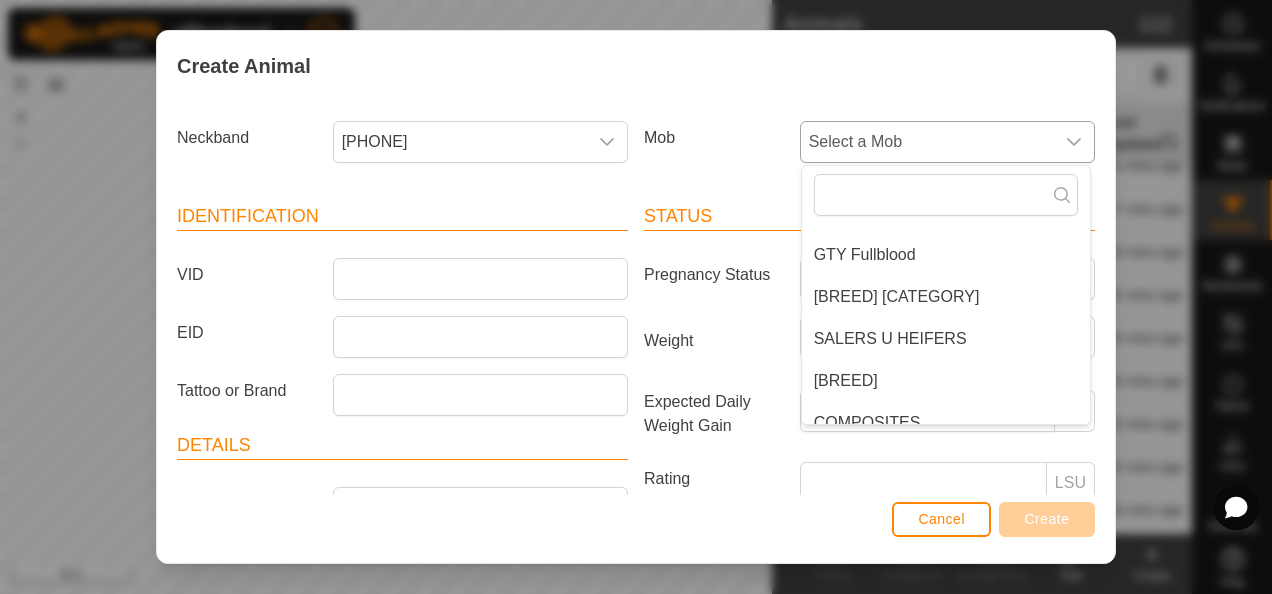 scroll, scrollTop: 200, scrollLeft: 0, axis: vertical 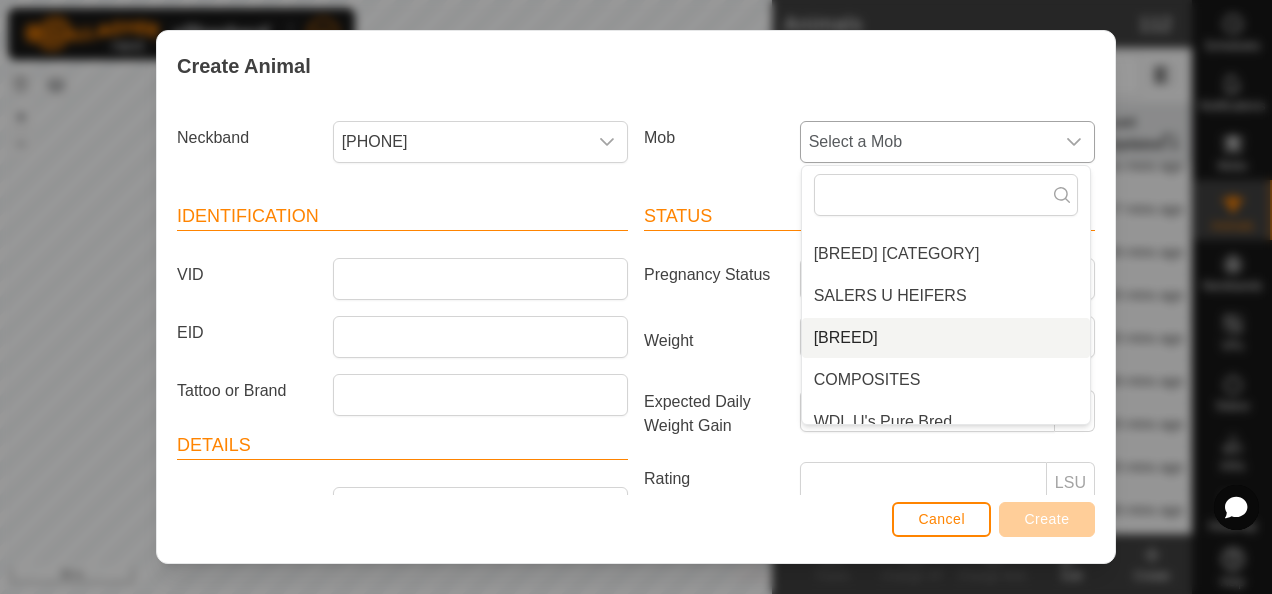 click on "[BREED]" at bounding box center (946, 338) 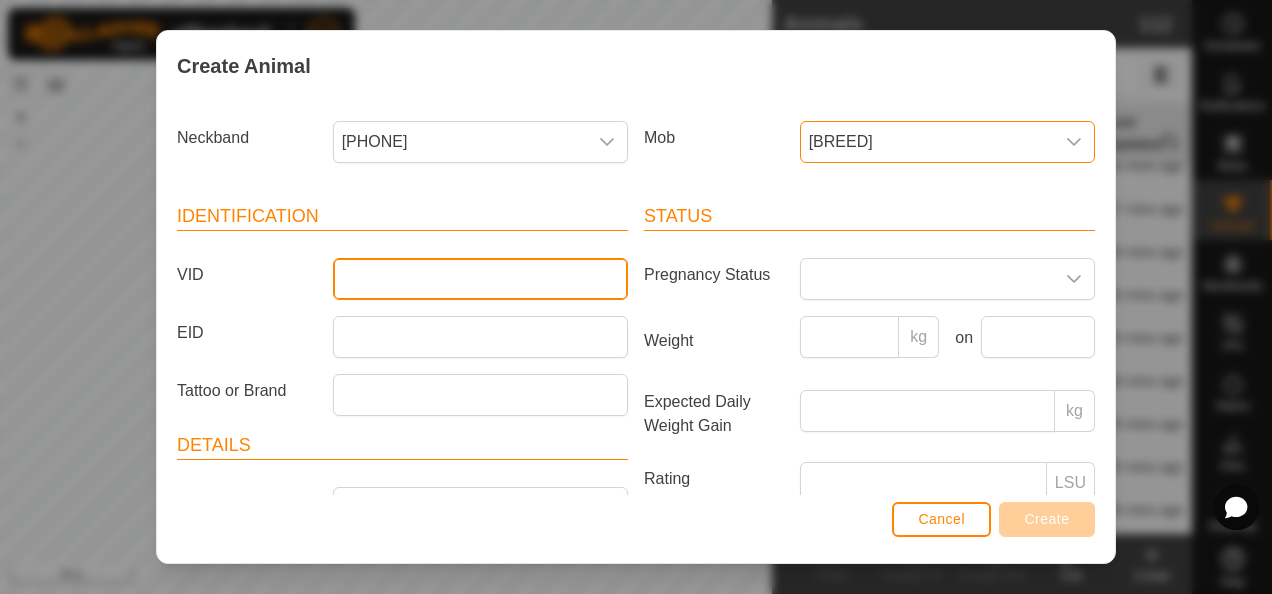 click on "VID" at bounding box center [480, 279] 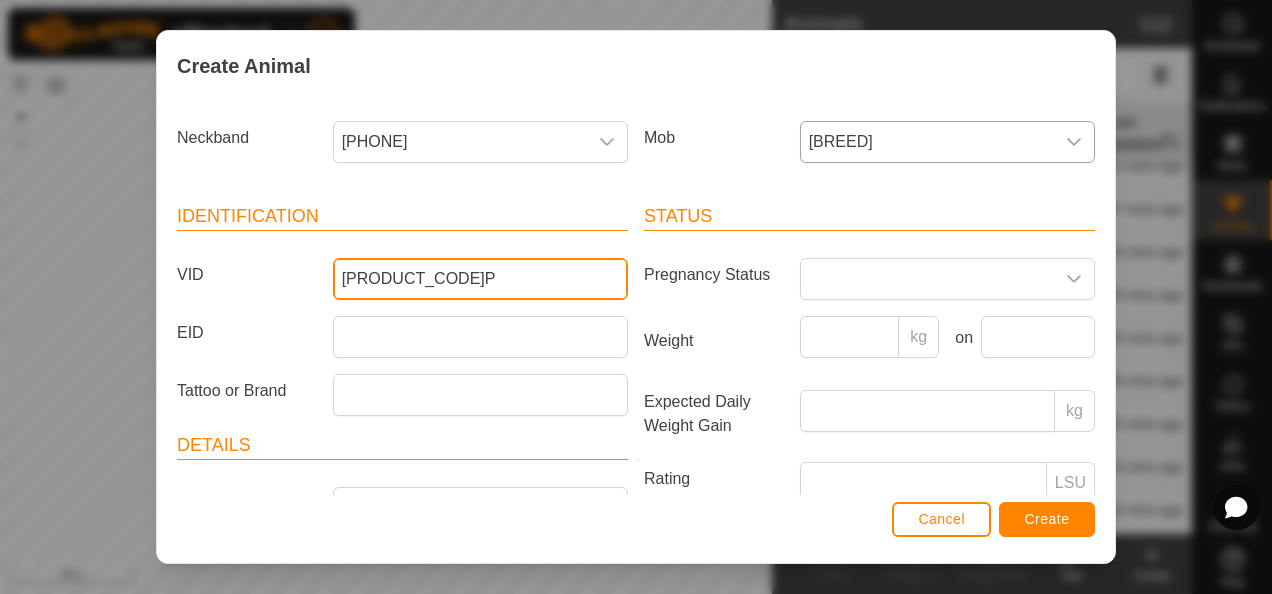 type on "[PRODUCT_CODE]P" 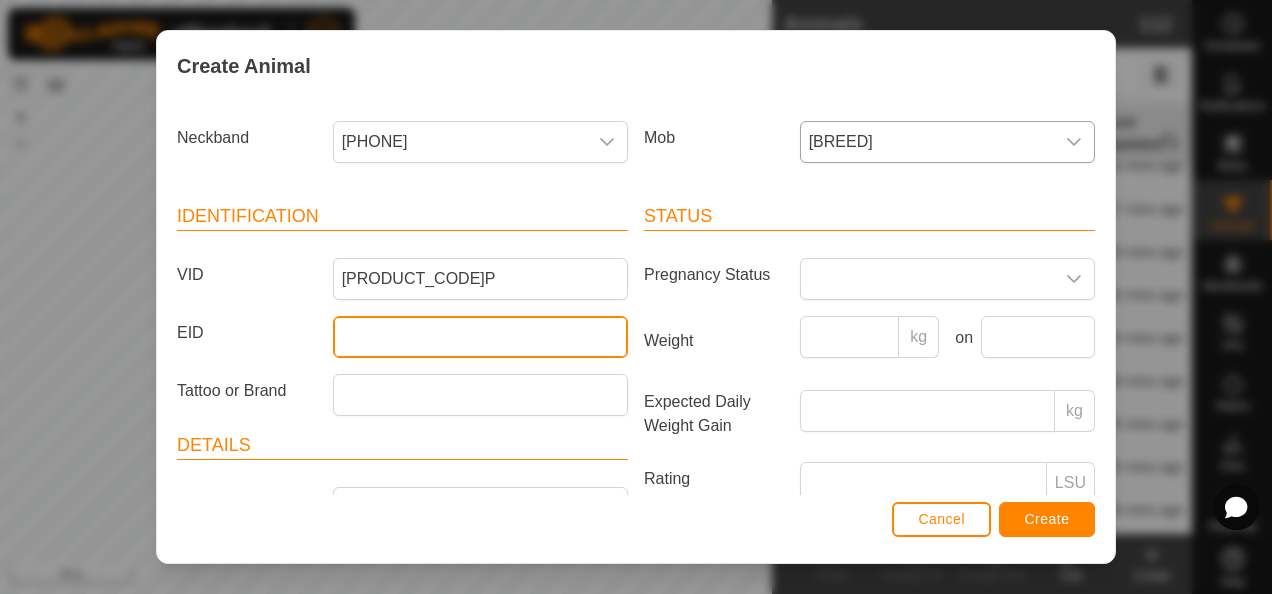 click on "EID" at bounding box center (480, 337) 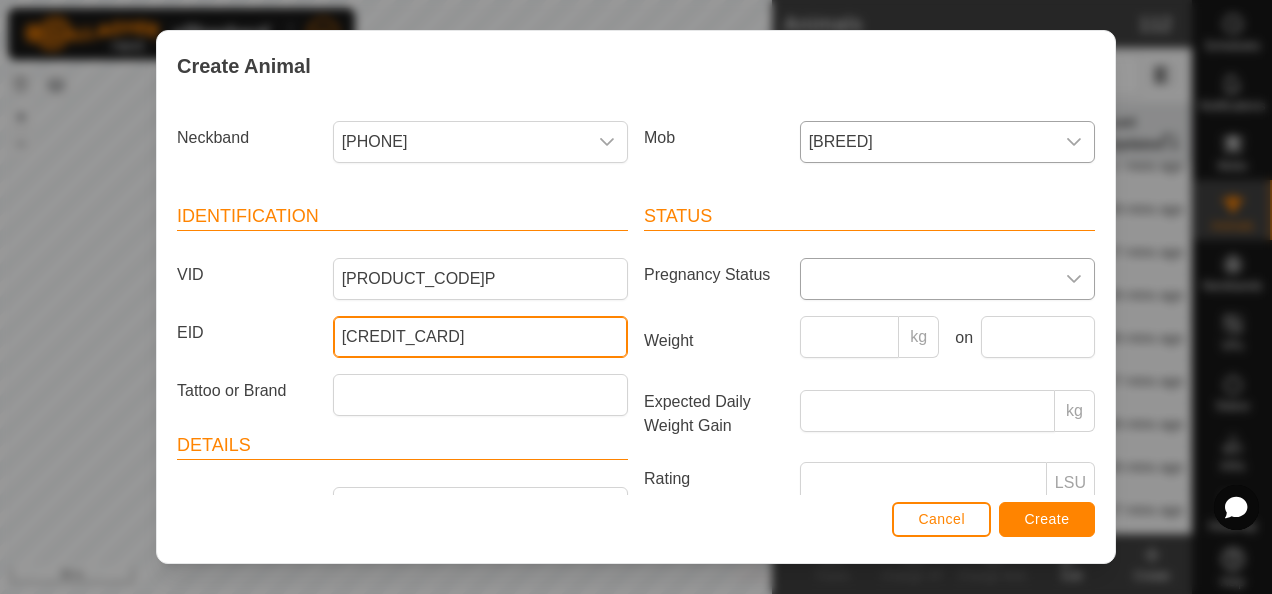 type on "[CREDIT_CARD]" 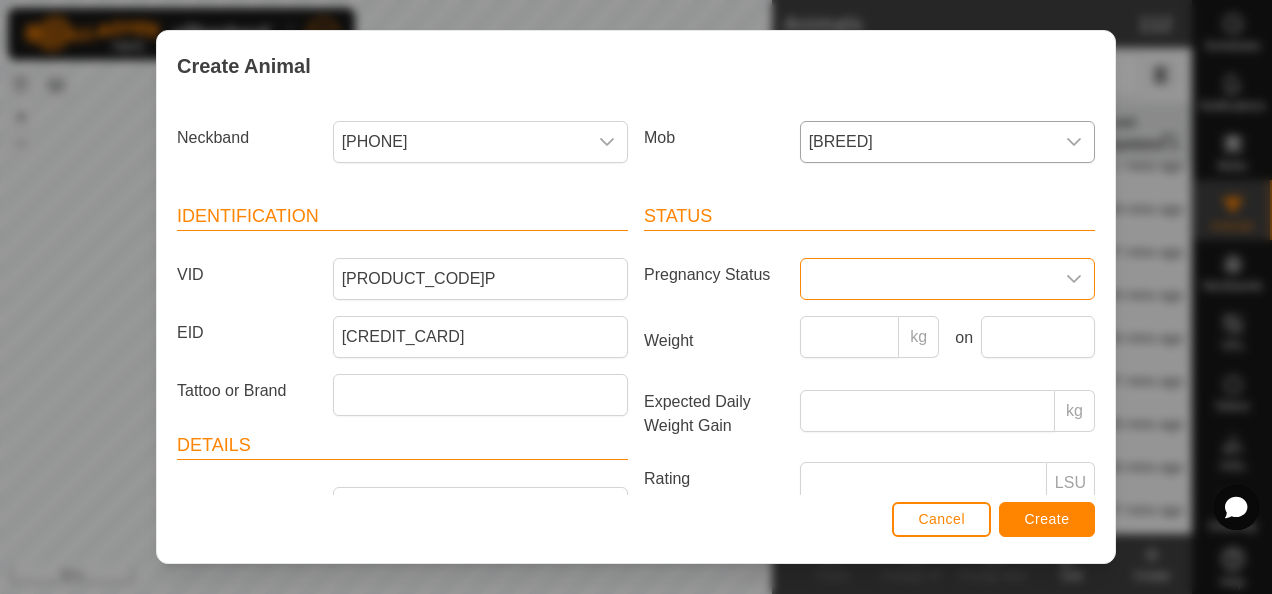 click at bounding box center (927, 279) 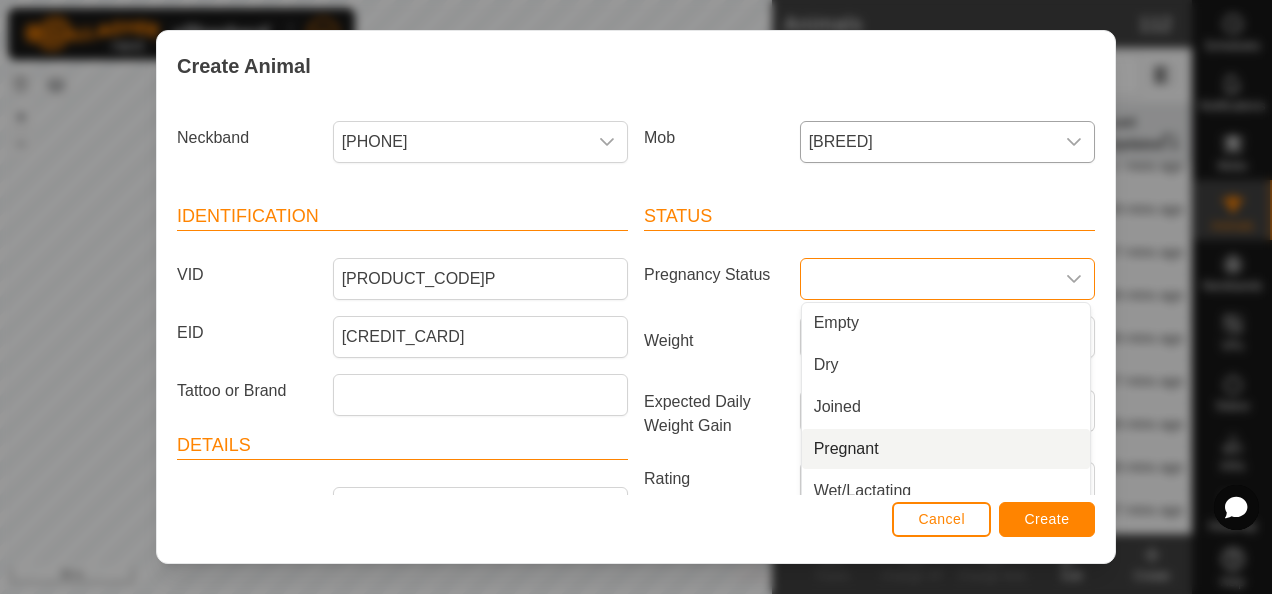 click on "Pregnant" at bounding box center (946, 449) 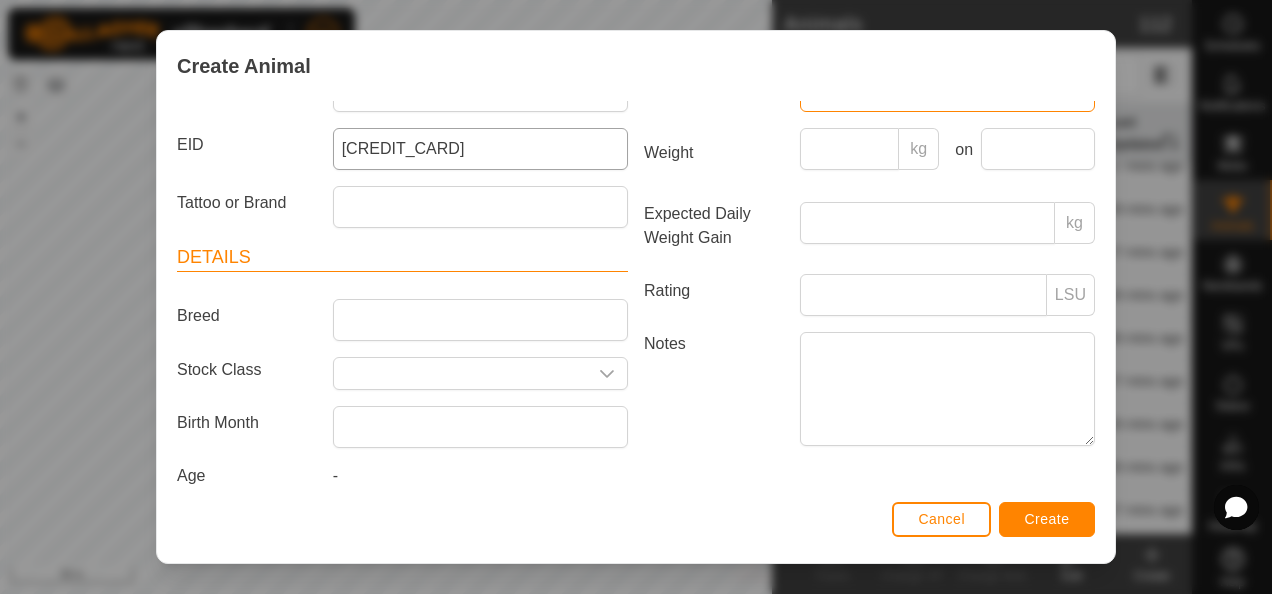 scroll, scrollTop: 200, scrollLeft: 0, axis: vertical 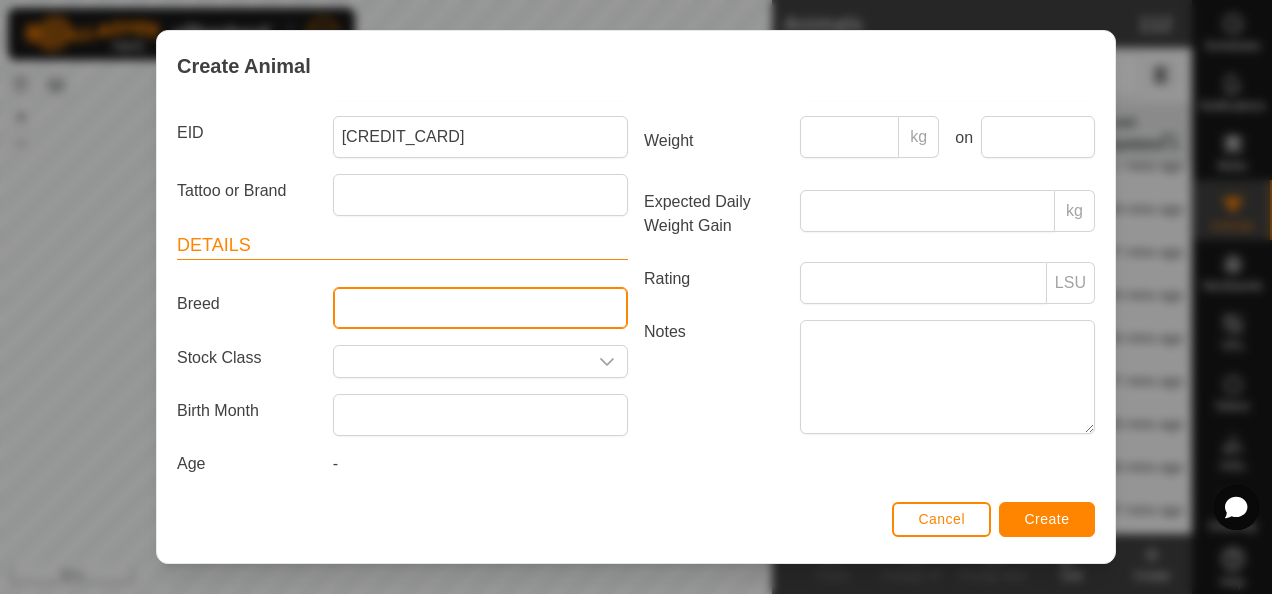 click on "Breed" at bounding box center [480, 308] 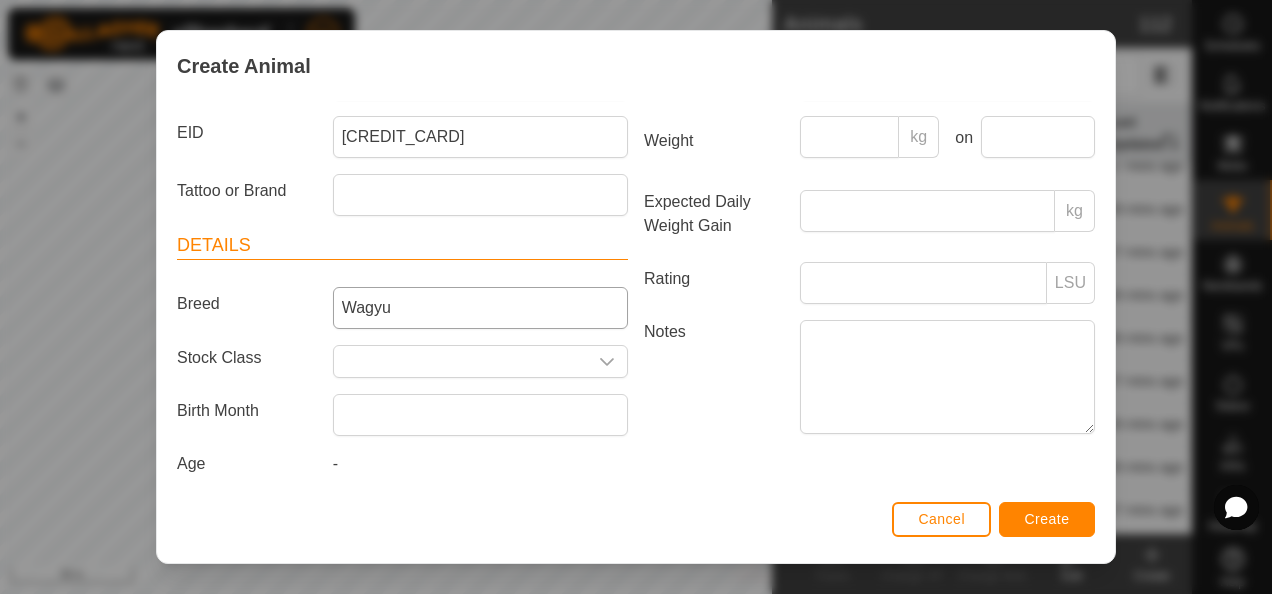 type on "[INITIALS]" 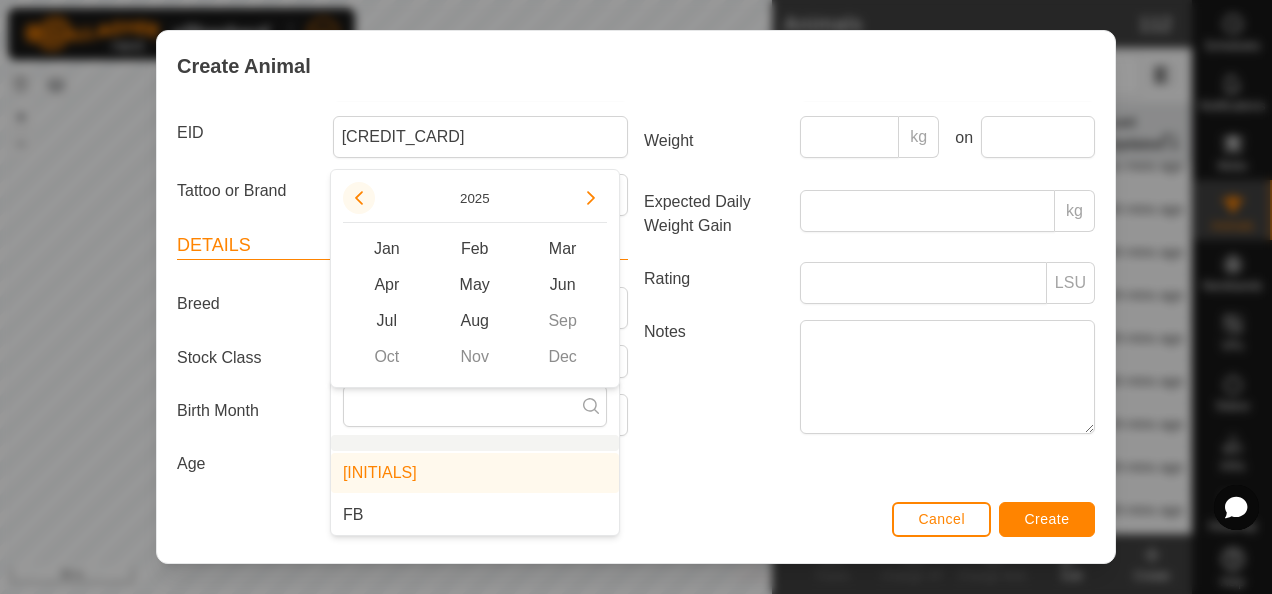 click at bounding box center [359, 198] 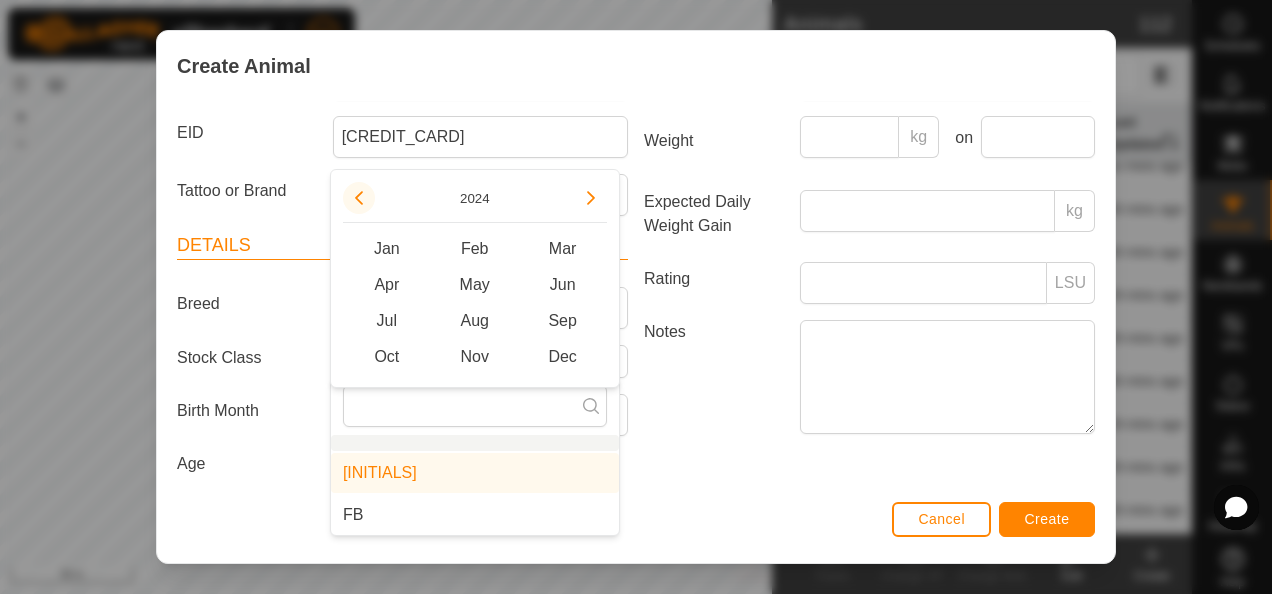 click at bounding box center (355, 193) 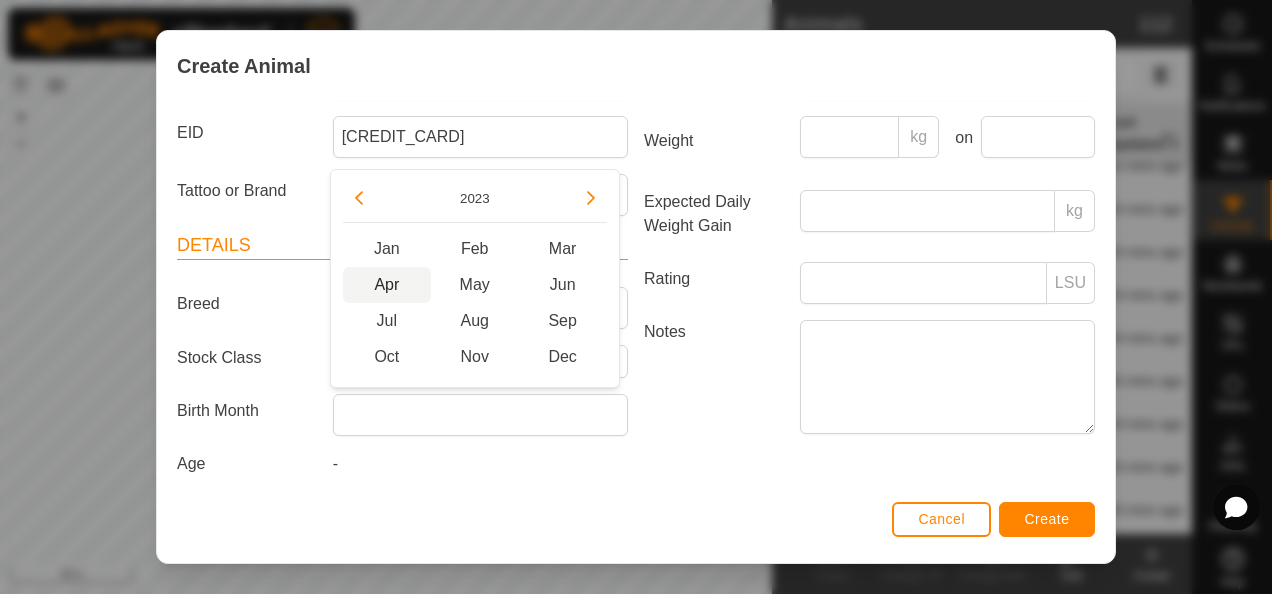 click on "Apr" at bounding box center (387, 285) 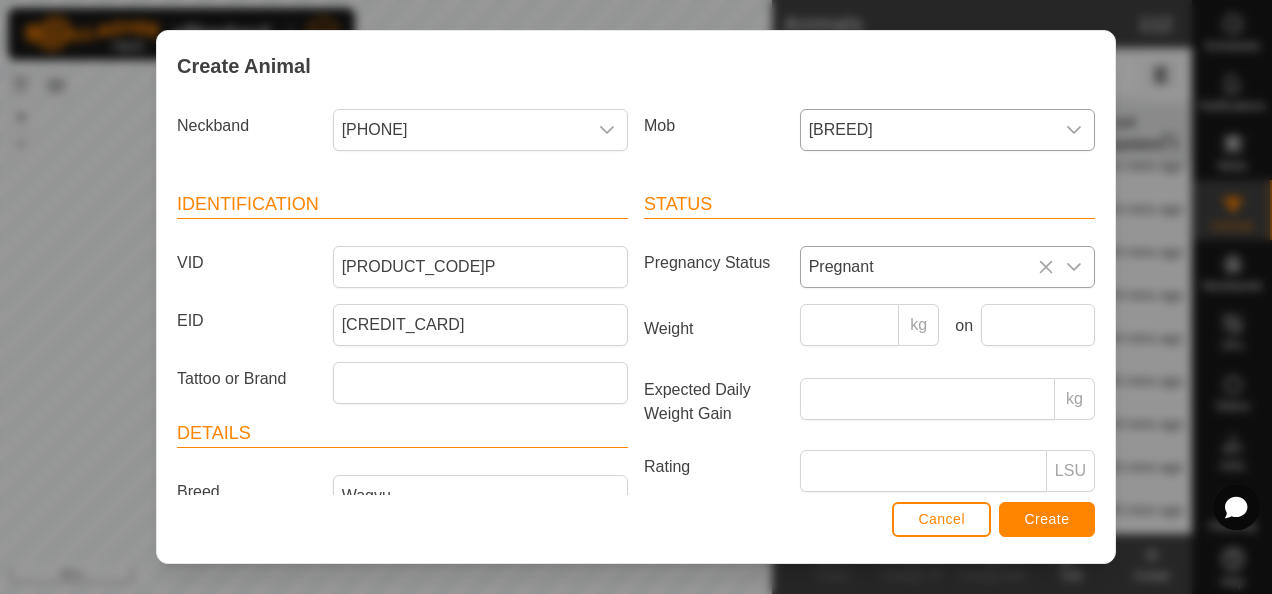 scroll, scrollTop: 0, scrollLeft: 0, axis: both 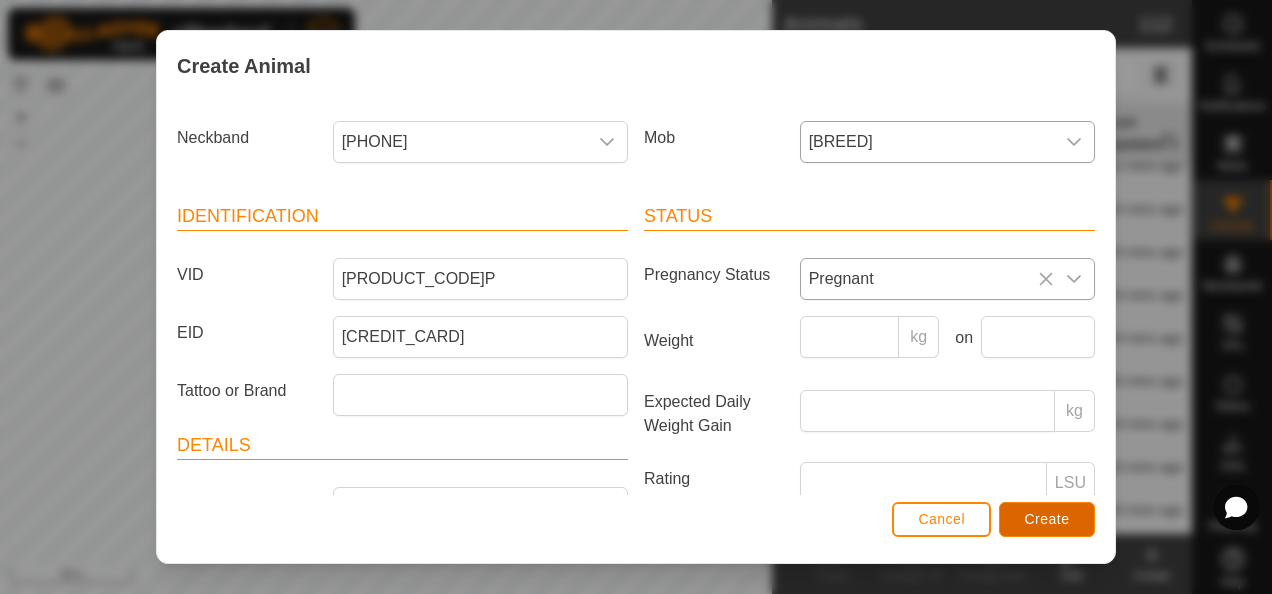 click on "Create" at bounding box center [1047, 519] 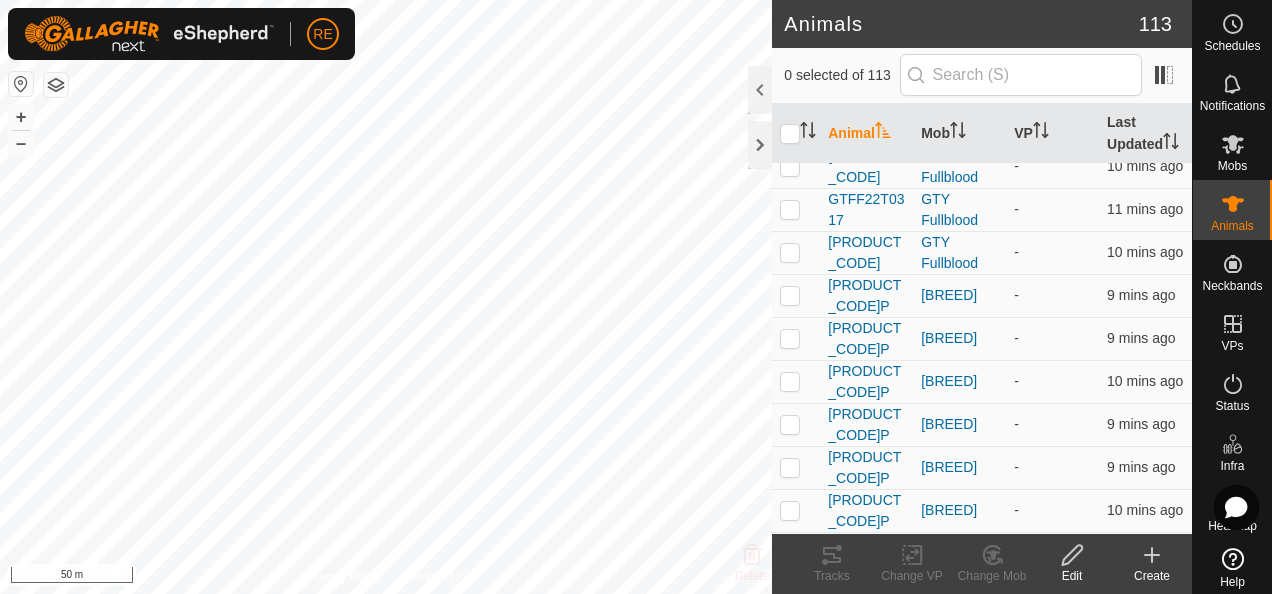 click 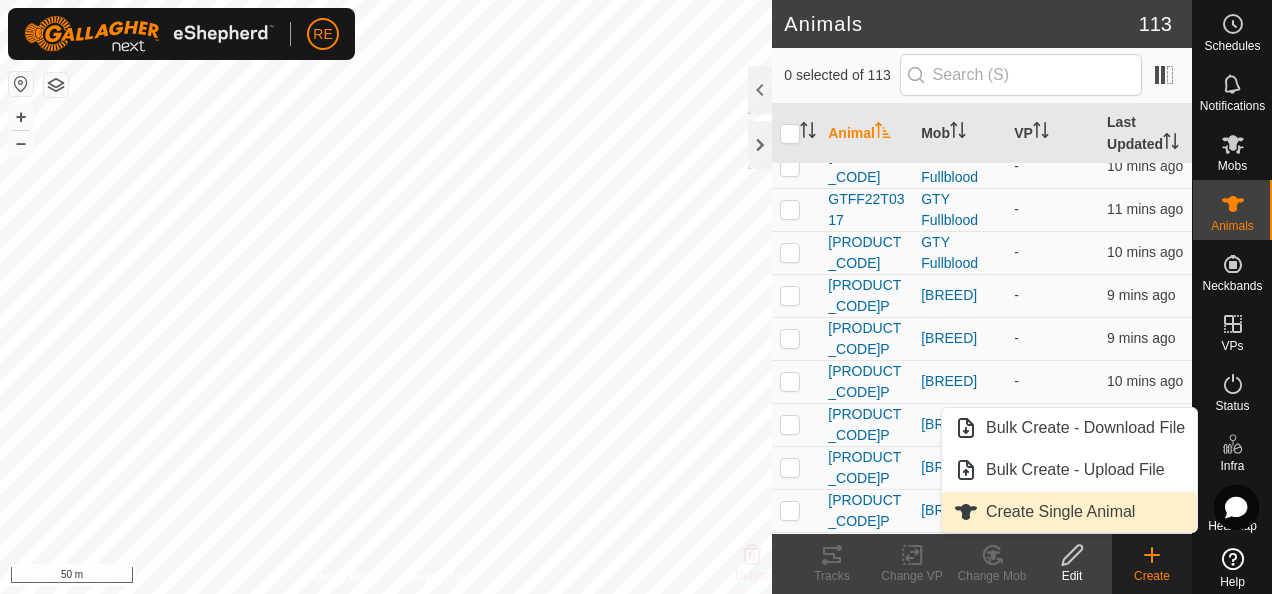 click on "Create Single Animal" at bounding box center [1069, 512] 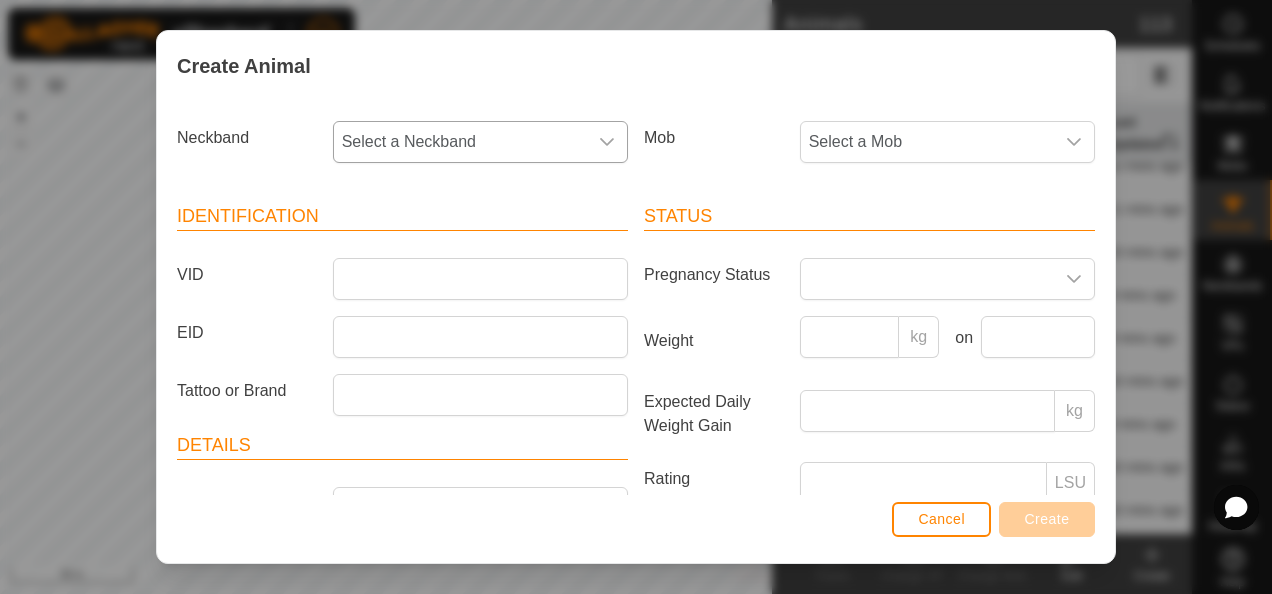 click on "Select a Neckband" at bounding box center [460, 142] 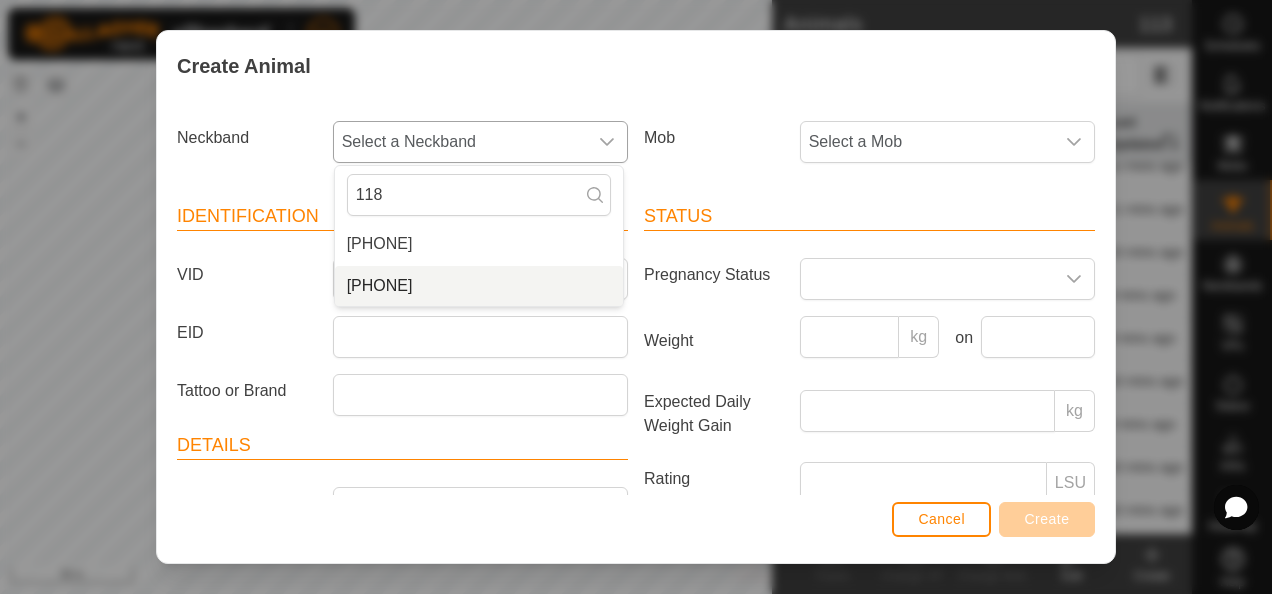 type on "118" 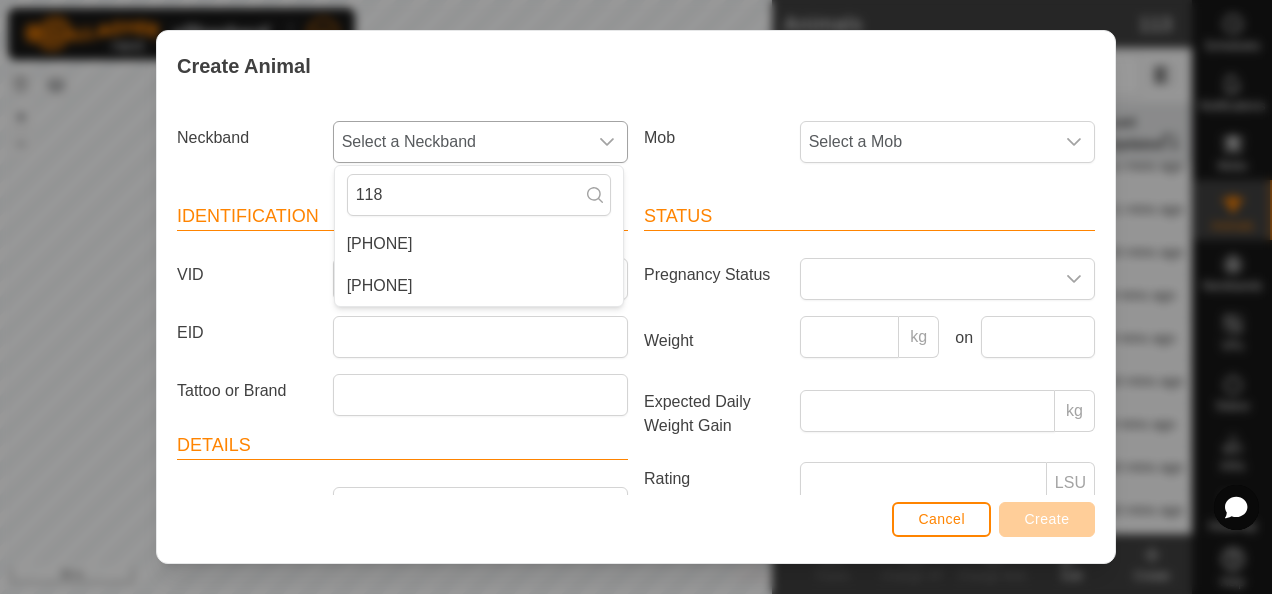 click on "[PHONE]" at bounding box center [479, 286] 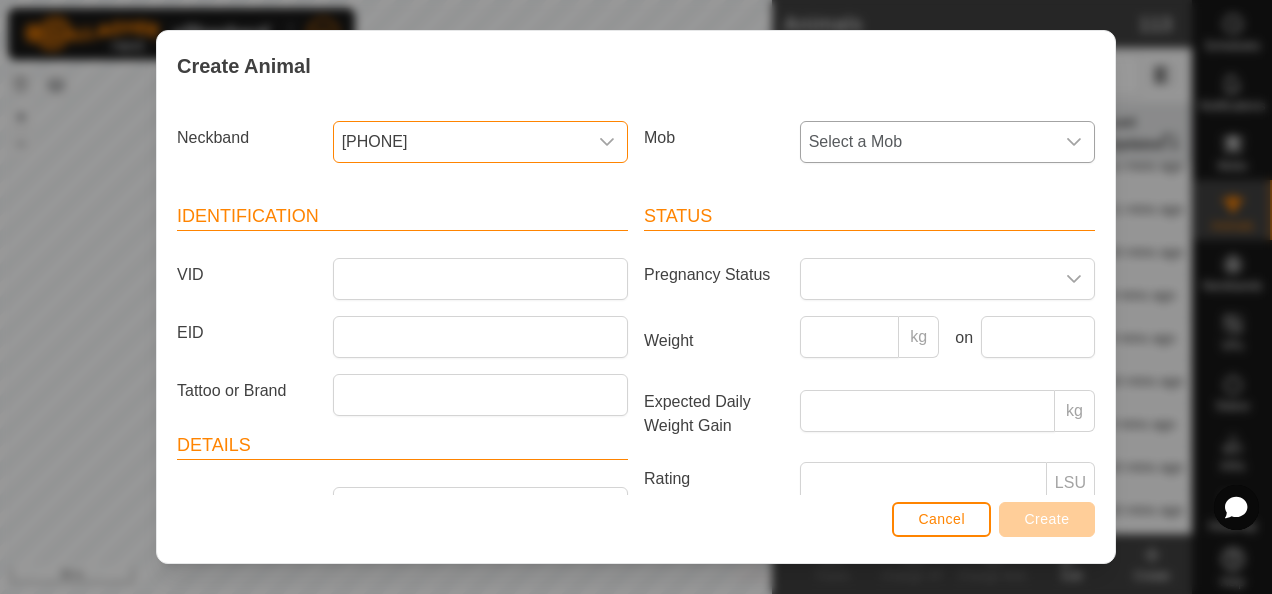 click on "Select a Mob" at bounding box center [927, 142] 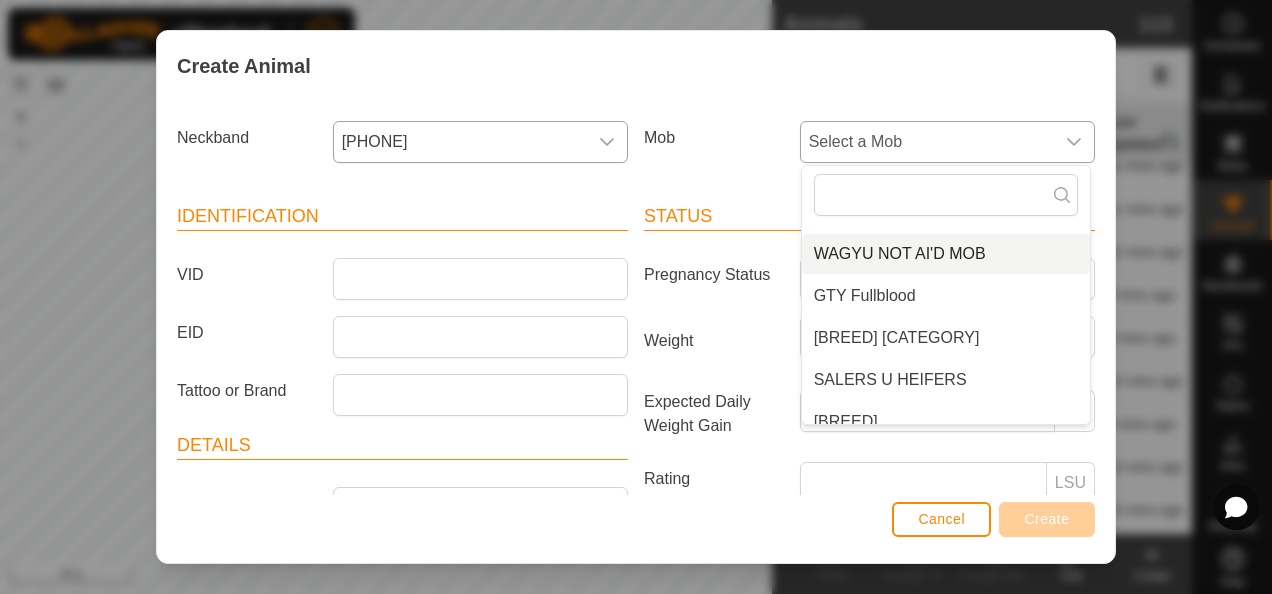 scroll, scrollTop: 218, scrollLeft: 0, axis: vertical 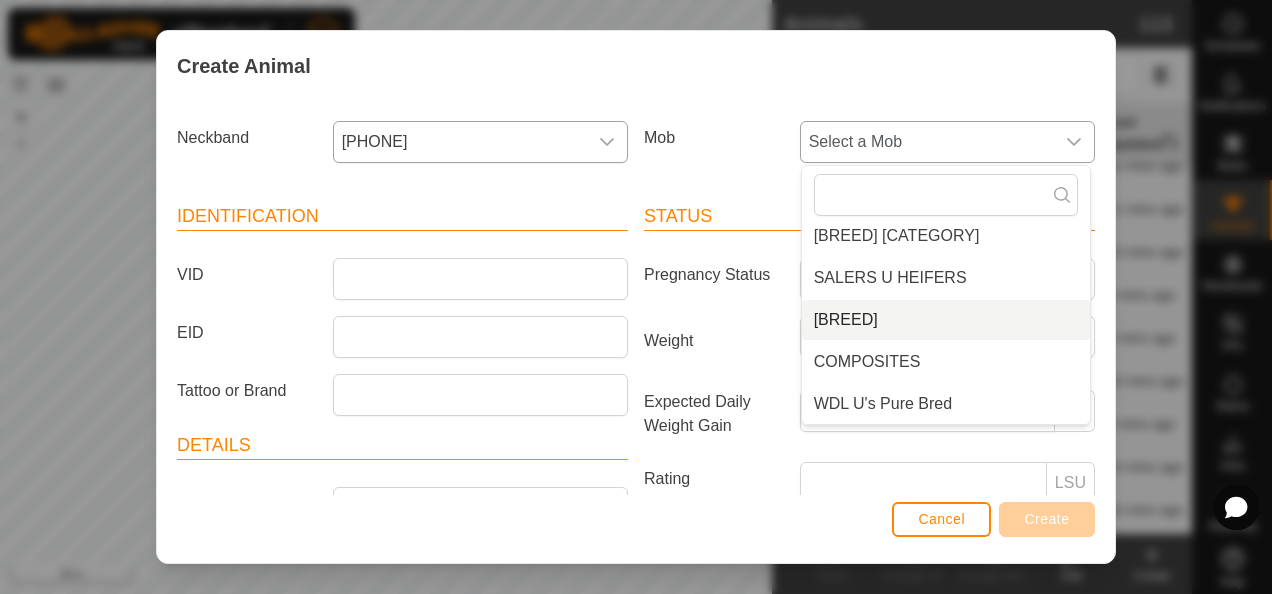 click on "[BREED]" at bounding box center (946, 320) 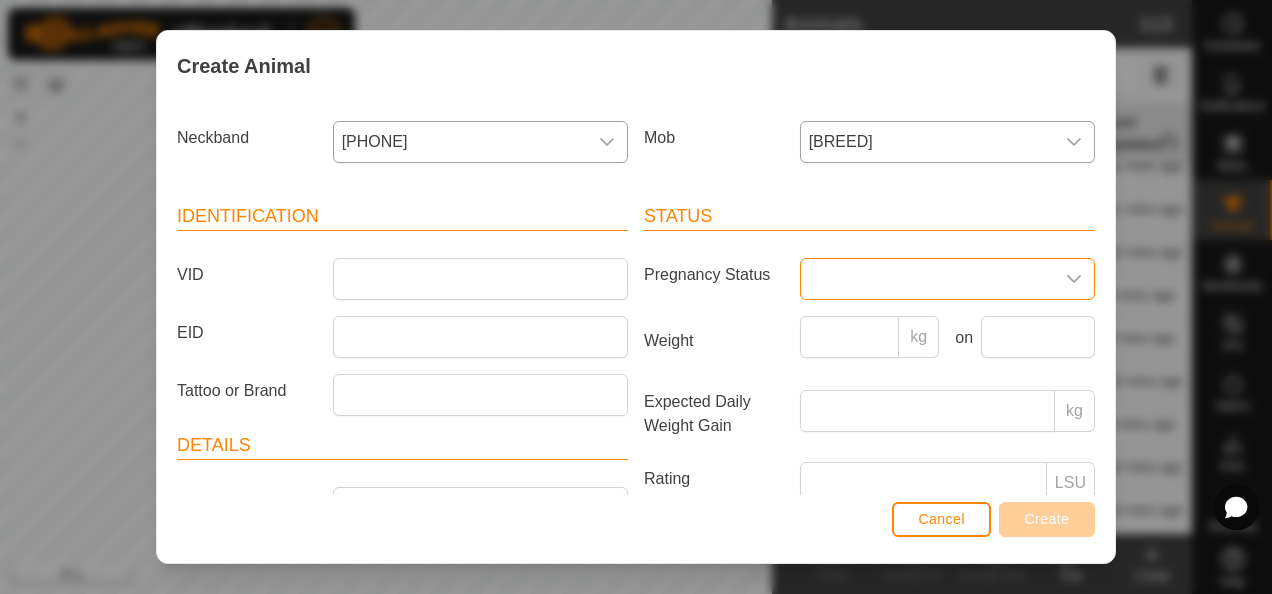click at bounding box center (927, 279) 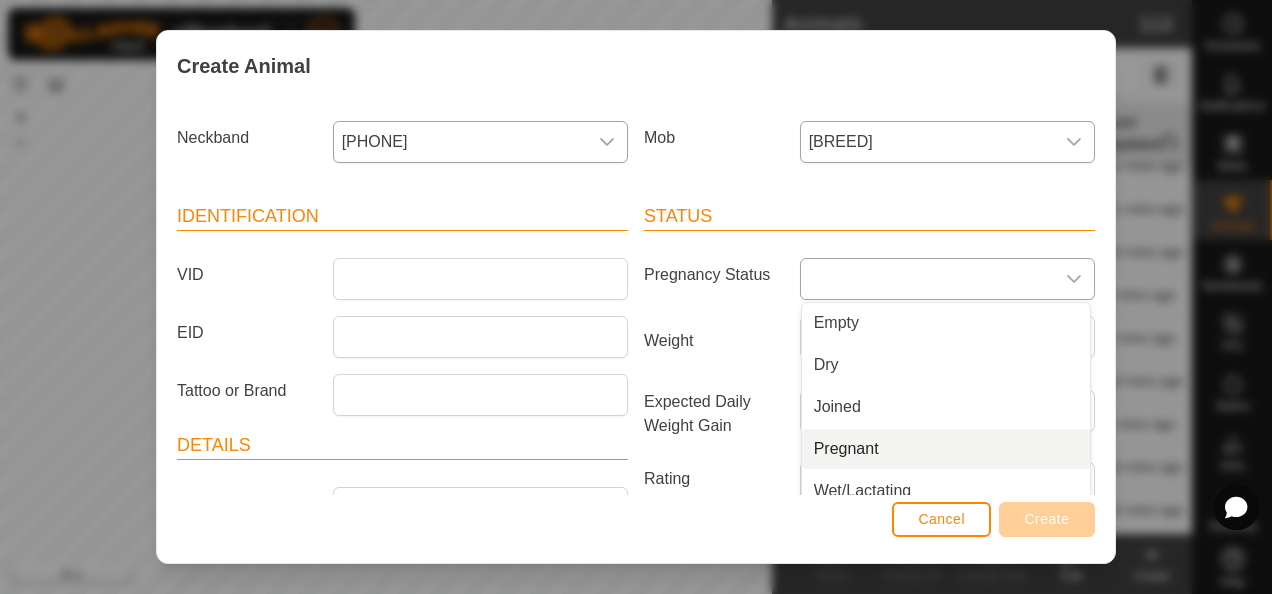 click on "Pregnant" at bounding box center (946, 449) 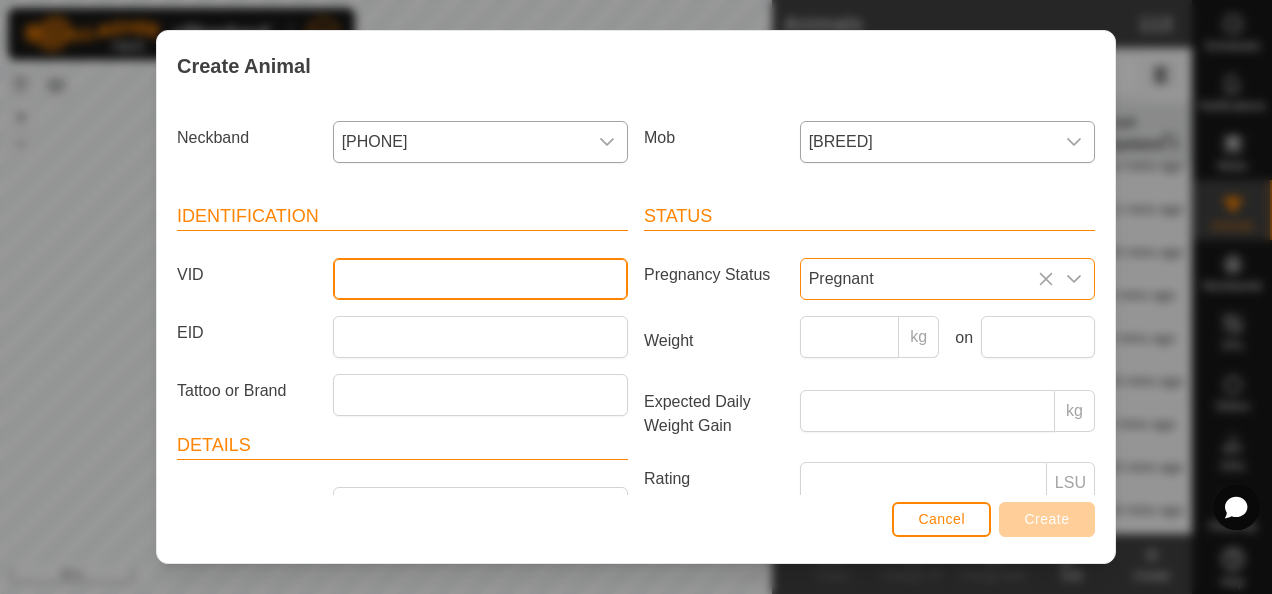 click on "VID" at bounding box center (480, 279) 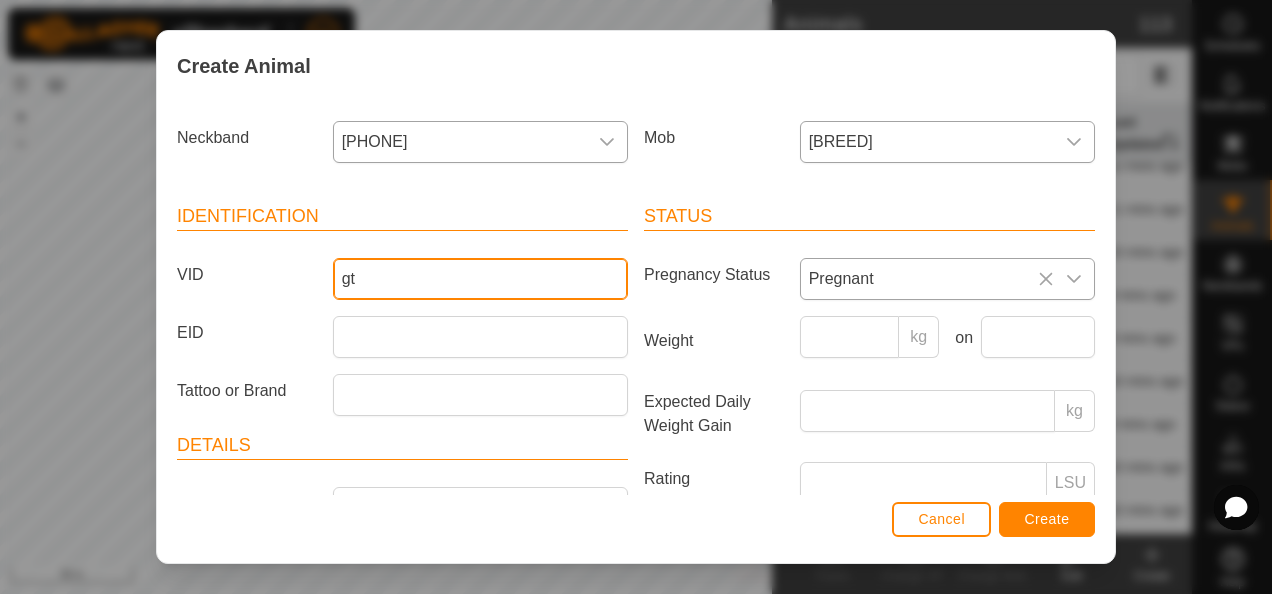 type on "g" 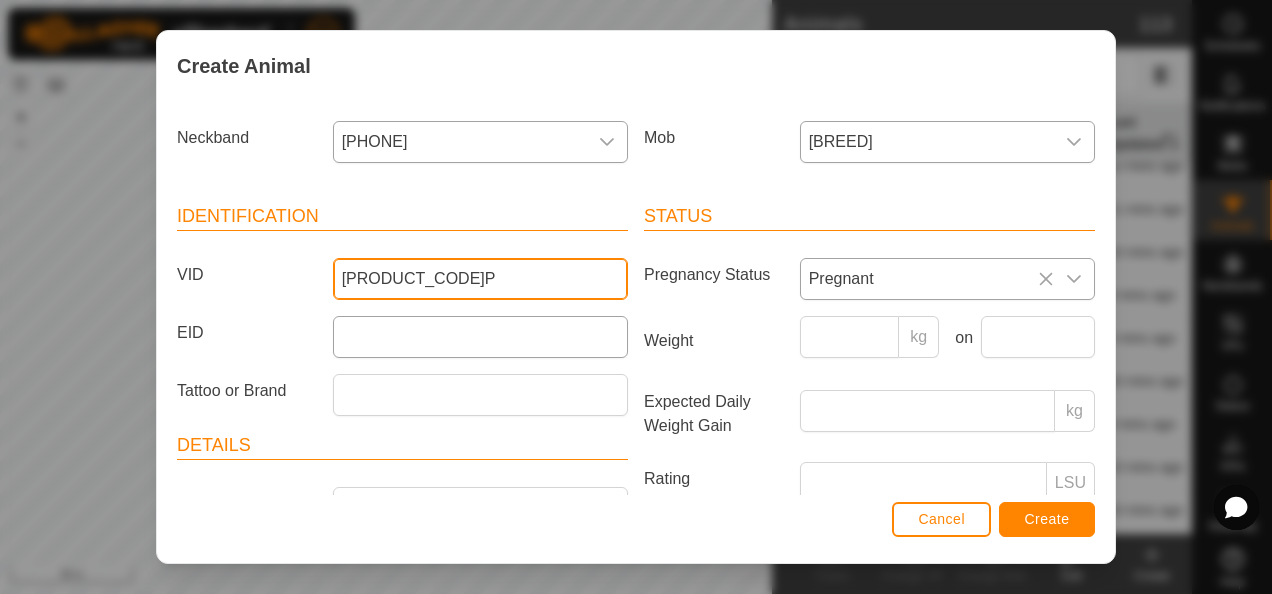 type on "[PRODUCT_CODE]P" 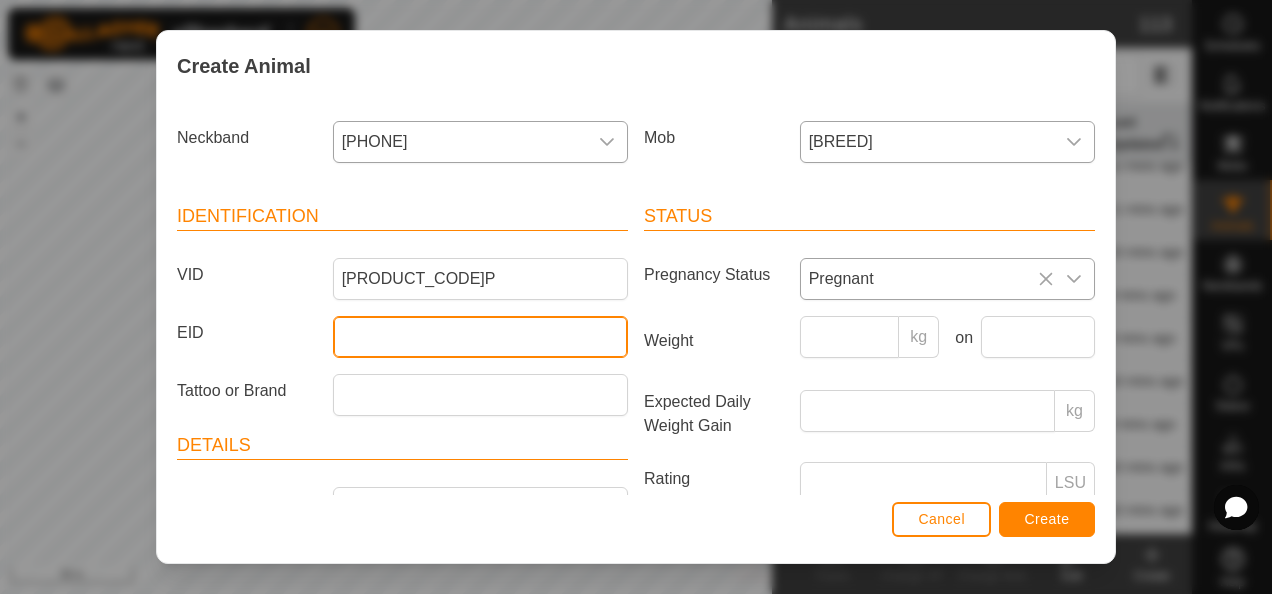 click on "EID" at bounding box center (480, 337) 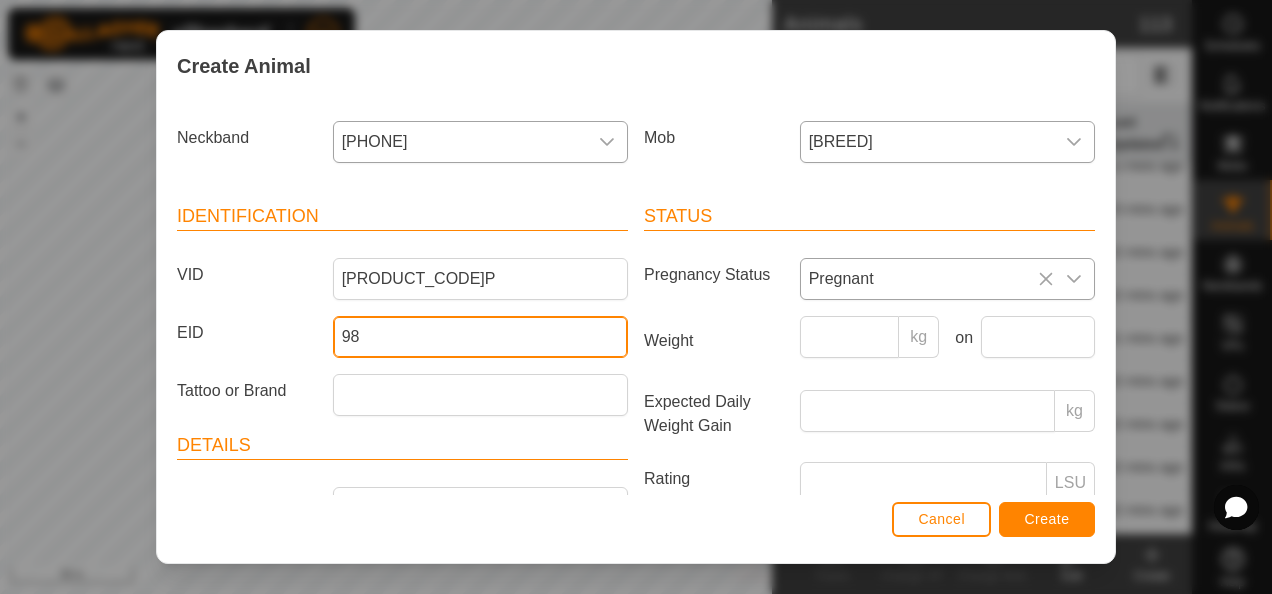 type on "9" 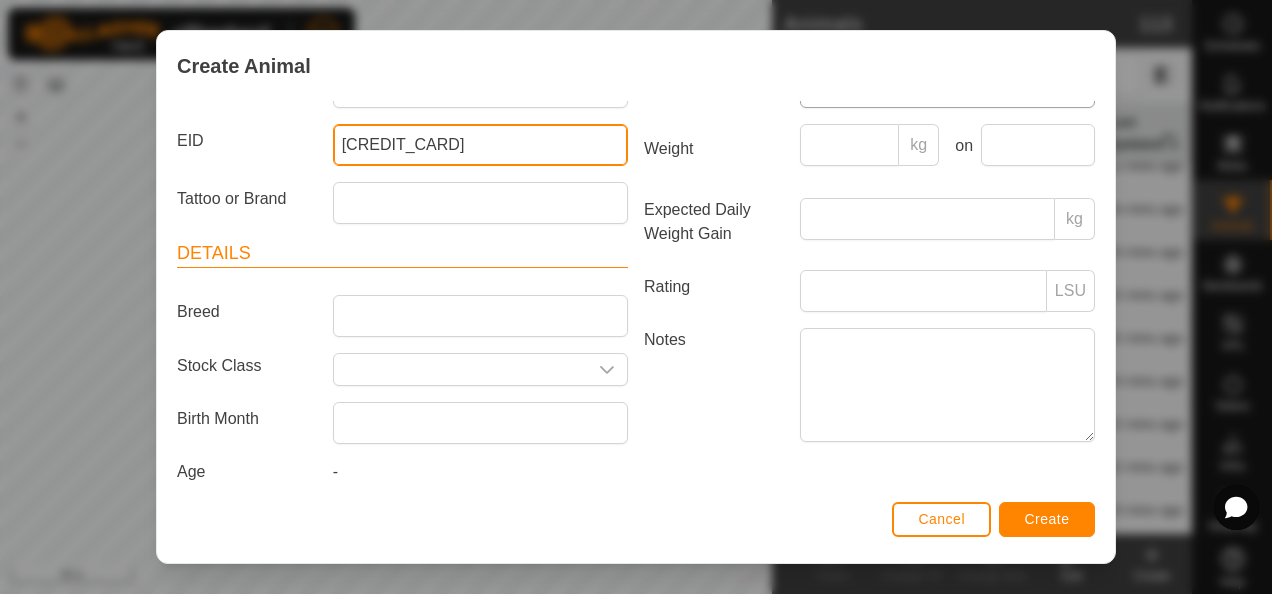 scroll, scrollTop: 207, scrollLeft: 0, axis: vertical 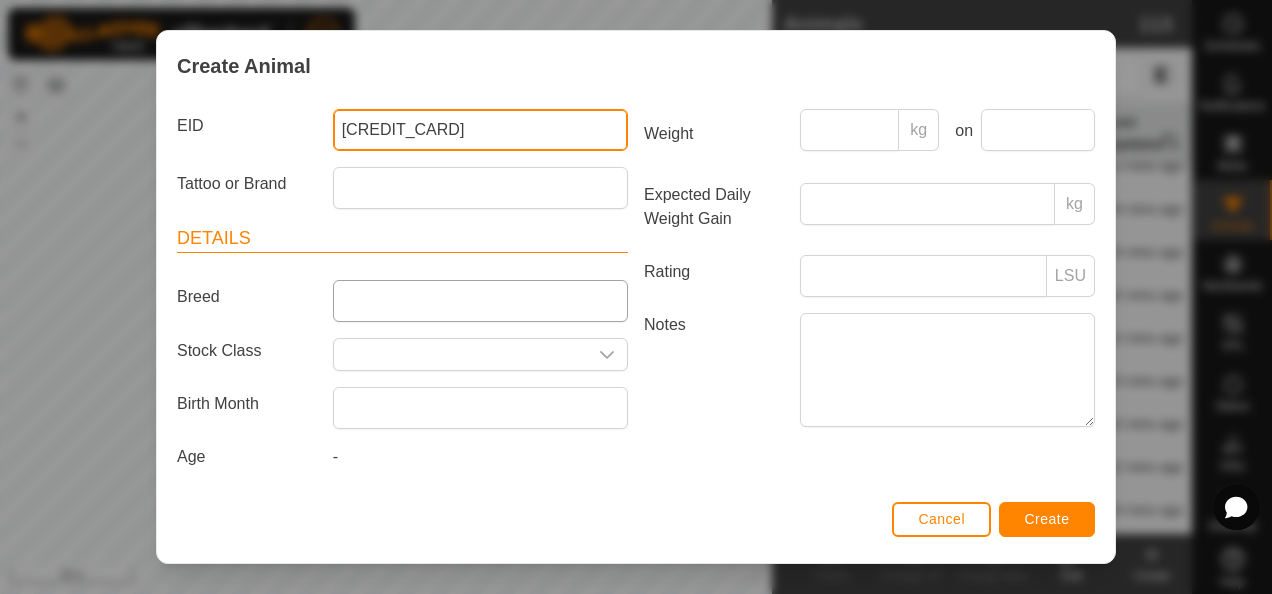 type on "[CREDIT_CARD]" 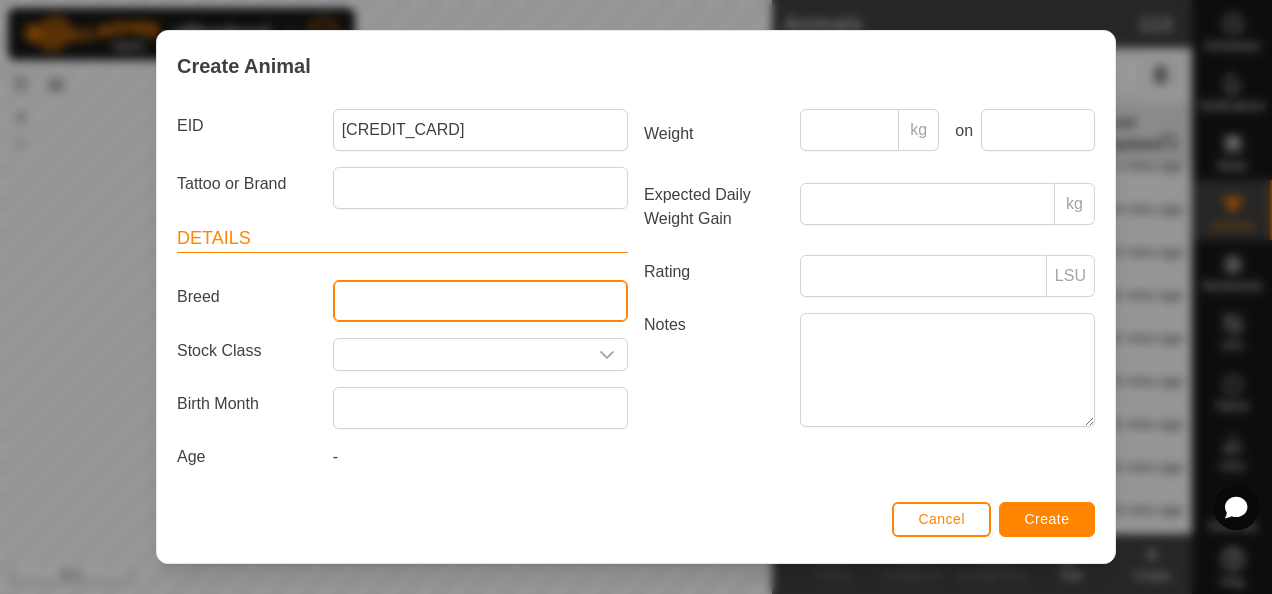click on "Breed" at bounding box center (480, 301) 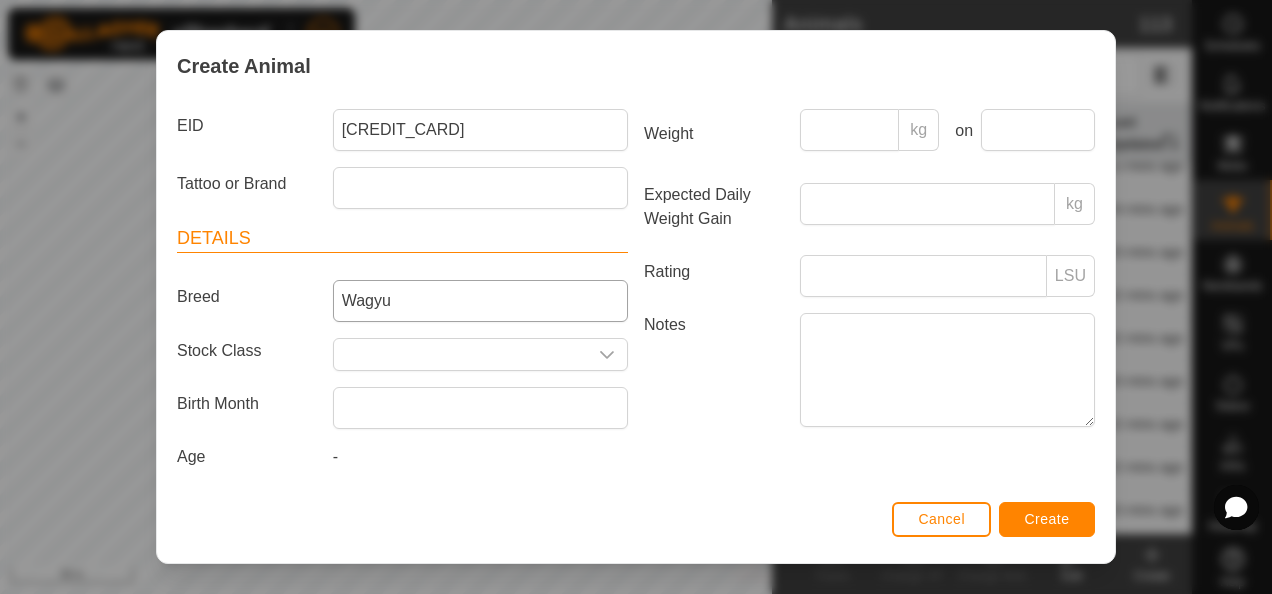 type on "[INITIALS]" 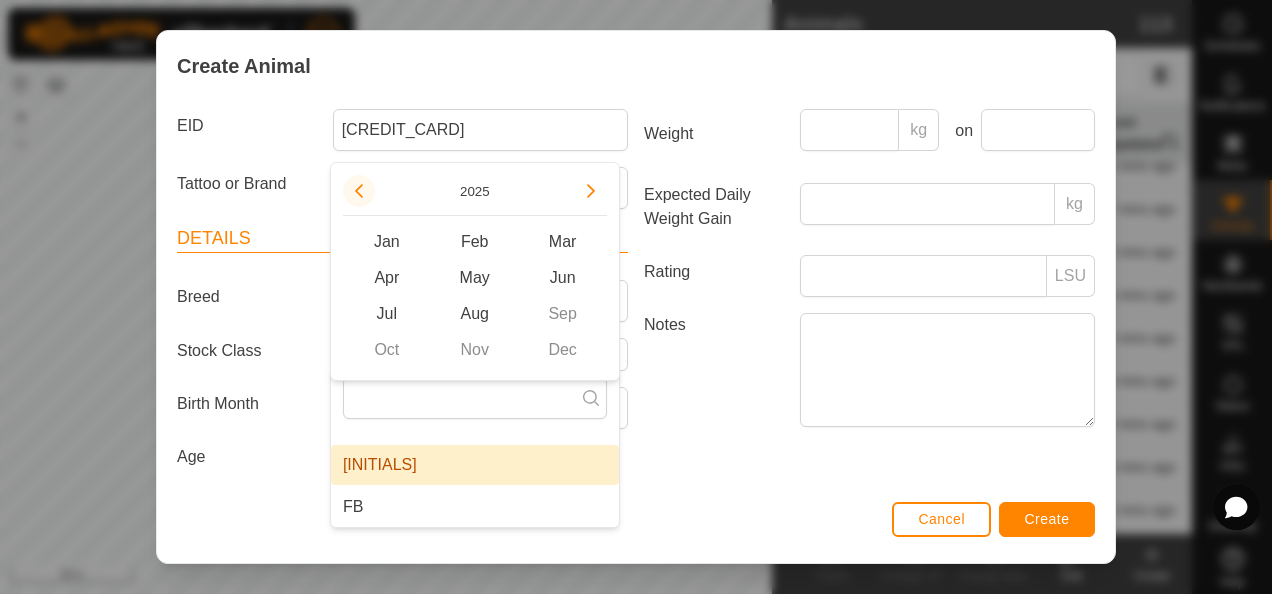 click at bounding box center [359, 191] 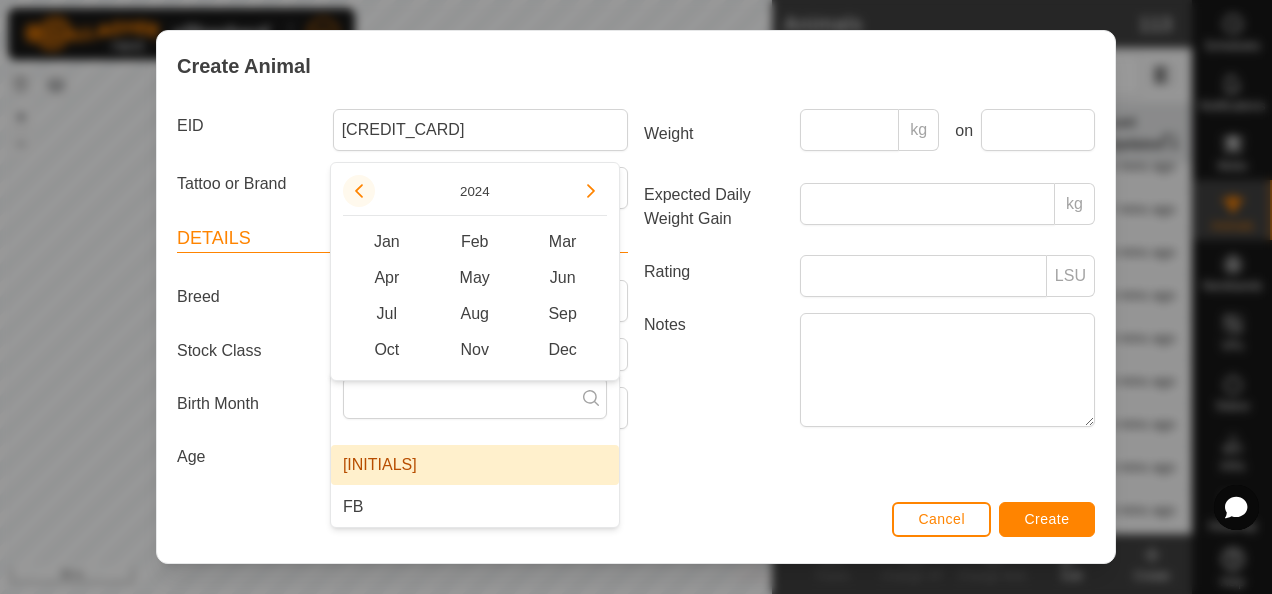 click at bounding box center [363, 189] 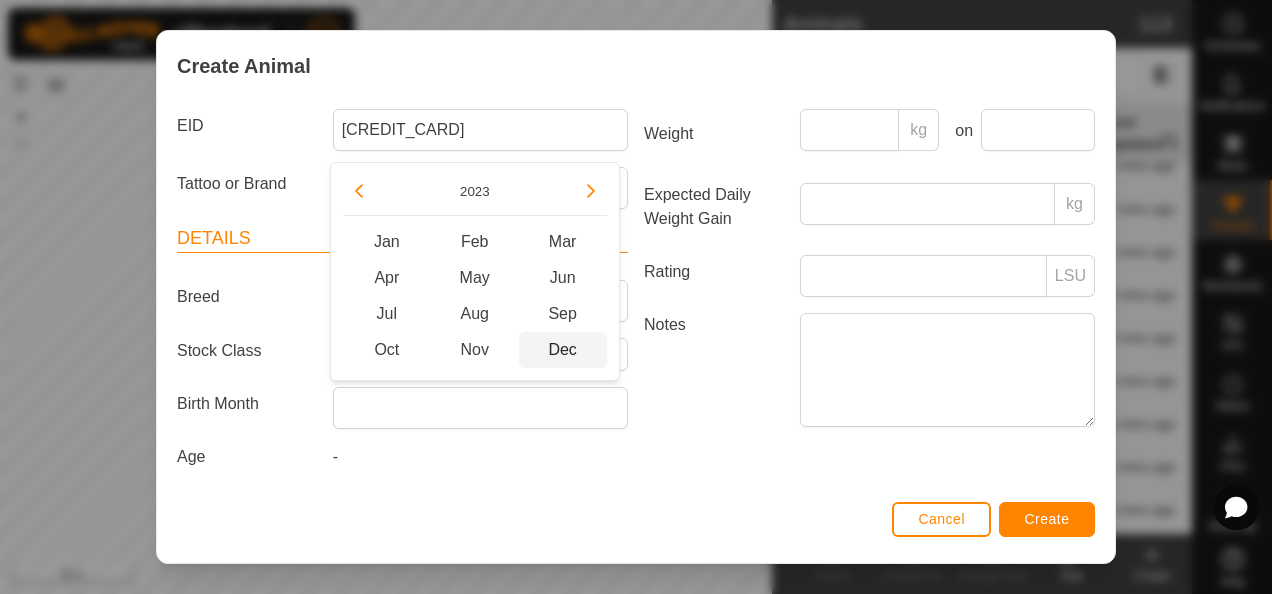 click on "Dec" at bounding box center (563, 350) 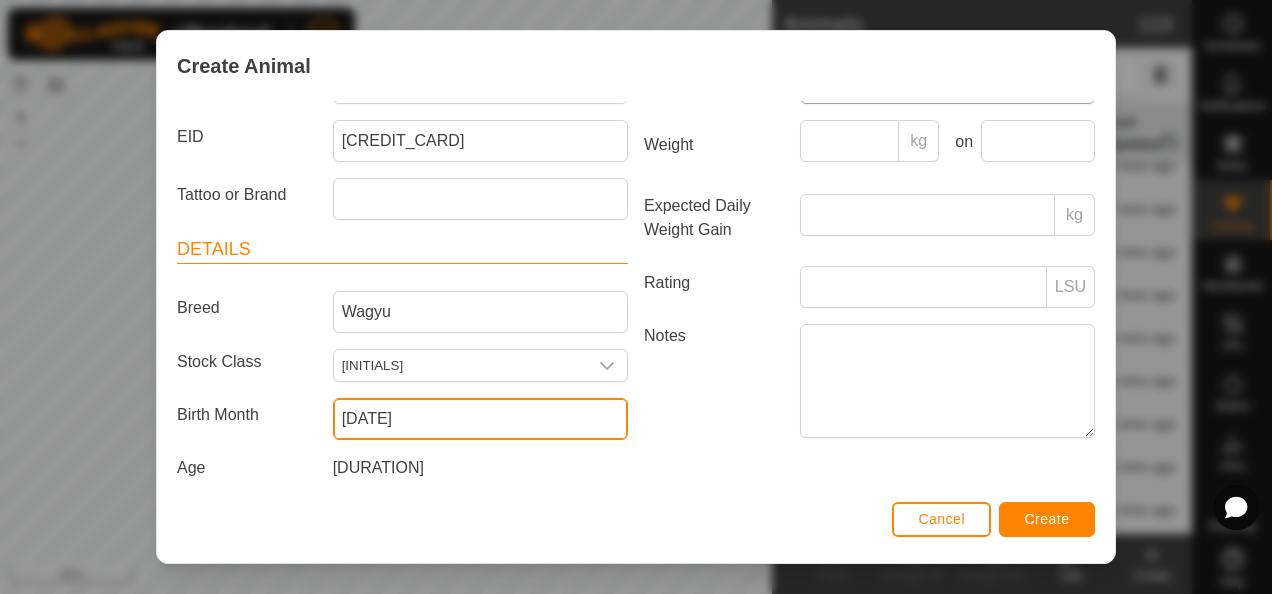 scroll, scrollTop: 207, scrollLeft: 0, axis: vertical 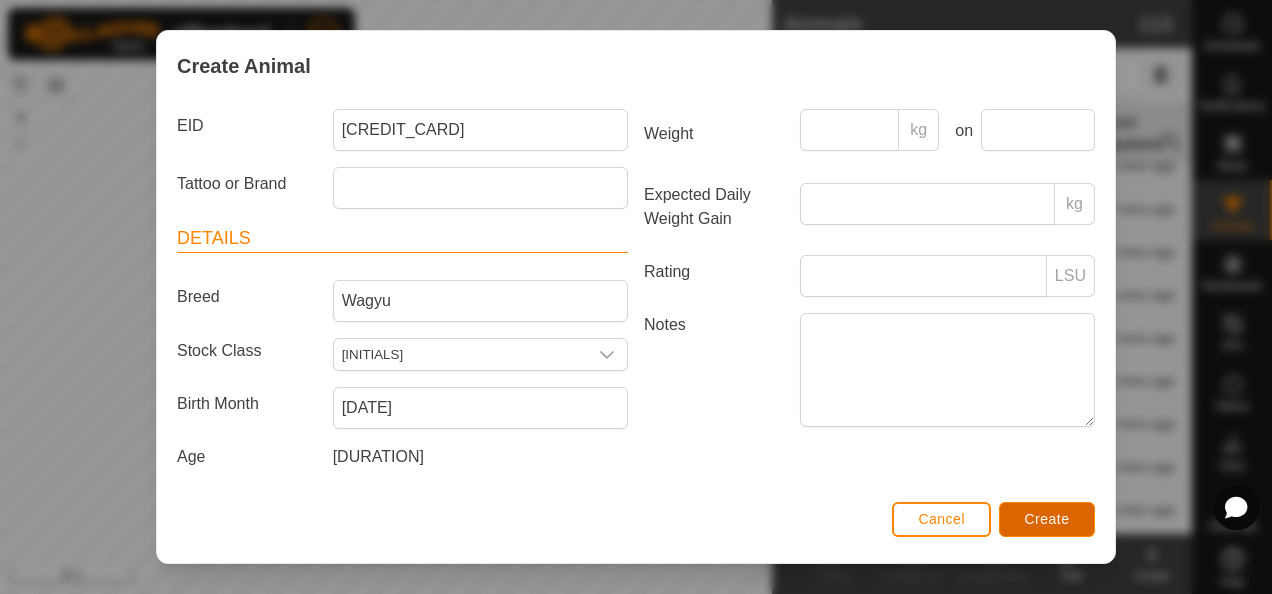 click on "Create" at bounding box center (1047, 519) 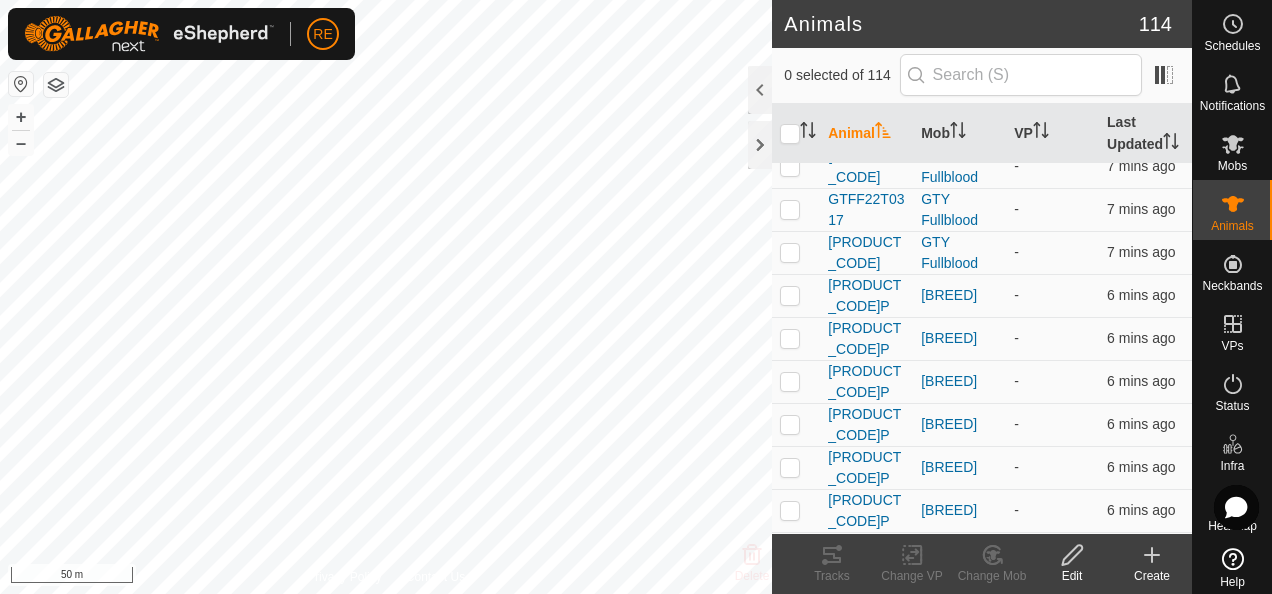 click 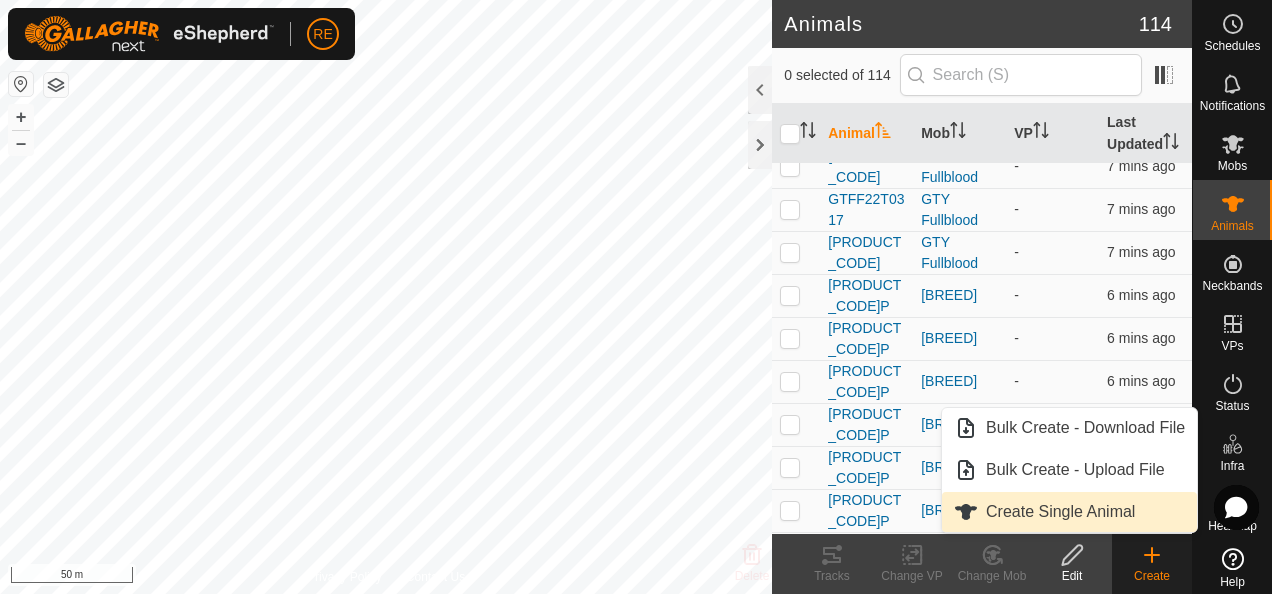 click on "Create Single Animal" at bounding box center [1069, 512] 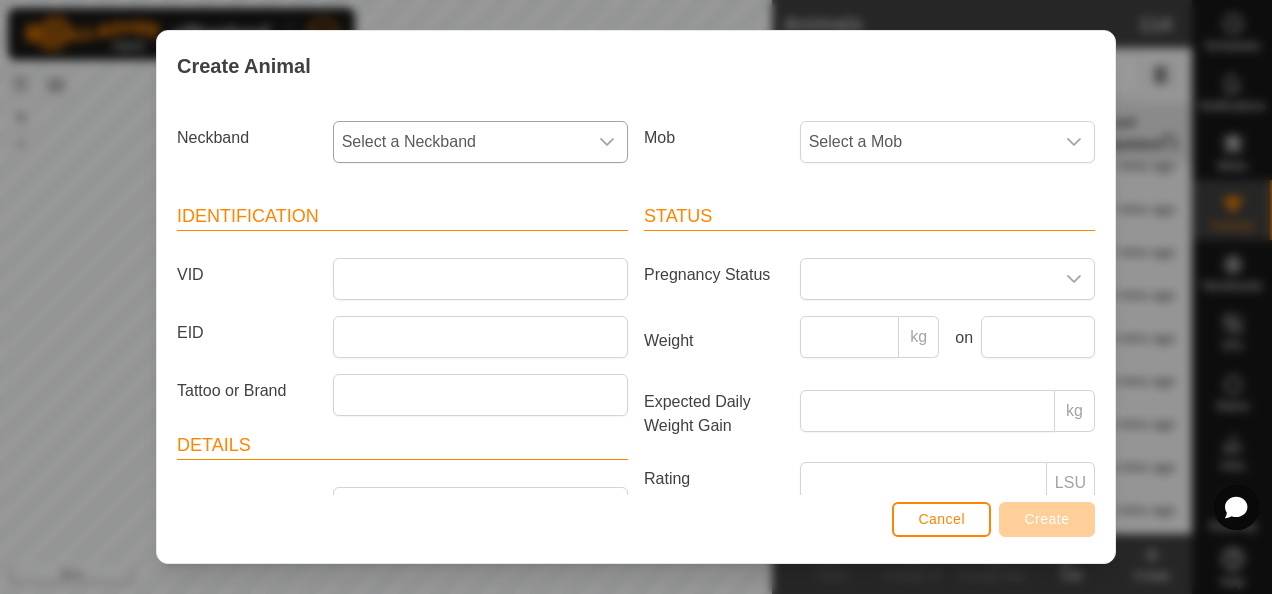click on "Select a Neckband" at bounding box center (460, 142) 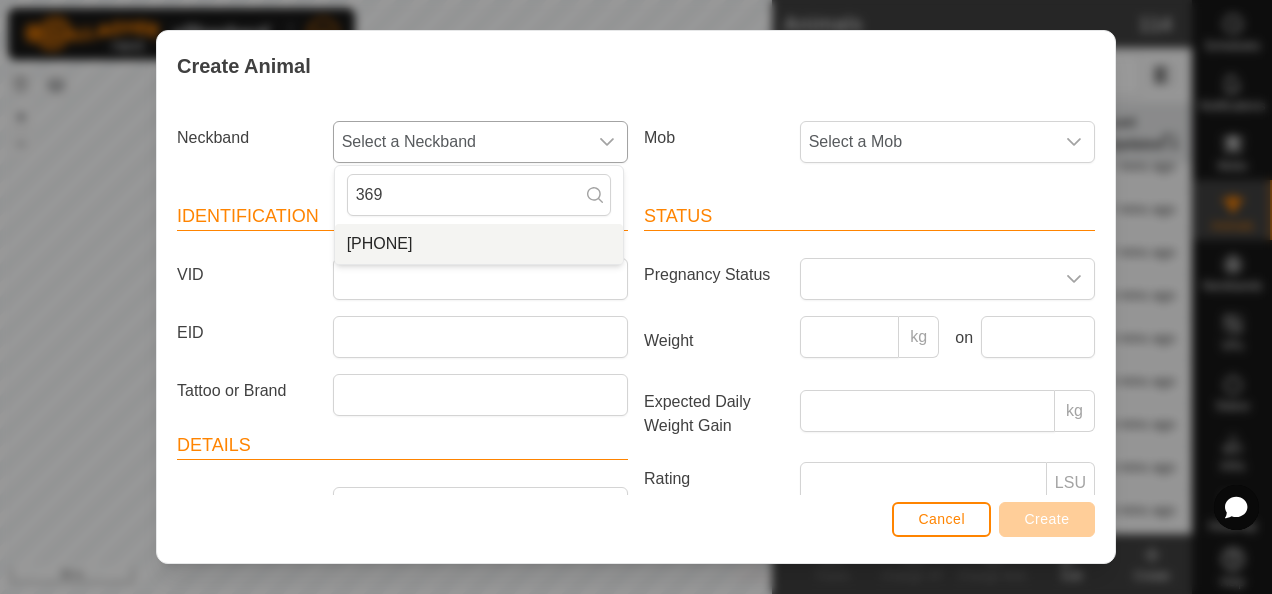 type on "369" 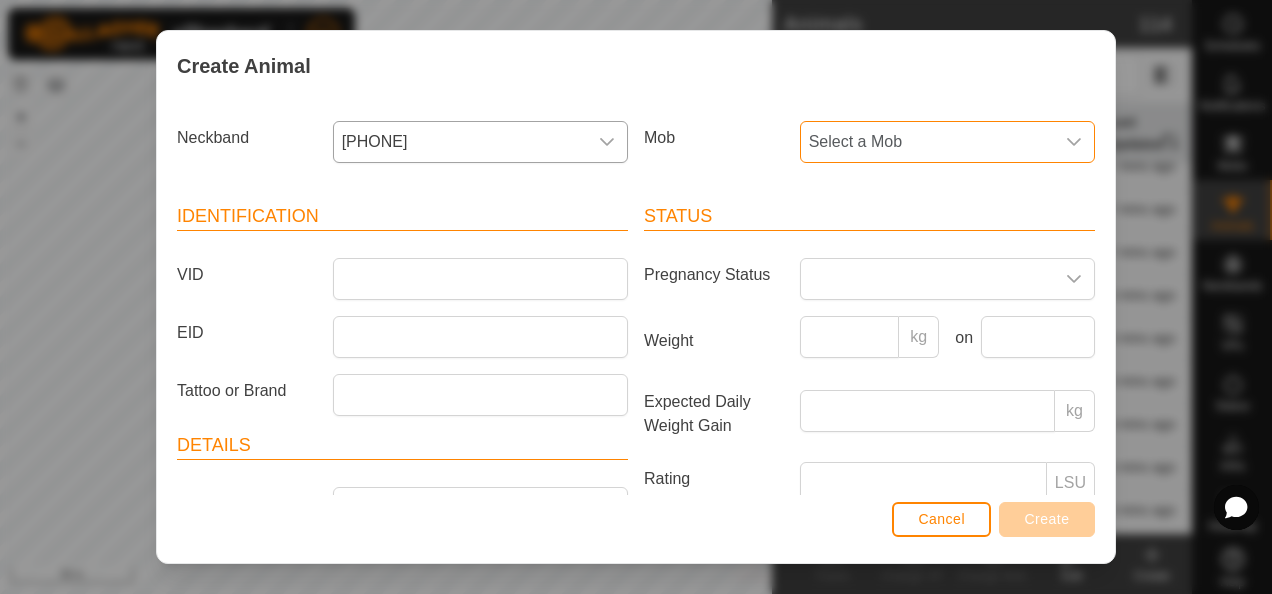 click on "Select a Mob" at bounding box center (927, 142) 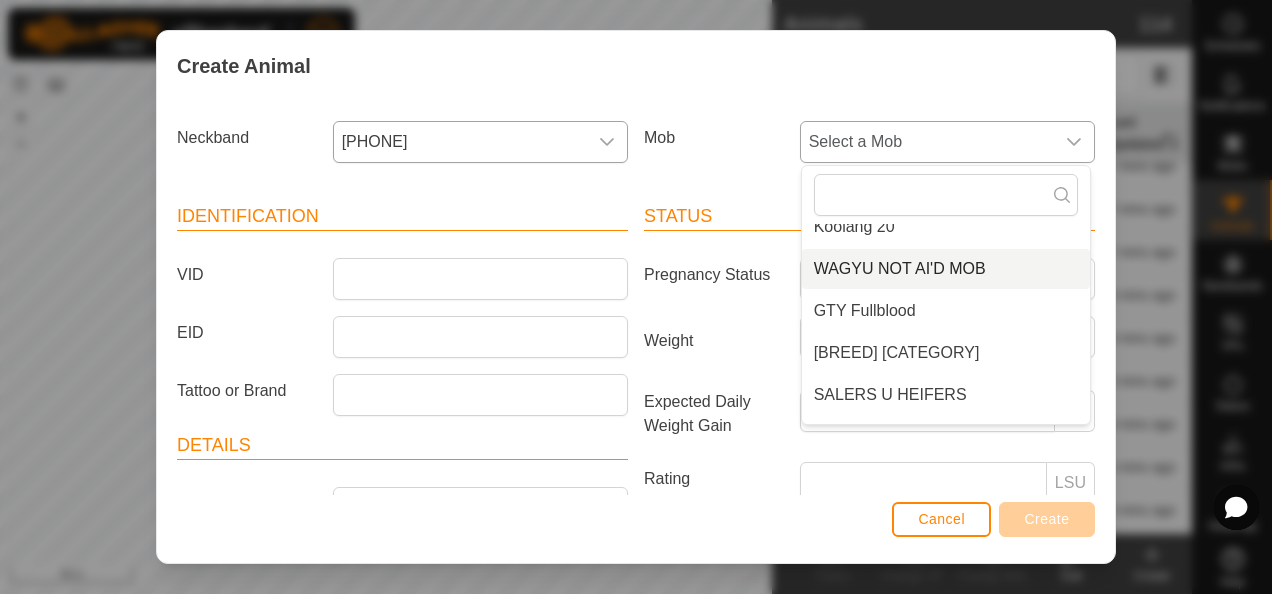 scroll, scrollTop: 200, scrollLeft: 0, axis: vertical 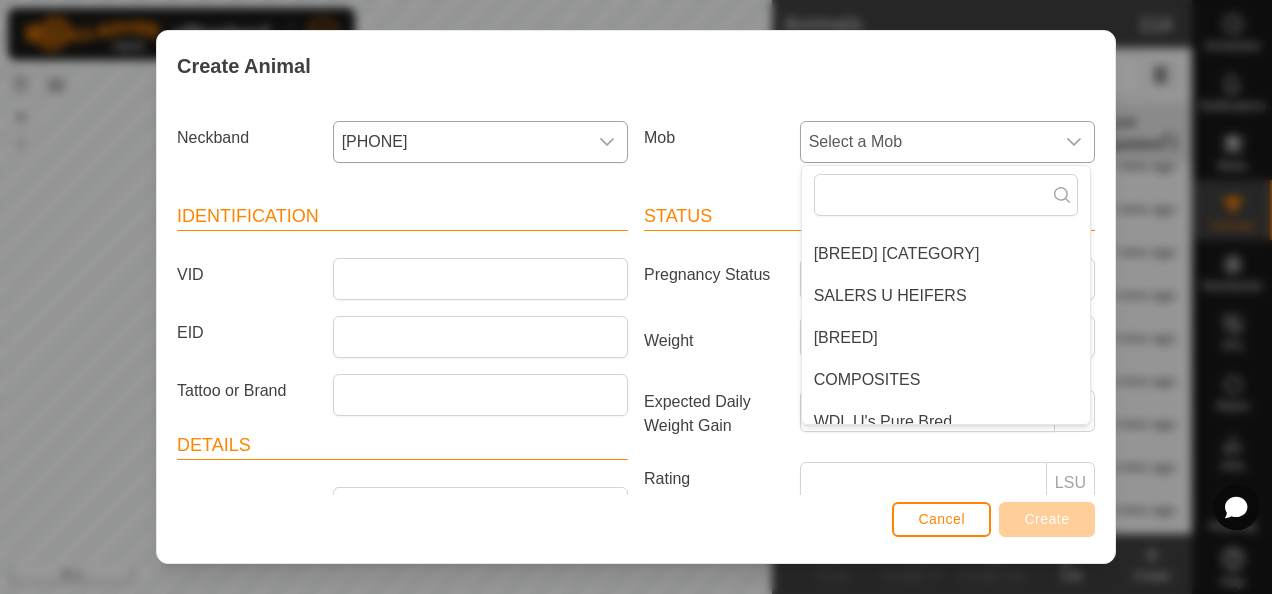 click on "[BREED]" at bounding box center [946, 338] 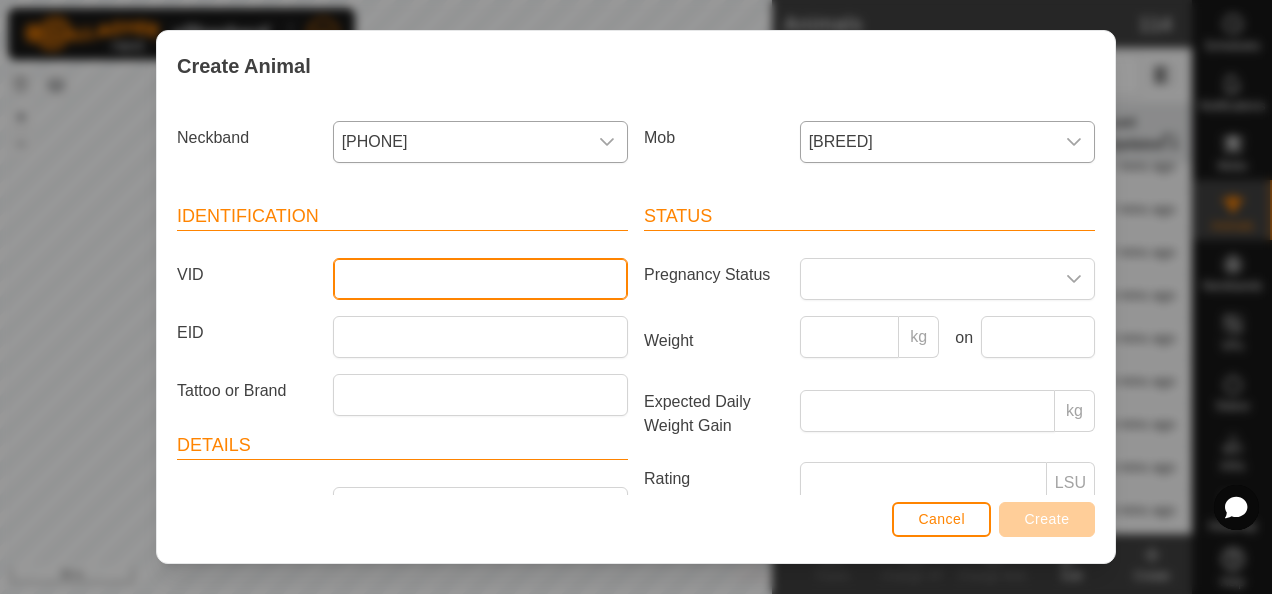 click on "VID" at bounding box center (480, 279) 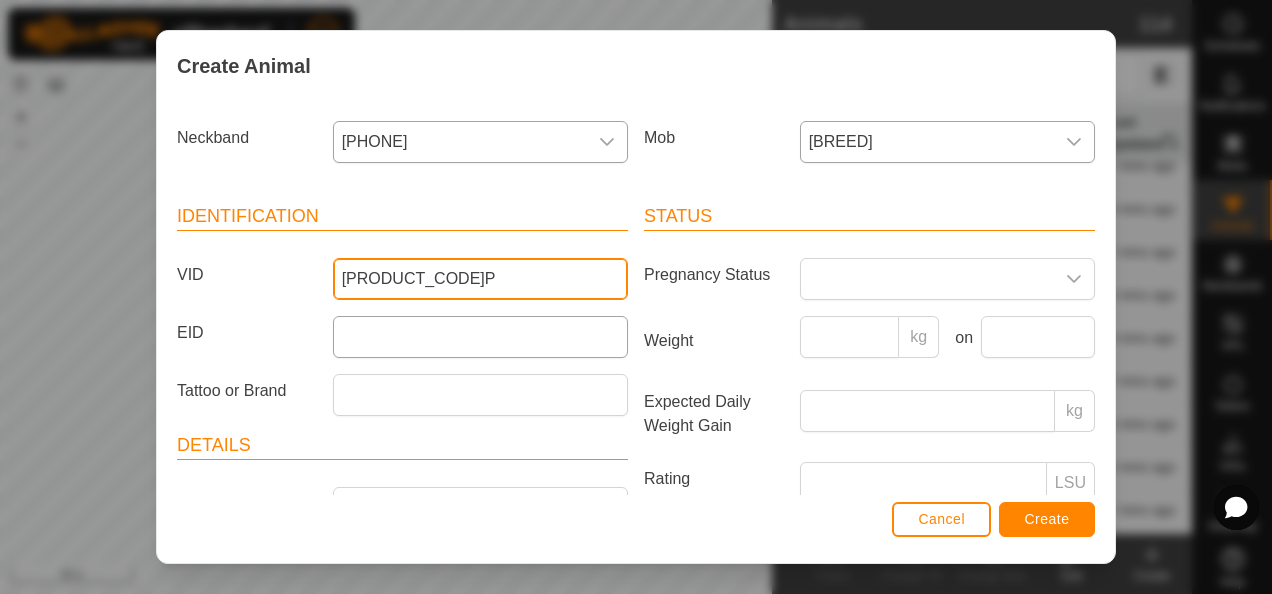 type on "[PRODUCT_CODE]P" 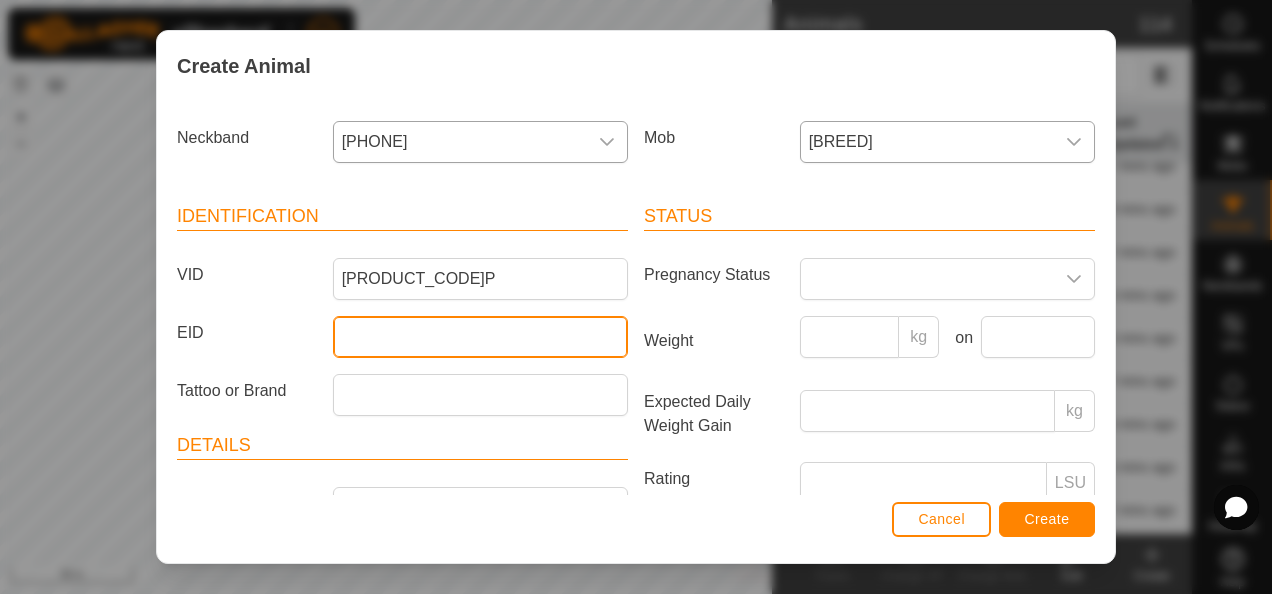 click on "EID" at bounding box center (480, 337) 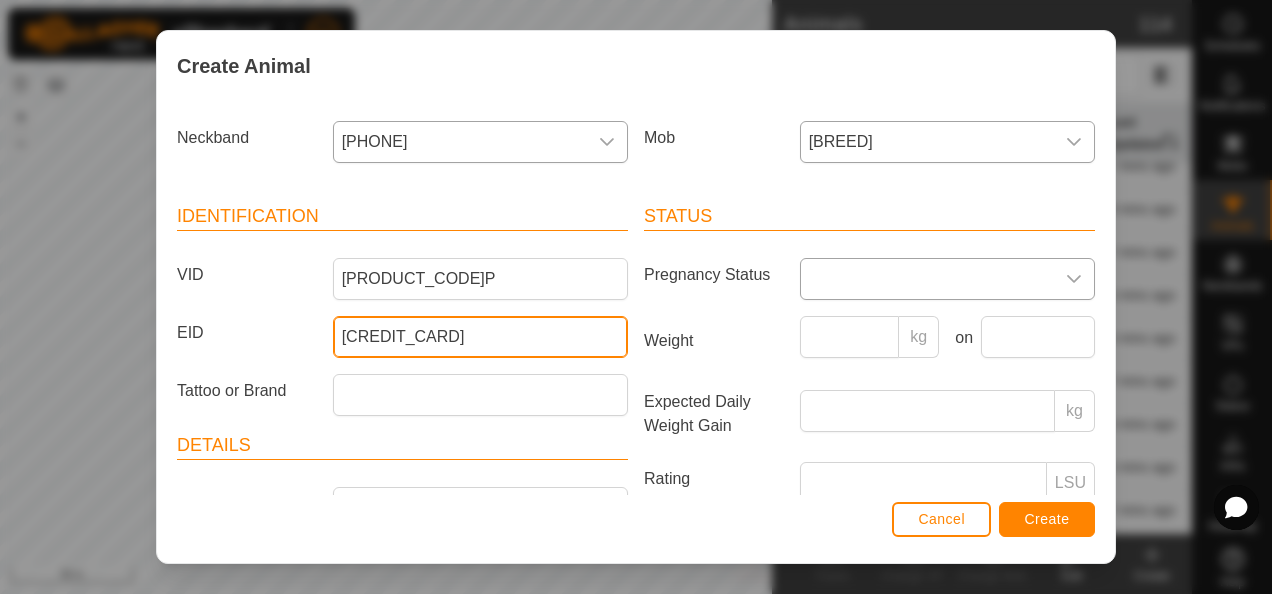 type on "[CREDIT_CARD]" 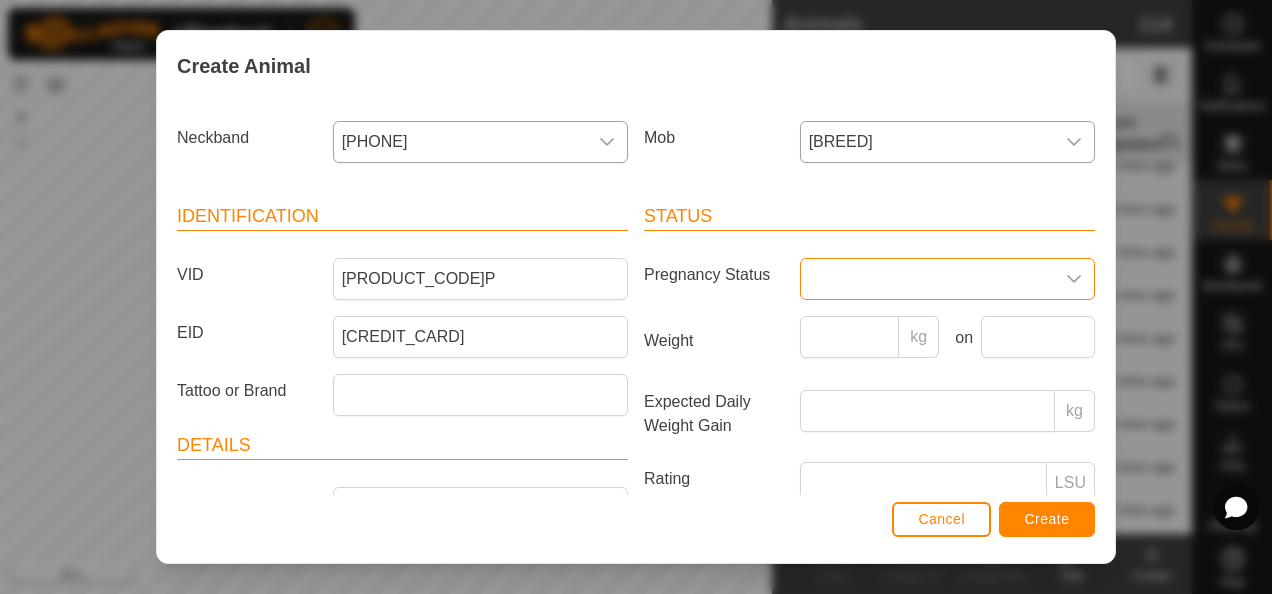 click at bounding box center [927, 279] 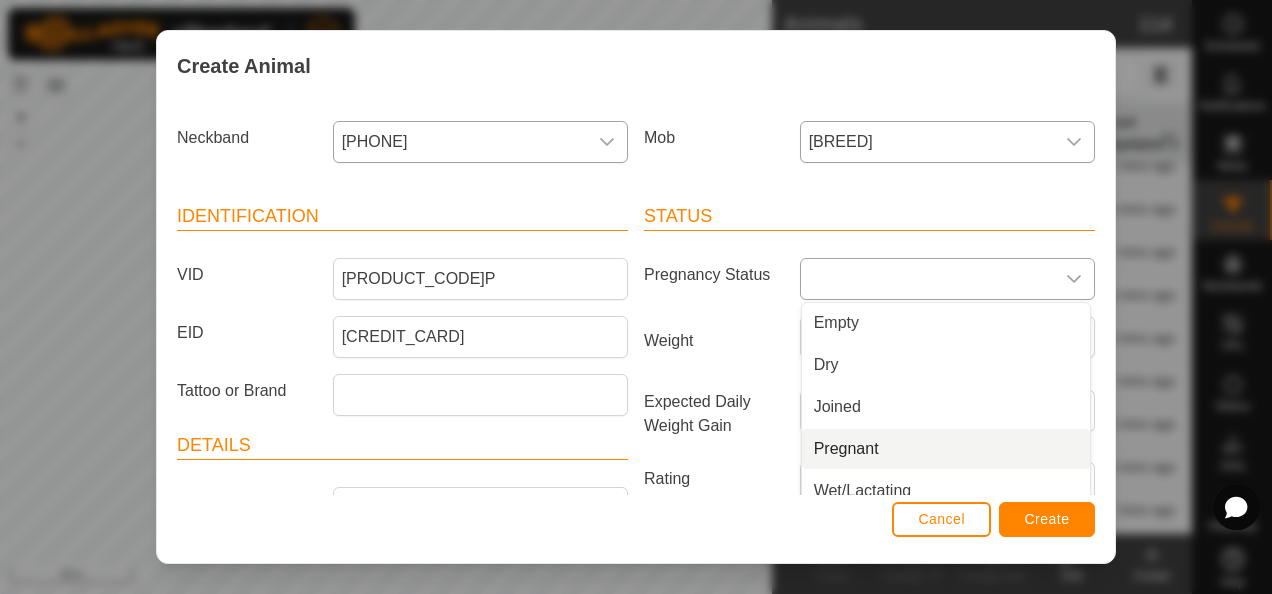 click on "Pregnant" at bounding box center (946, 449) 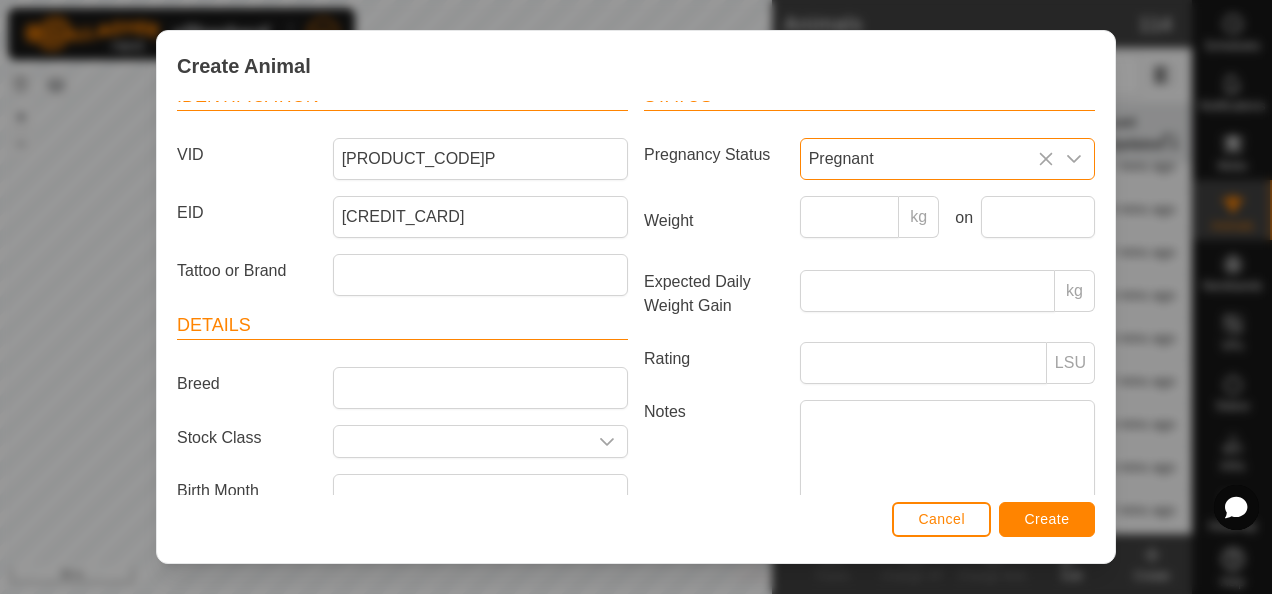 scroll, scrollTop: 200, scrollLeft: 0, axis: vertical 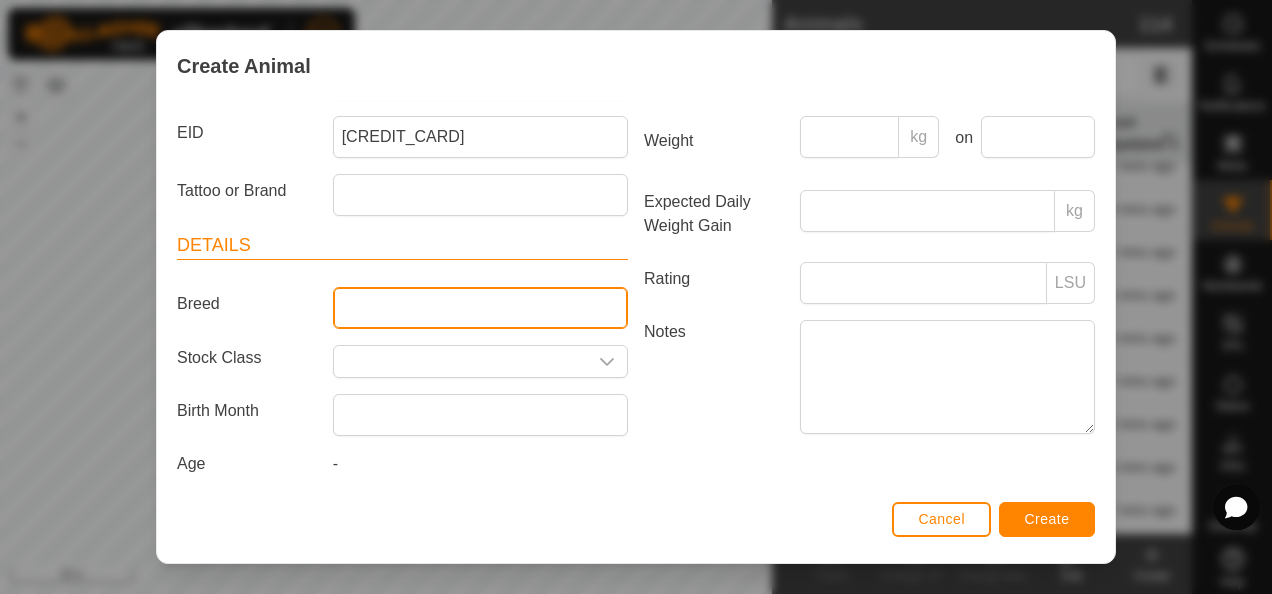 click on "Breed" at bounding box center [480, 308] 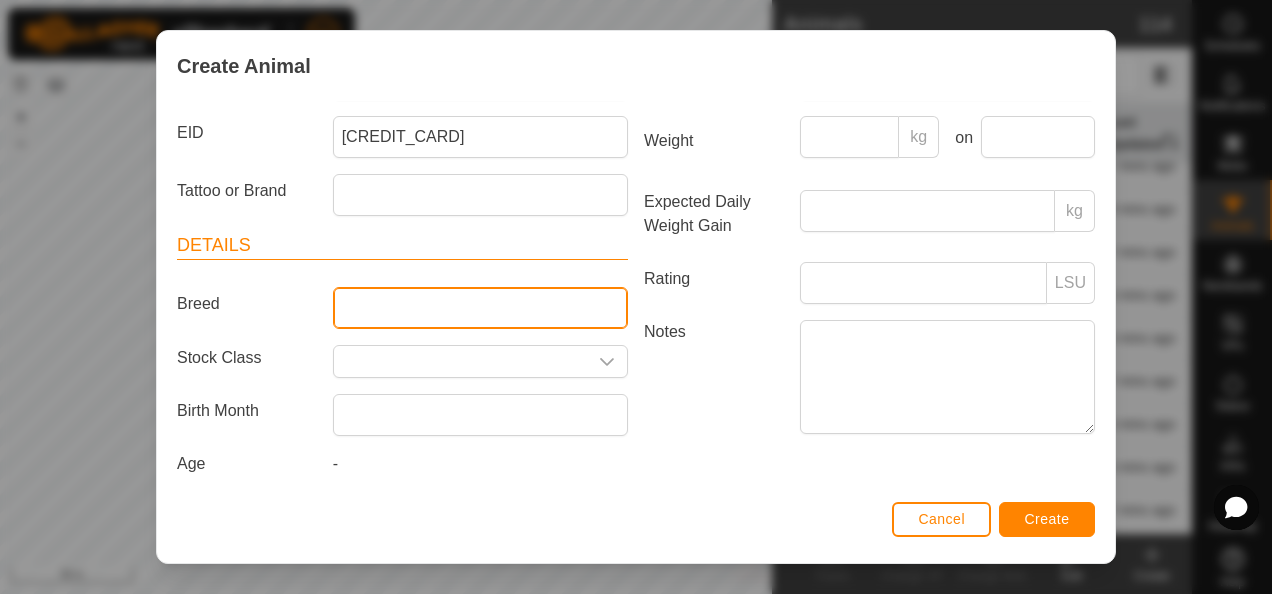 type on "Wagyu" 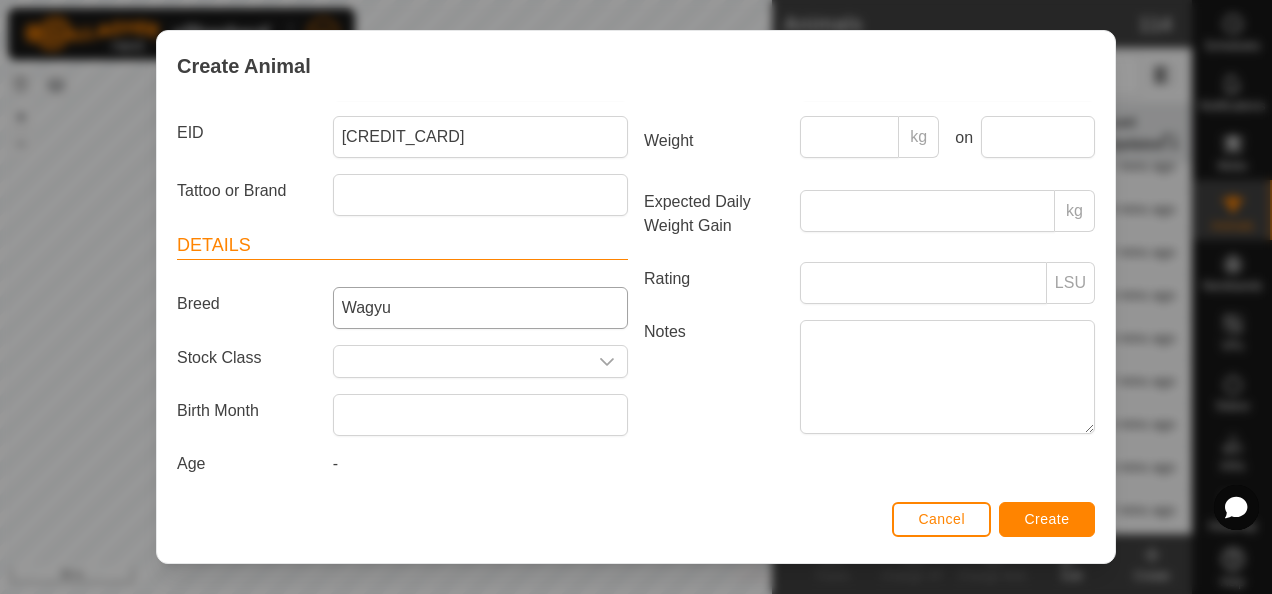 type on "[INITIALS]" 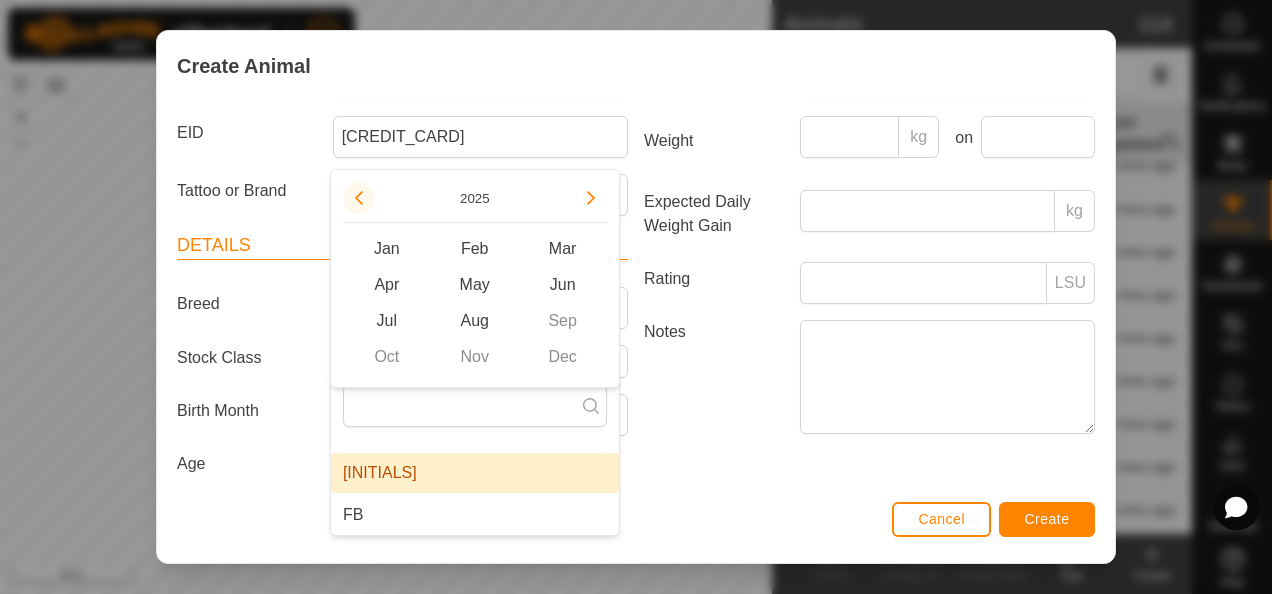 click at bounding box center (359, 198) 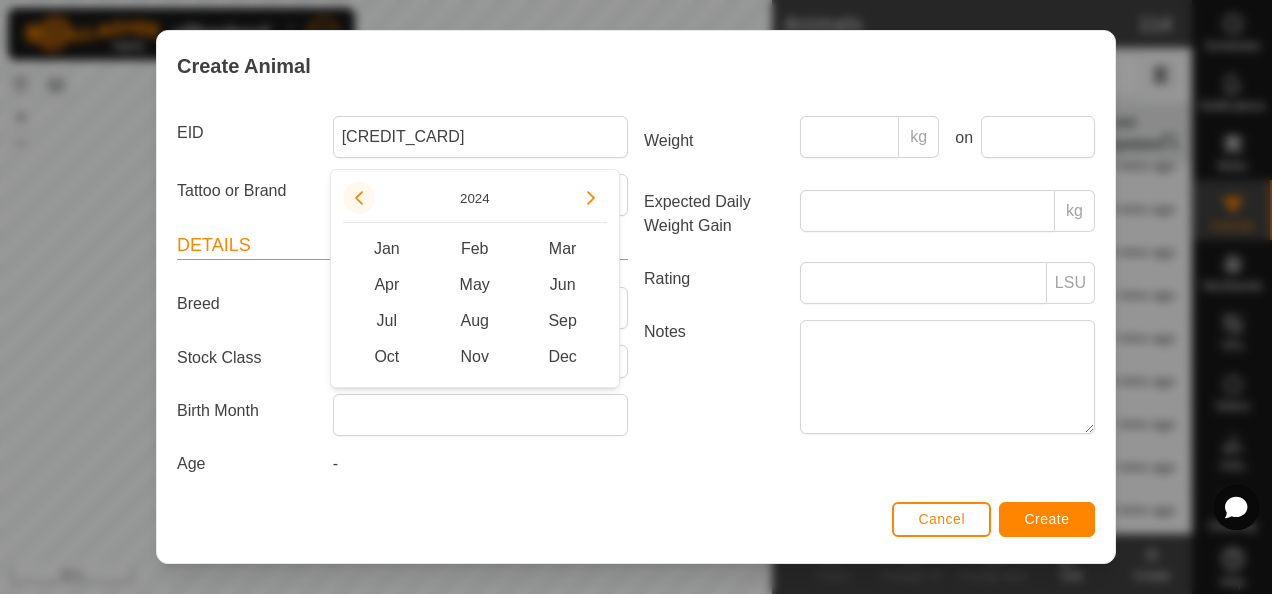 click at bounding box center (362, 193) 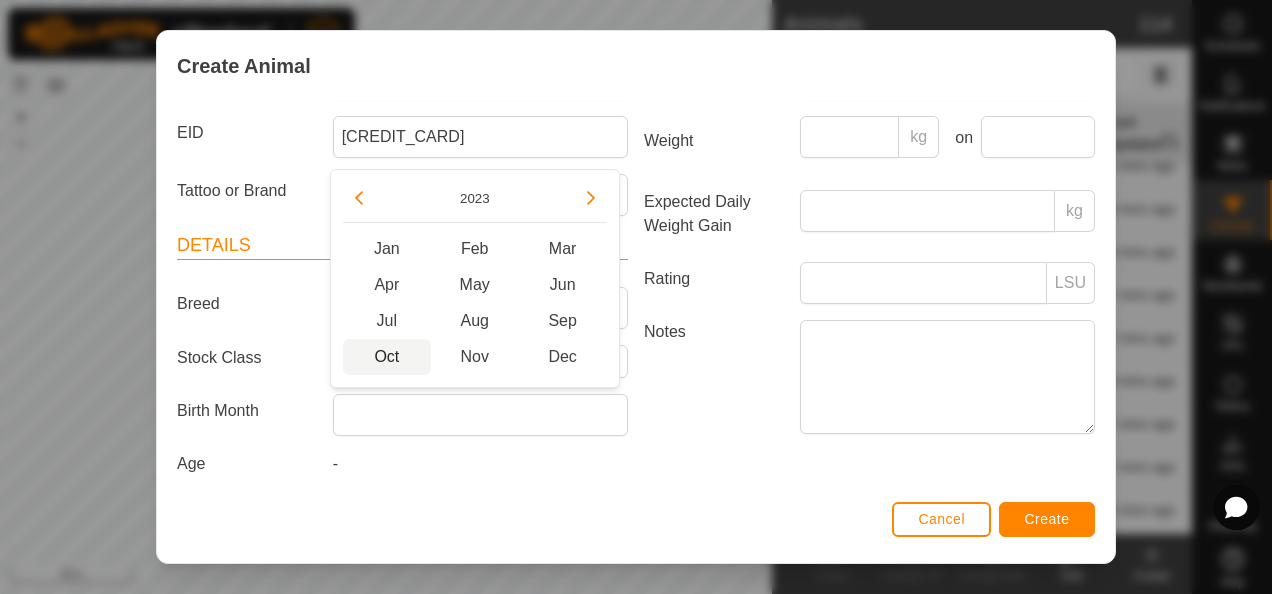 click on "Oct" at bounding box center [387, 357] 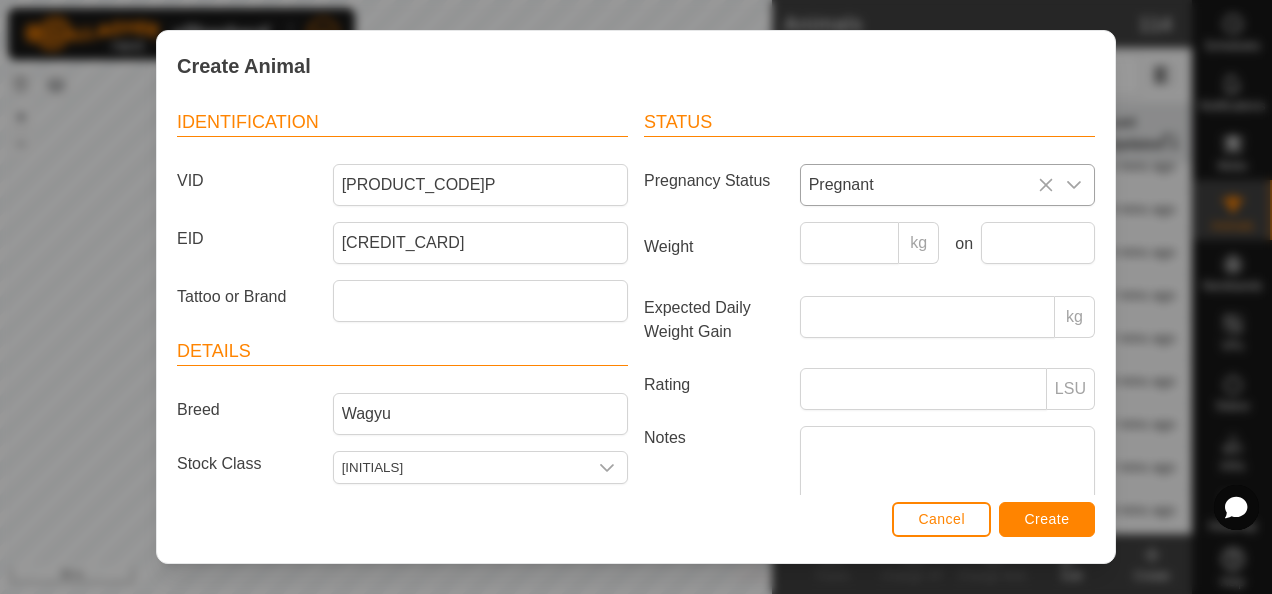 scroll, scrollTop: 0, scrollLeft: 0, axis: both 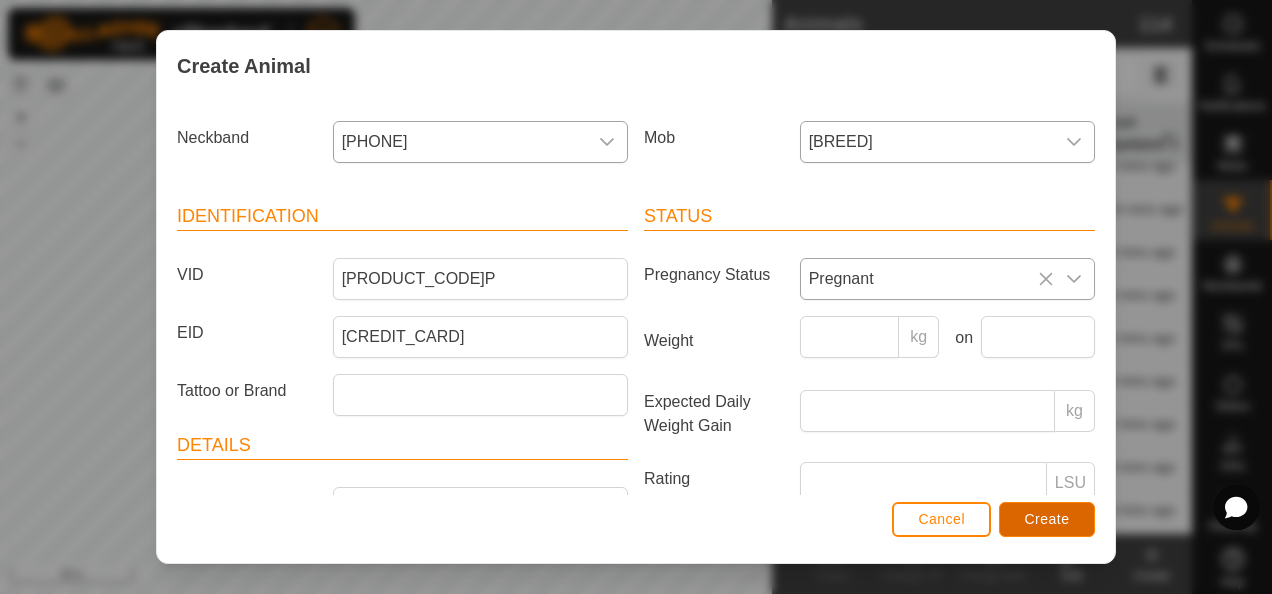 click on "Create" at bounding box center [1047, 519] 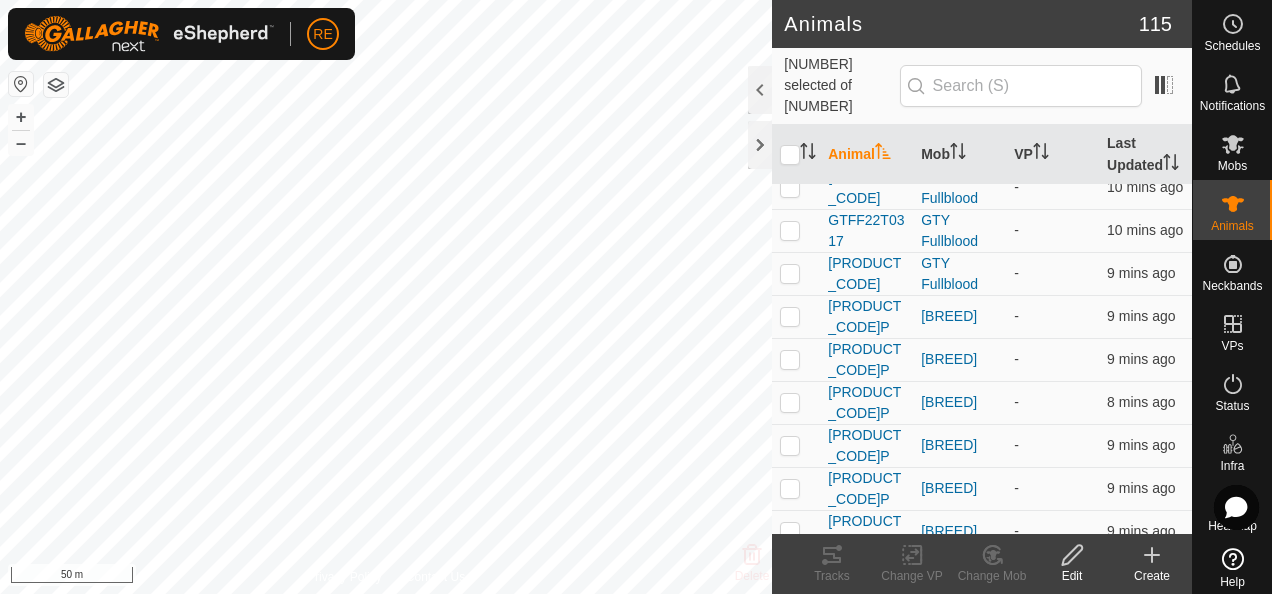 click 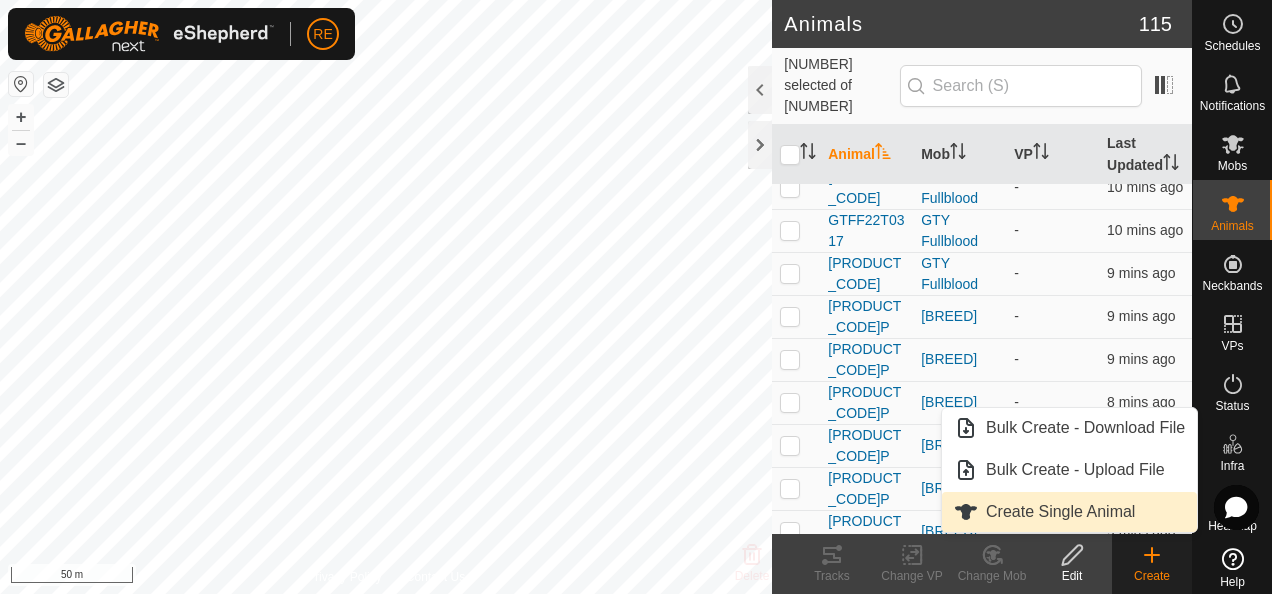 click on "Create Single Animal" at bounding box center [1069, 512] 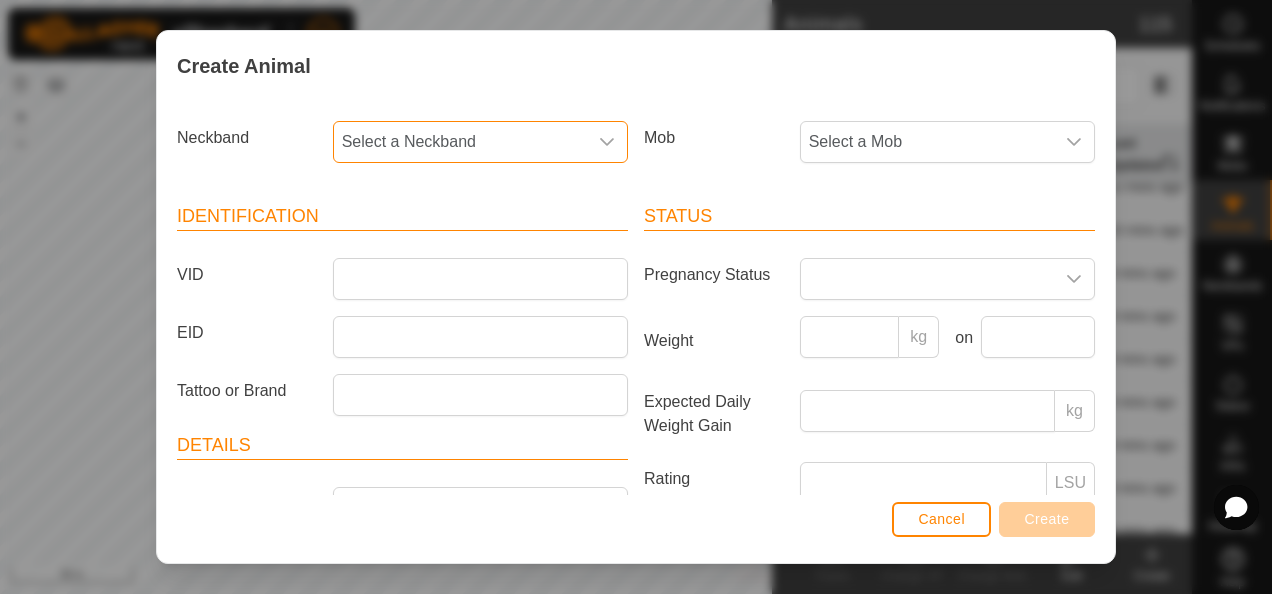 click on "Select a Neckband" at bounding box center (460, 142) 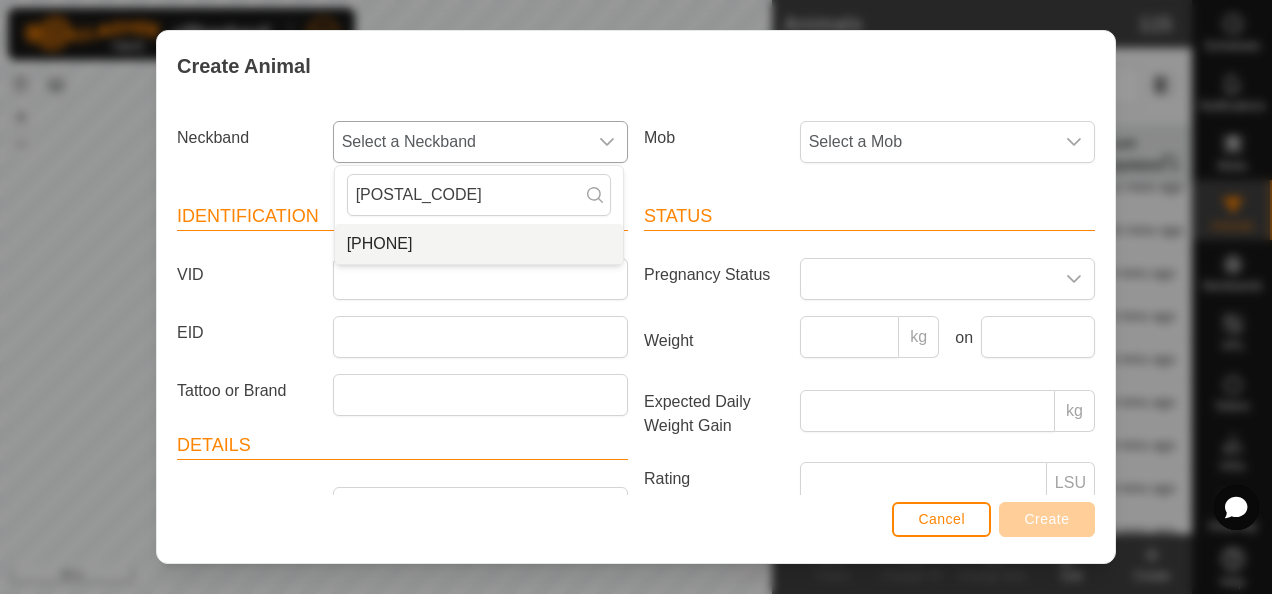 type on "[POSTAL_CODE]" 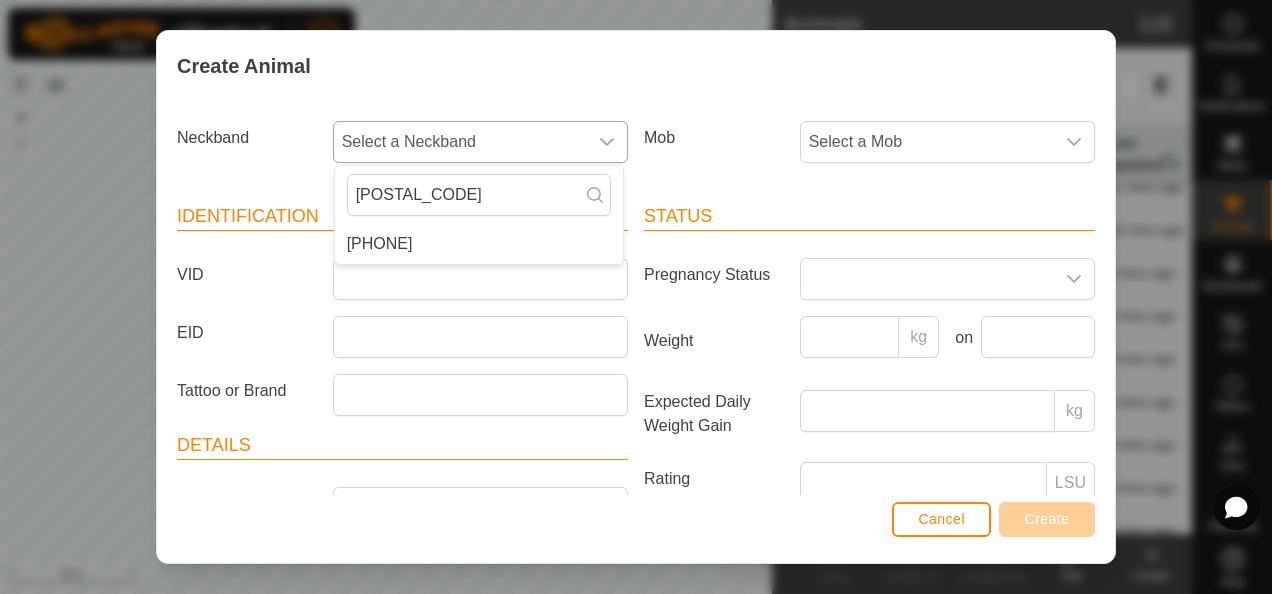 drag, startPoint x: 460, startPoint y: 244, endPoint x: 510, endPoint y: 221, distance: 55.03635 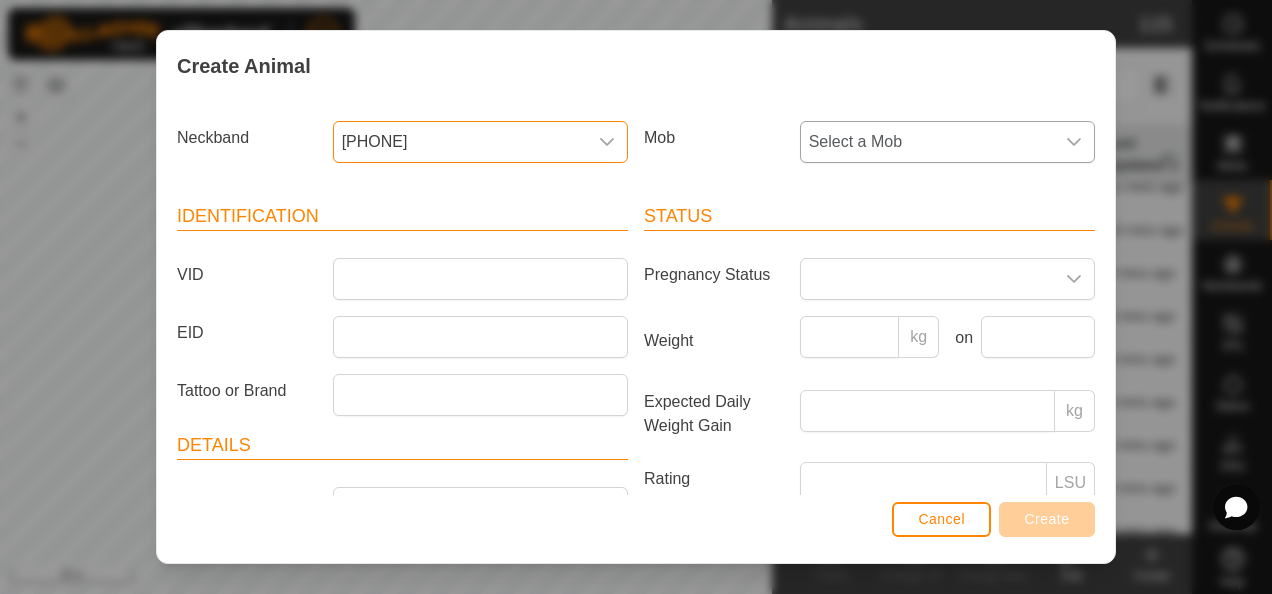 click on "Select a Mob" at bounding box center [927, 142] 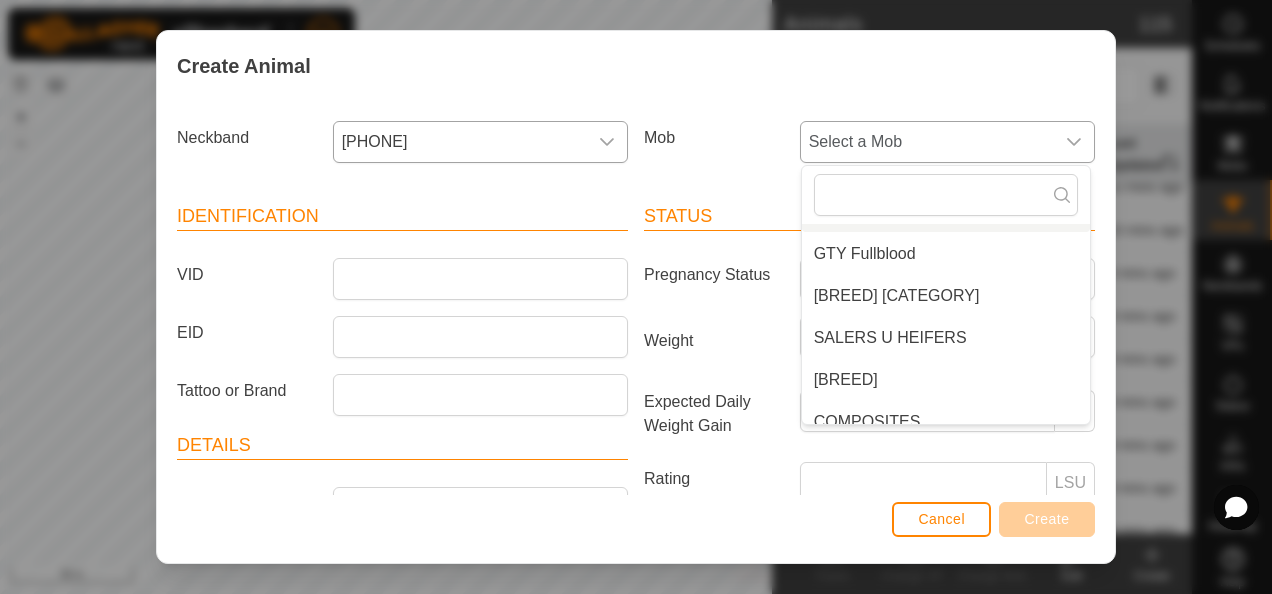 scroll, scrollTop: 200, scrollLeft: 0, axis: vertical 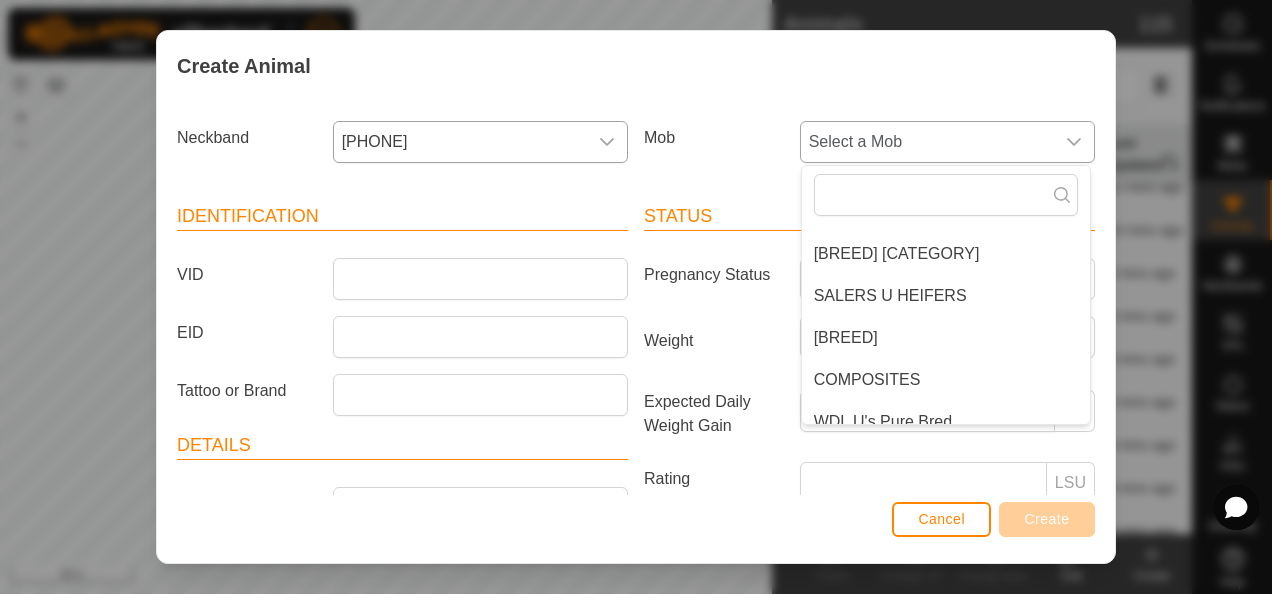click on "[BREED]" at bounding box center (946, 338) 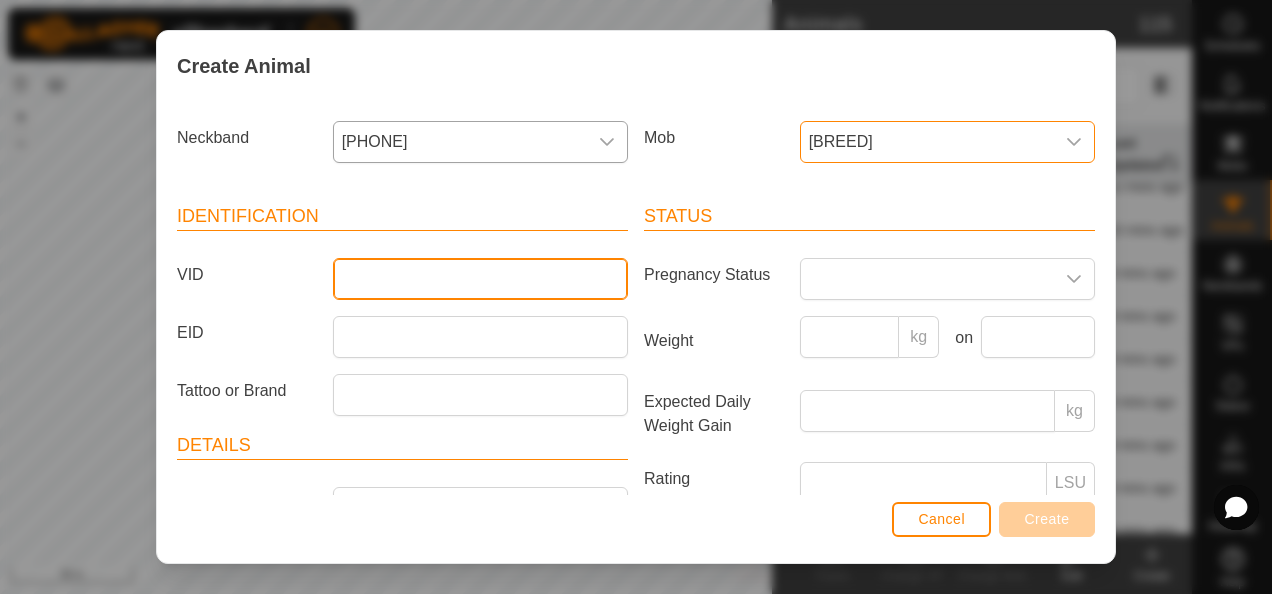 click on "VID" at bounding box center (480, 279) 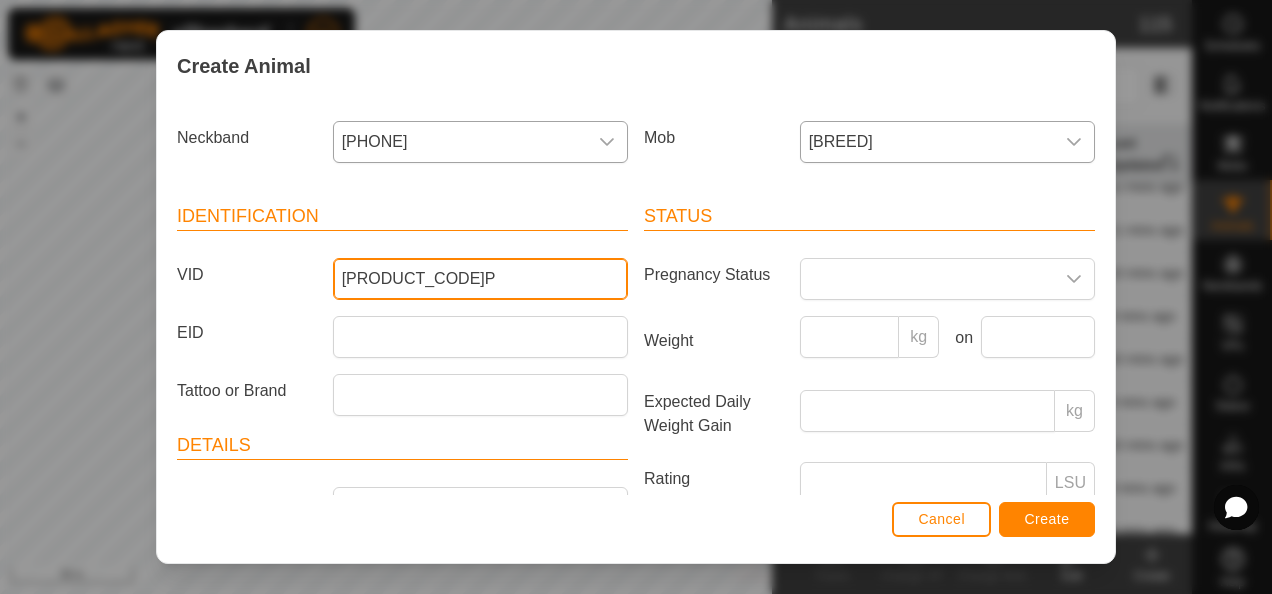 type on "[PRODUCT_CODE]P" 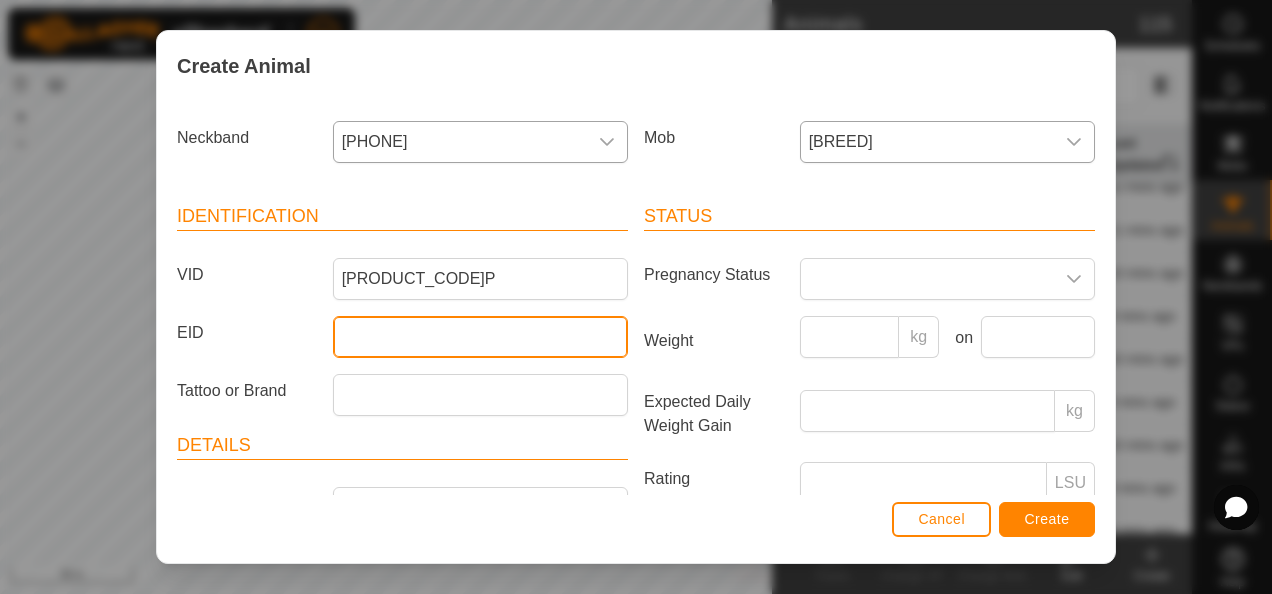 click on "EID" at bounding box center [480, 337] 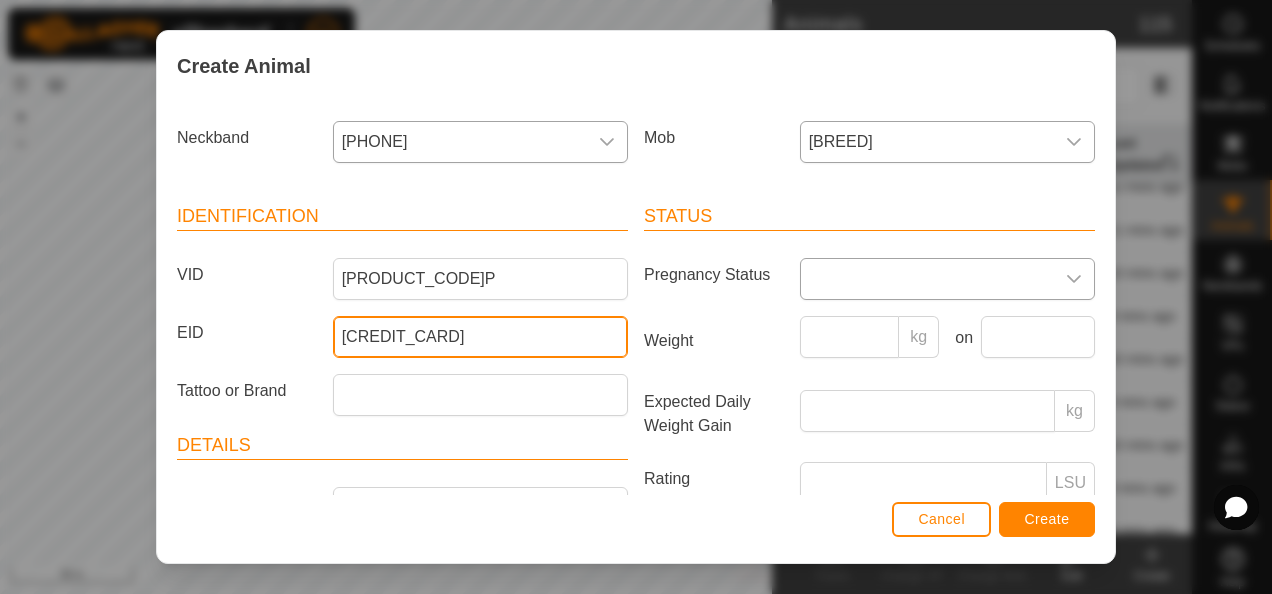 type on "[CREDIT_CARD]" 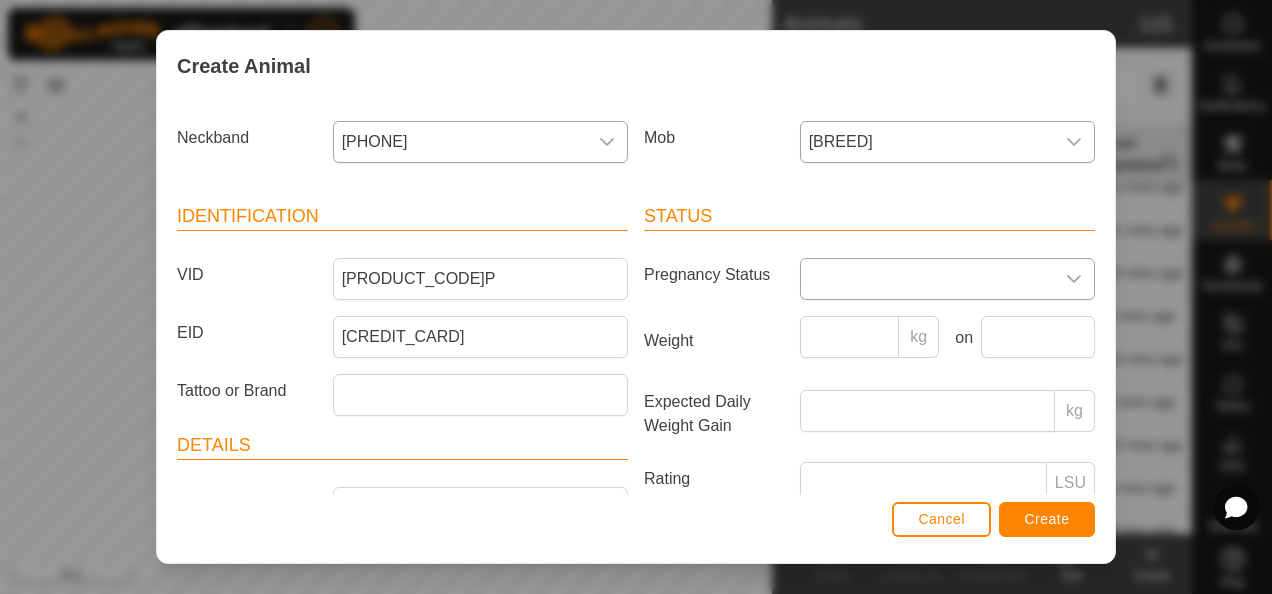 click at bounding box center (927, 279) 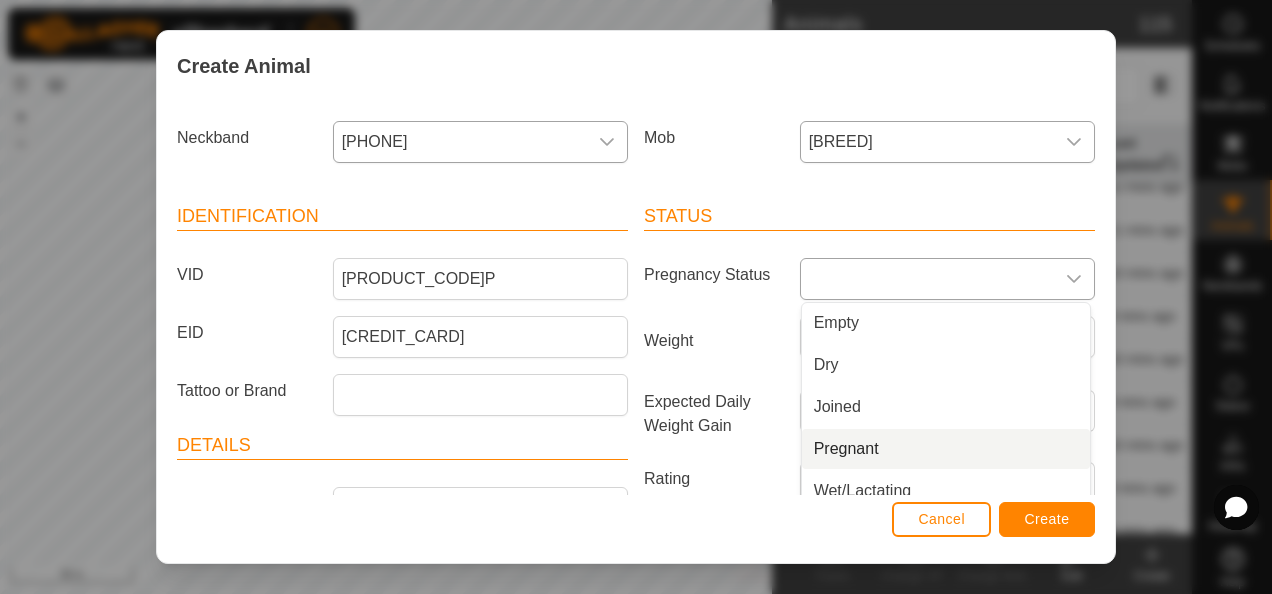 drag, startPoint x: 868, startPoint y: 451, endPoint x: 812, endPoint y: 450, distance: 56.008926 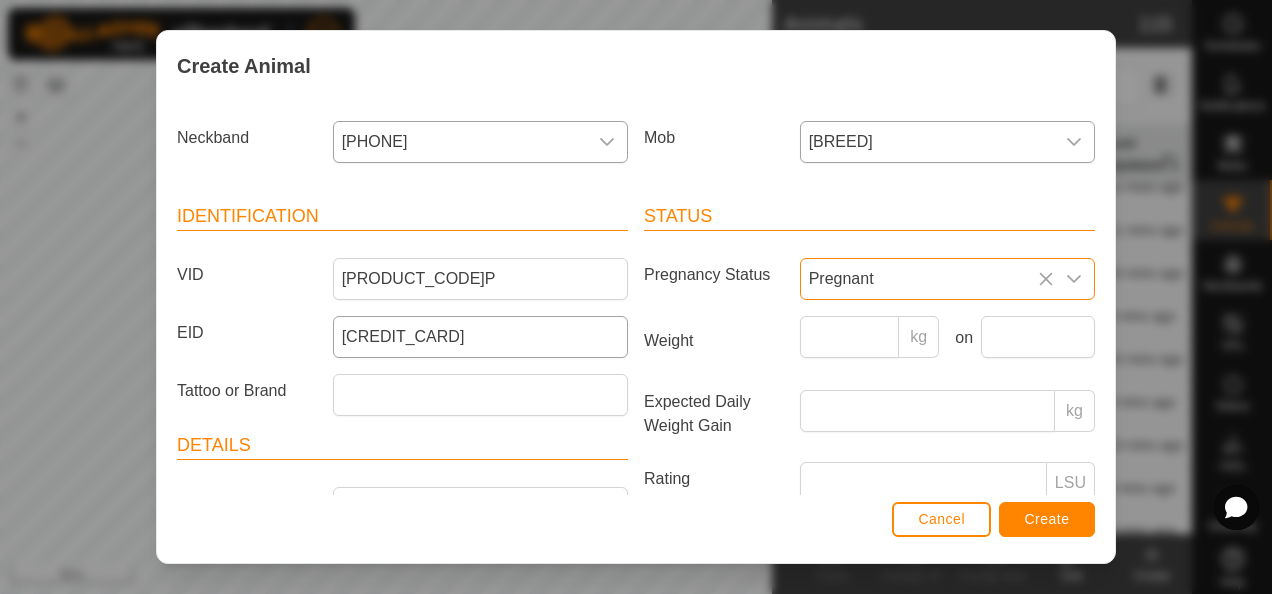 scroll, scrollTop: 200, scrollLeft: 0, axis: vertical 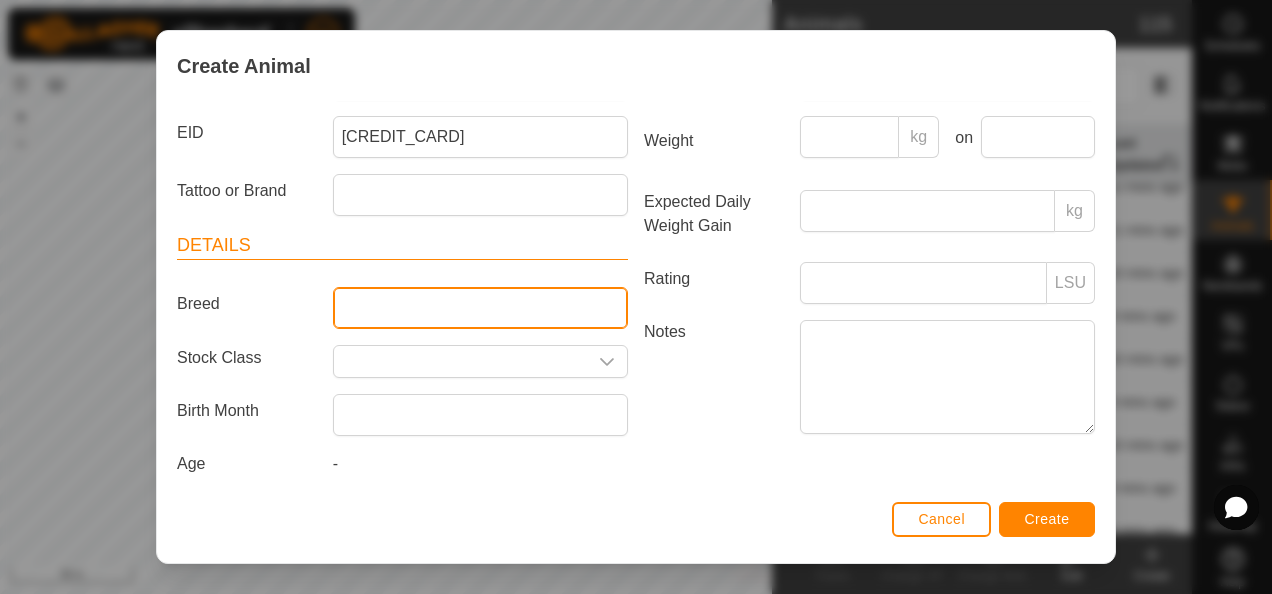 click on "Breed" at bounding box center (480, 308) 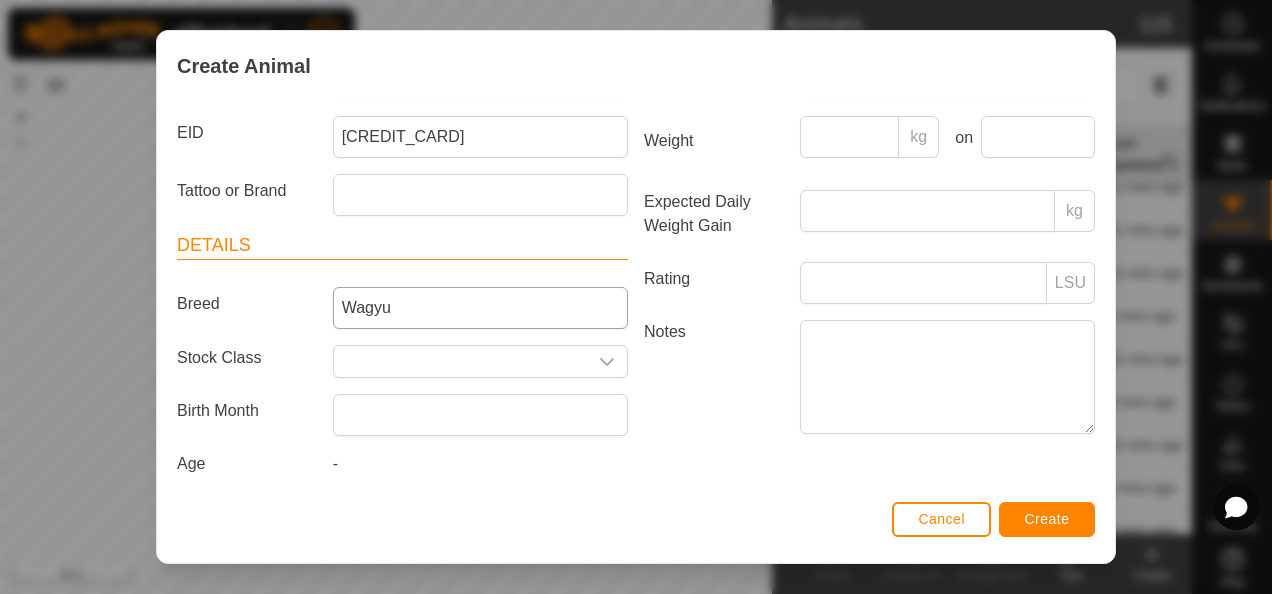 type on "[INITIALS]" 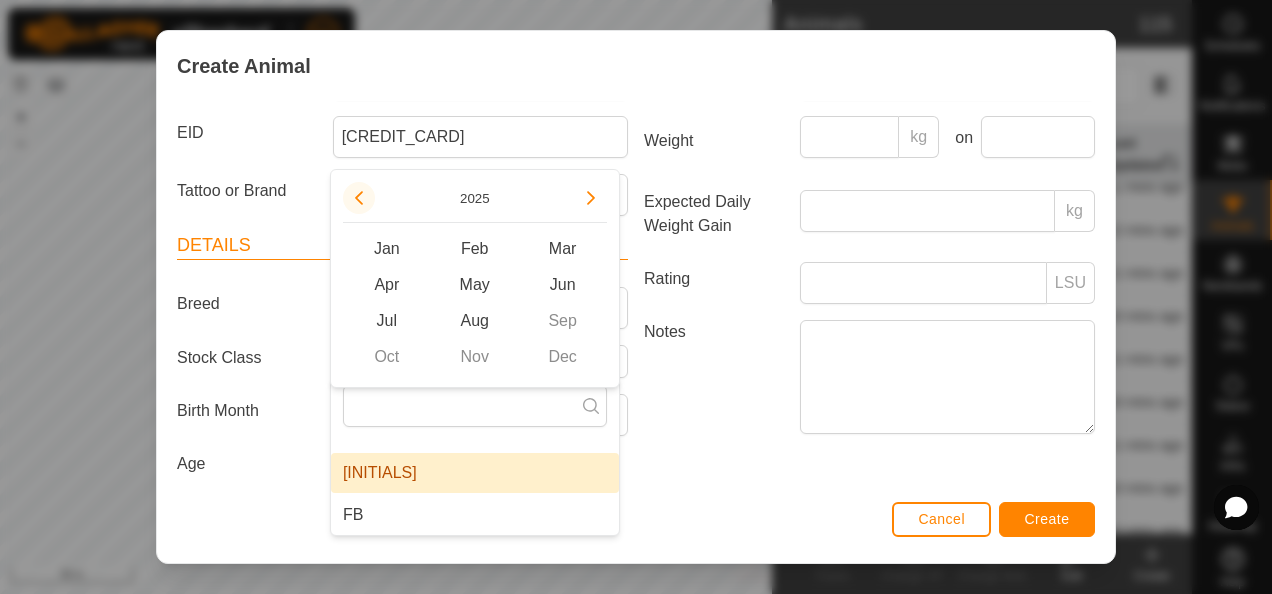 click at bounding box center (359, 198) 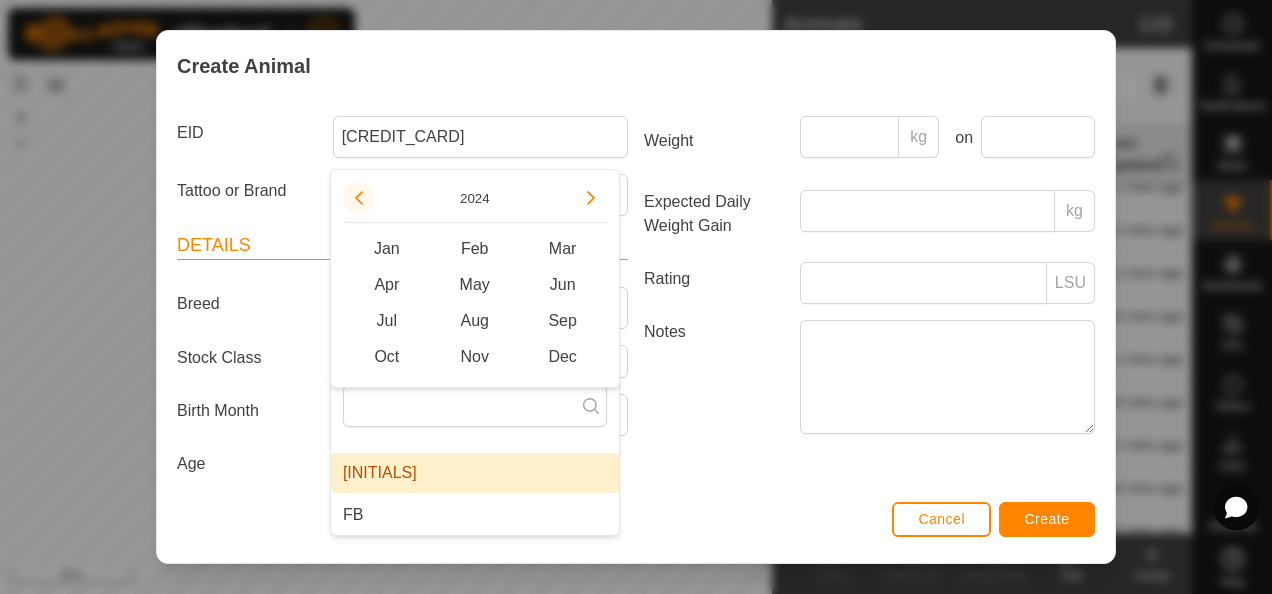 click at bounding box center (360, 203) 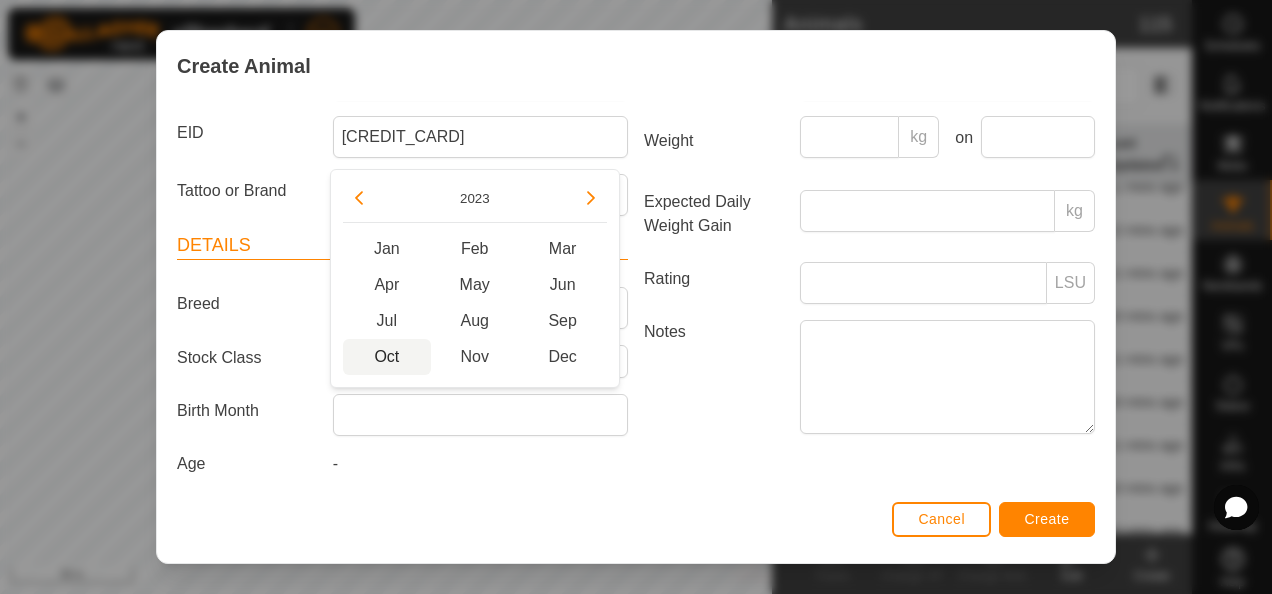 click on "Oct" at bounding box center [387, 357] 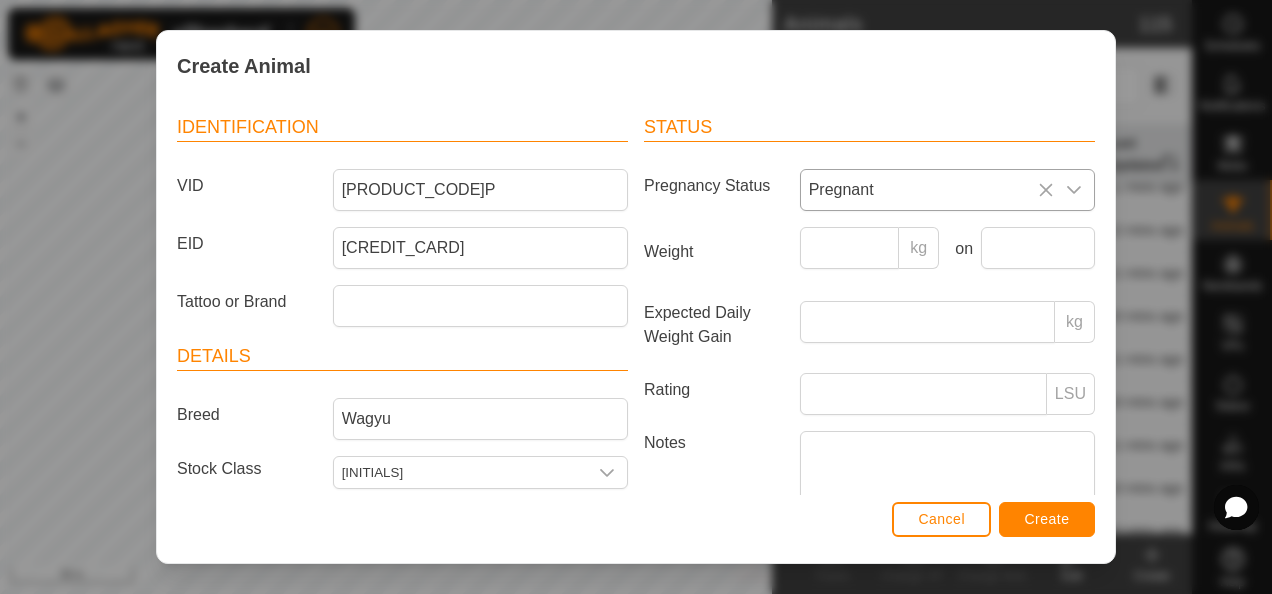 scroll, scrollTop: 0, scrollLeft: 0, axis: both 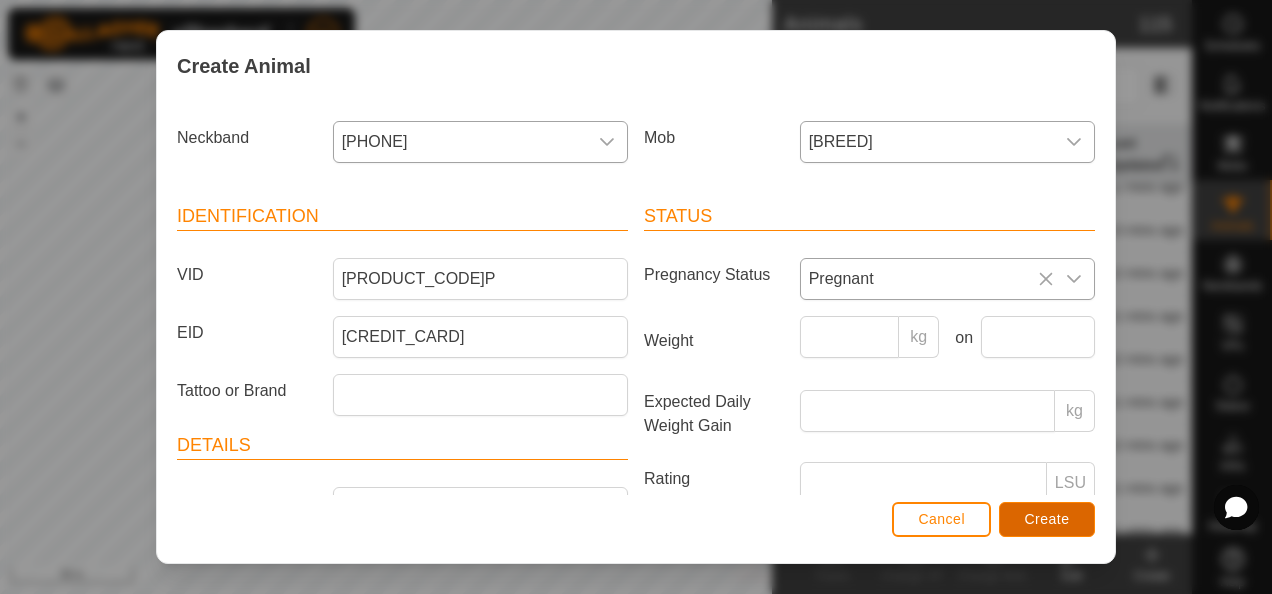 click on "Create" at bounding box center (1047, 519) 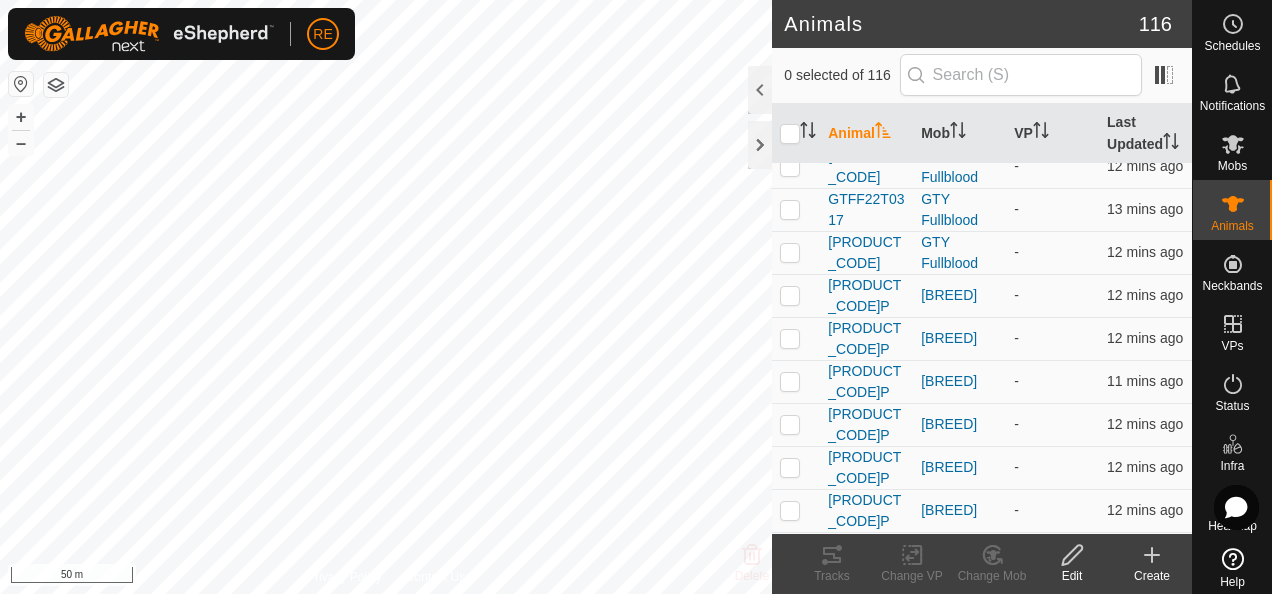 click on "Create" 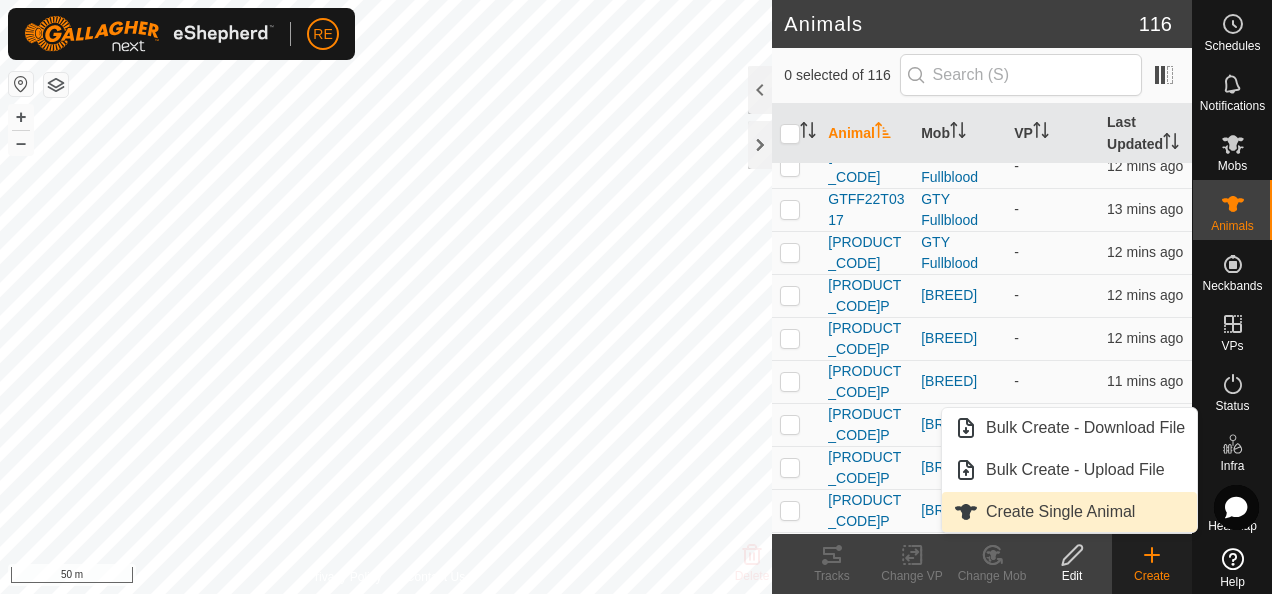 click on "Create Single Animal" at bounding box center [1069, 512] 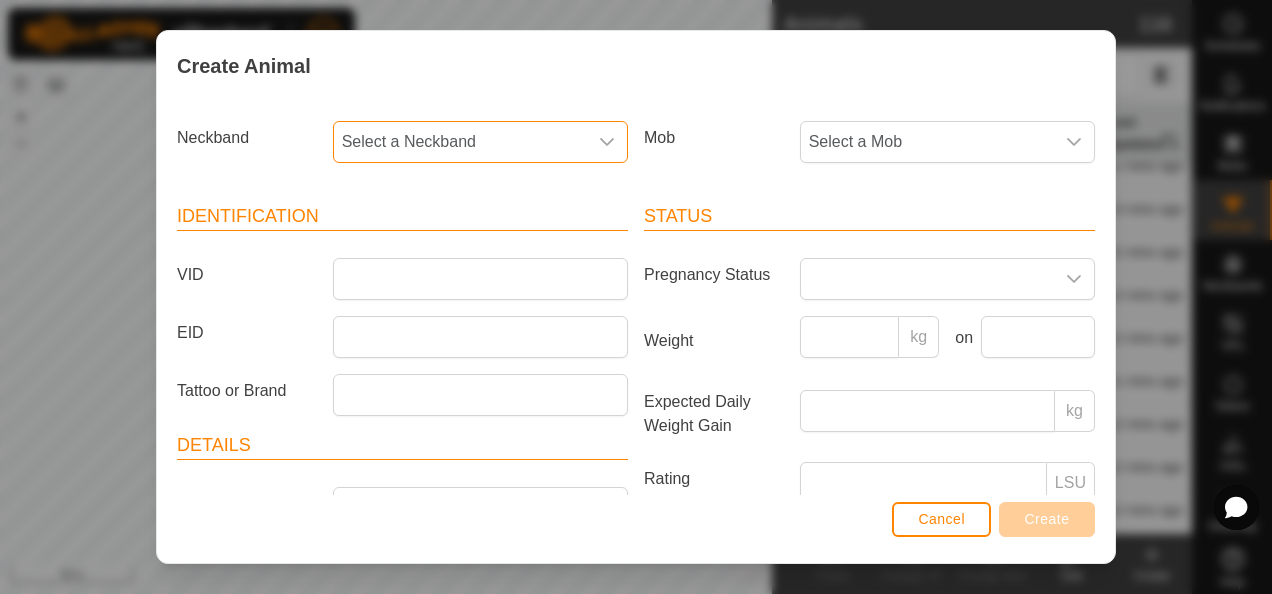 click on "Select a Neckband" at bounding box center (460, 142) 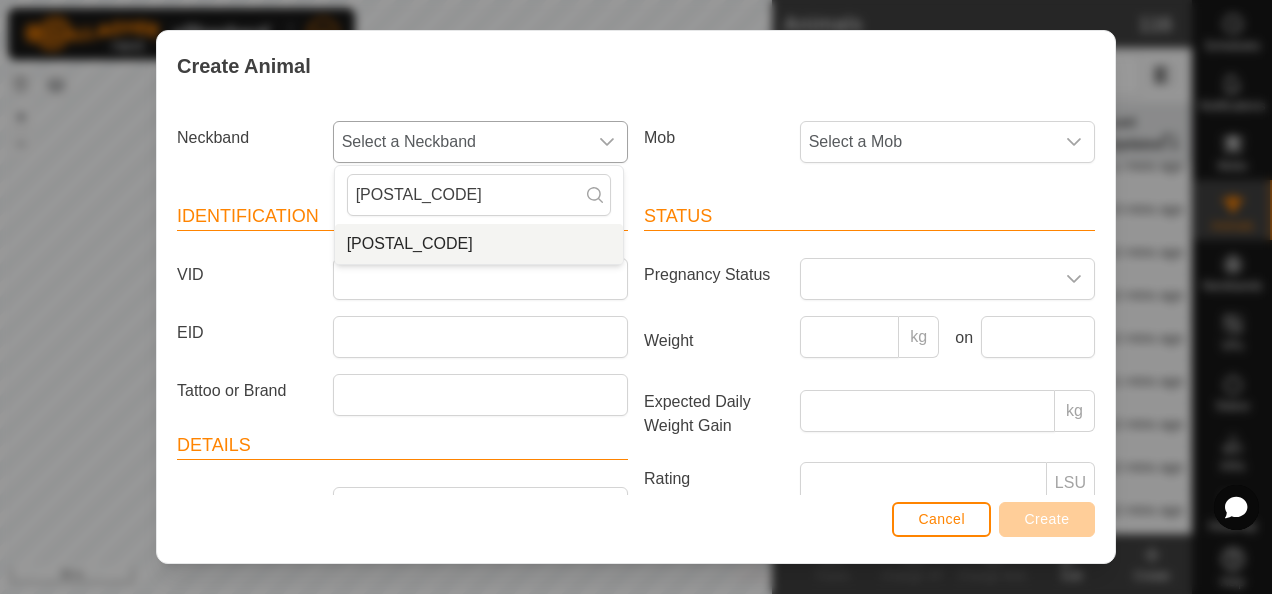 type on "[POSTAL_CODE]" 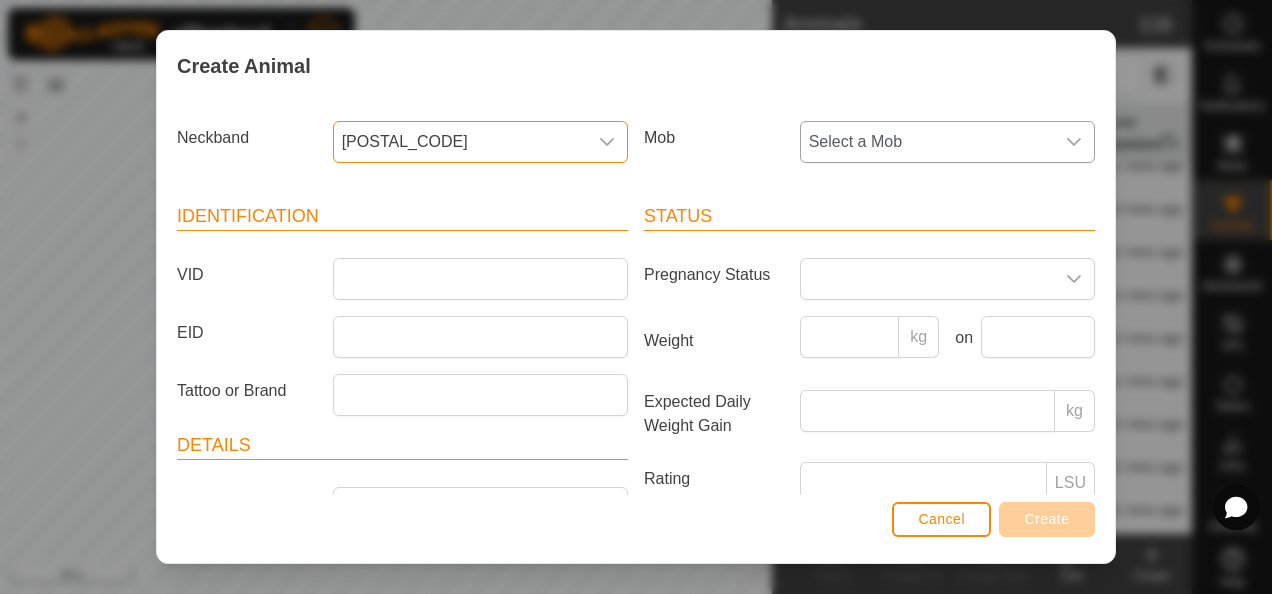 click on "Select a Mob" at bounding box center [927, 142] 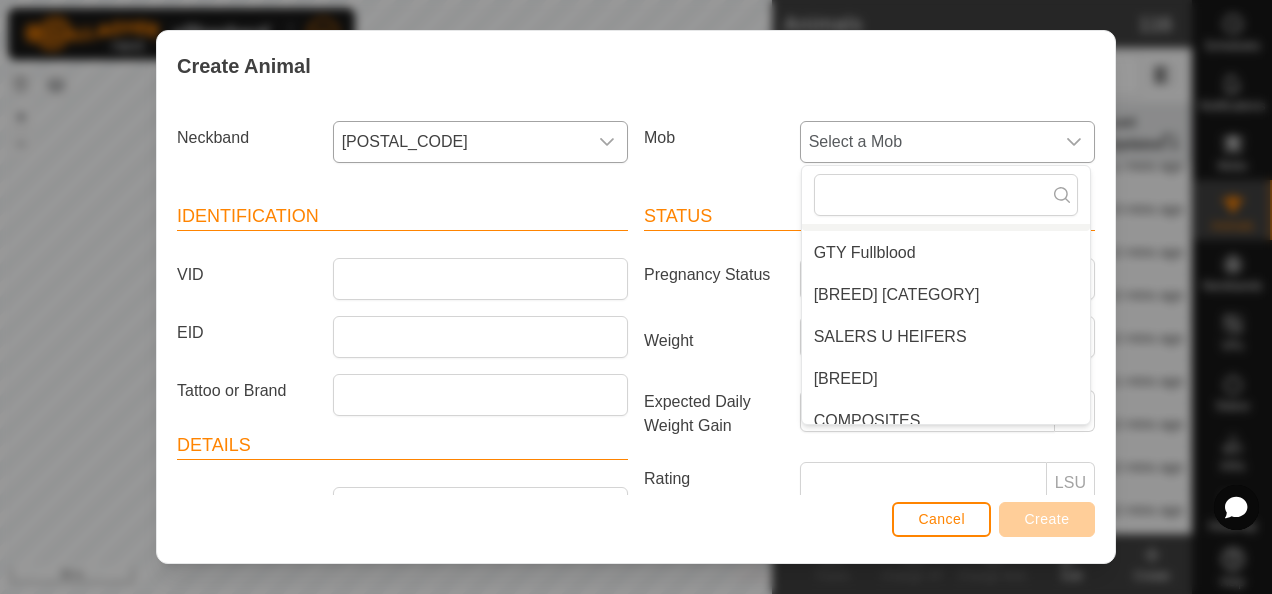 scroll, scrollTop: 200, scrollLeft: 0, axis: vertical 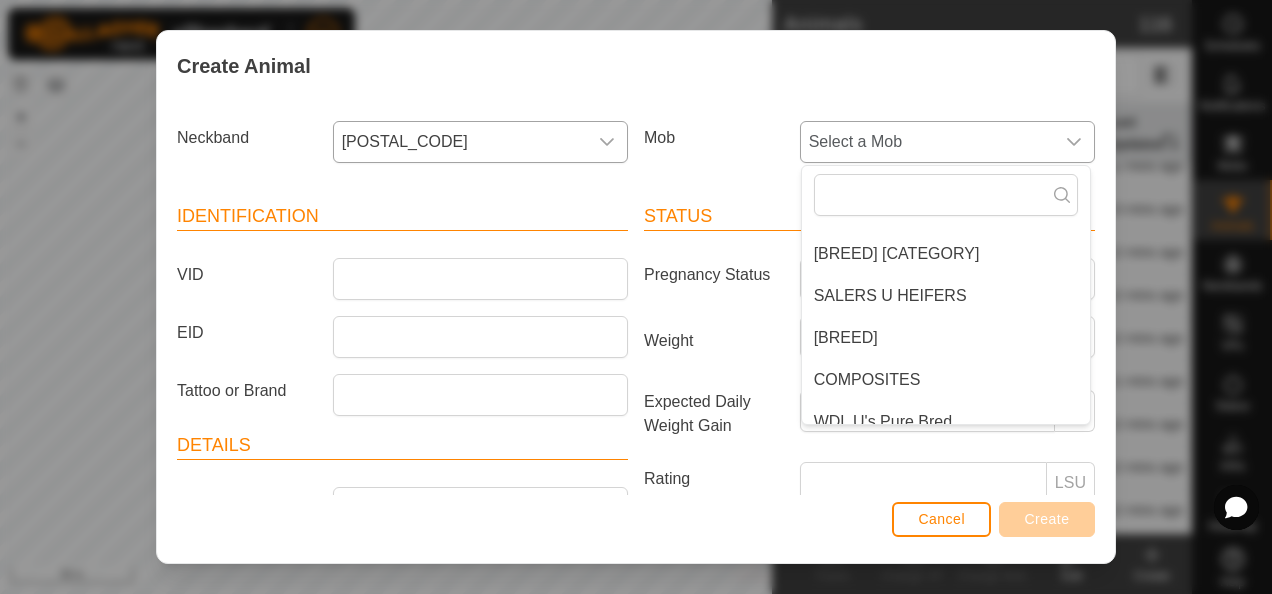 click on "[BREED]" at bounding box center (946, 338) 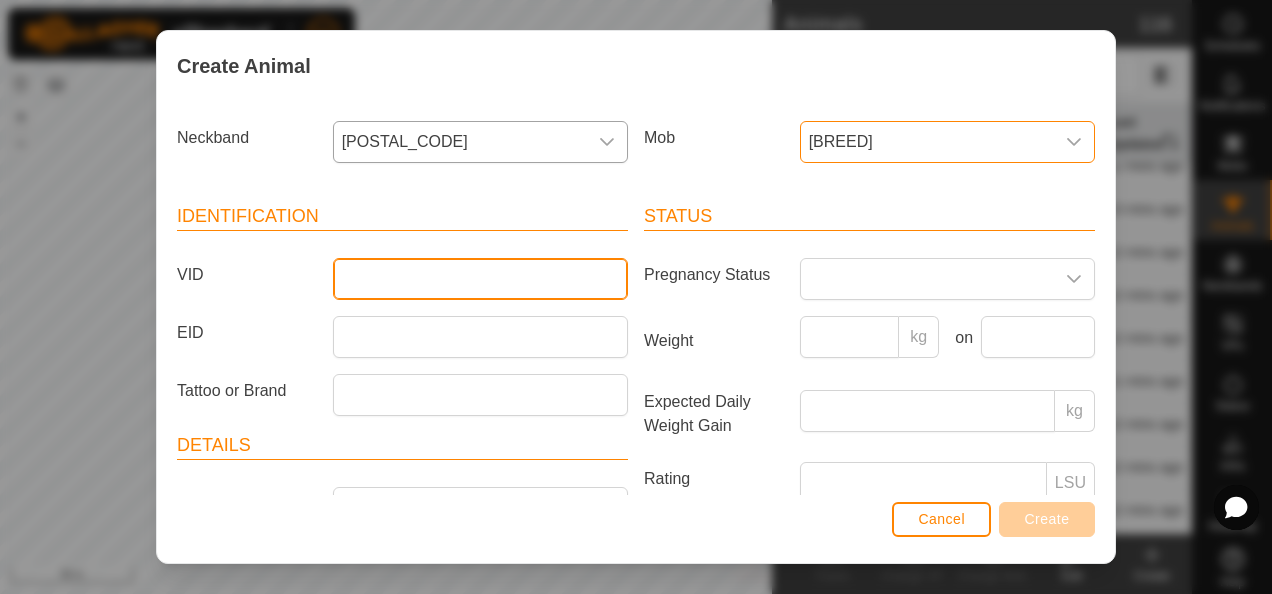 click on "VID" at bounding box center (480, 279) 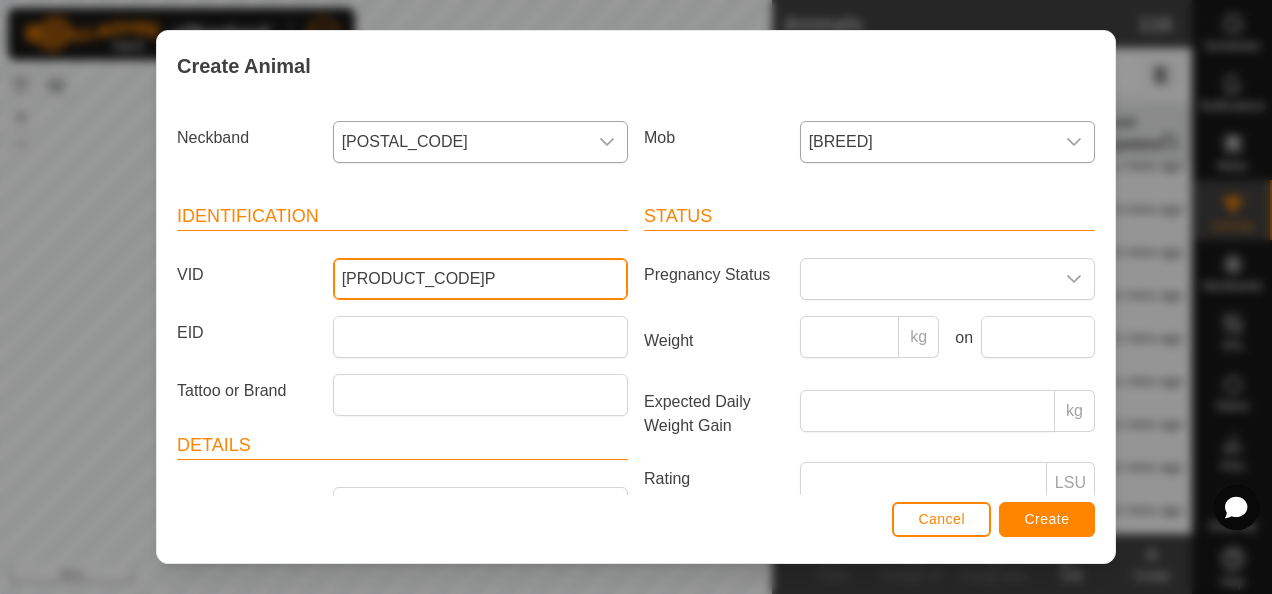 type on "[PRODUCT_CODE]P" 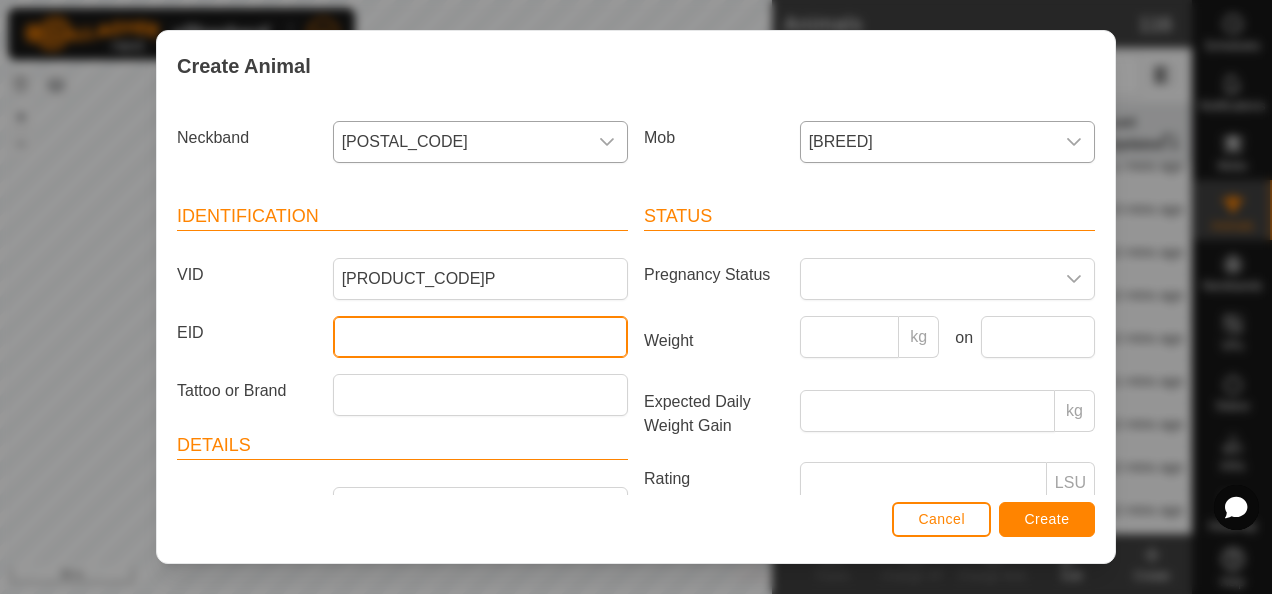 click on "EID" at bounding box center [480, 337] 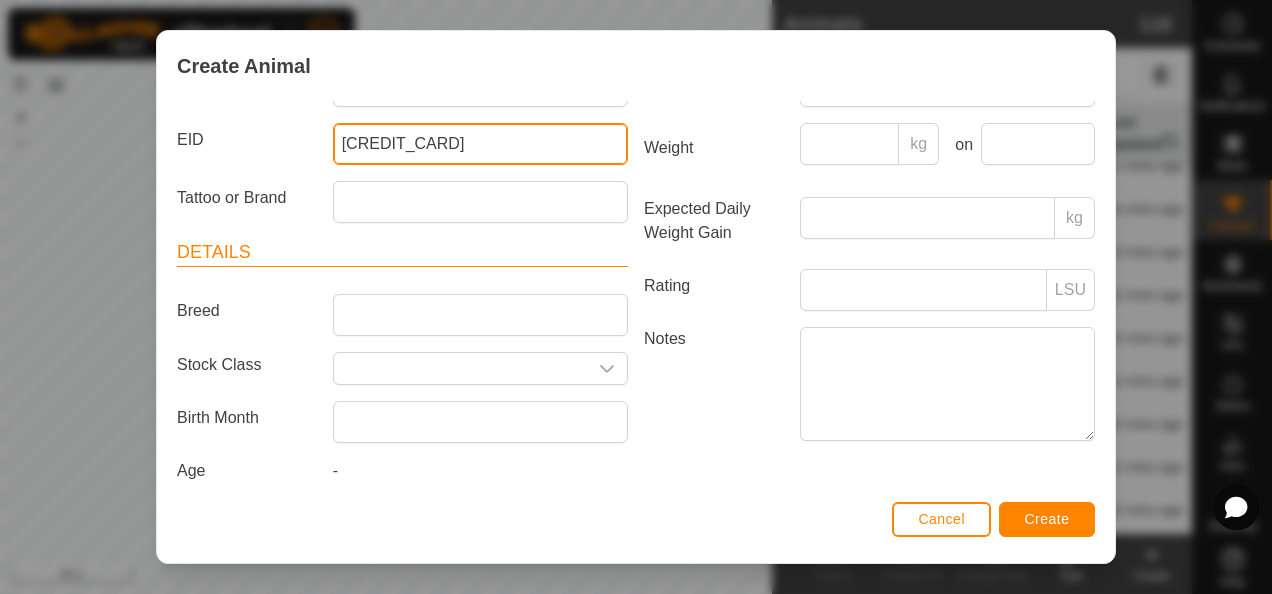 scroll, scrollTop: 207, scrollLeft: 0, axis: vertical 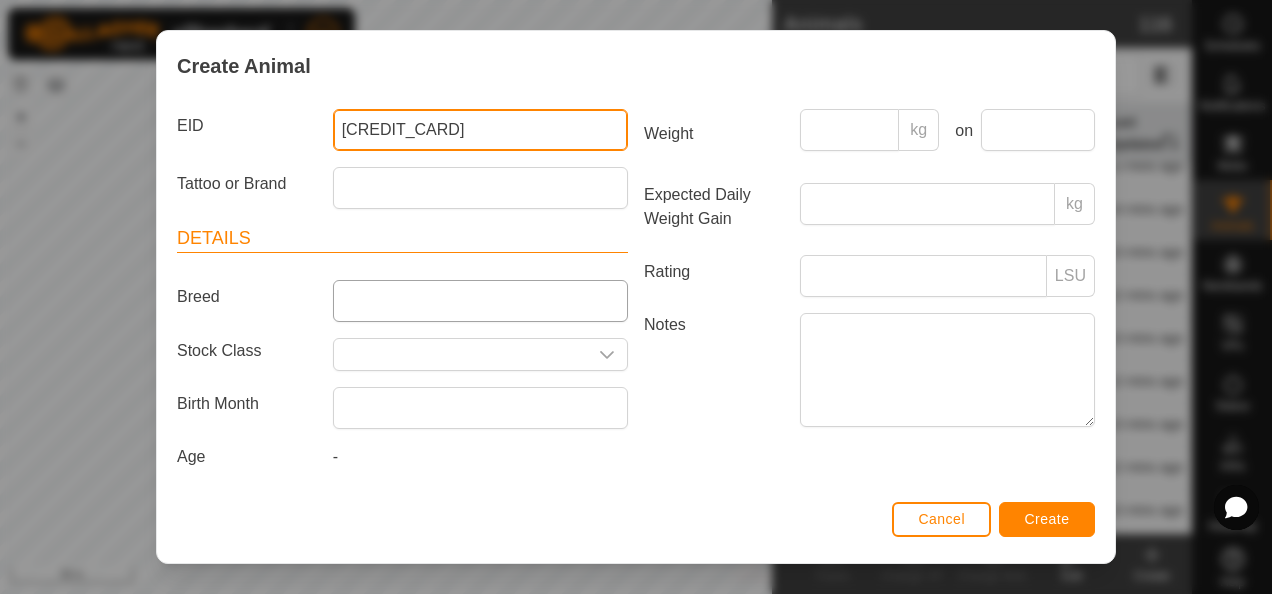 type on "[CREDIT_CARD]" 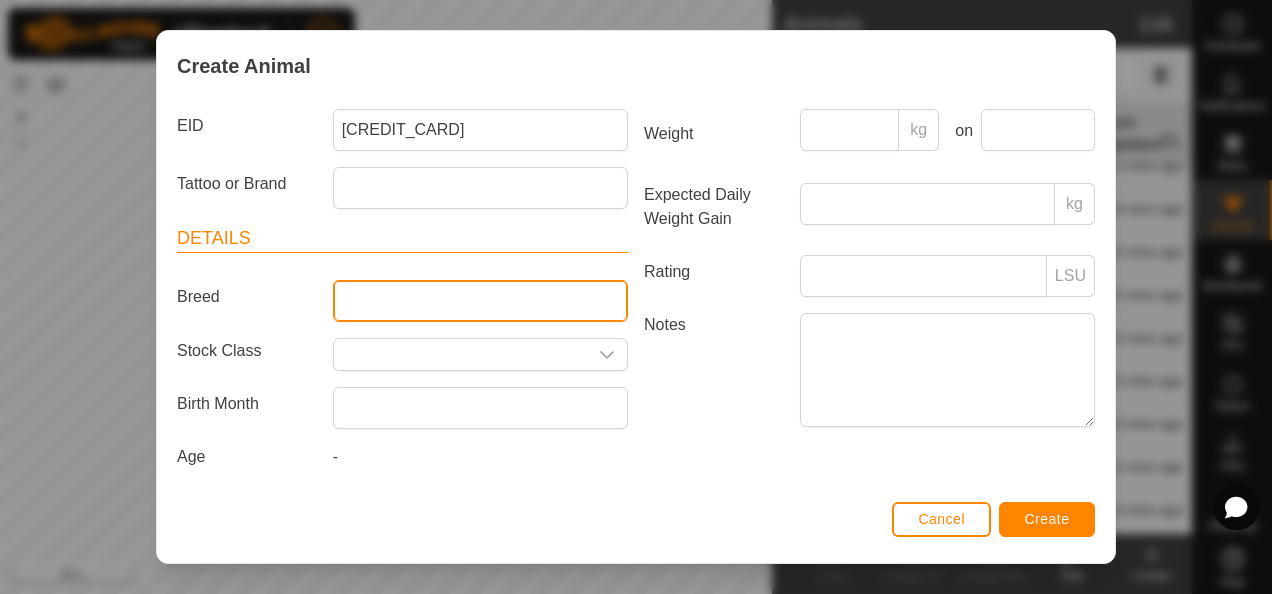 click on "Breed" at bounding box center (480, 301) 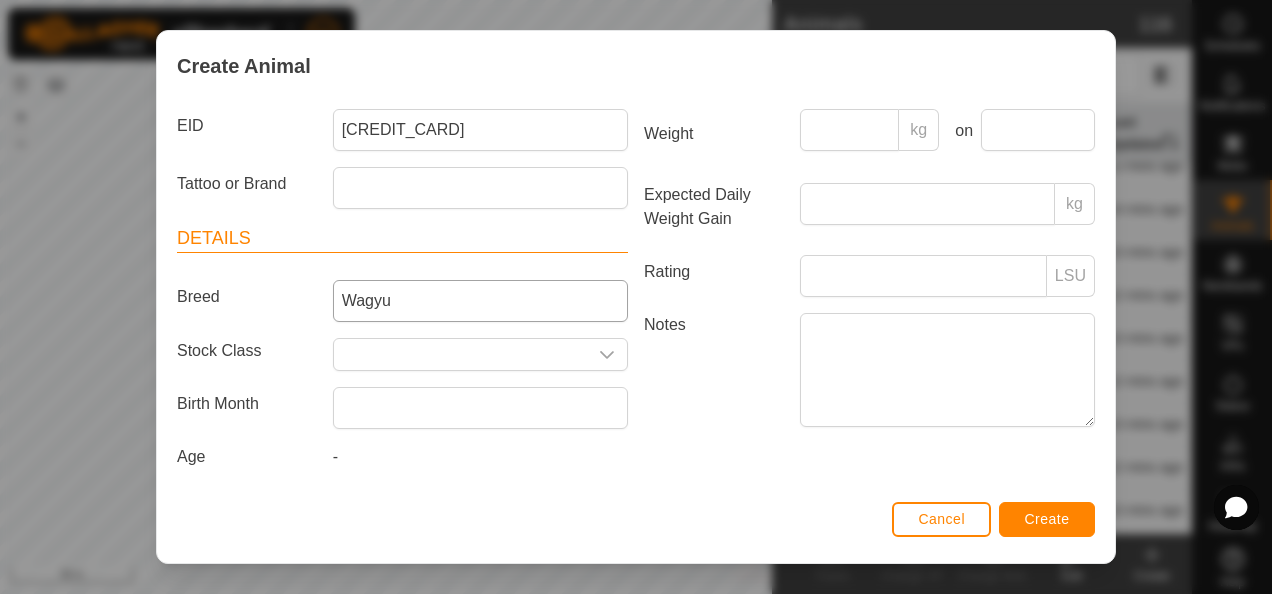 type on "[INITIALS]" 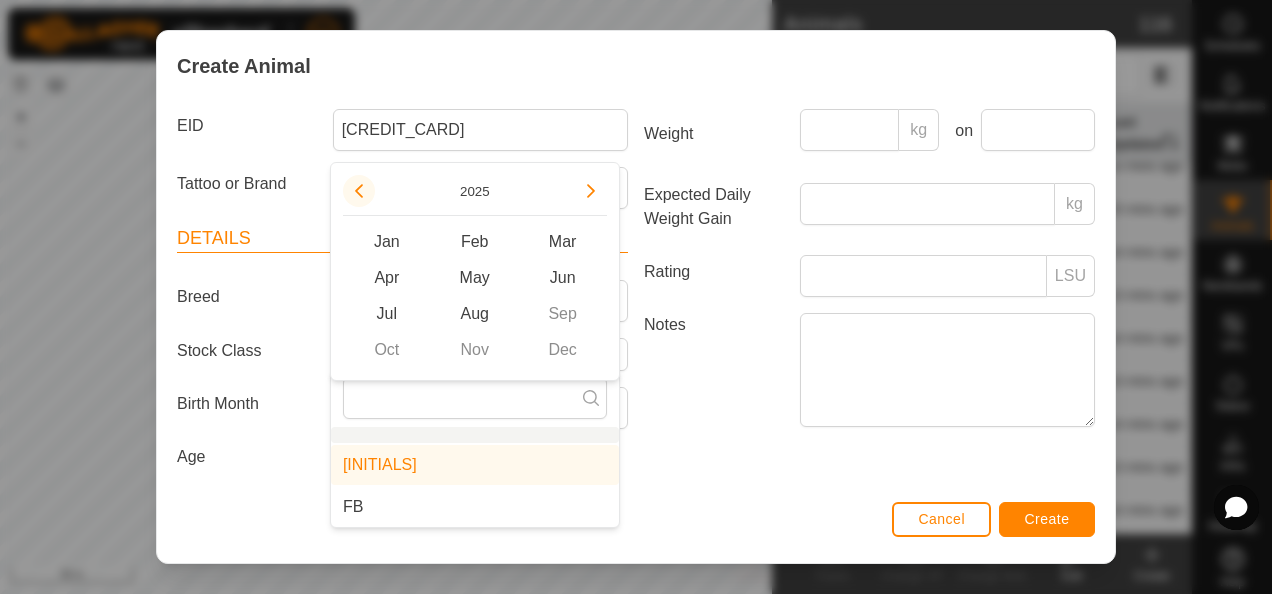 click at bounding box center [359, 191] 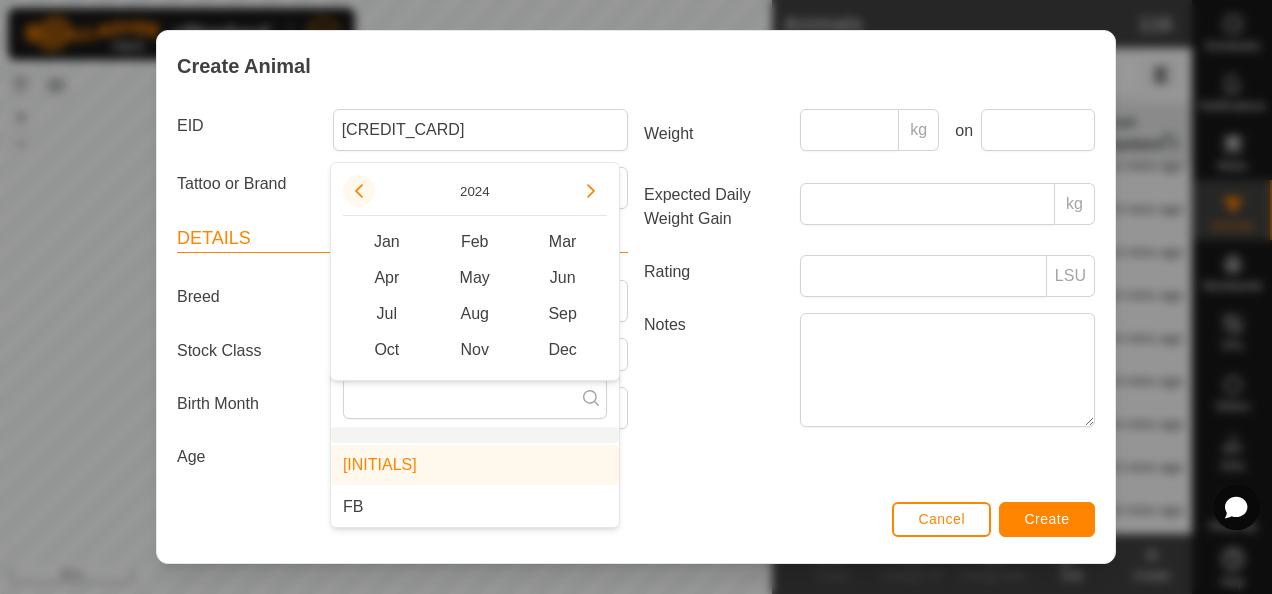 click at bounding box center (365, 189) 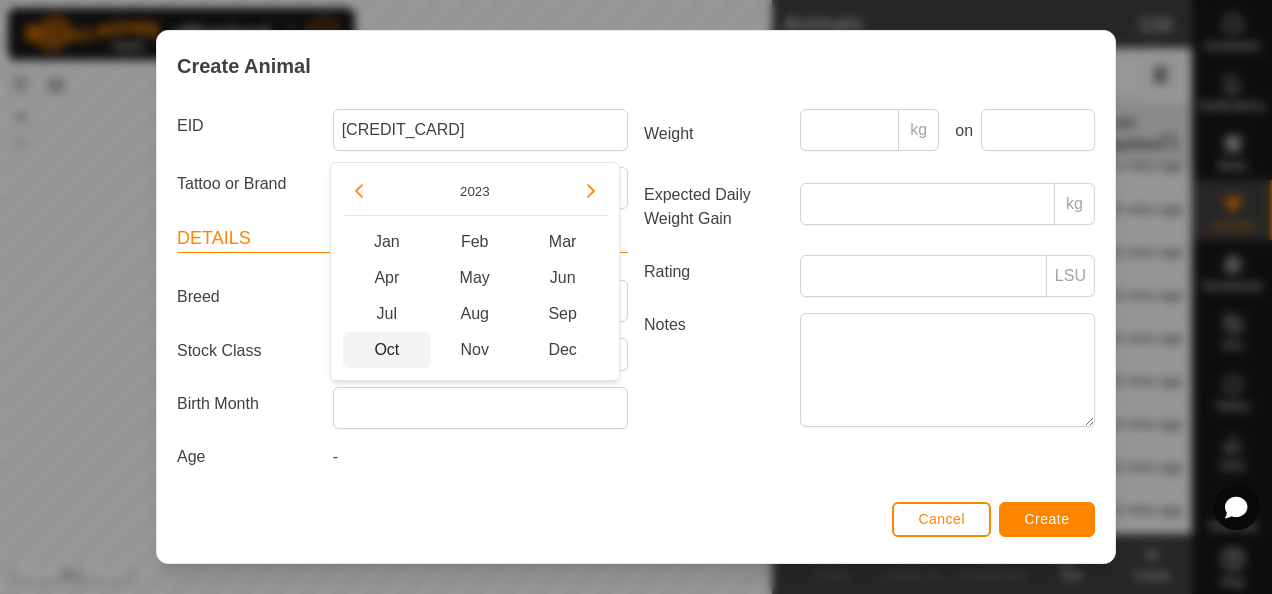 click on "Oct" at bounding box center (387, 350) 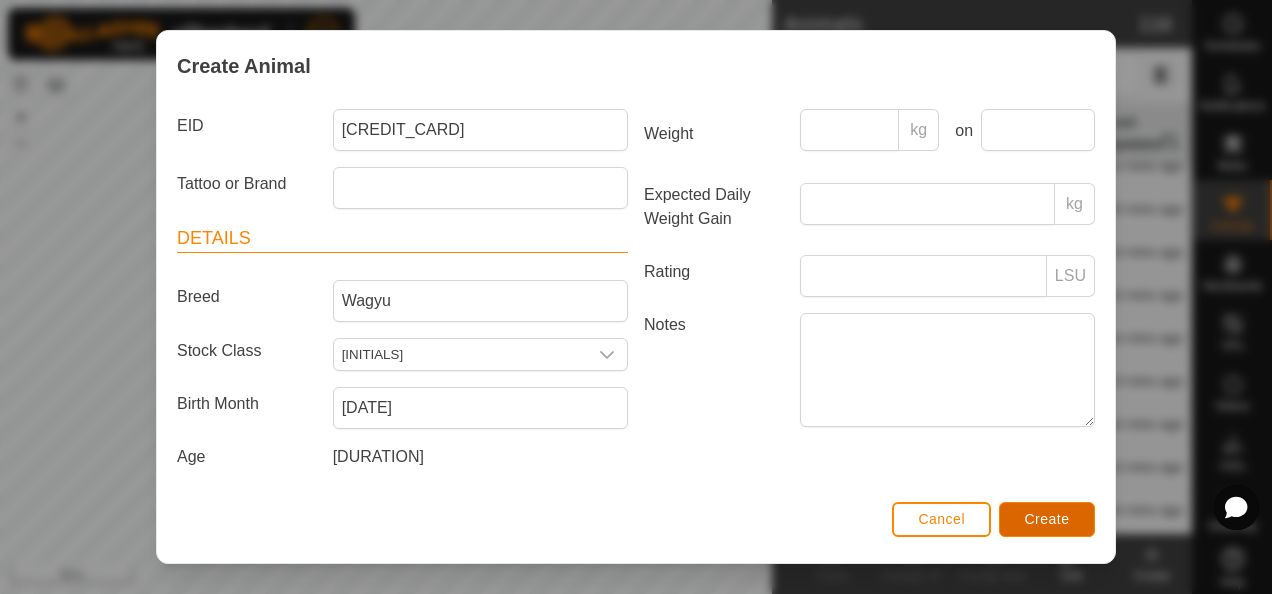 click on "Create" at bounding box center [1047, 519] 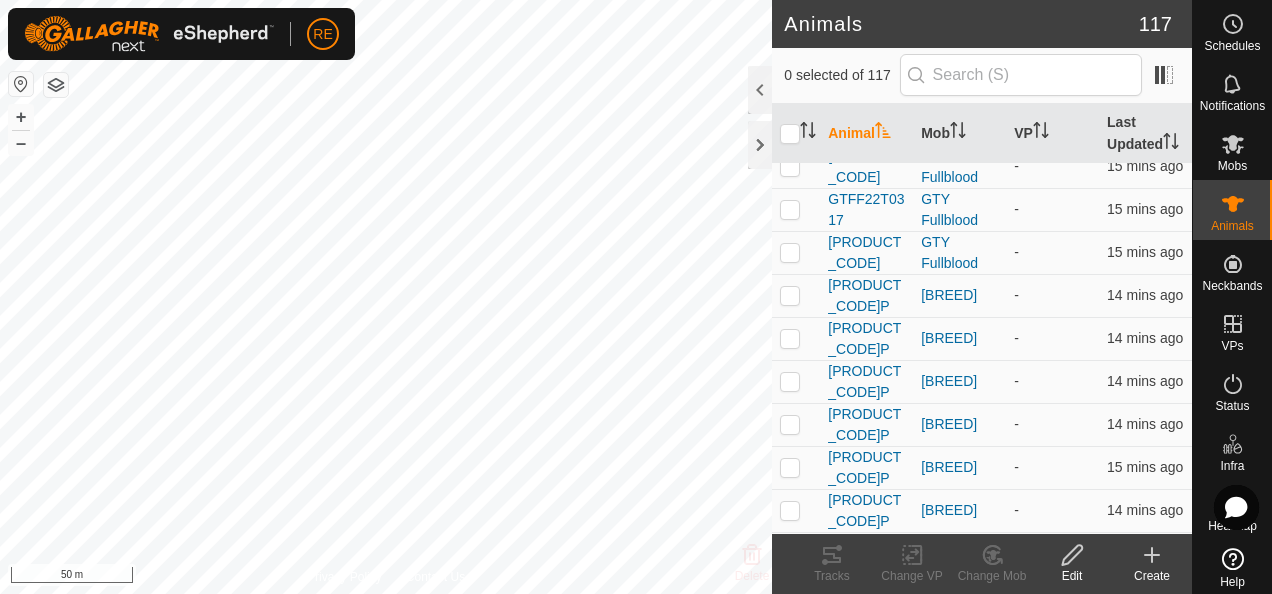 drag, startPoint x: 1156, startPoint y: 571, endPoint x: 1140, endPoint y: 564, distance: 17.464249 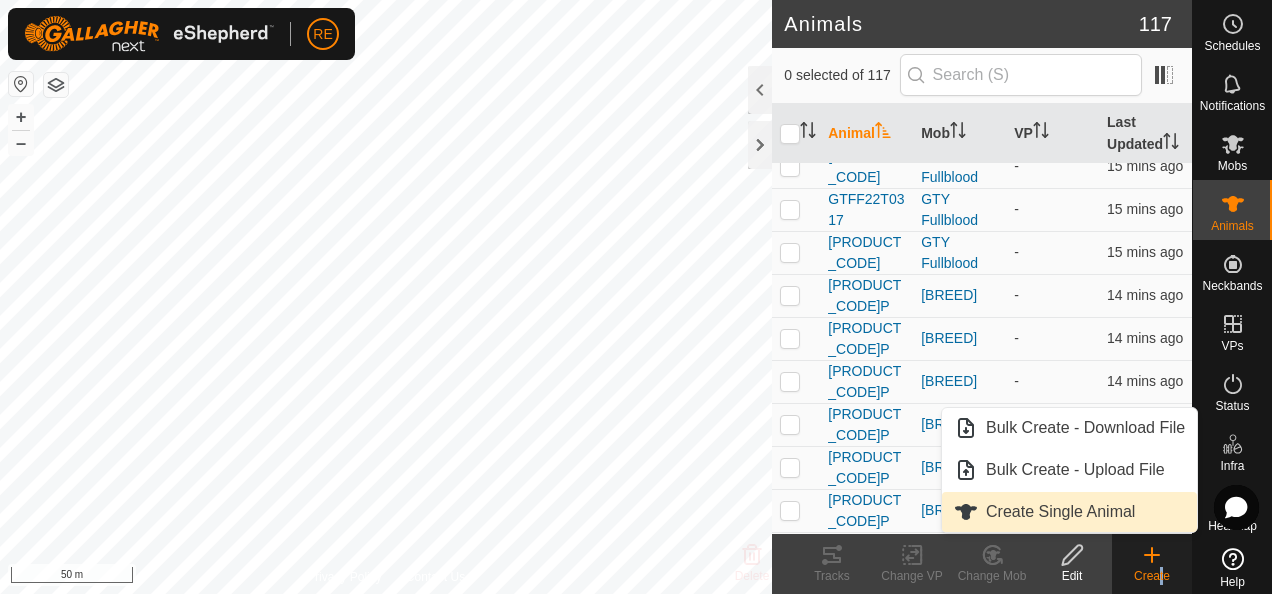 drag, startPoint x: 1140, startPoint y: 564, endPoint x: 1056, endPoint y: 512, distance: 98.79271 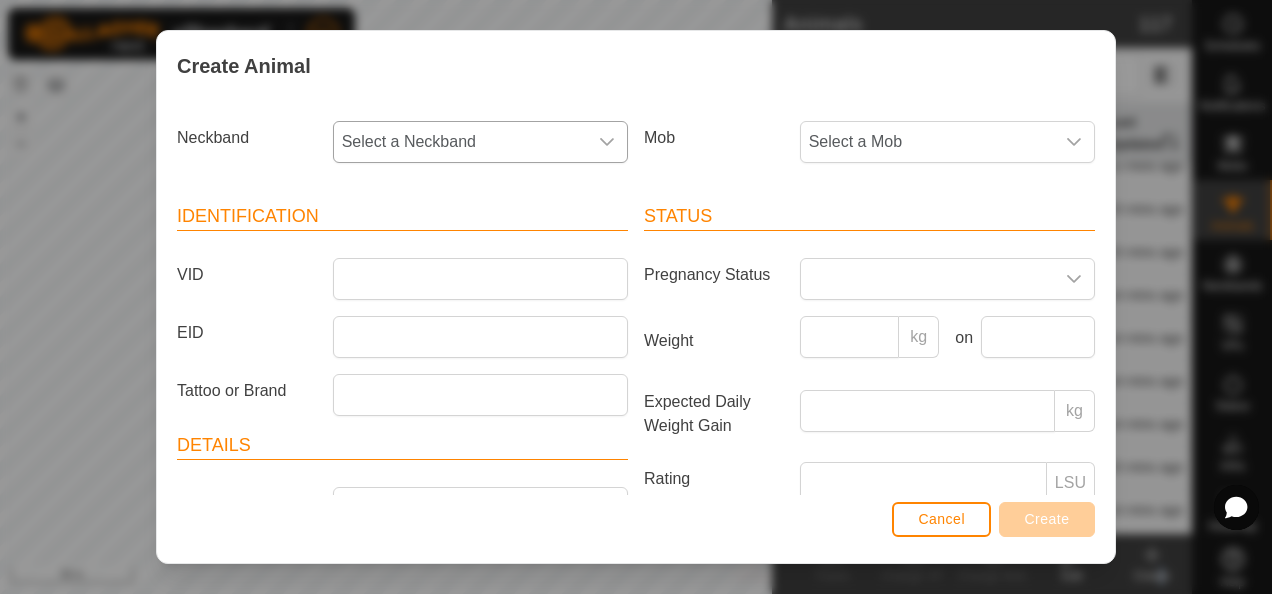 click on "Select a Neckband" at bounding box center [460, 142] 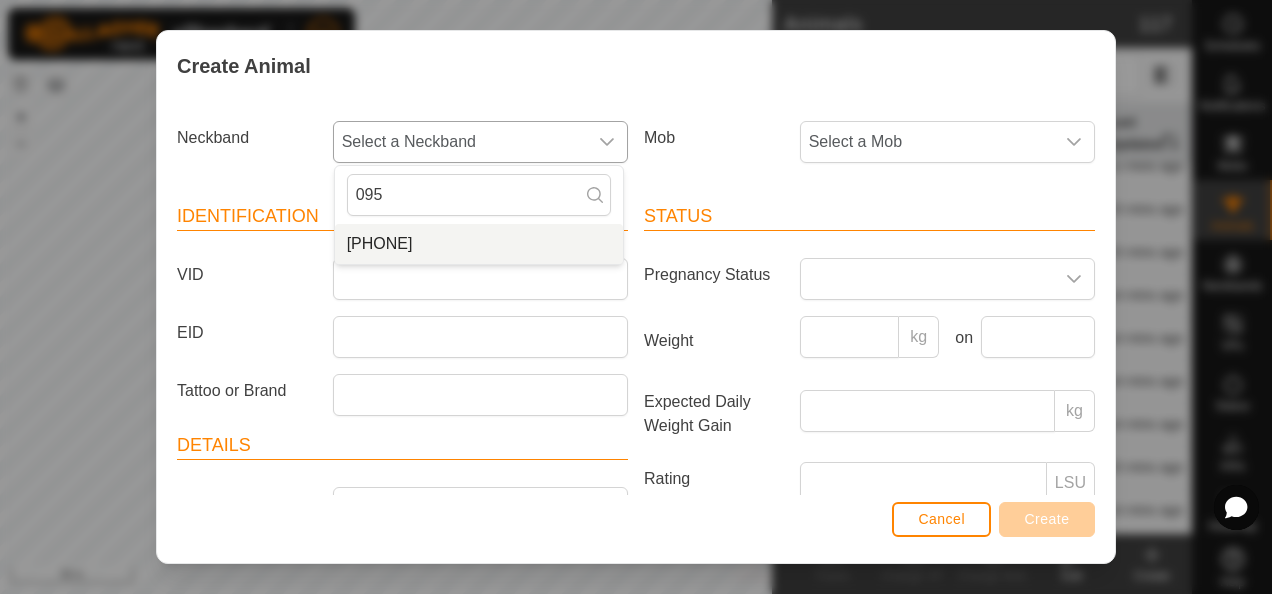 type on "095" 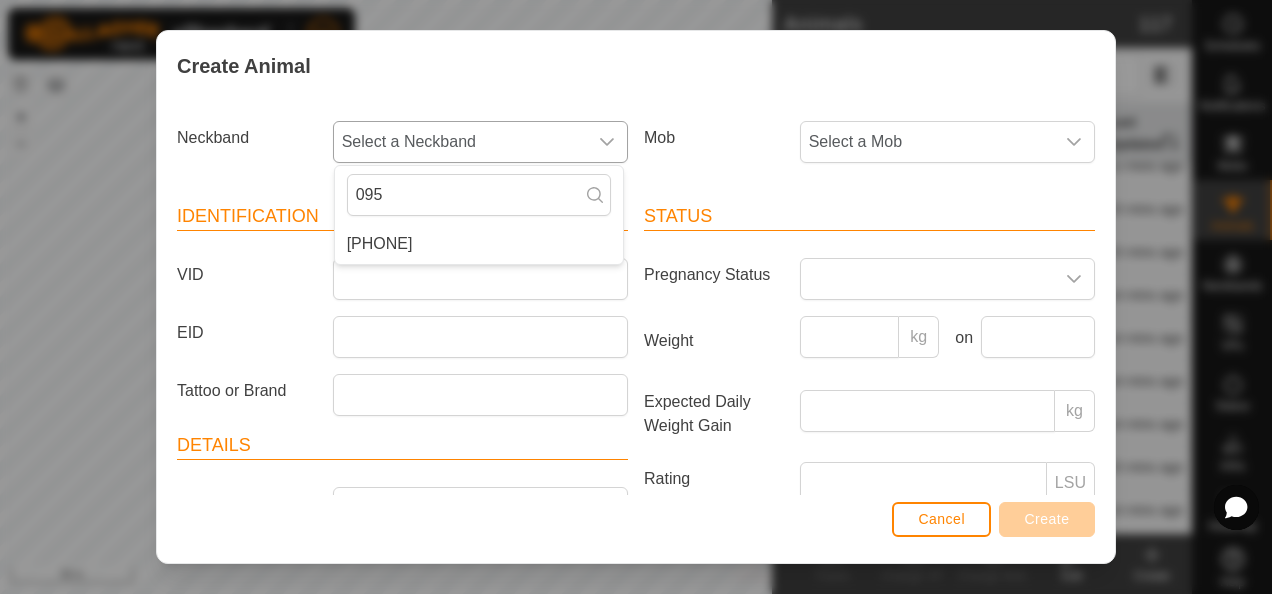 click on "[PHONE]" at bounding box center (479, 244) 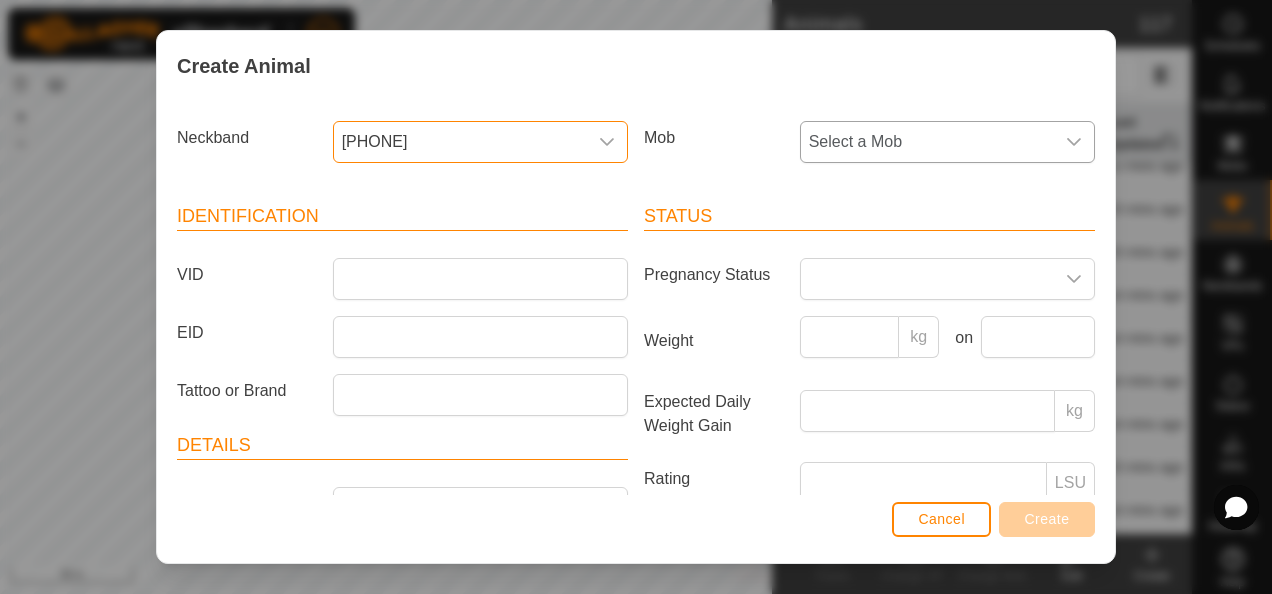 click on "Select a Mob" at bounding box center [927, 142] 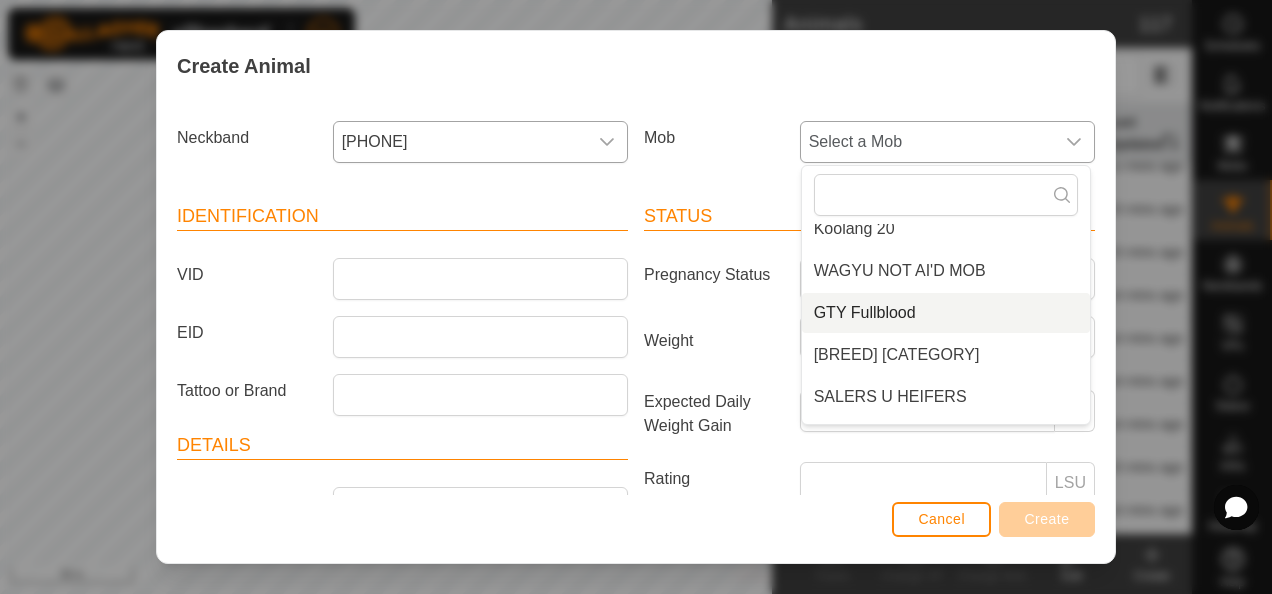 scroll, scrollTop: 218, scrollLeft: 0, axis: vertical 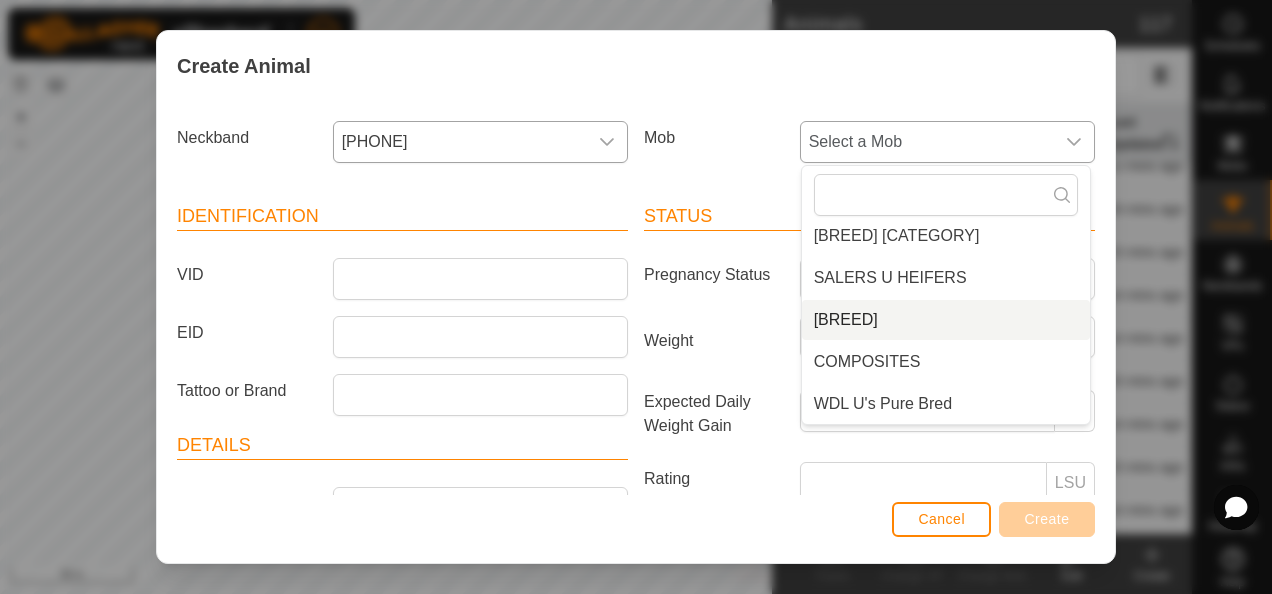 click on "[BREED]" at bounding box center [946, 320] 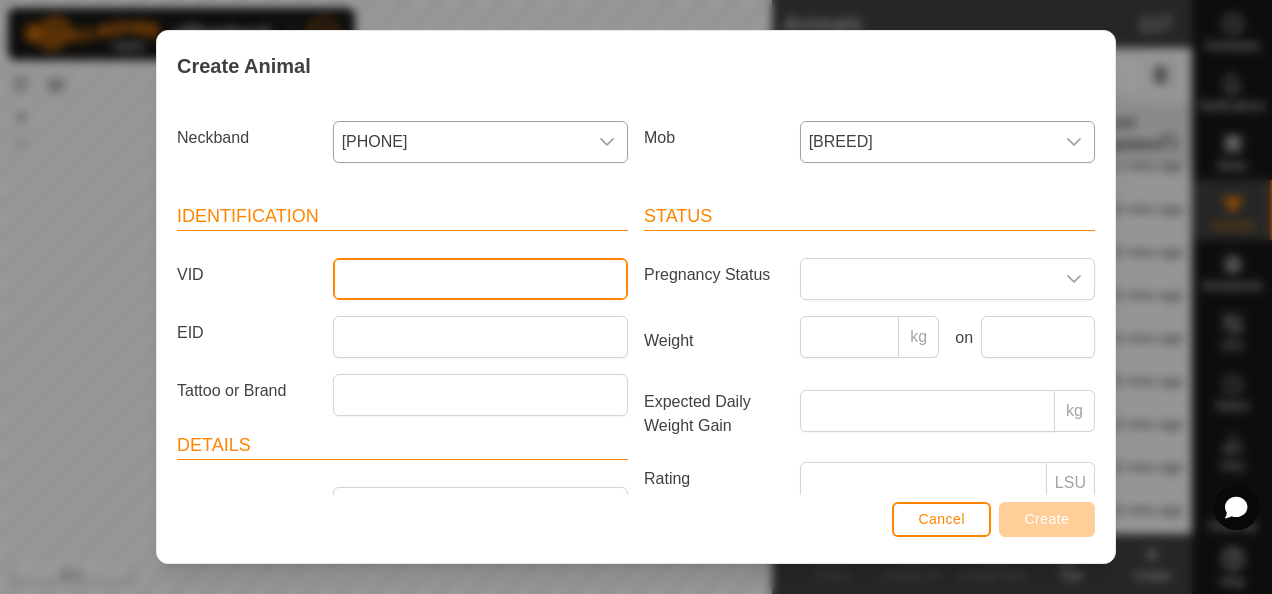 click on "VID" at bounding box center (480, 279) 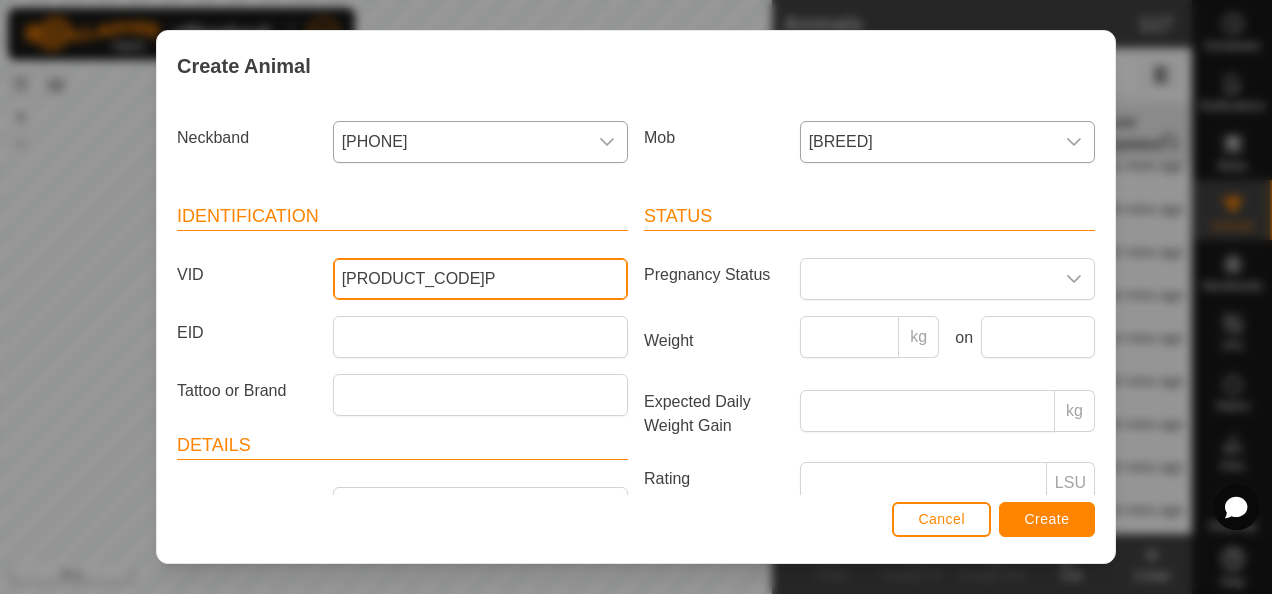 type on "[PRODUCT_CODE]P" 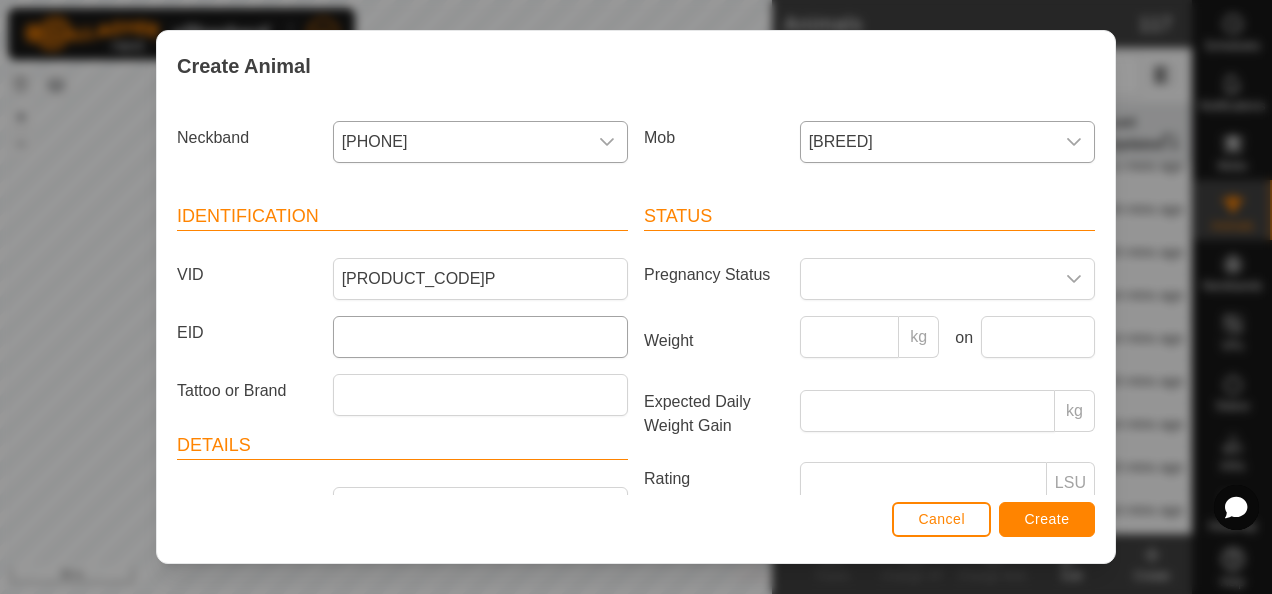 drag, startPoint x: 398, startPoint y: 310, endPoint x: 398, endPoint y: 324, distance: 14 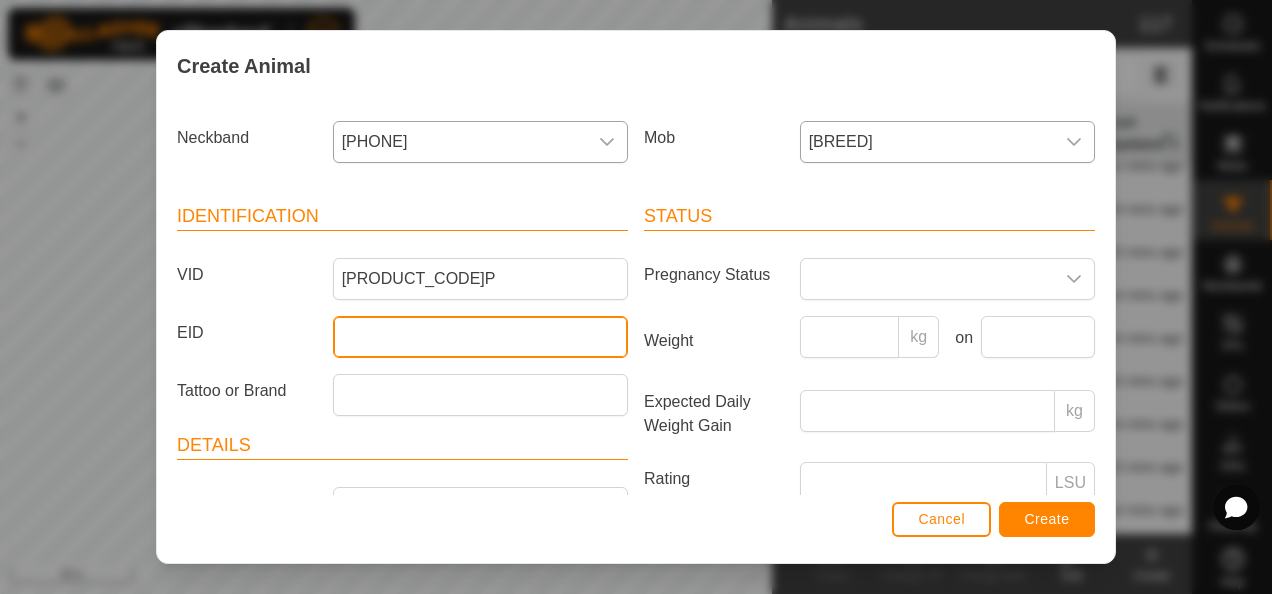 click on "EID" at bounding box center [480, 337] 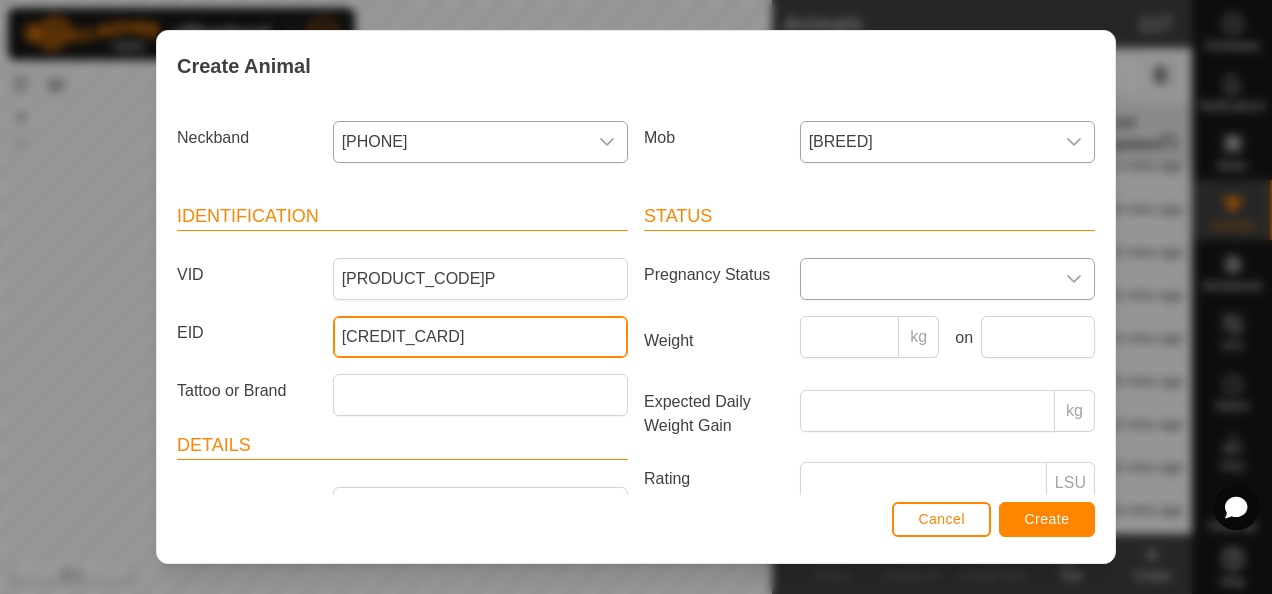 type on "[CREDIT_CARD]" 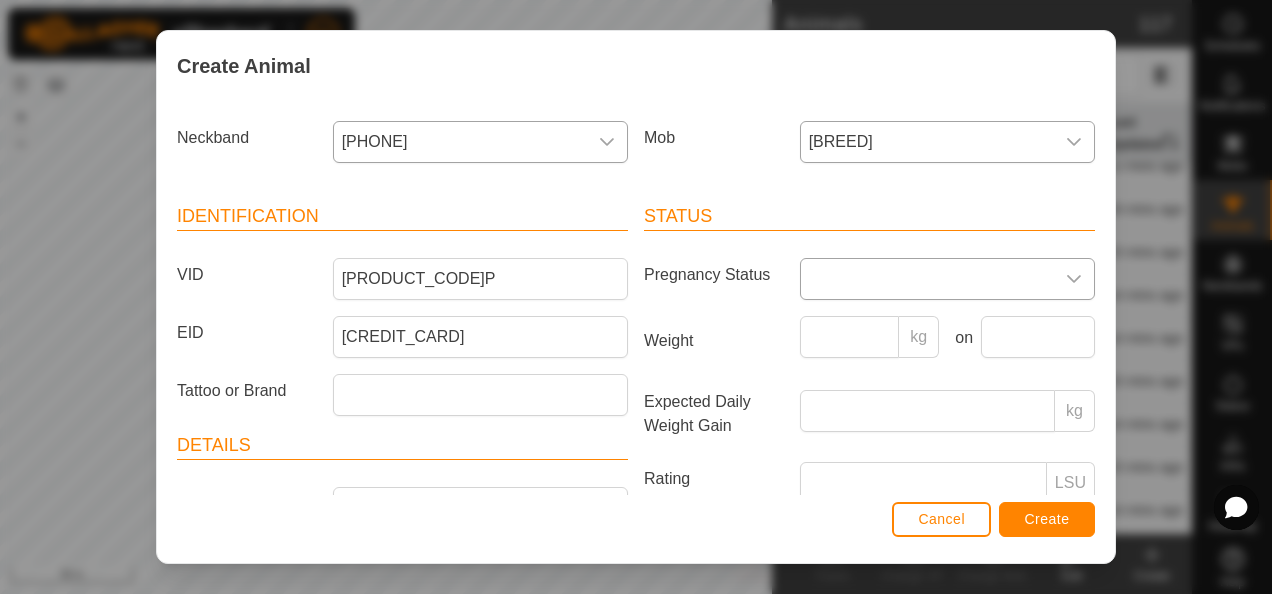 click at bounding box center [927, 279] 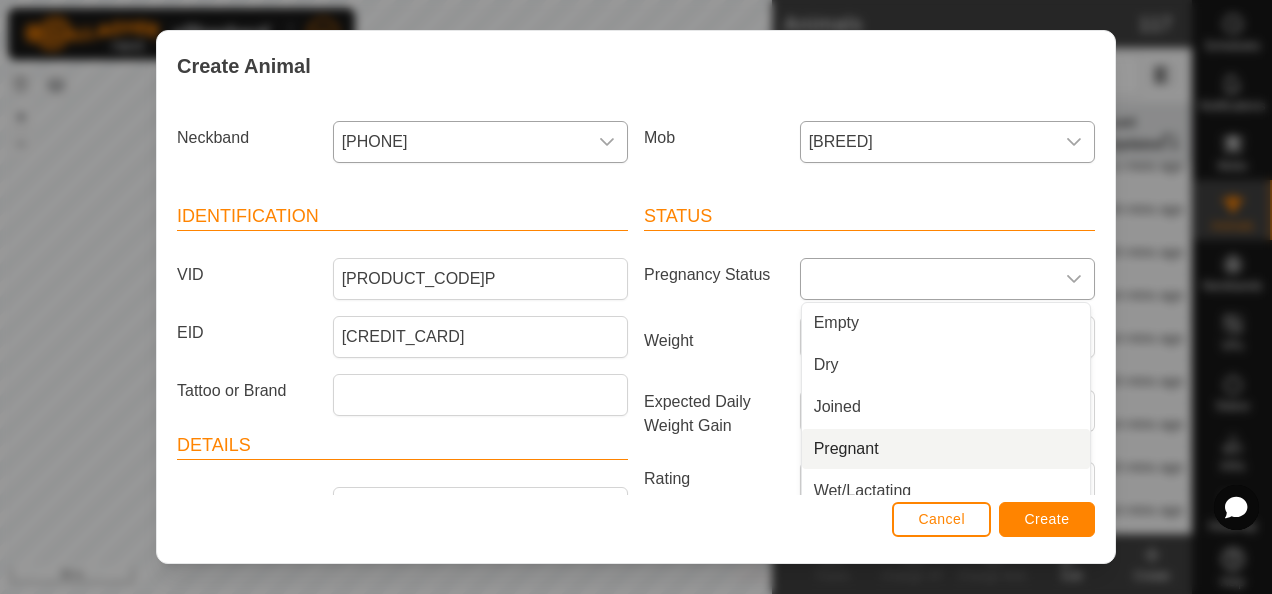 click on "Pregnant" at bounding box center [946, 449] 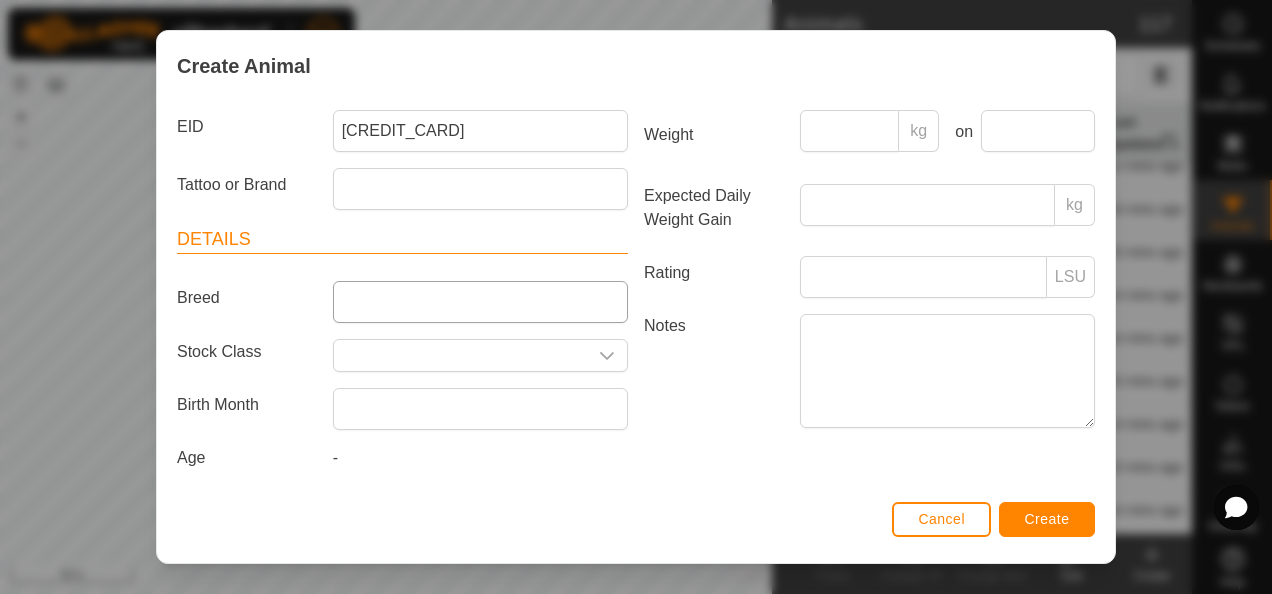 scroll, scrollTop: 207, scrollLeft: 0, axis: vertical 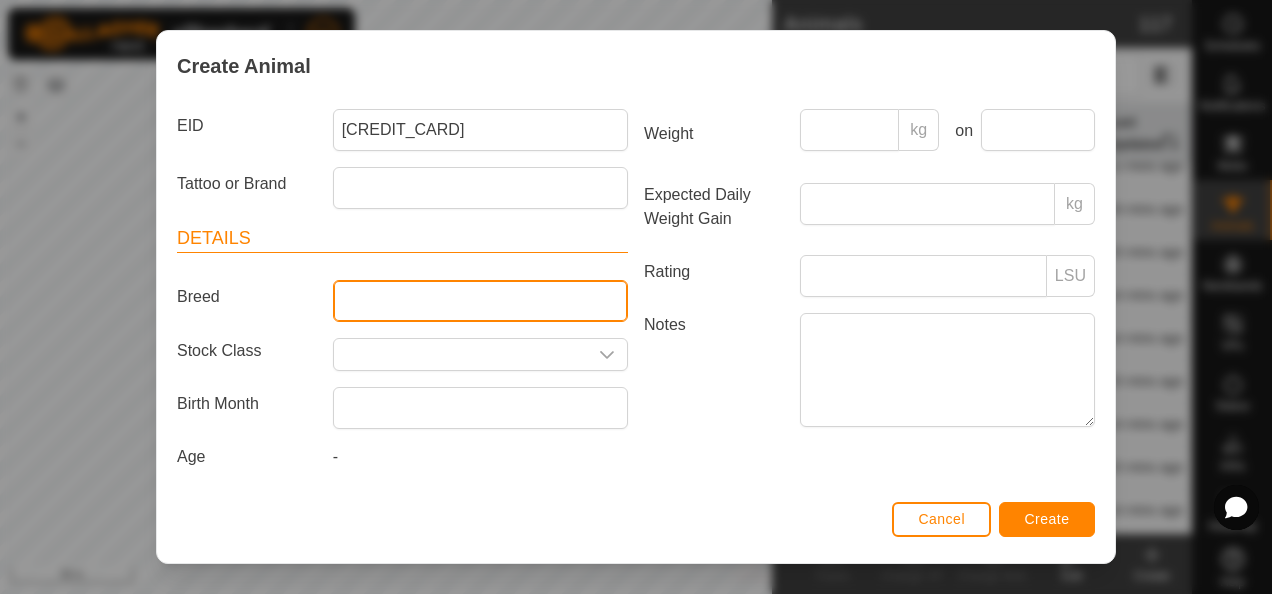 click on "Breed" at bounding box center [480, 301] 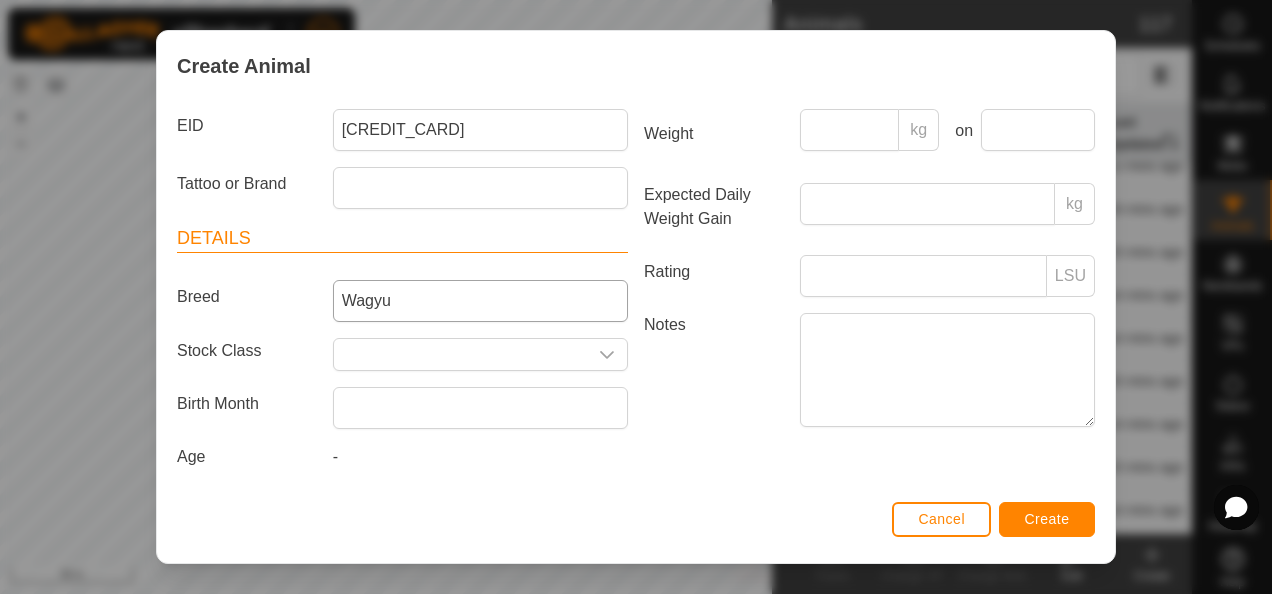type on "[INITIALS]" 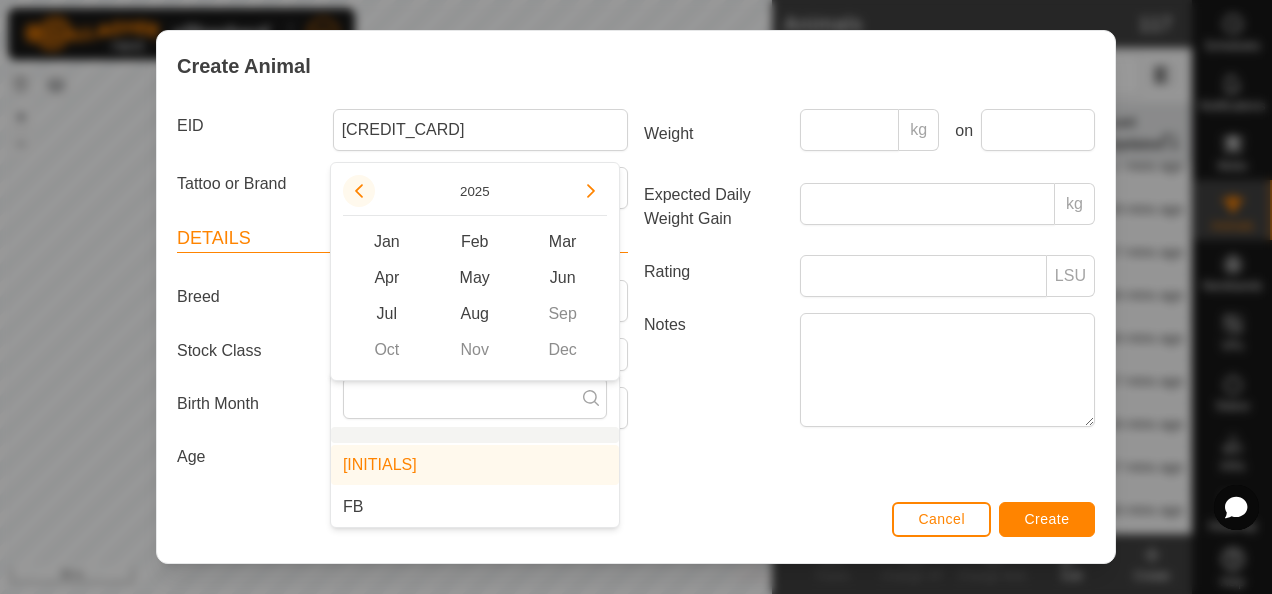click at bounding box center [359, 191] 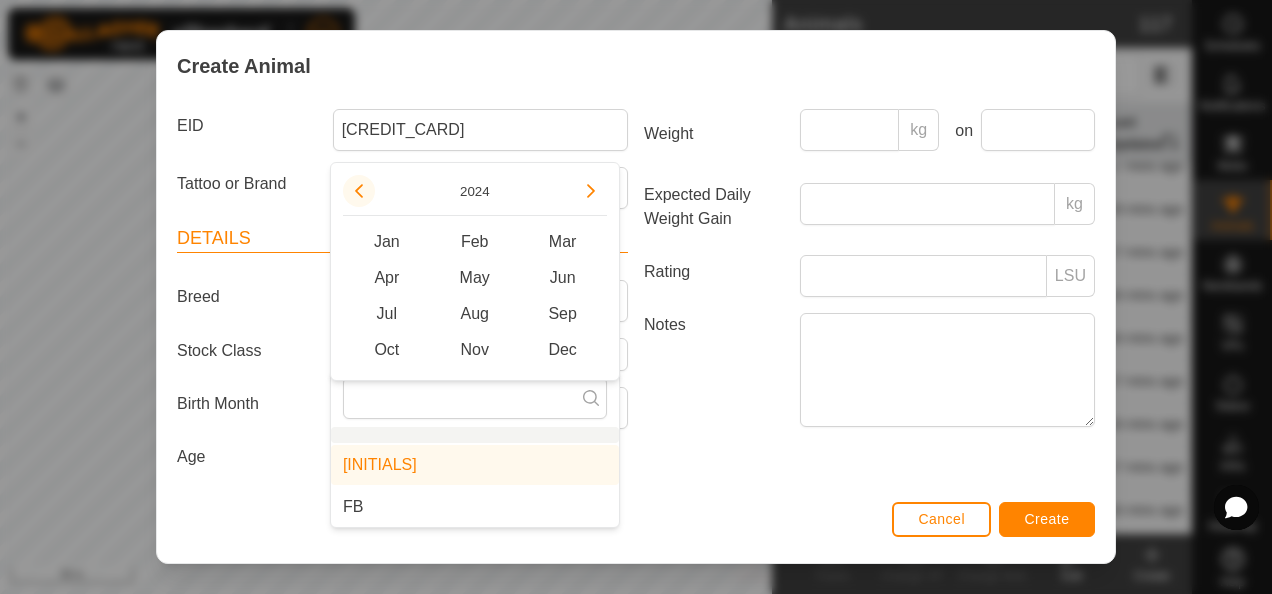 click at bounding box center [364, 185] 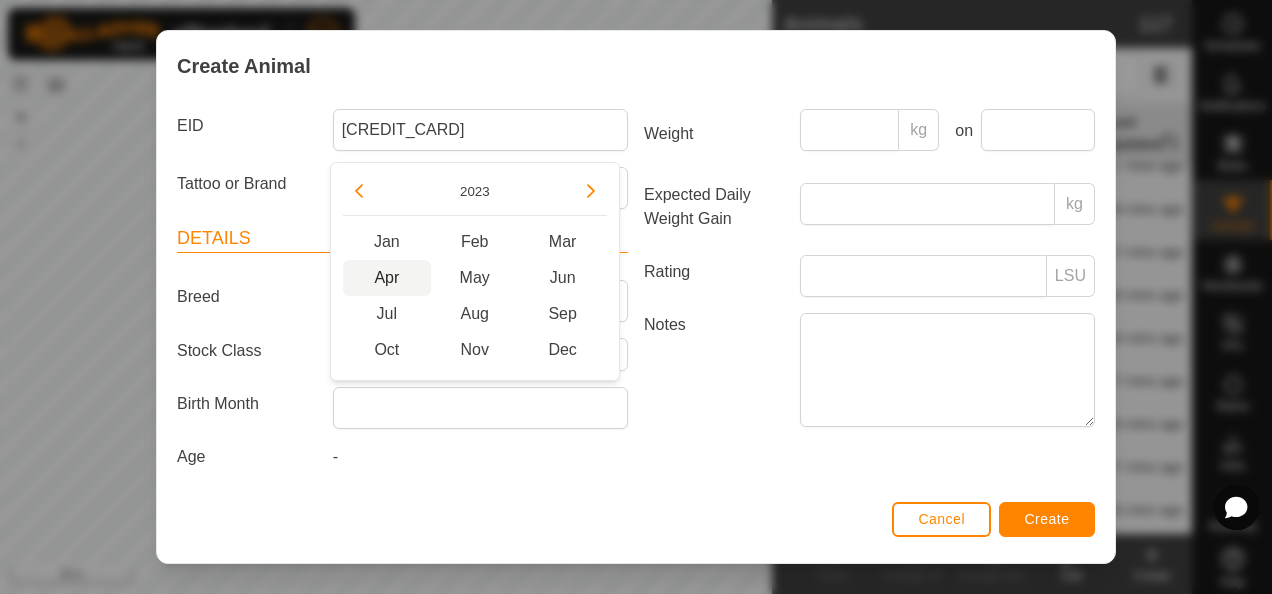click on "Apr" at bounding box center [387, 278] 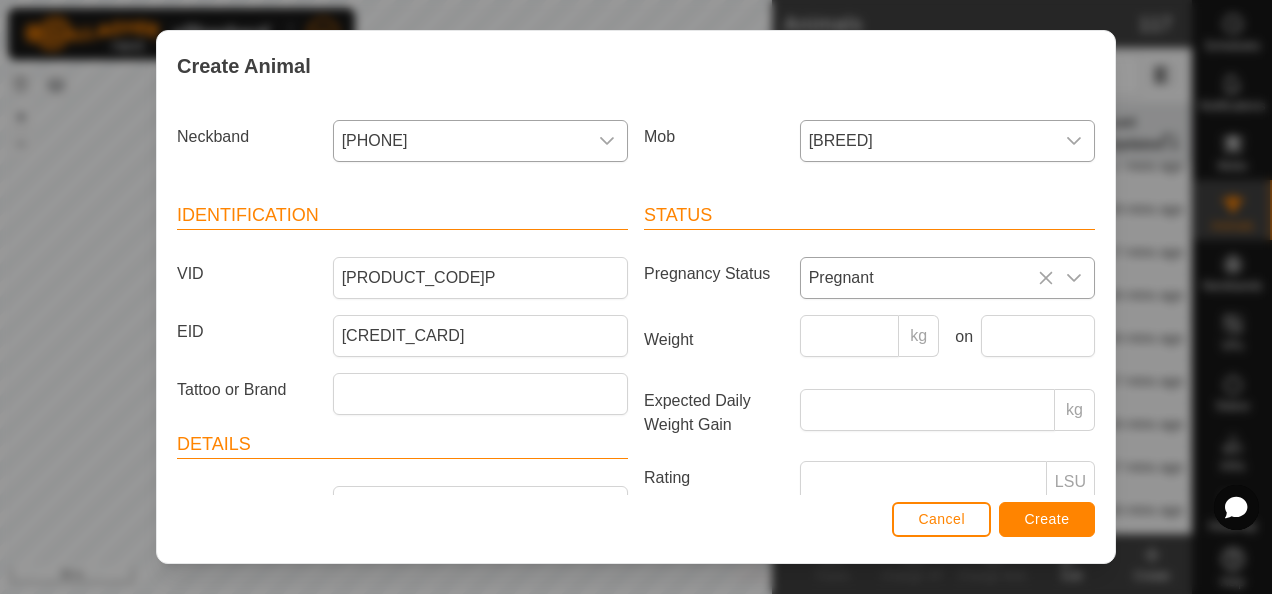 scroll, scrollTop: 0, scrollLeft: 0, axis: both 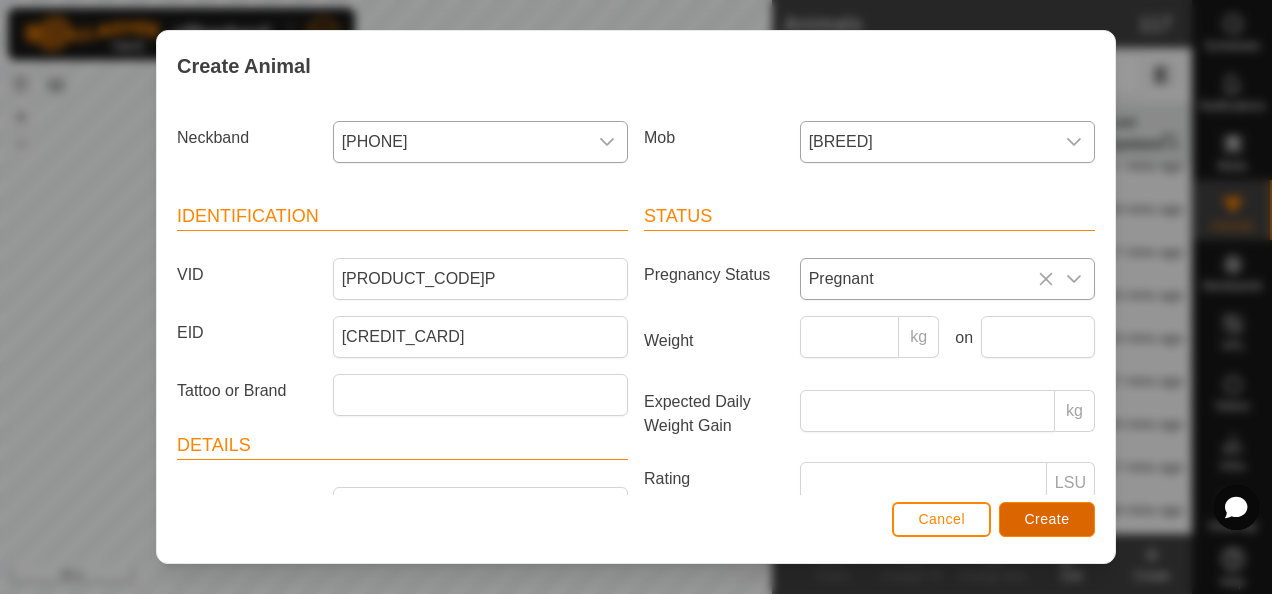 click on "Create" at bounding box center (1047, 519) 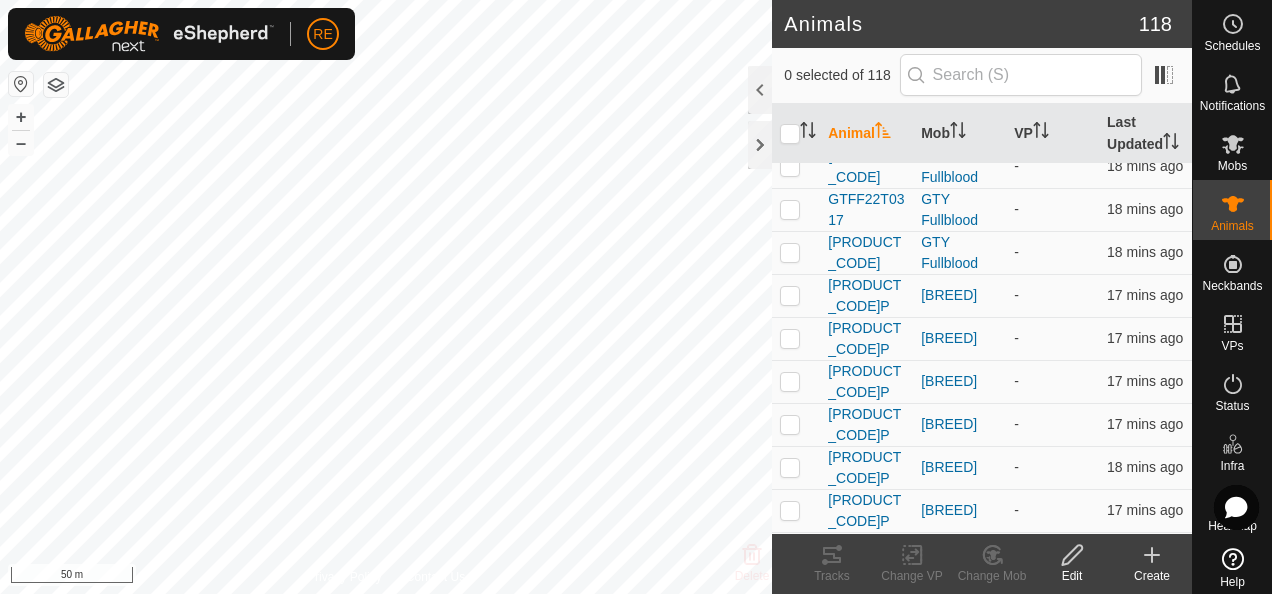 click 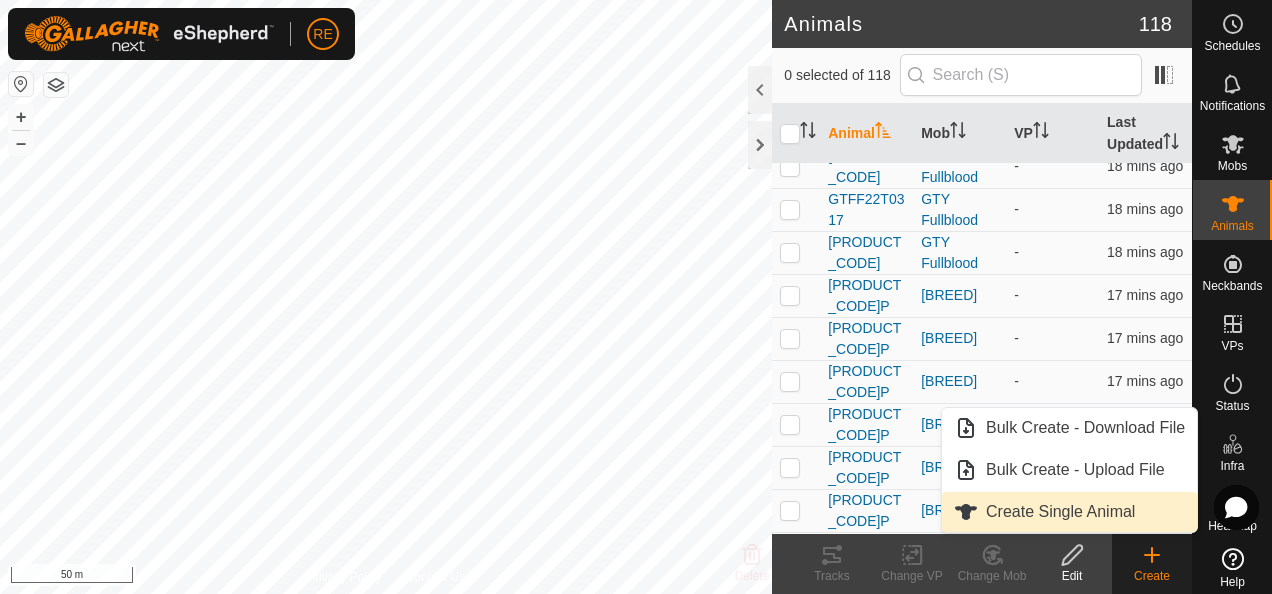 click on "Create Single Animal" at bounding box center (1069, 512) 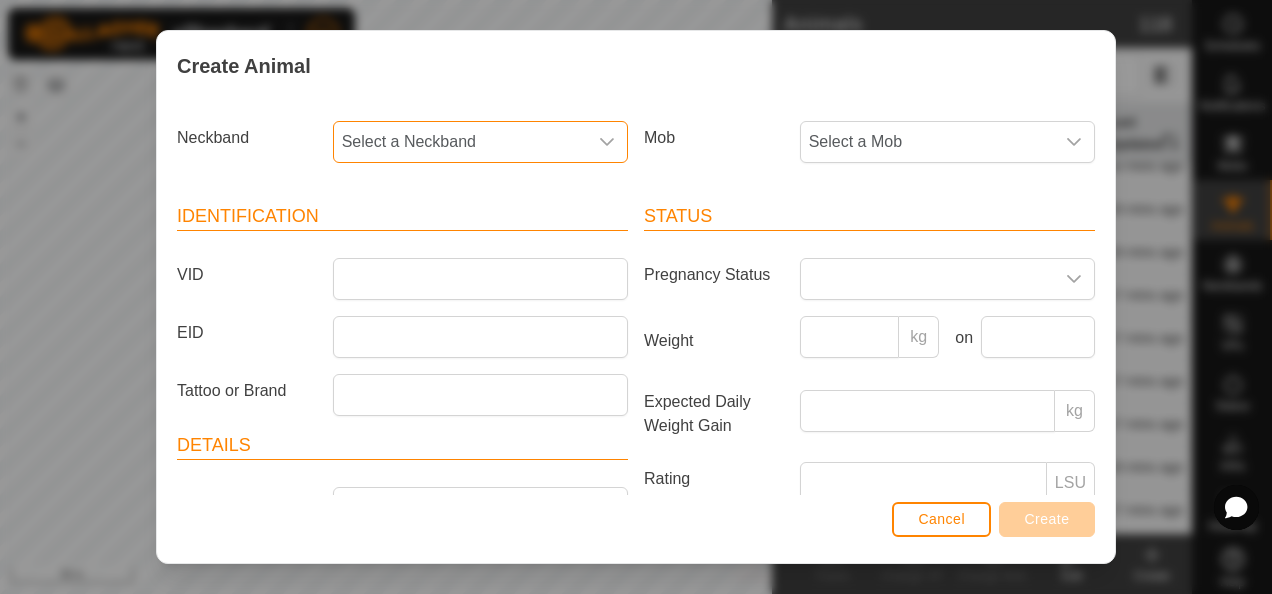 click on "Select a Neckband" at bounding box center (460, 142) 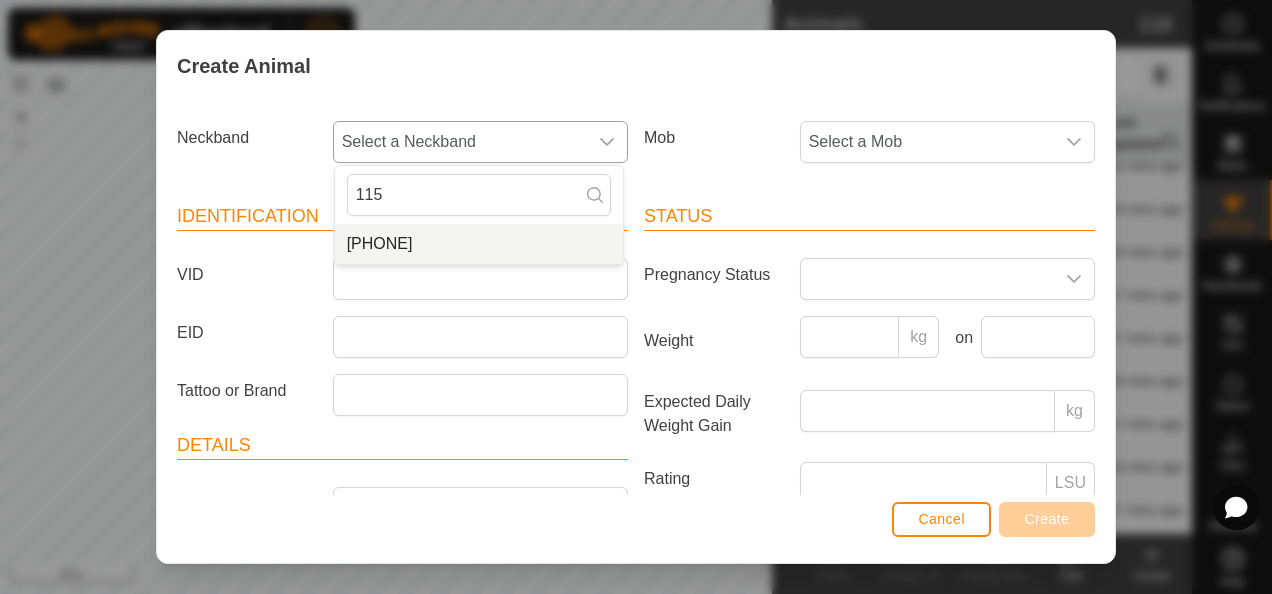 type on "115" 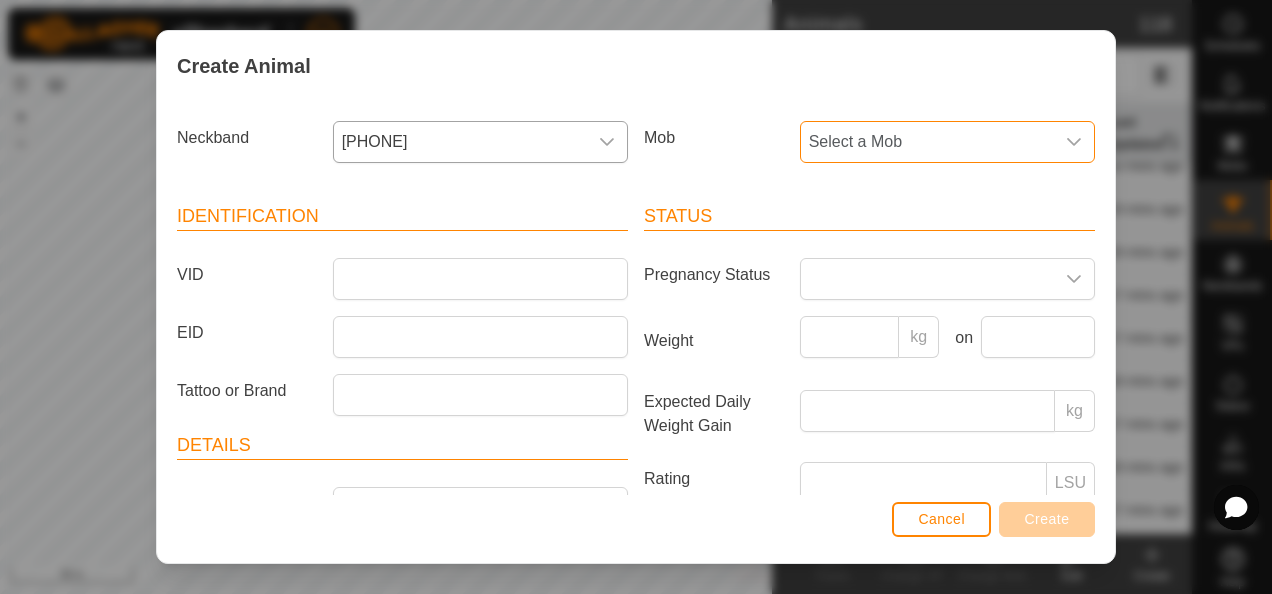 click on "Select a Mob" at bounding box center (927, 142) 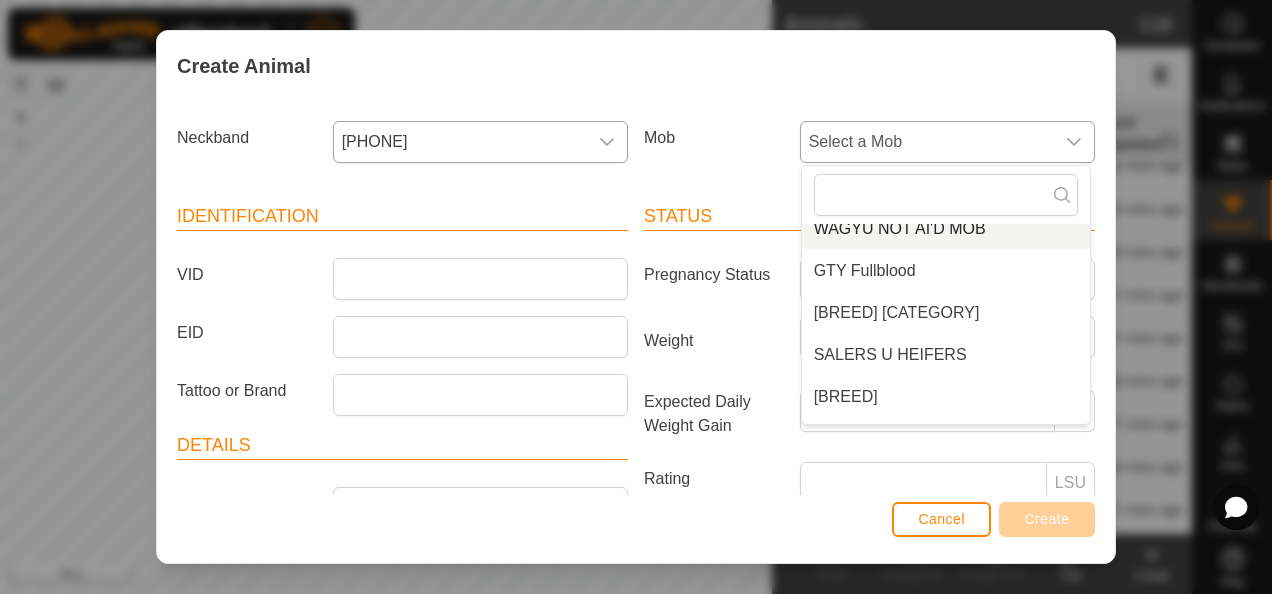 scroll, scrollTop: 200, scrollLeft: 0, axis: vertical 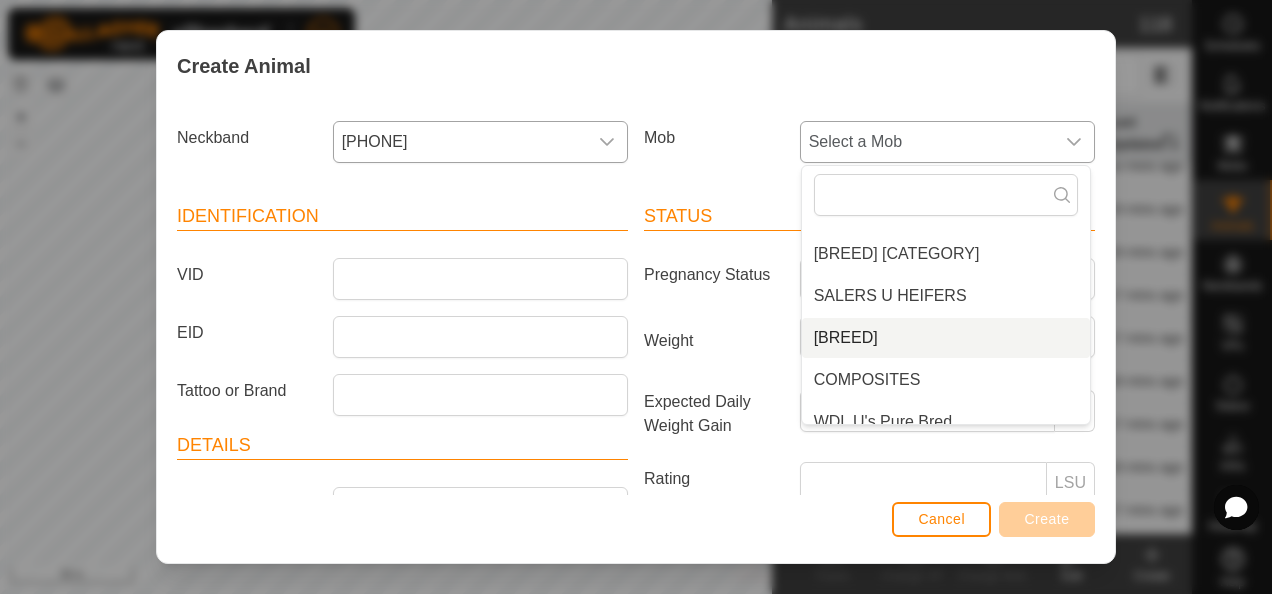 click on "[BREED]" at bounding box center [946, 338] 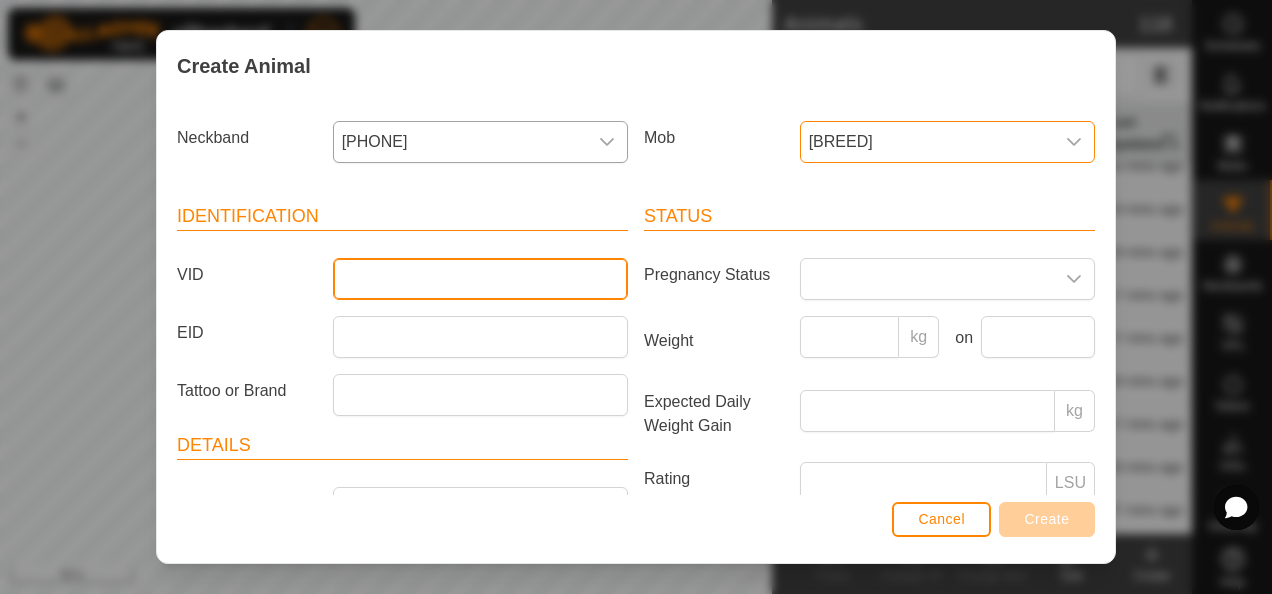 click on "VID" at bounding box center [480, 279] 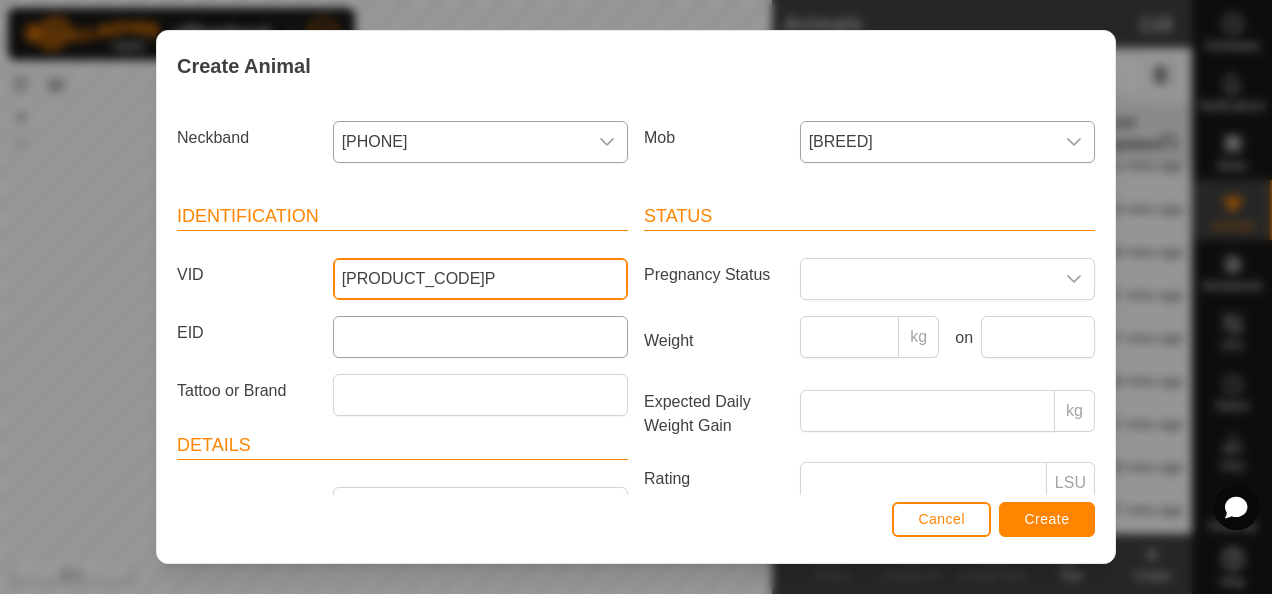 type on "[PRODUCT_CODE]P" 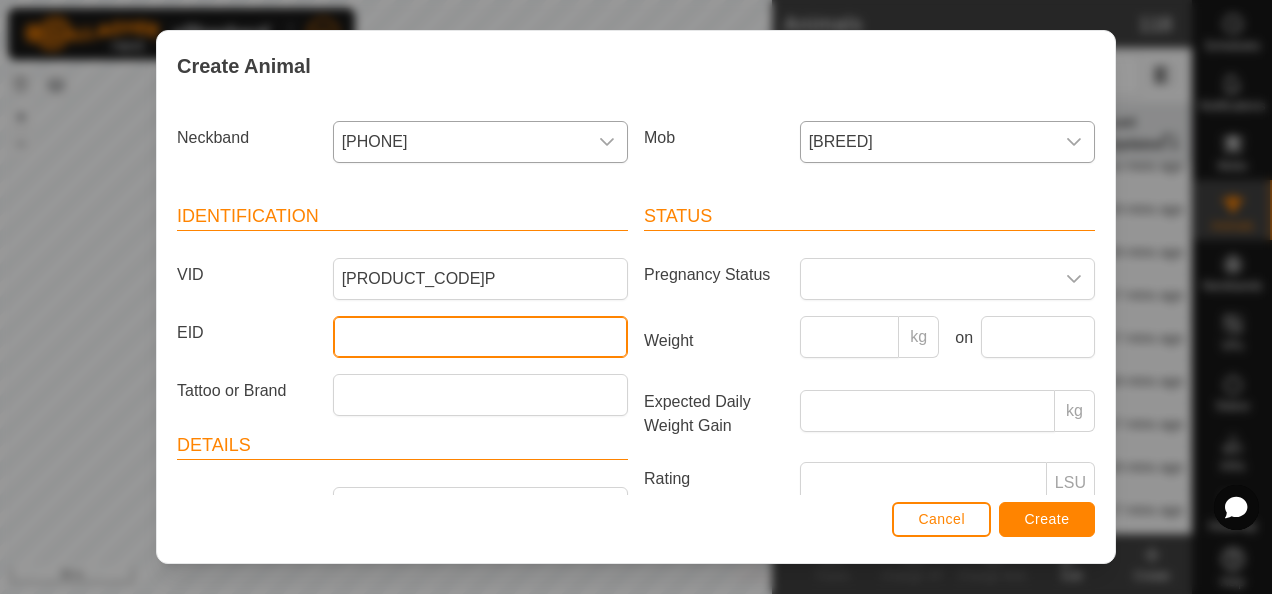 click on "EID" at bounding box center [480, 337] 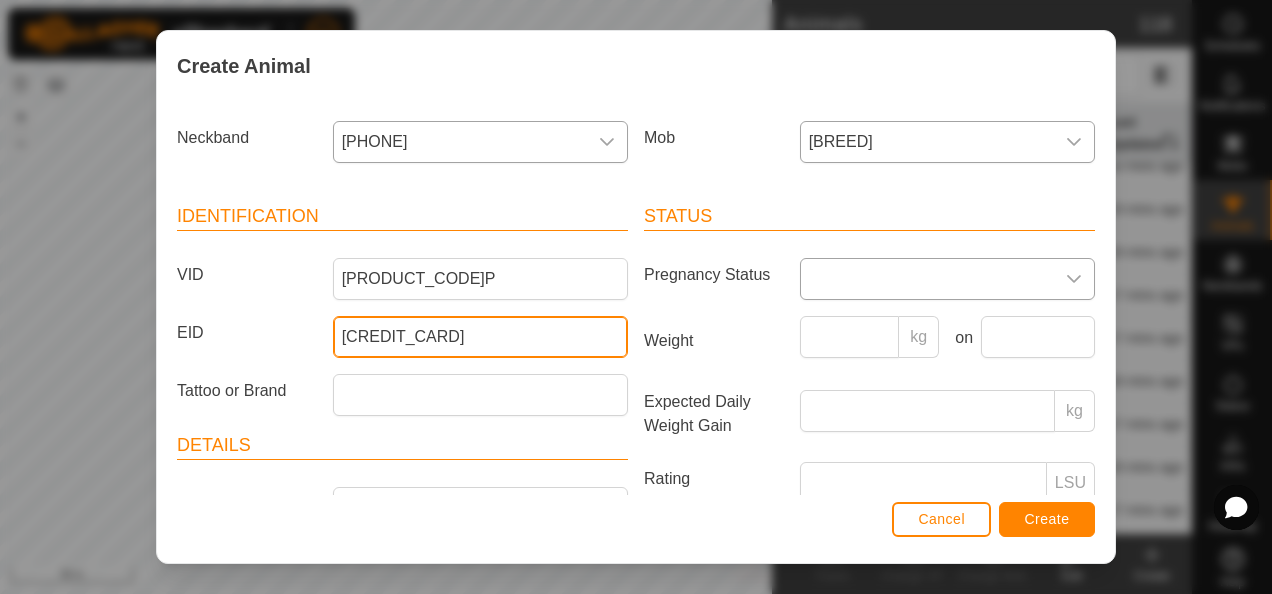 type on "[CREDIT_CARD]" 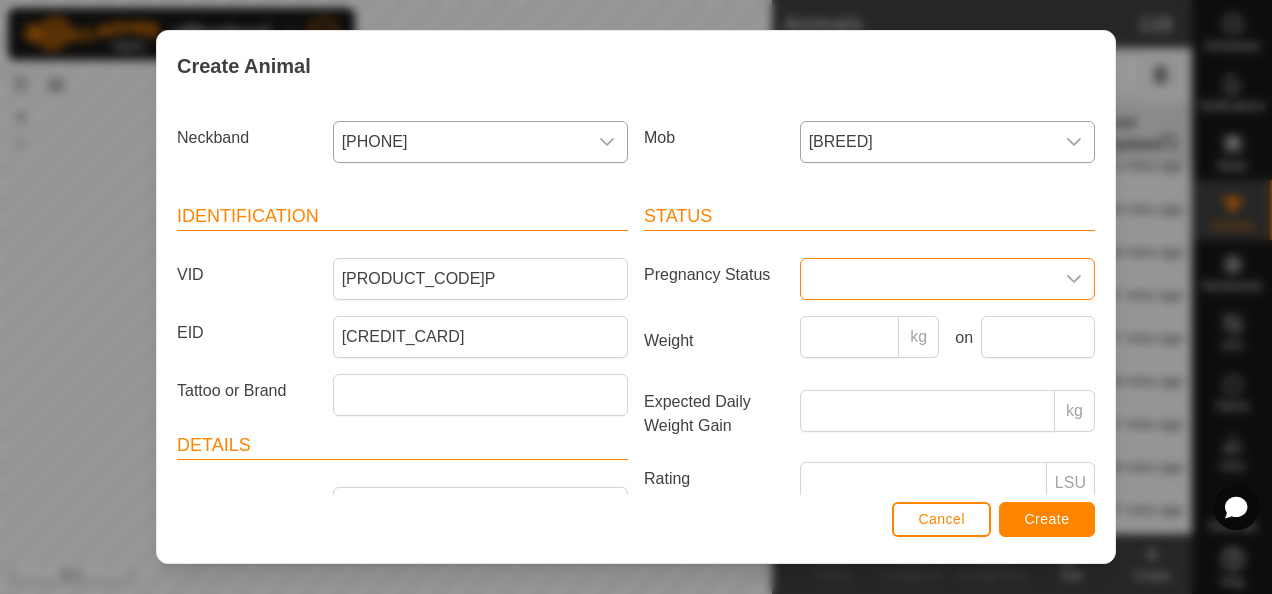 click at bounding box center (927, 279) 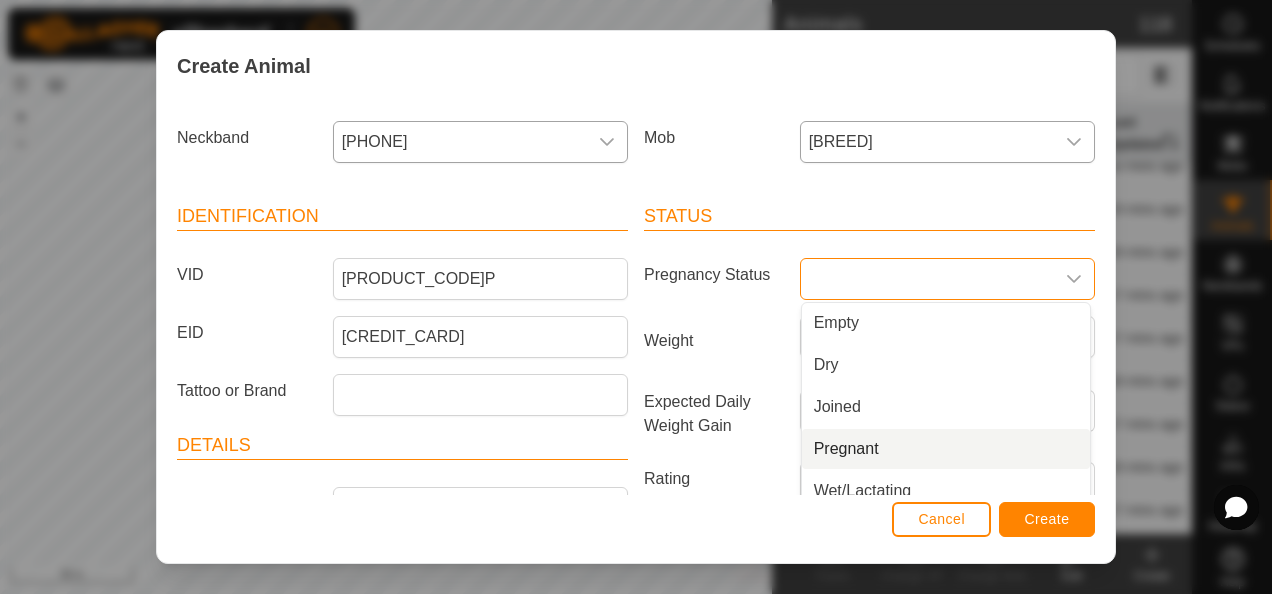 click on "Pregnant" at bounding box center (946, 449) 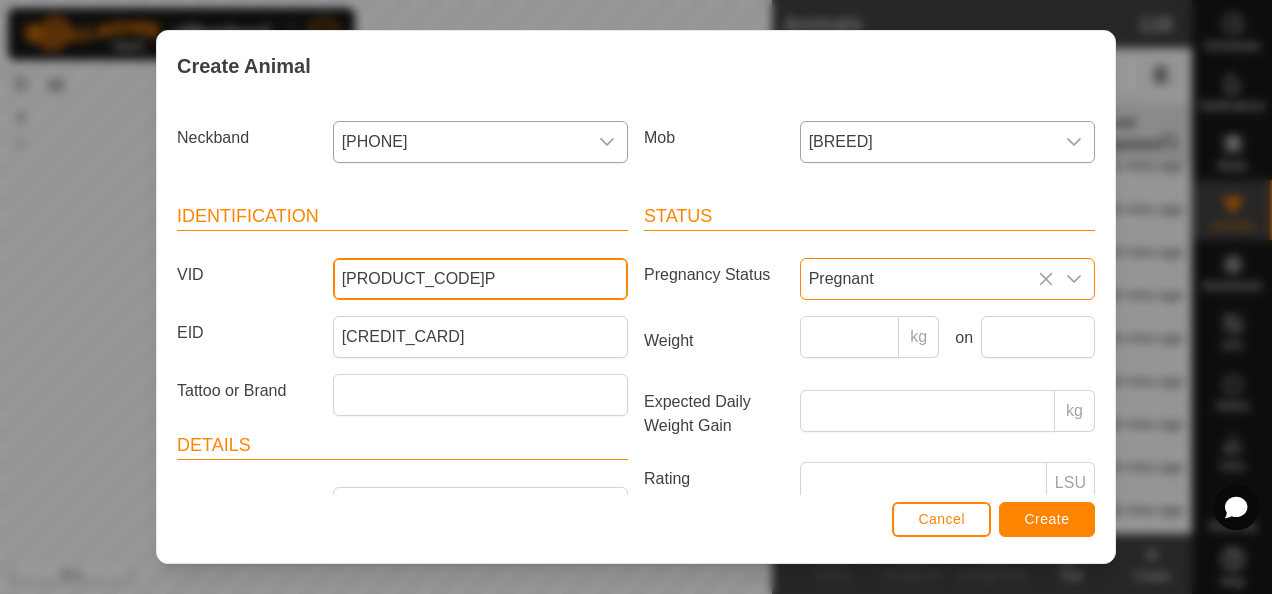 click on "[PRODUCT_CODE]P" at bounding box center (480, 279) 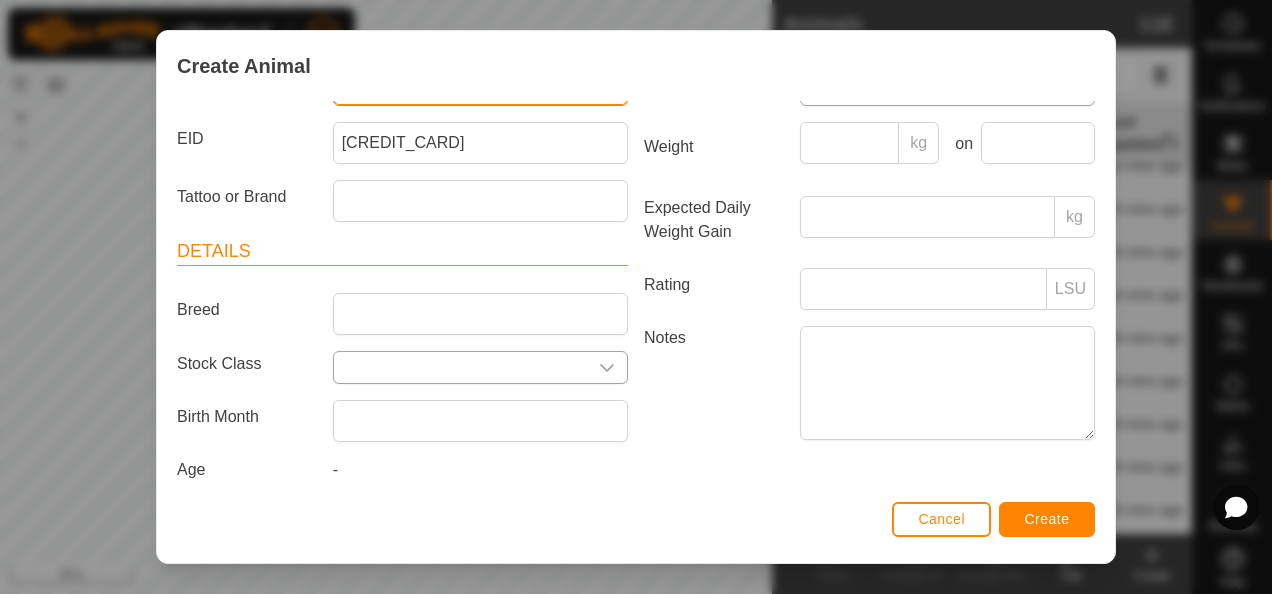 scroll, scrollTop: 200, scrollLeft: 0, axis: vertical 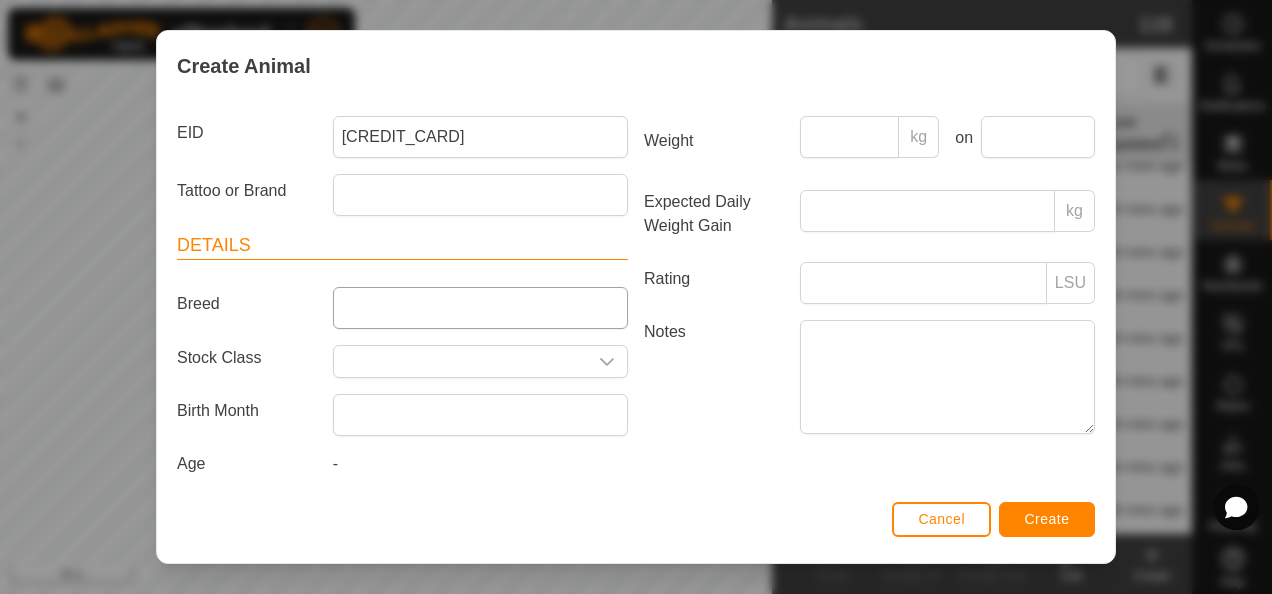 type on "[PRODUCT_CODE]P" 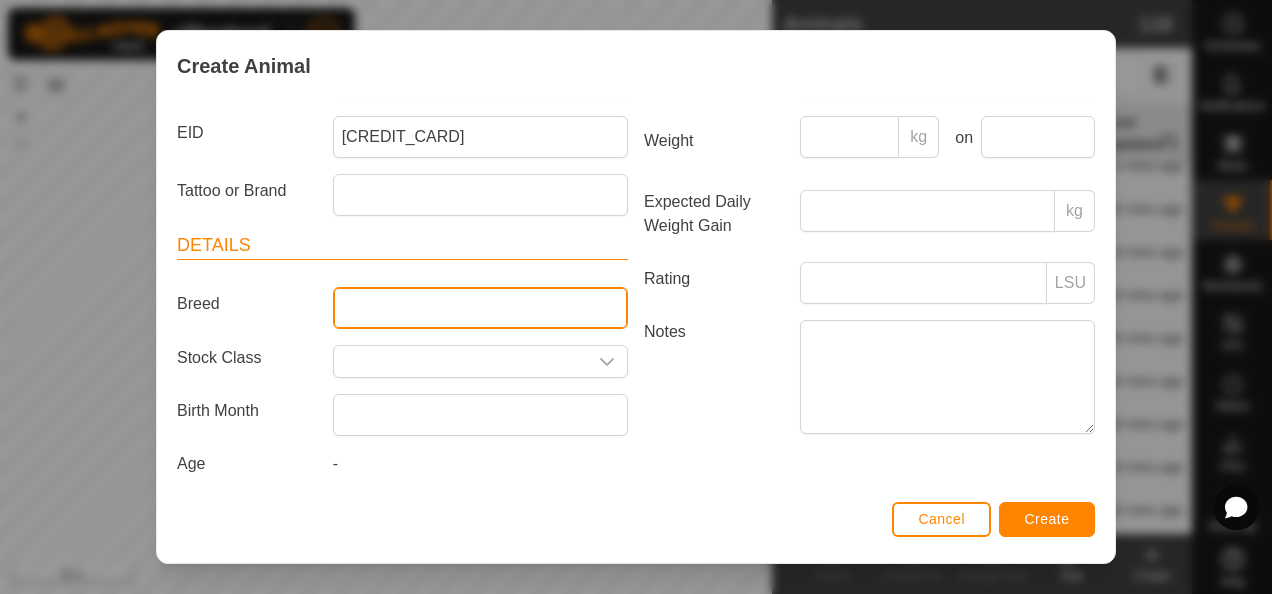 click on "Breed" at bounding box center [480, 308] 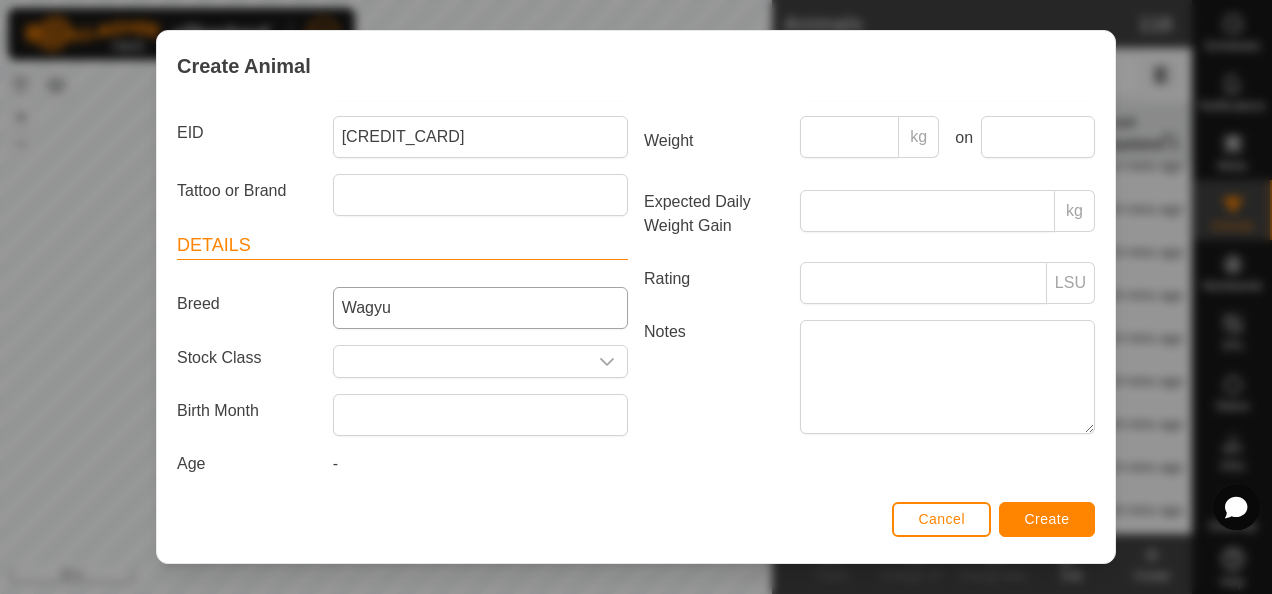 type on "[INITIALS]" 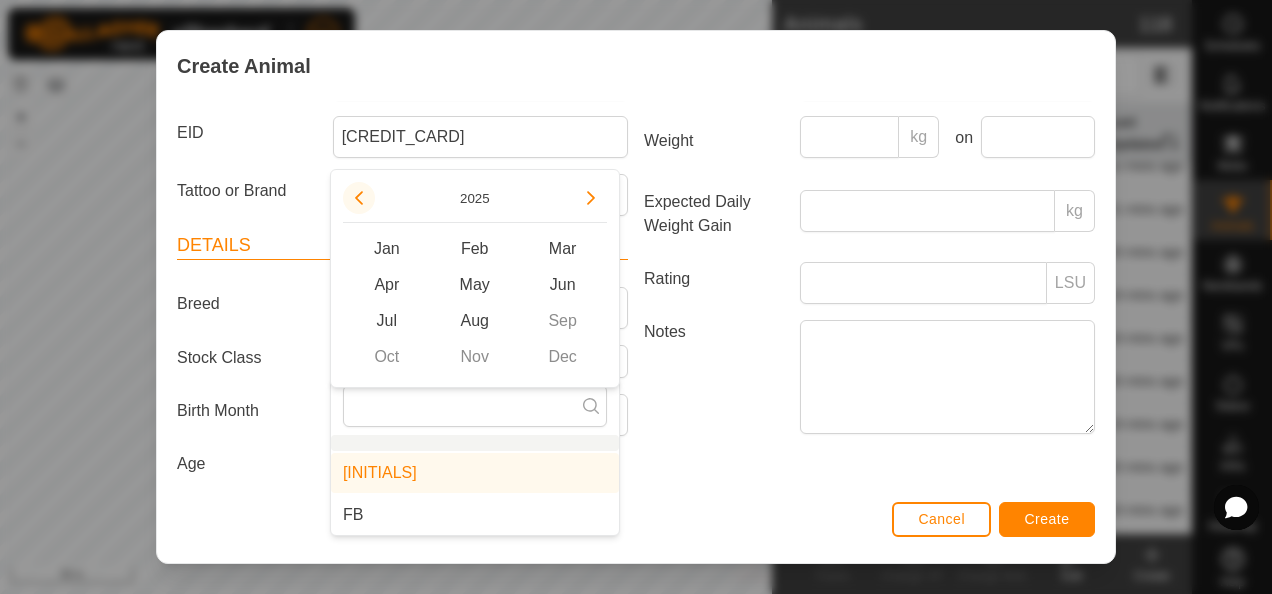 click at bounding box center (359, 198) 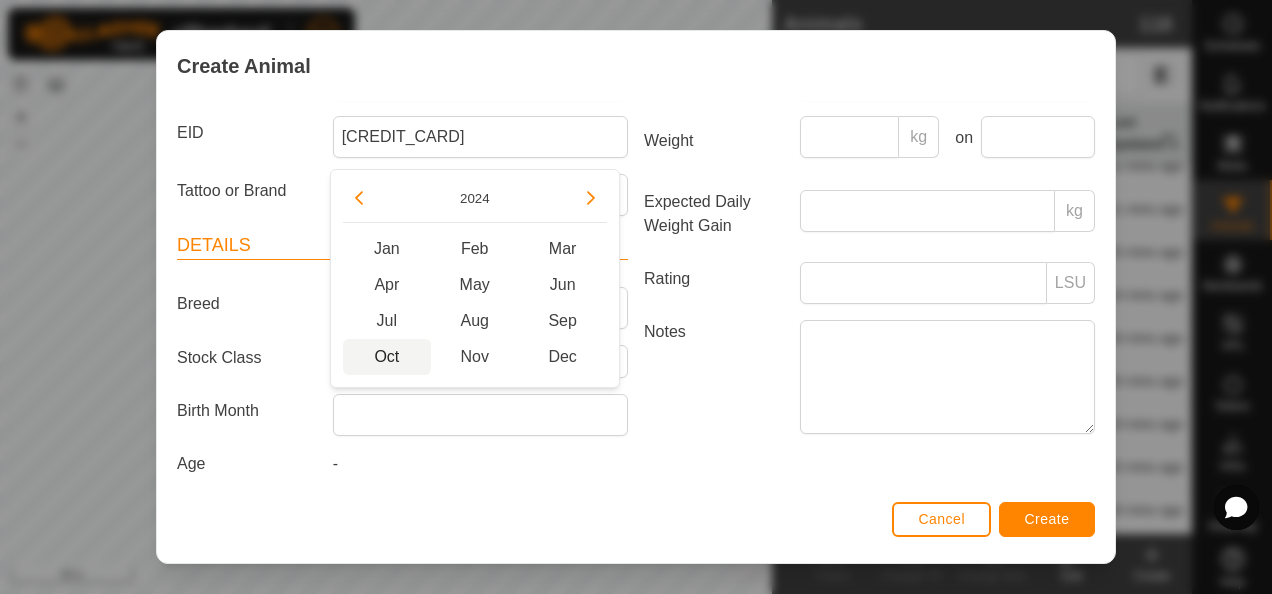 click on "Oct" at bounding box center (387, 357) 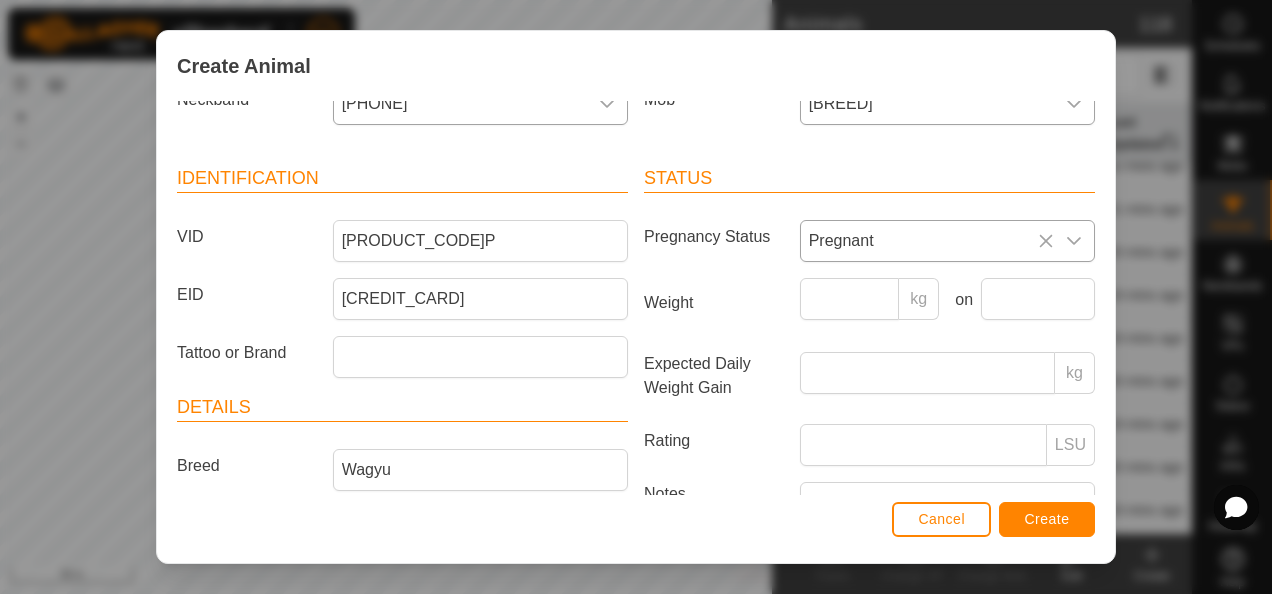 scroll, scrollTop: 0, scrollLeft: 0, axis: both 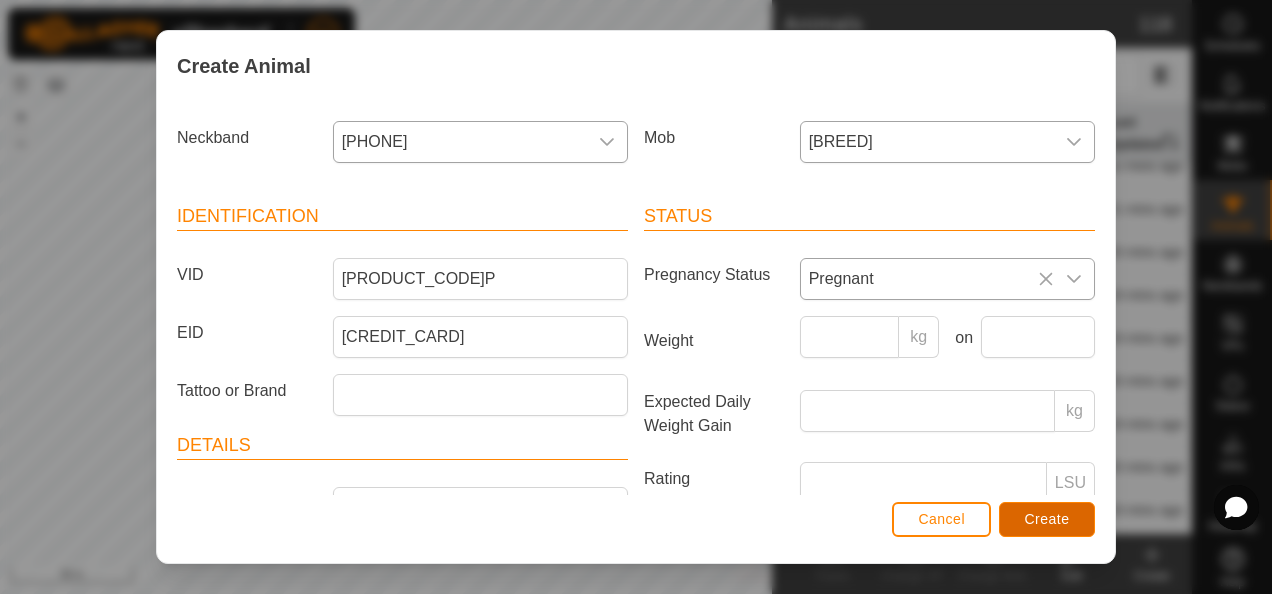 click on "Create" at bounding box center (1047, 519) 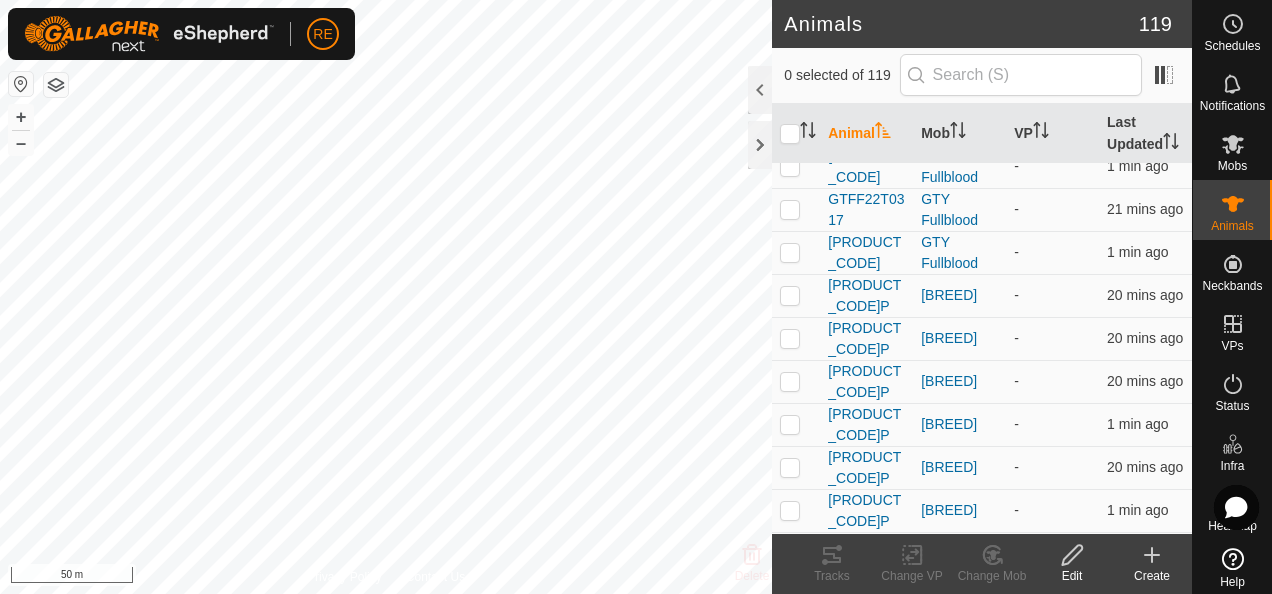 click 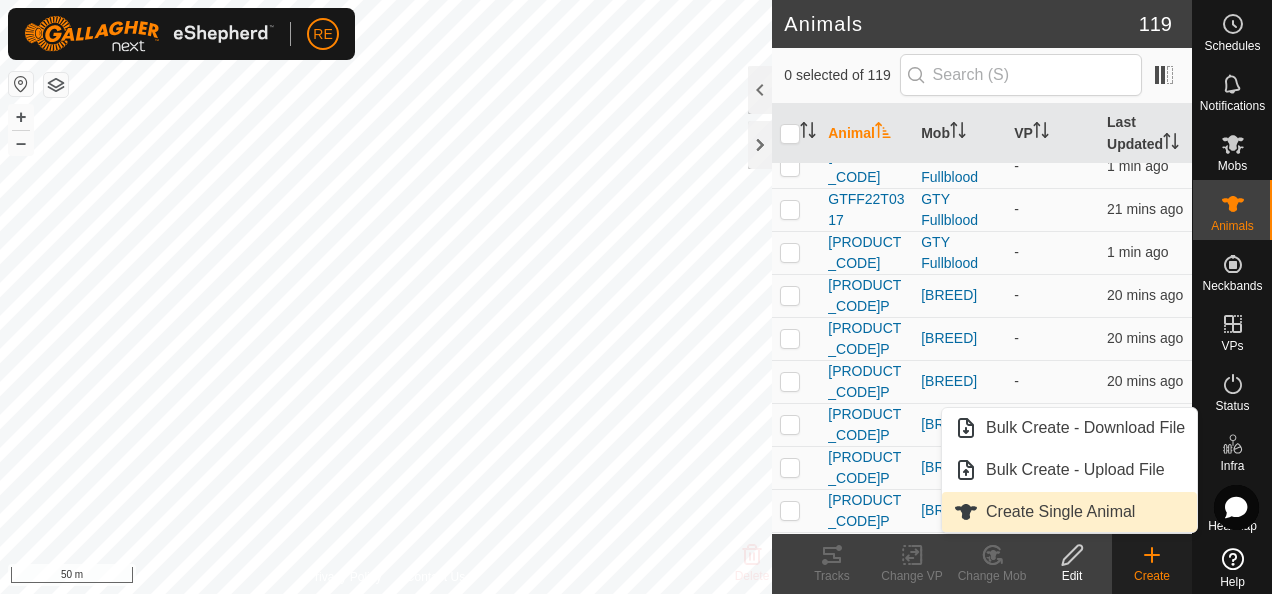 click on "Create Single Animal" at bounding box center (1069, 512) 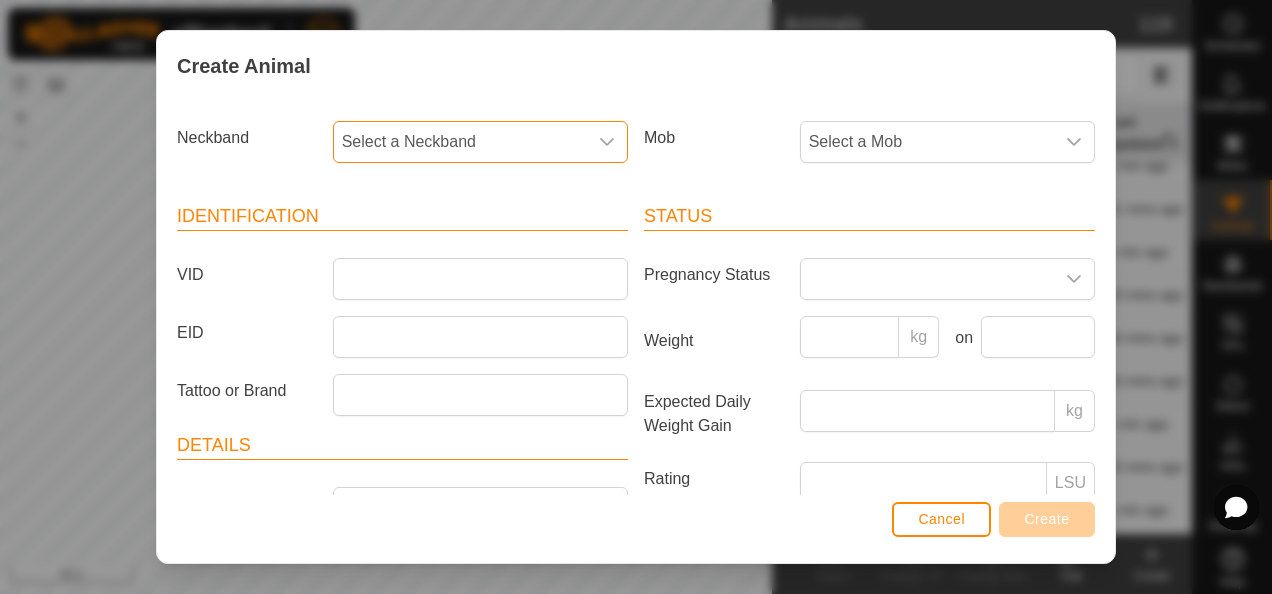 click on "Select a Neckband" at bounding box center (460, 142) 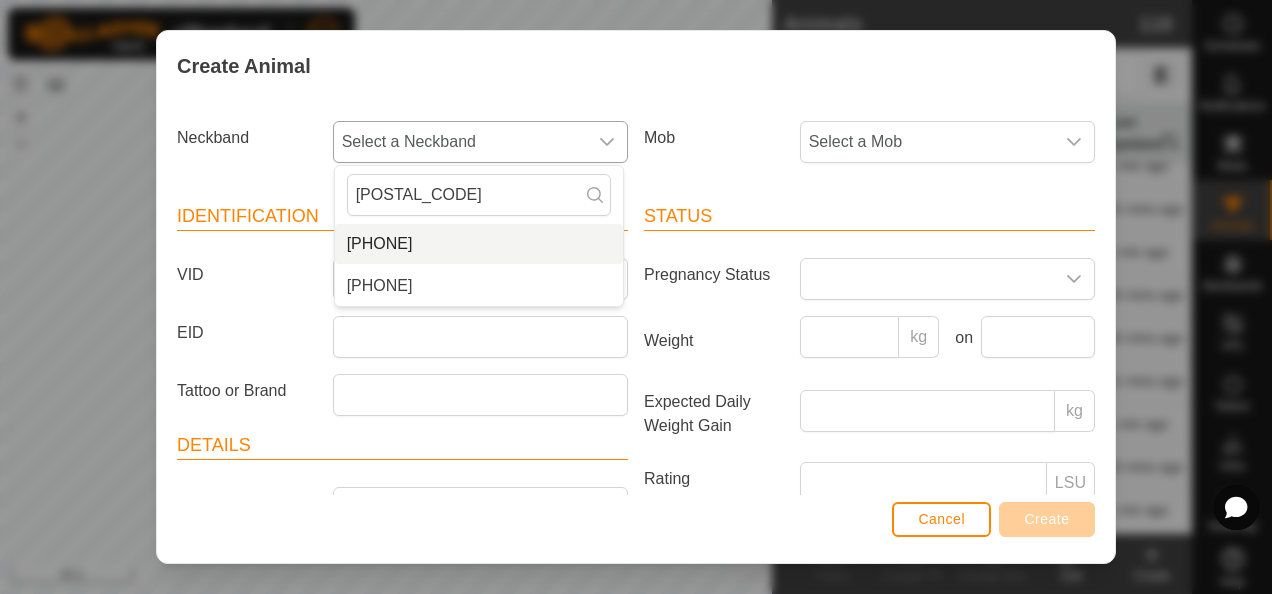 type on "[POSTAL_CODE]" 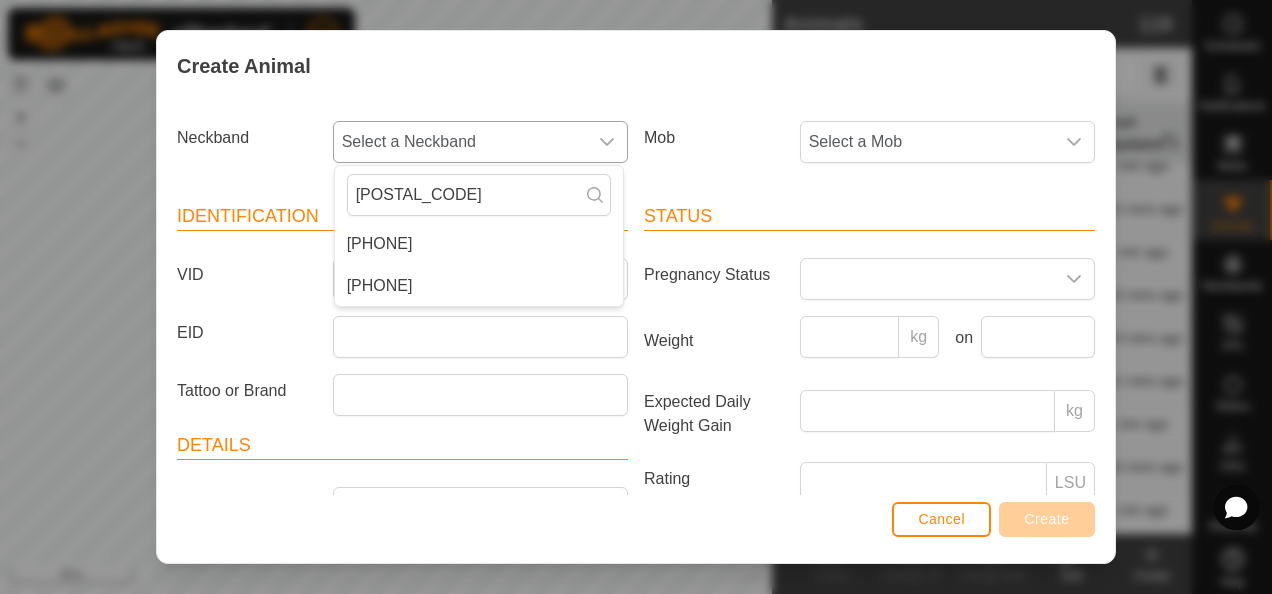 click on "[PHONE]" at bounding box center [479, 244] 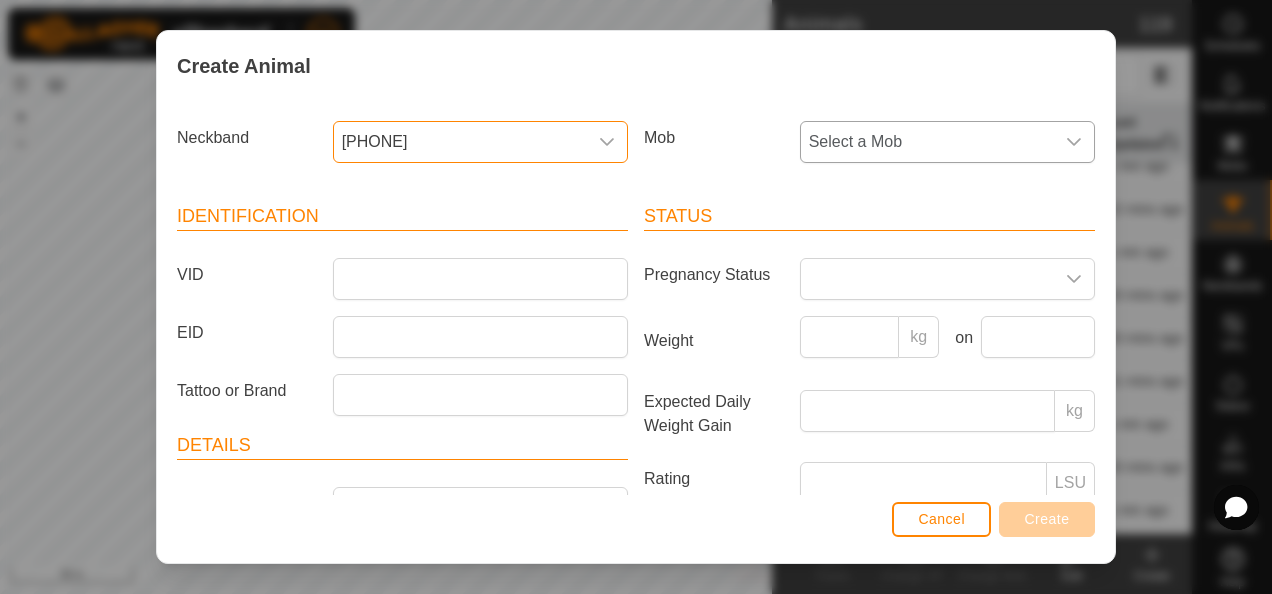 click on "Select a Mob" at bounding box center (927, 142) 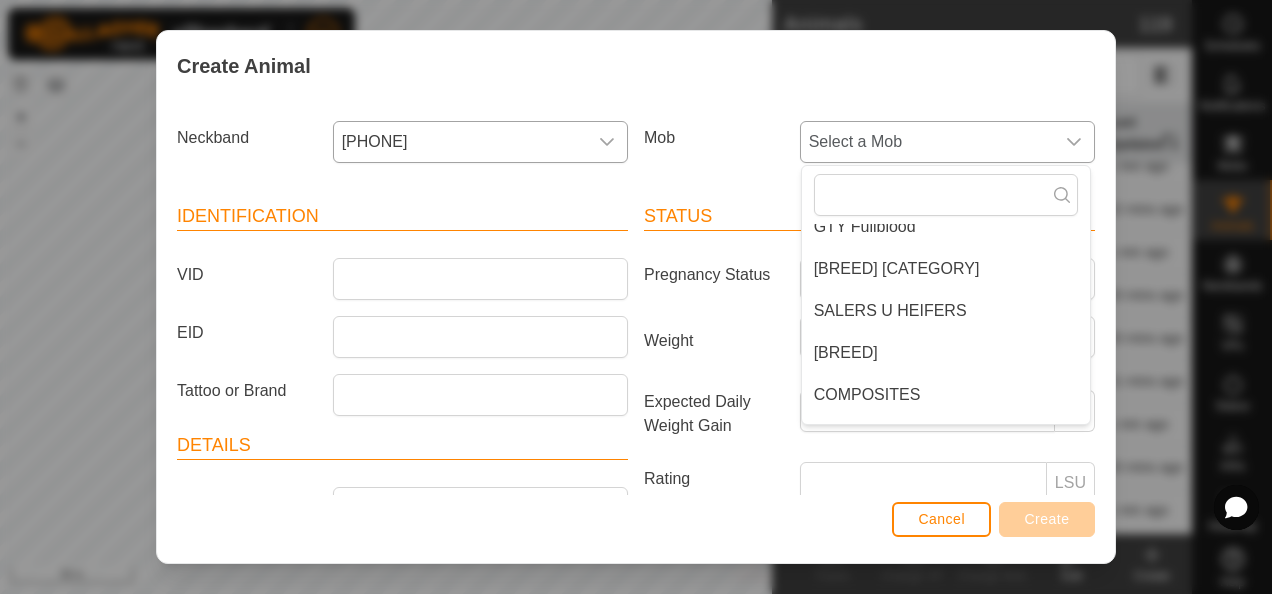 scroll, scrollTop: 200, scrollLeft: 0, axis: vertical 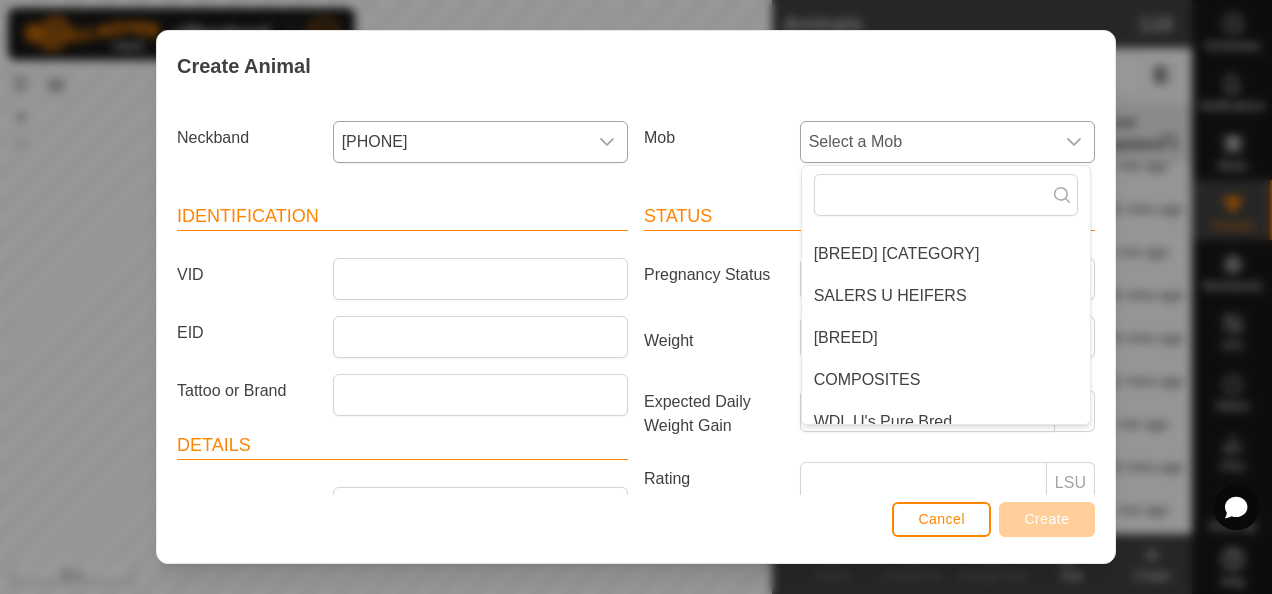 click on "[BREED]" at bounding box center (946, 338) 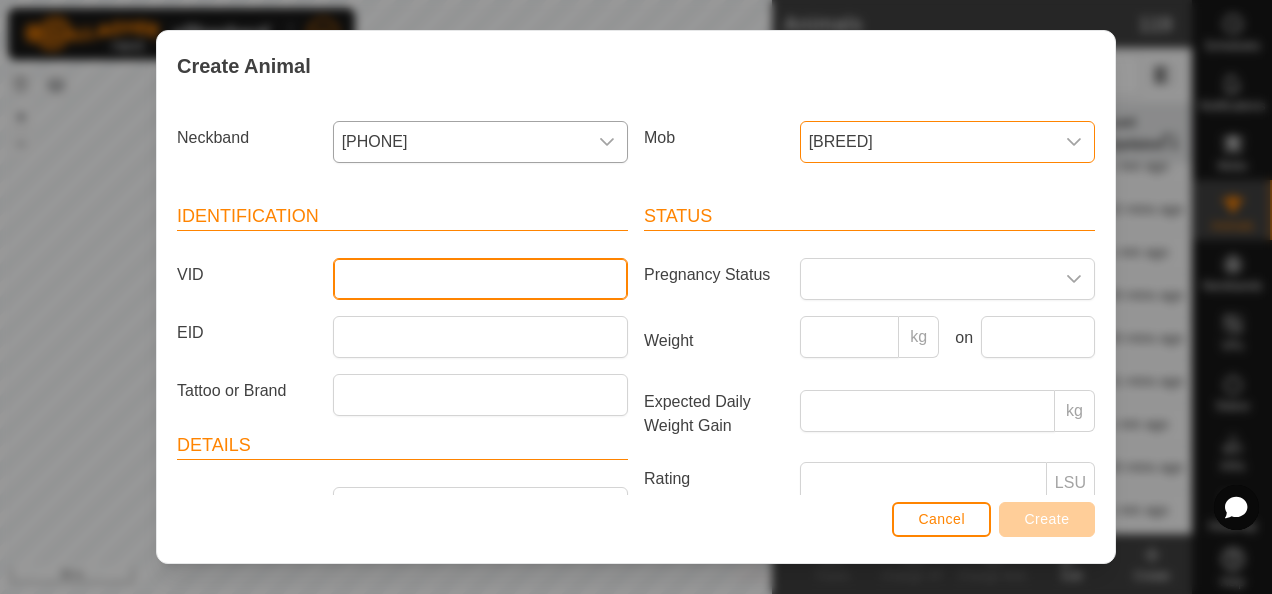 click on "VID" at bounding box center [480, 279] 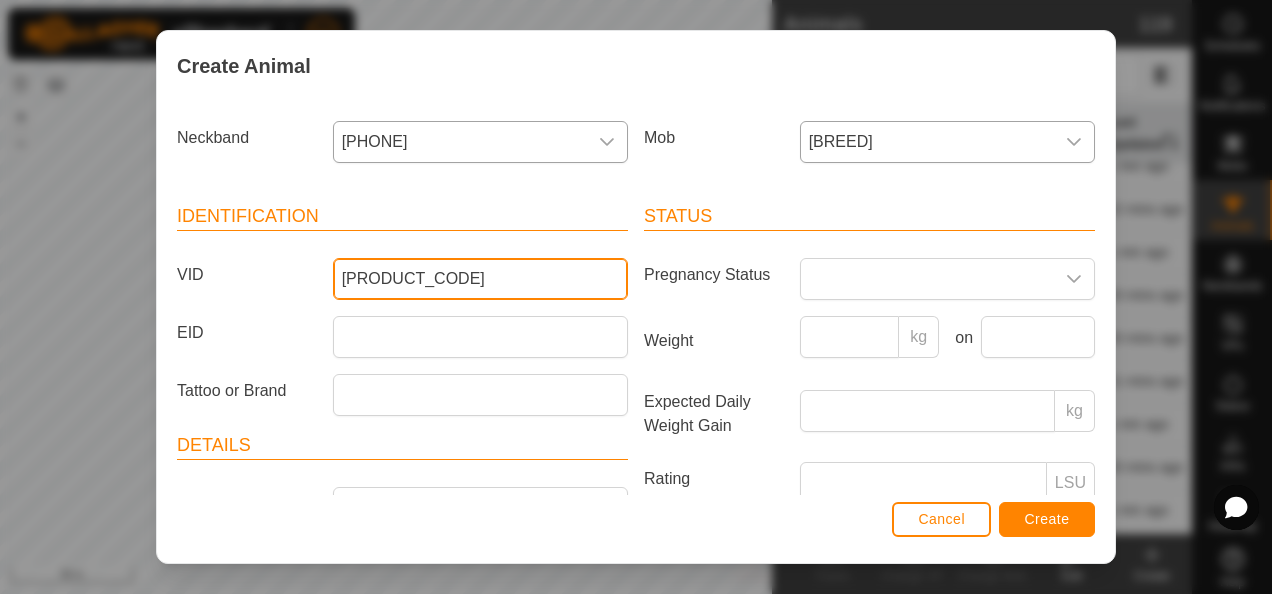 type on "[PRODUCT_CODE]" 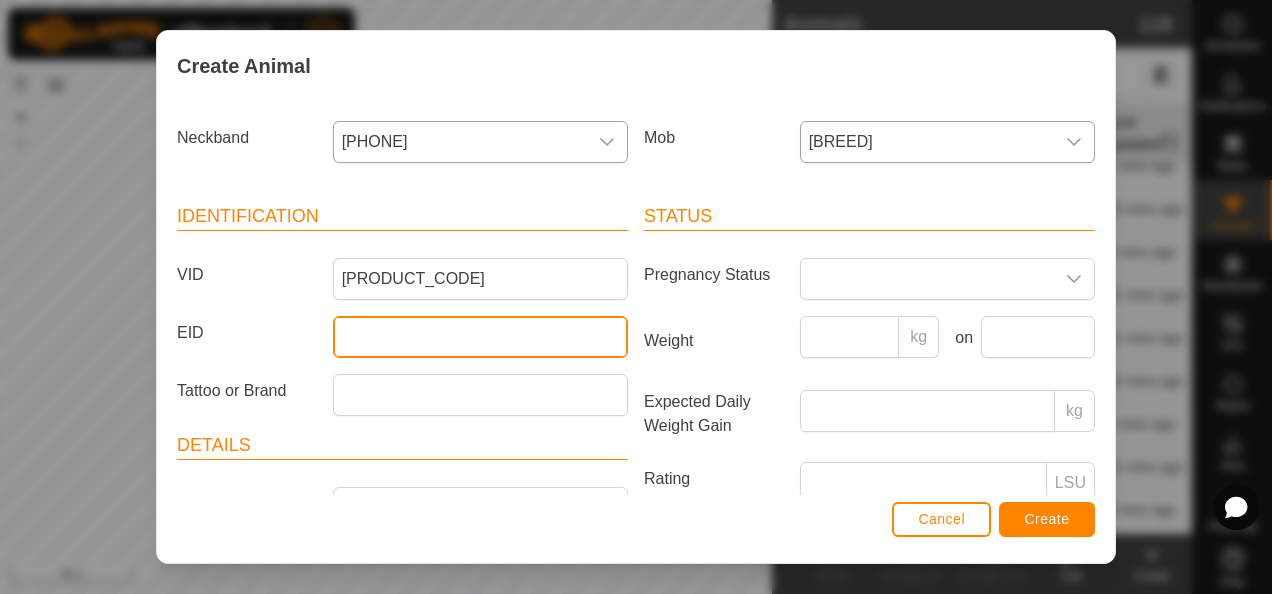 click on "EID" at bounding box center [480, 337] 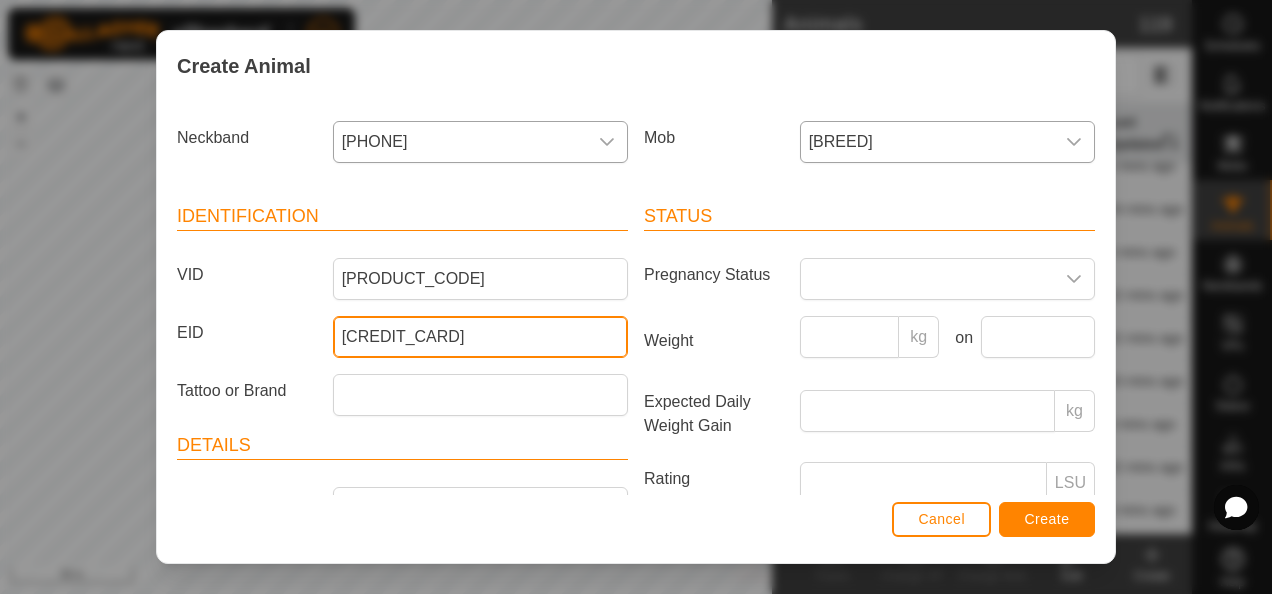 type on "[CREDIT_CARD]" 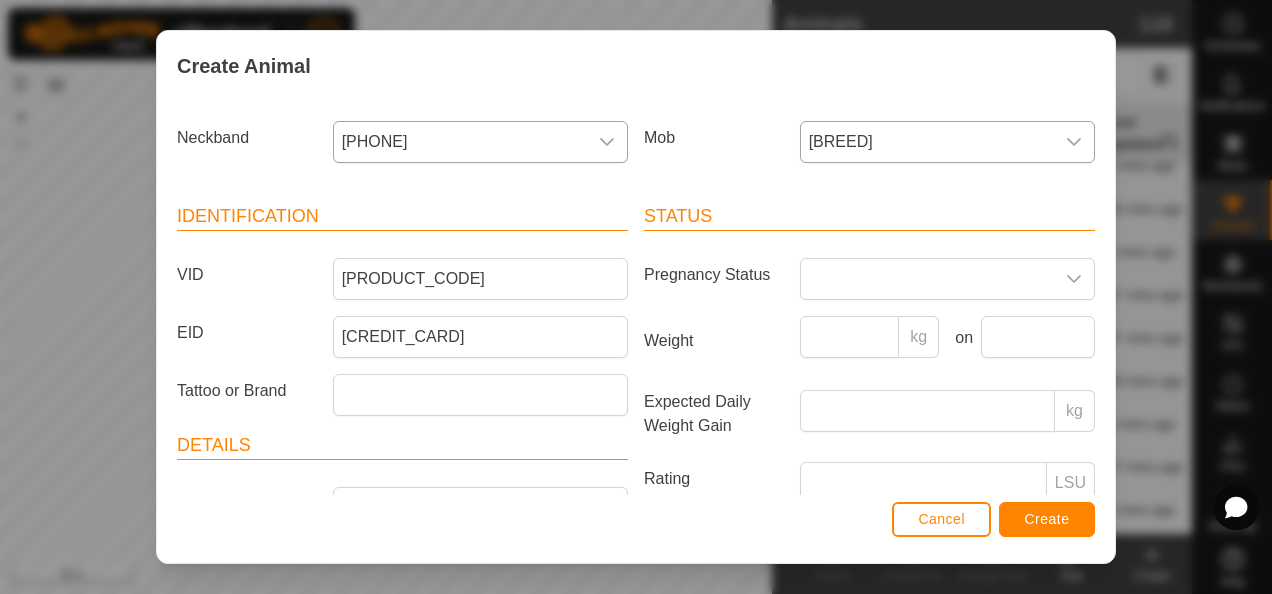 click on "[PHONE]" at bounding box center [460, 142] 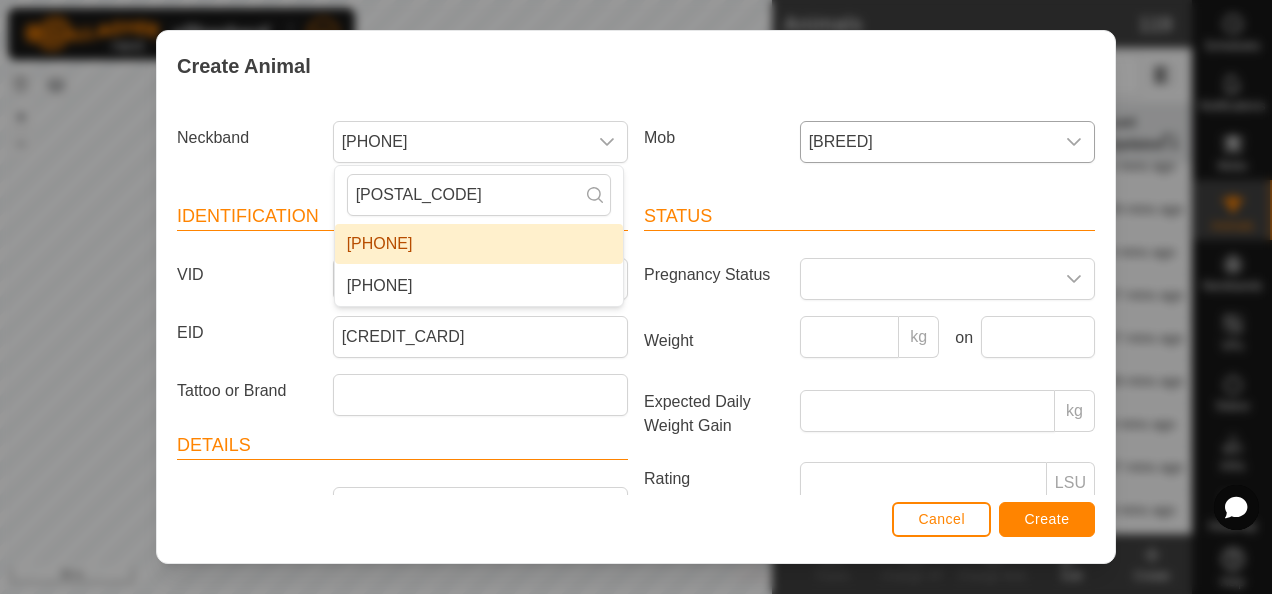 drag, startPoint x: 421, startPoint y: 199, endPoint x: 302, endPoint y: 190, distance: 119.33985 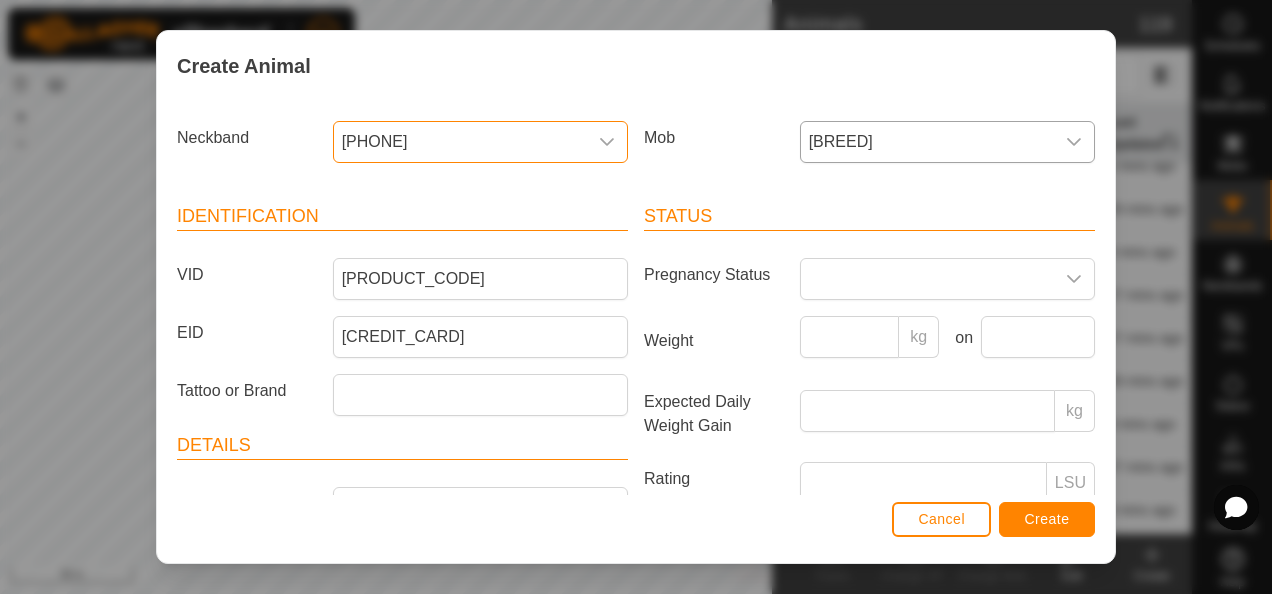 click on "[PHONE]" at bounding box center [460, 142] 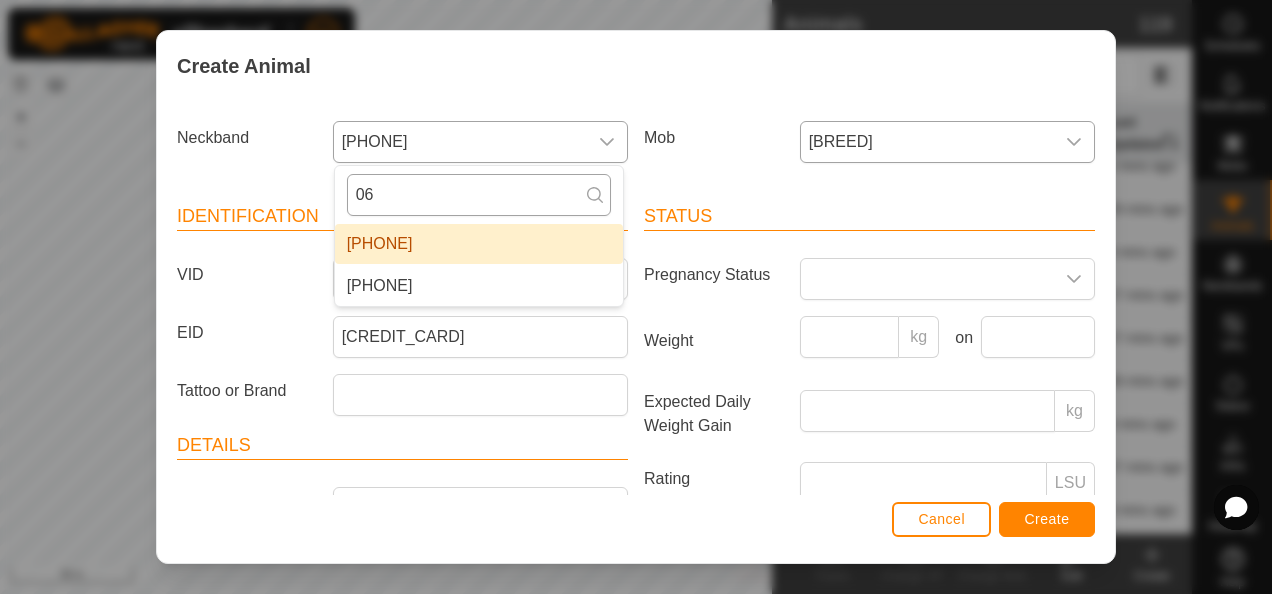 type on "0" 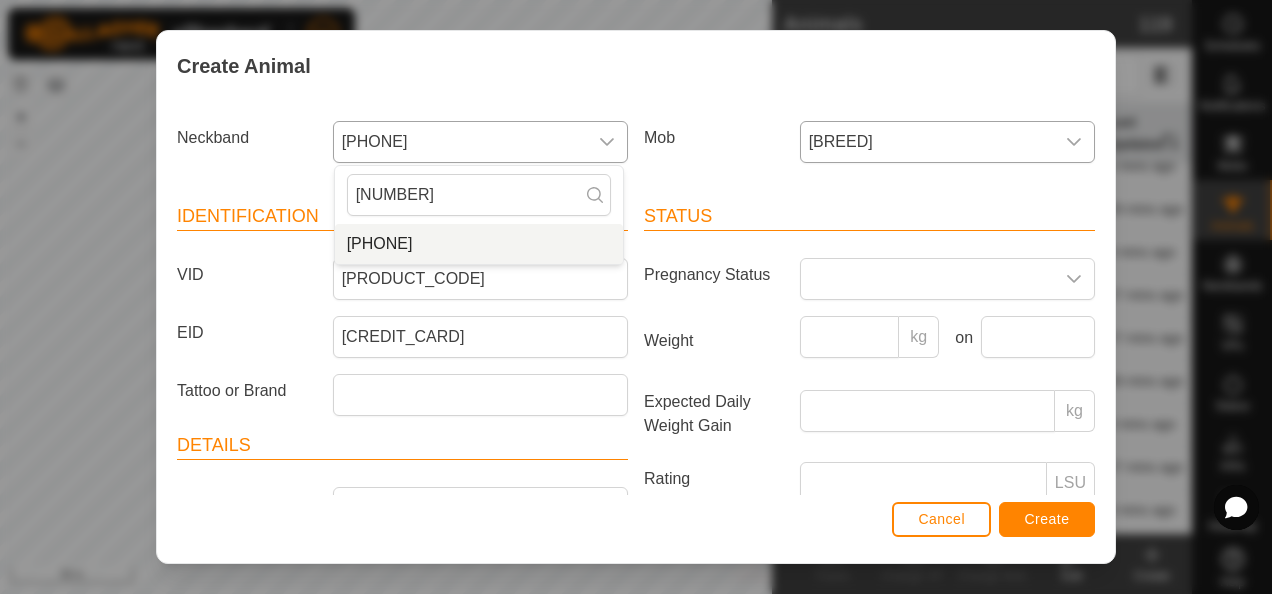 type on "[NUMBER]" 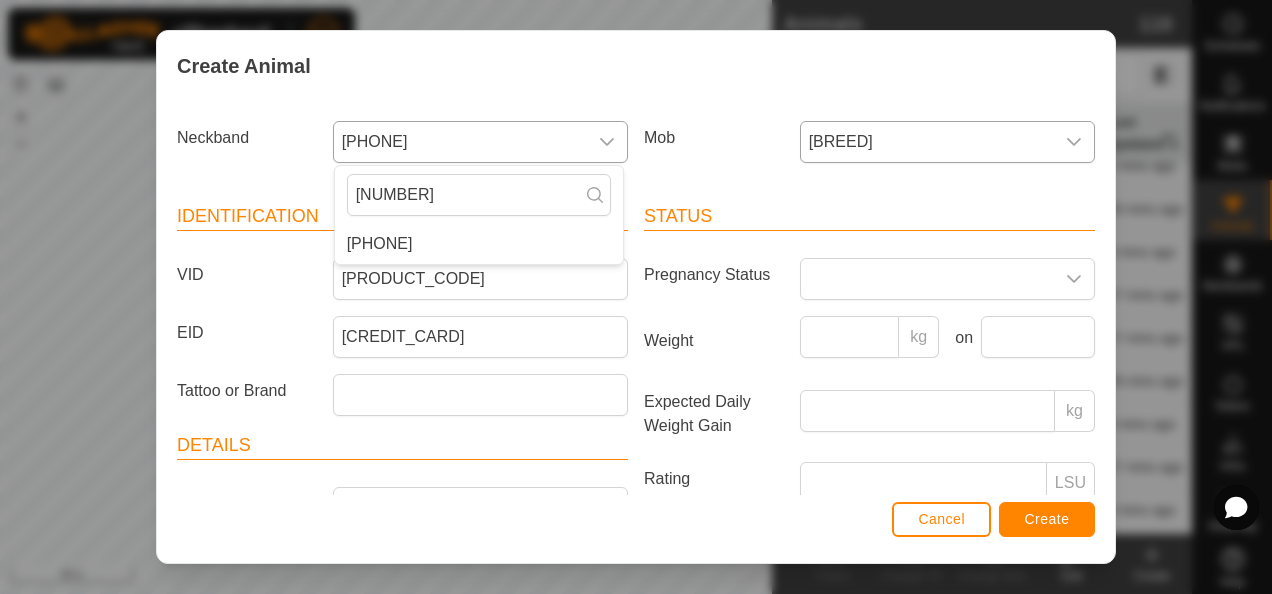 click on "[PHONE]" at bounding box center (479, 244) 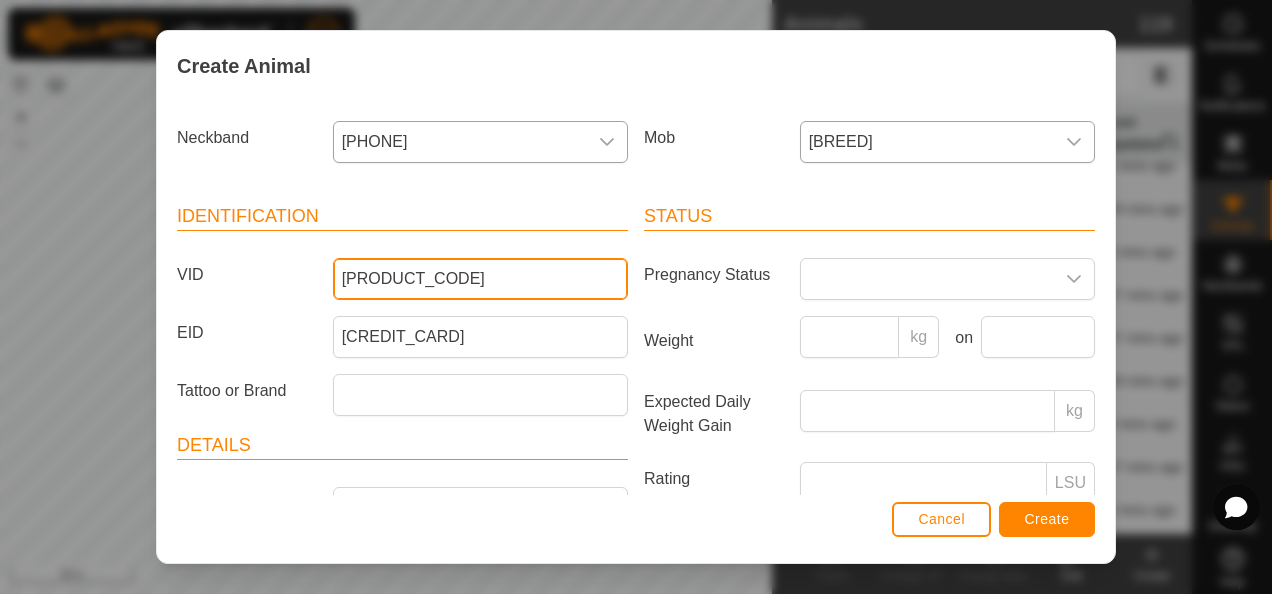 drag, startPoint x: 471, startPoint y: 267, endPoint x: 406, endPoint y: 269, distance: 65.03076 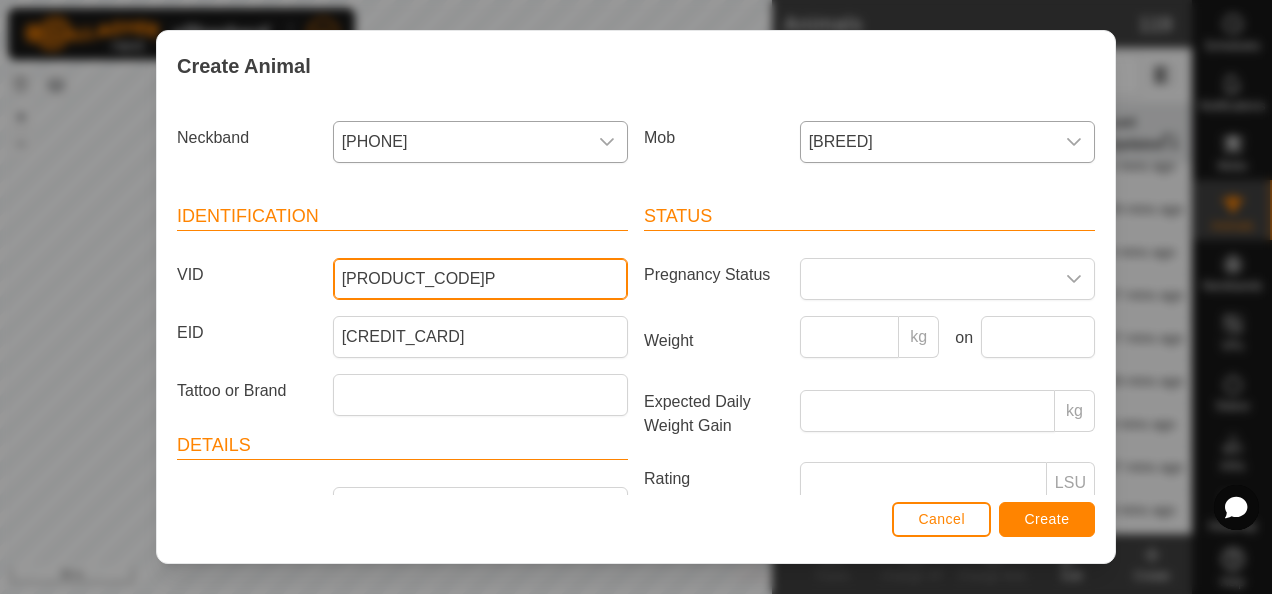 type on "[PRODUCT_CODE]P" 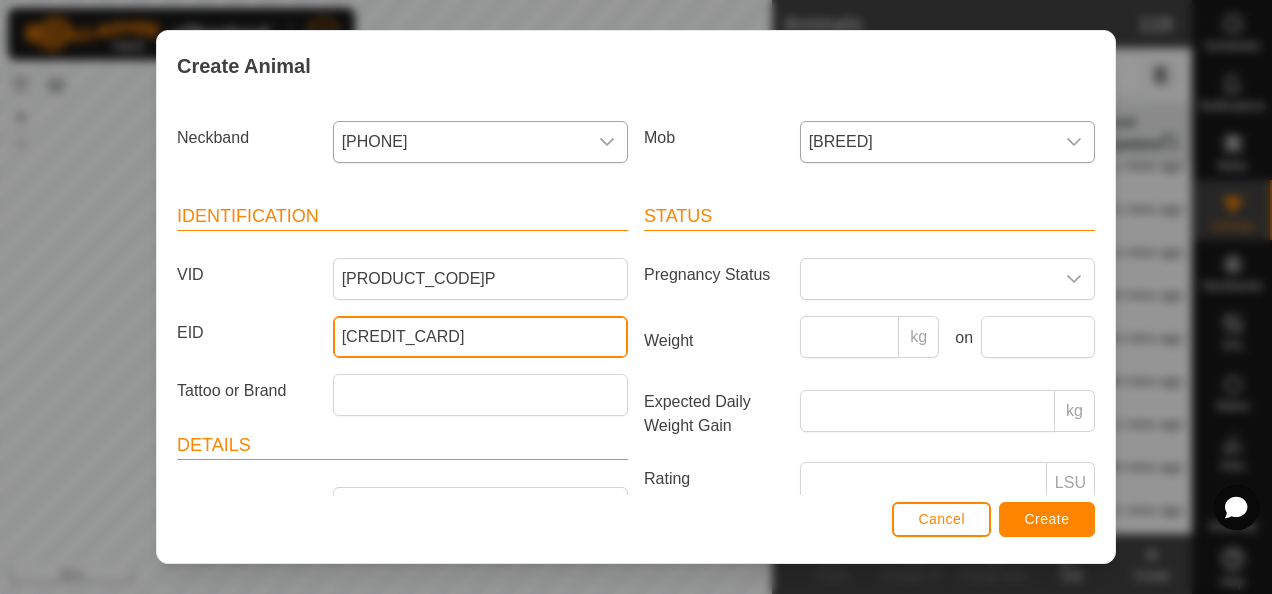 drag, startPoint x: 526, startPoint y: 342, endPoint x: 391, endPoint y: 340, distance: 135.01482 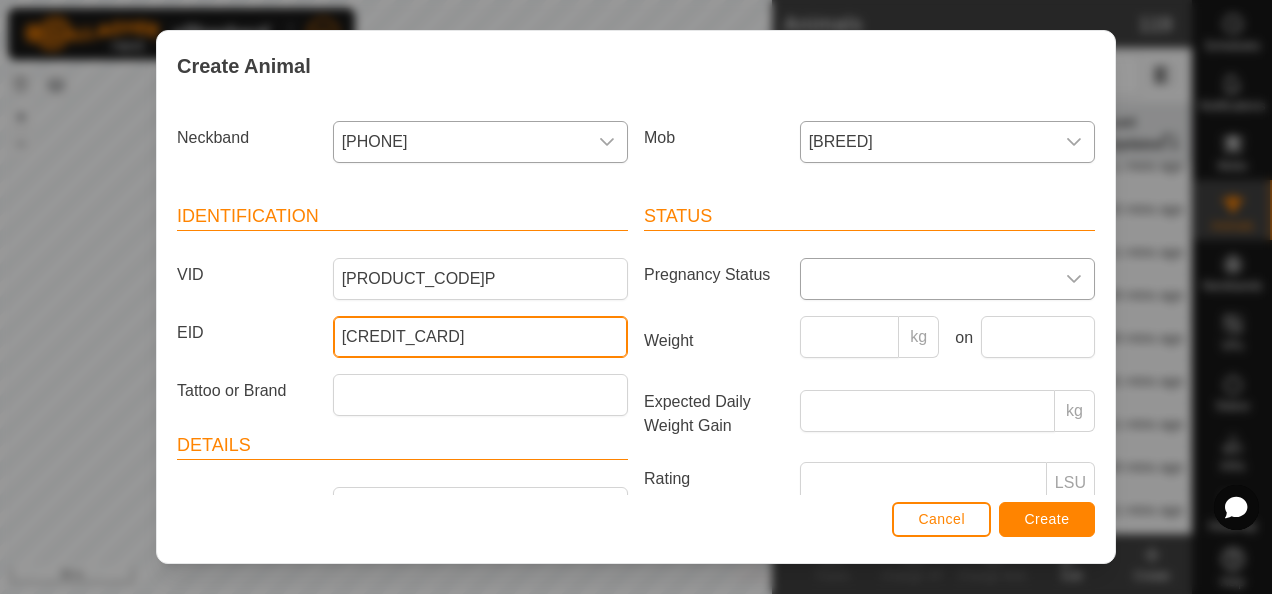 type on "[CREDIT_CARD]" 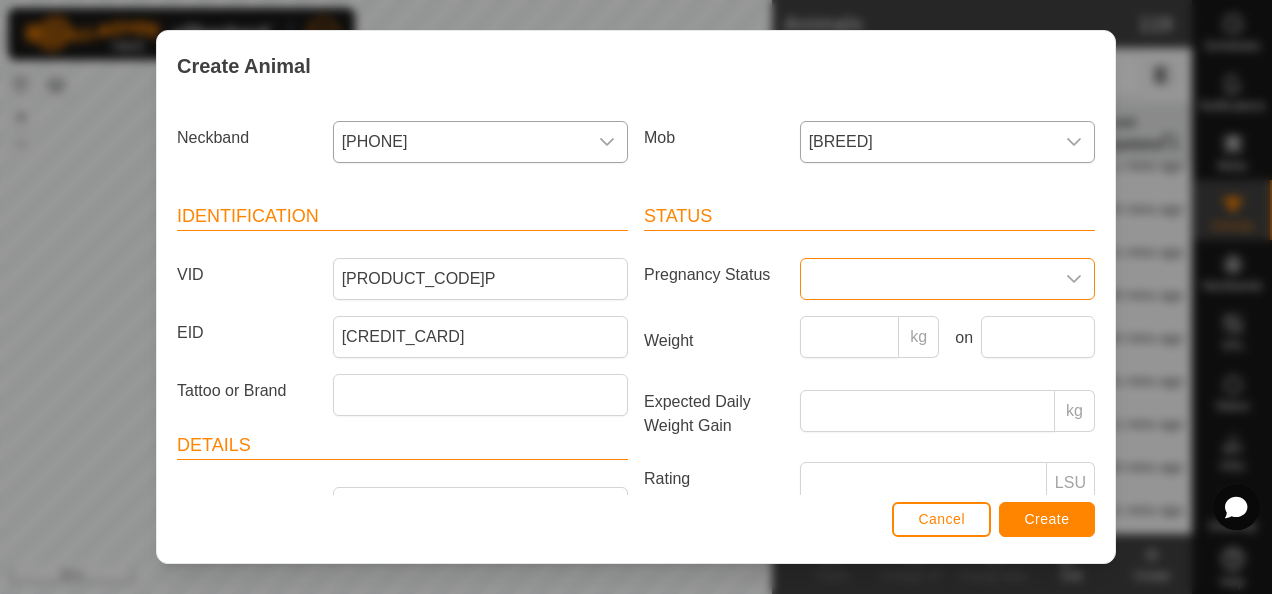 click at bounding box center (927, 279) 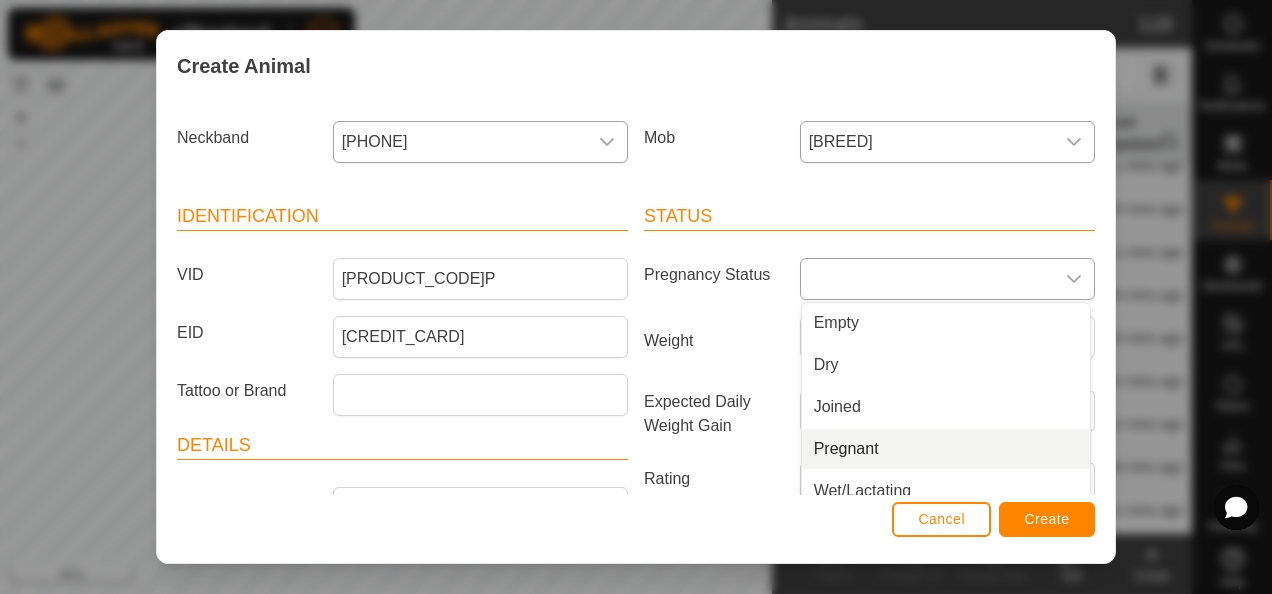 click on "Pregnant" at bounding box center [946, 449] 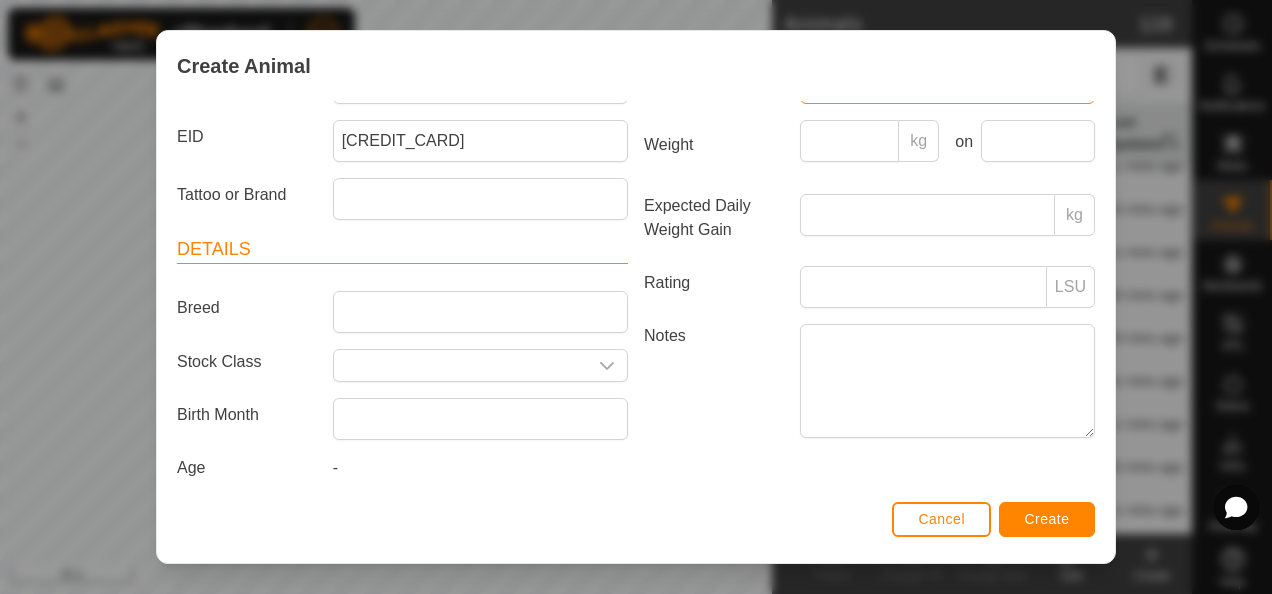 scroll, scrollTop: 207, scrollLeft: 0, axis: vertical 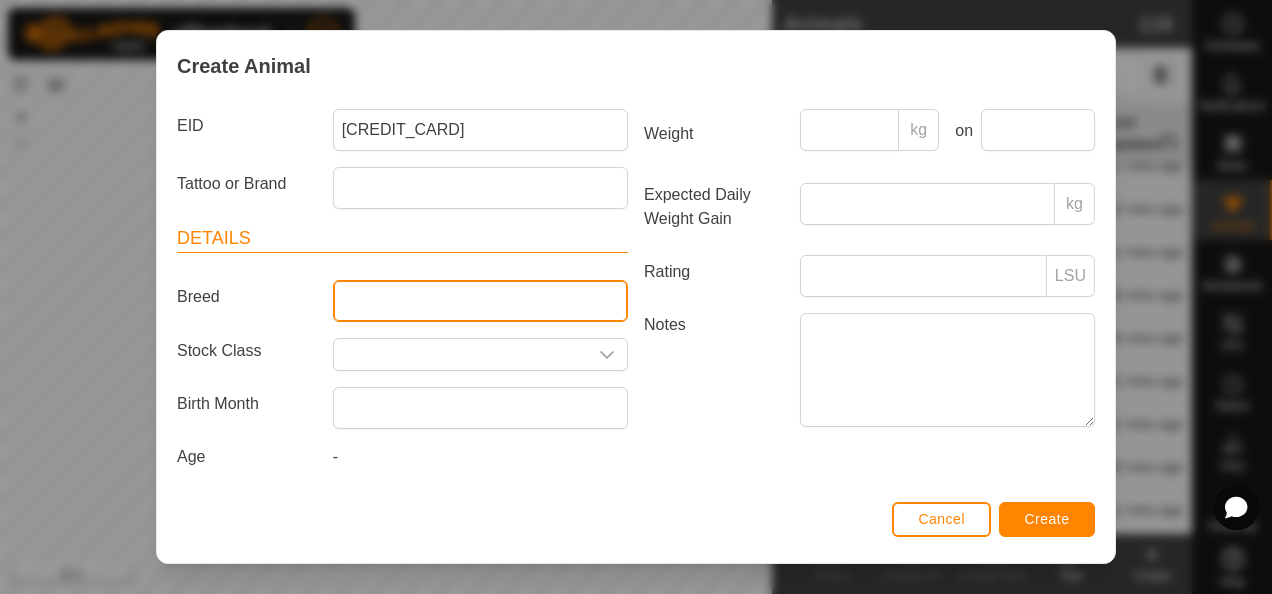 click on "Breed" at bounding box center (480, 301) 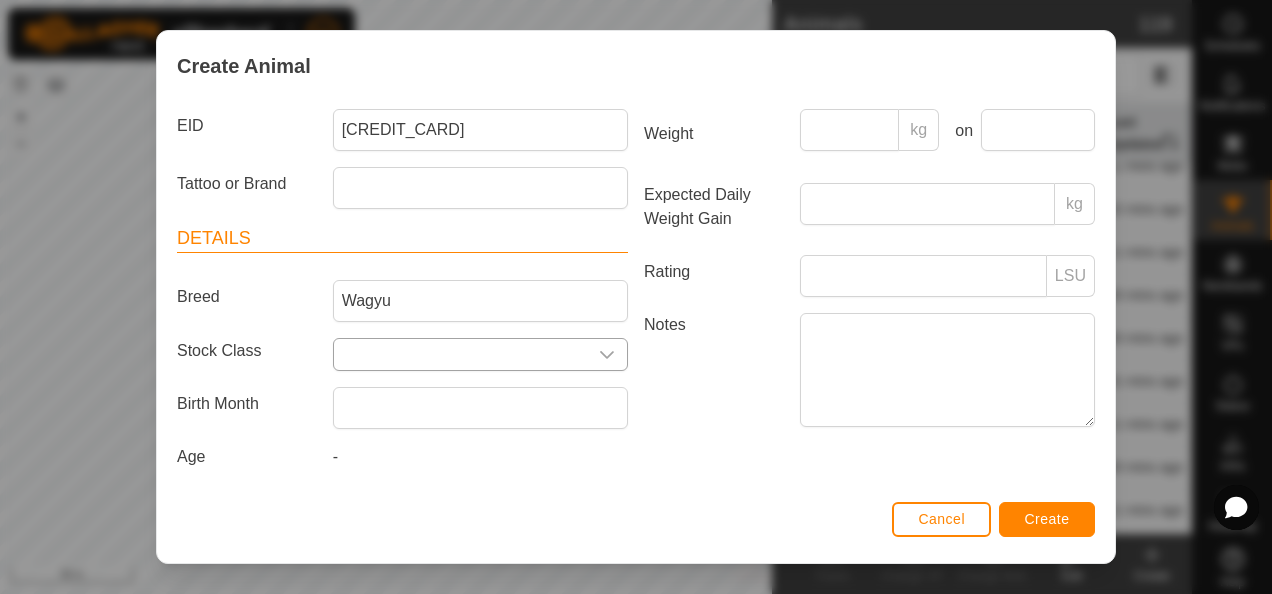 click 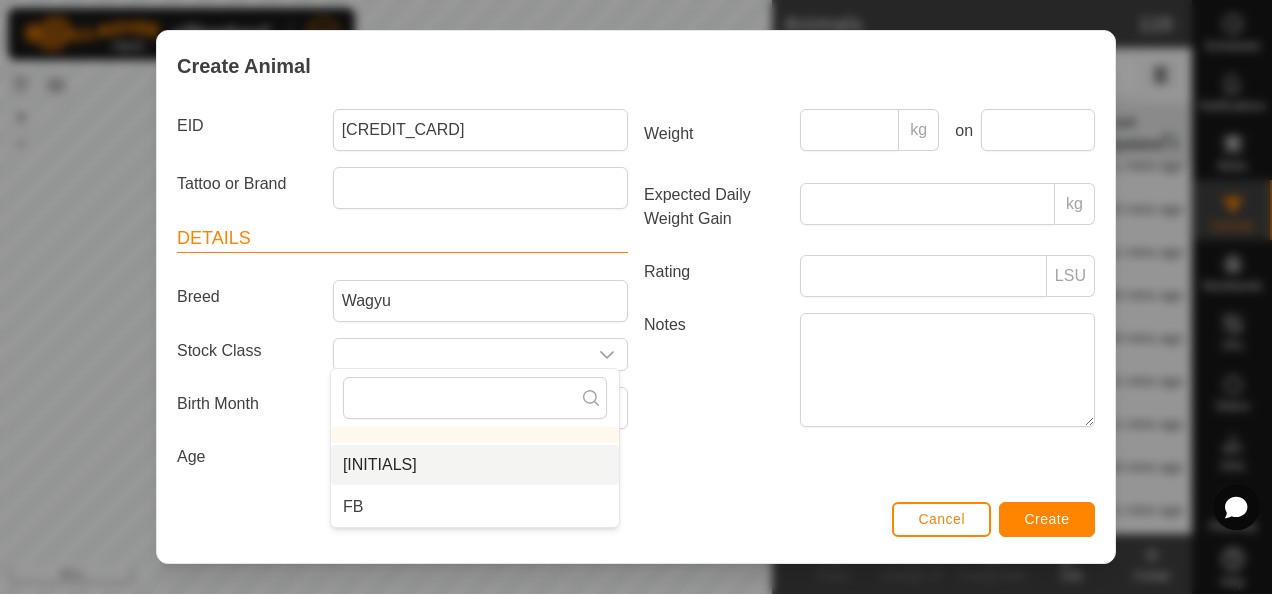 click on "[INITIALS]" at bounding box center [475, 465] 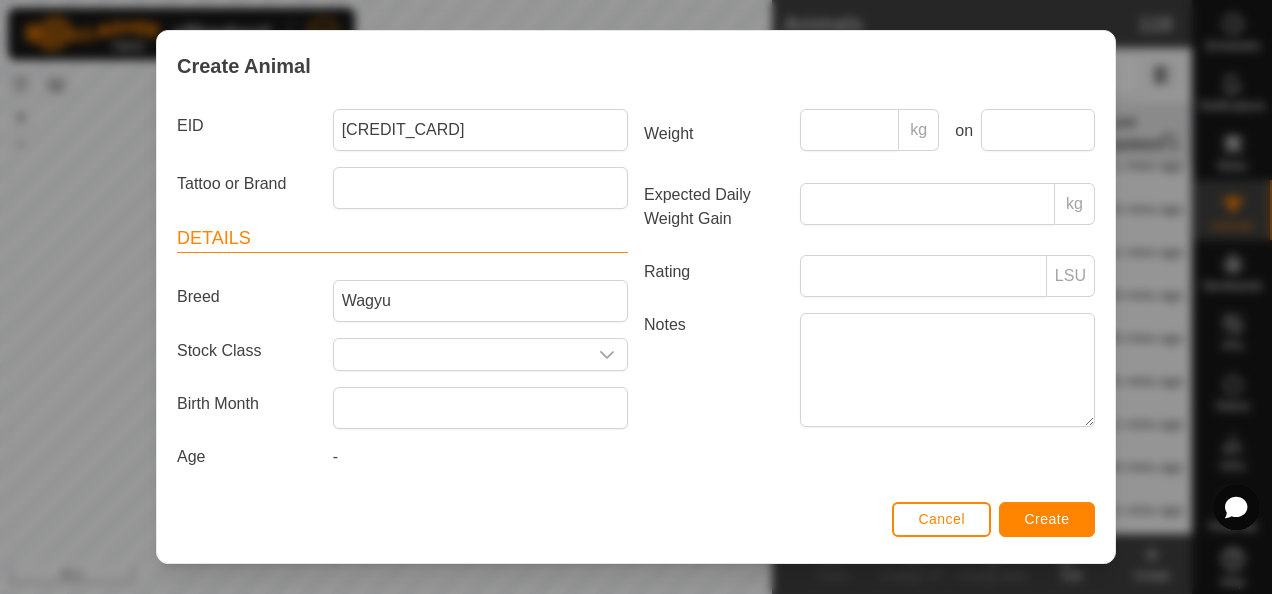 type on "[INITIALS]" 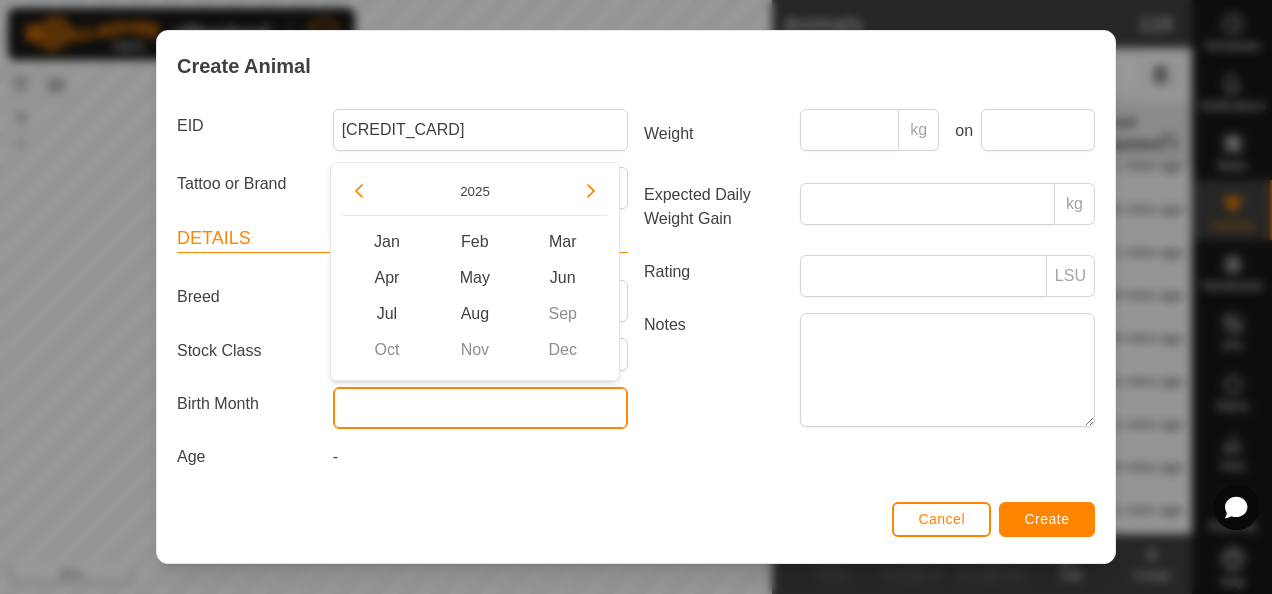click at bounding box center [480, 408] 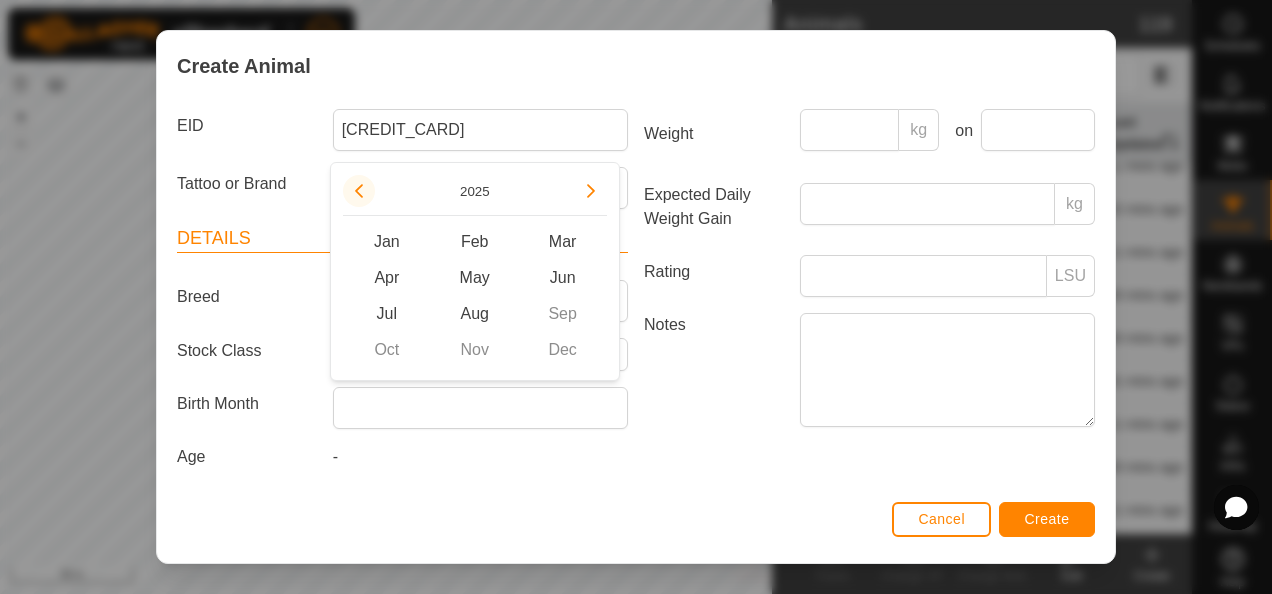 click at bounding box center [359, 191] 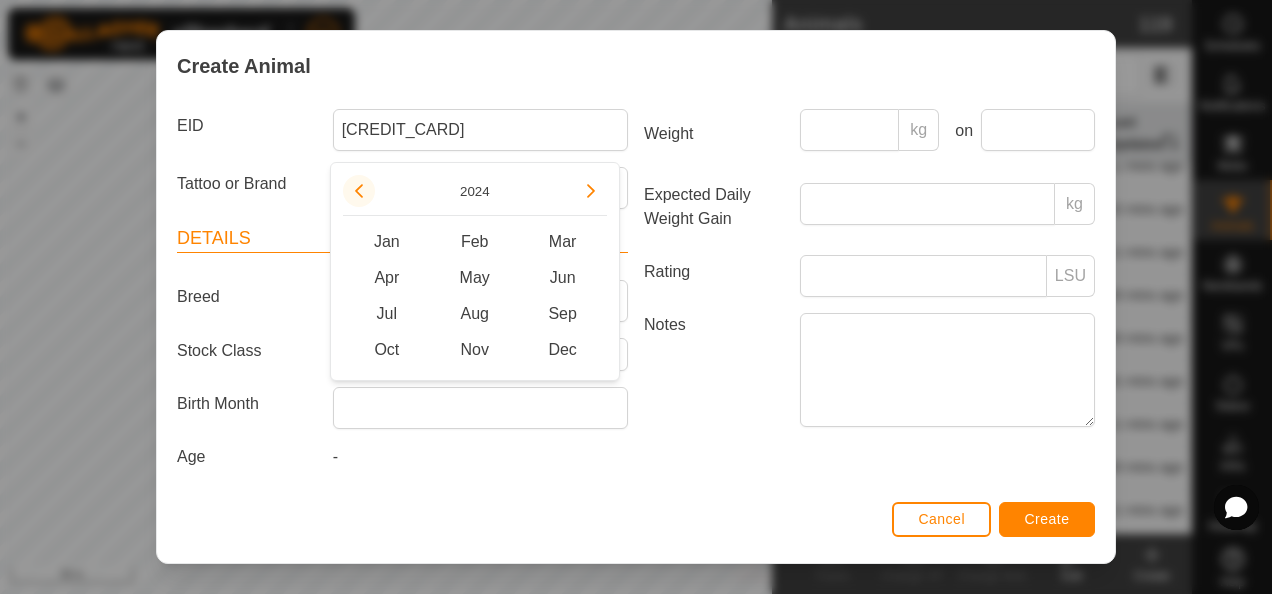 click at bounding box center (359, 191) 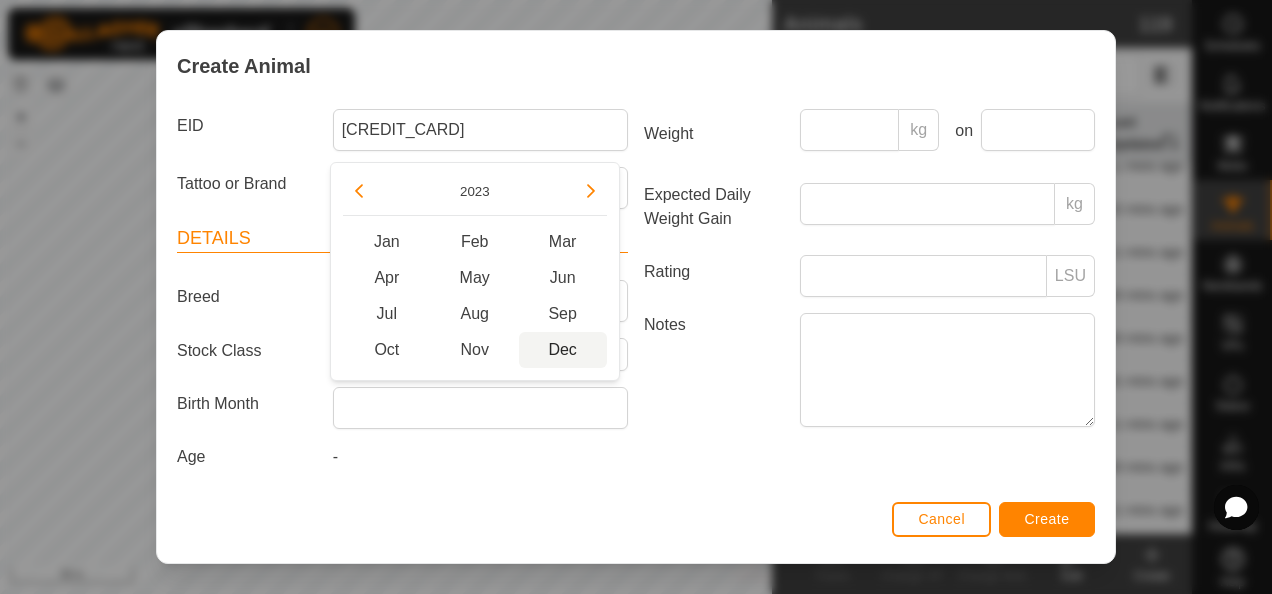 click on "Dec" at bounding box center (563, 350) 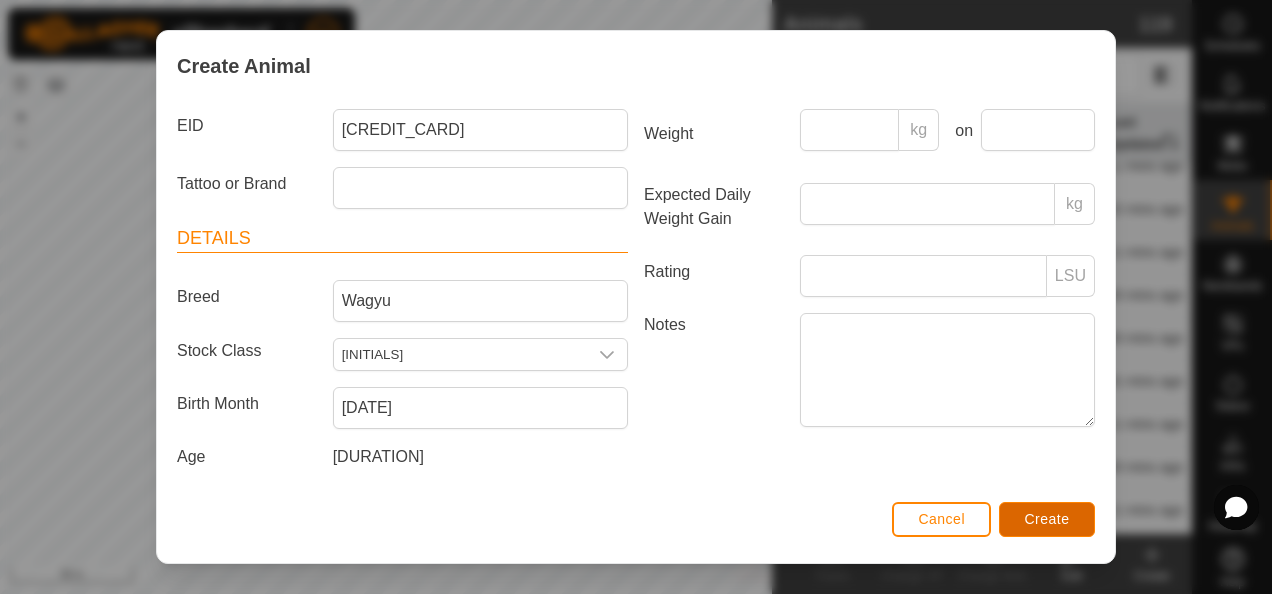 click on "Create" at bounding box center [1047, 519] 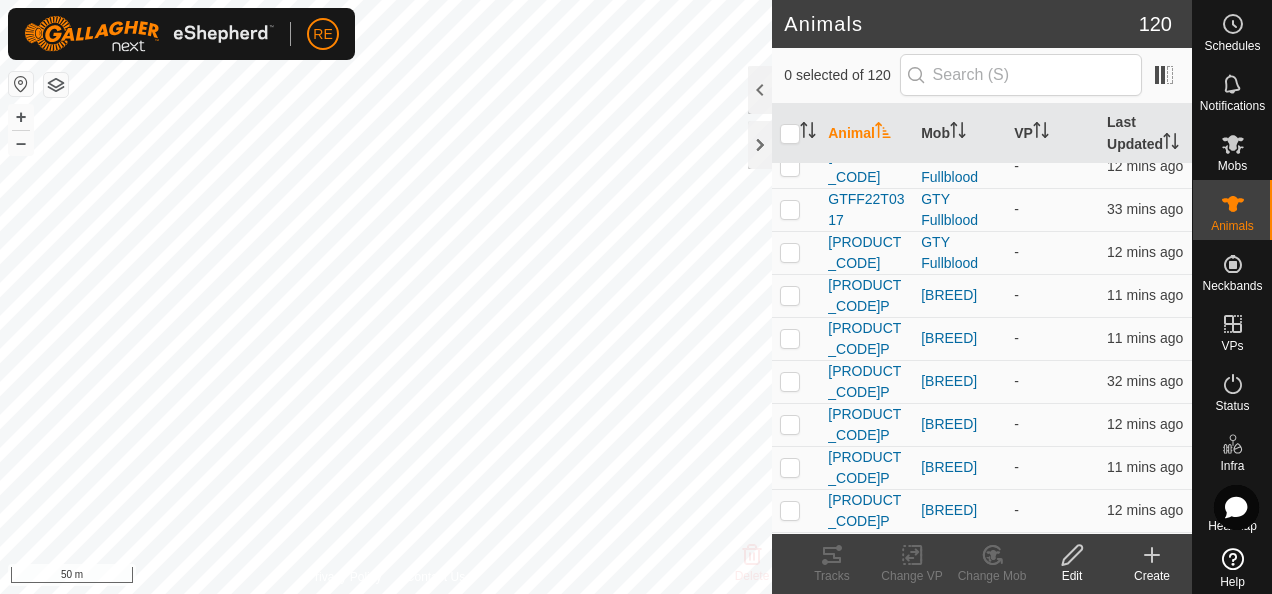click on "Create" 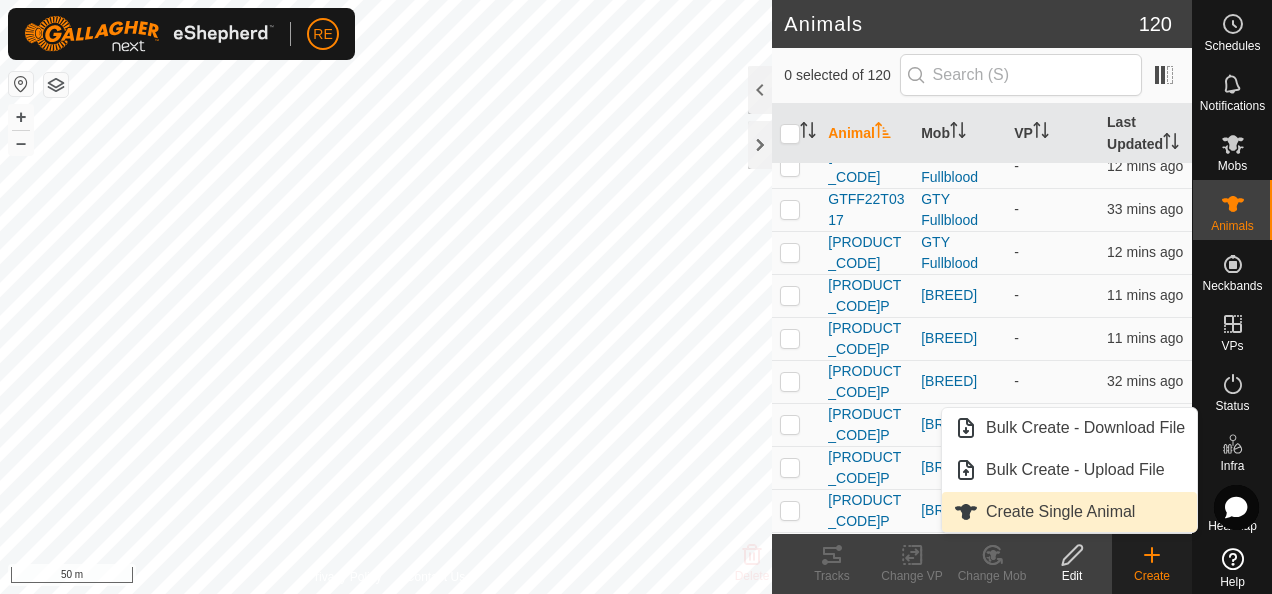 click on "Create Single Animal" at bounding box center [1069, 512] 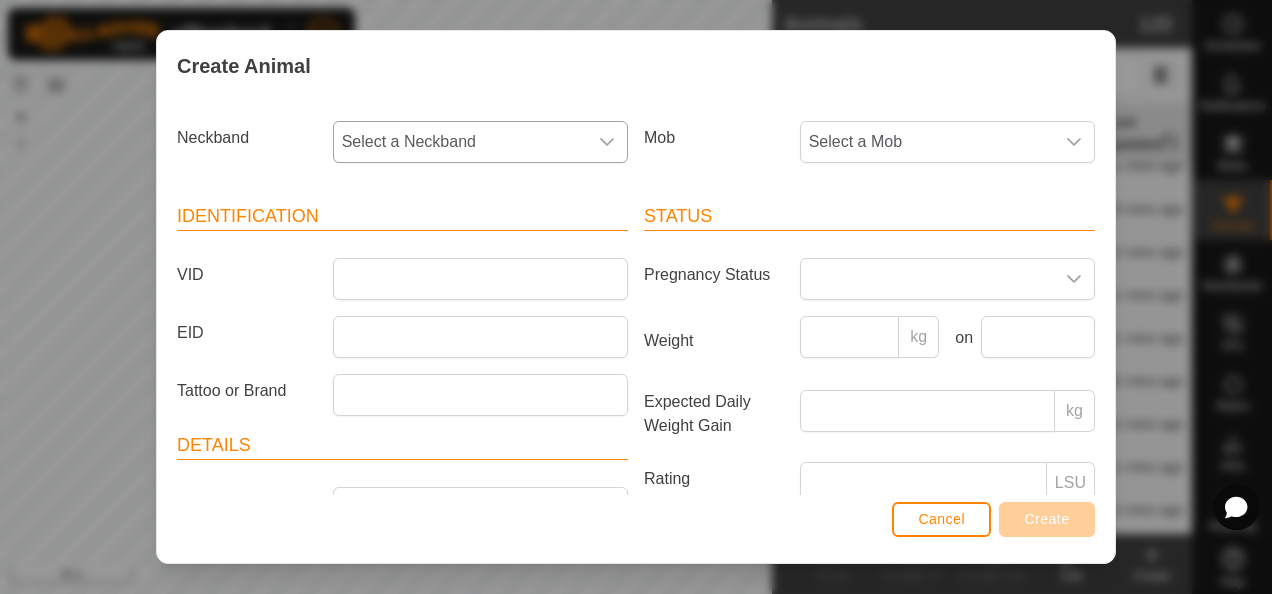 click on "Select a Neckband" at bounding box center [460, 142] 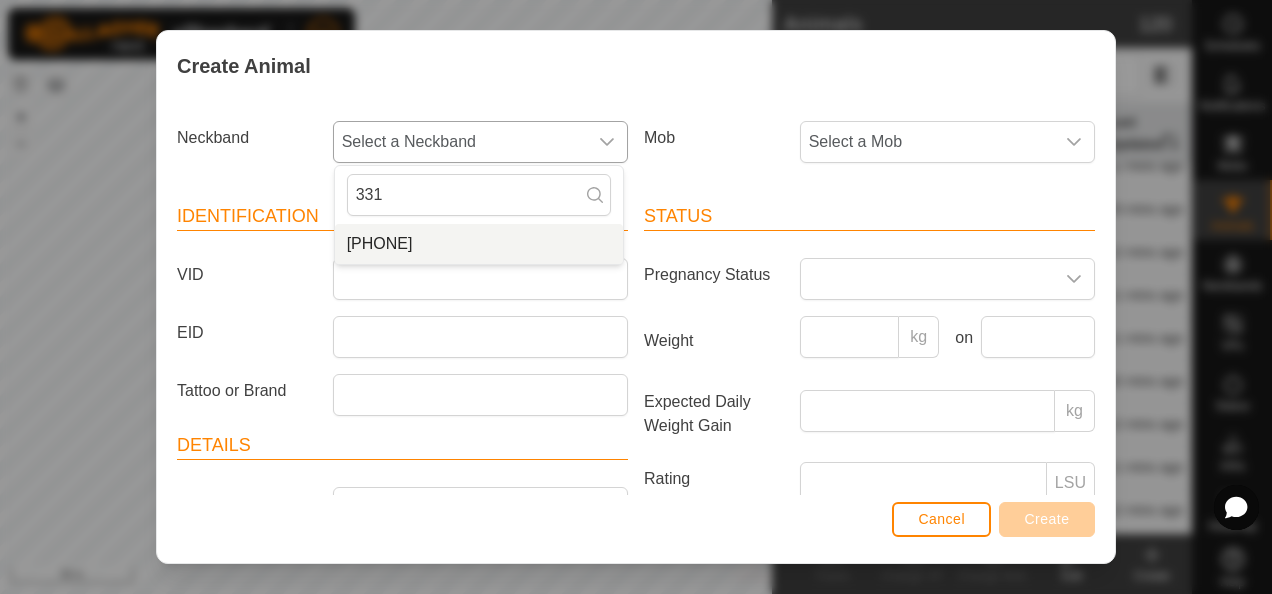 type on "331" 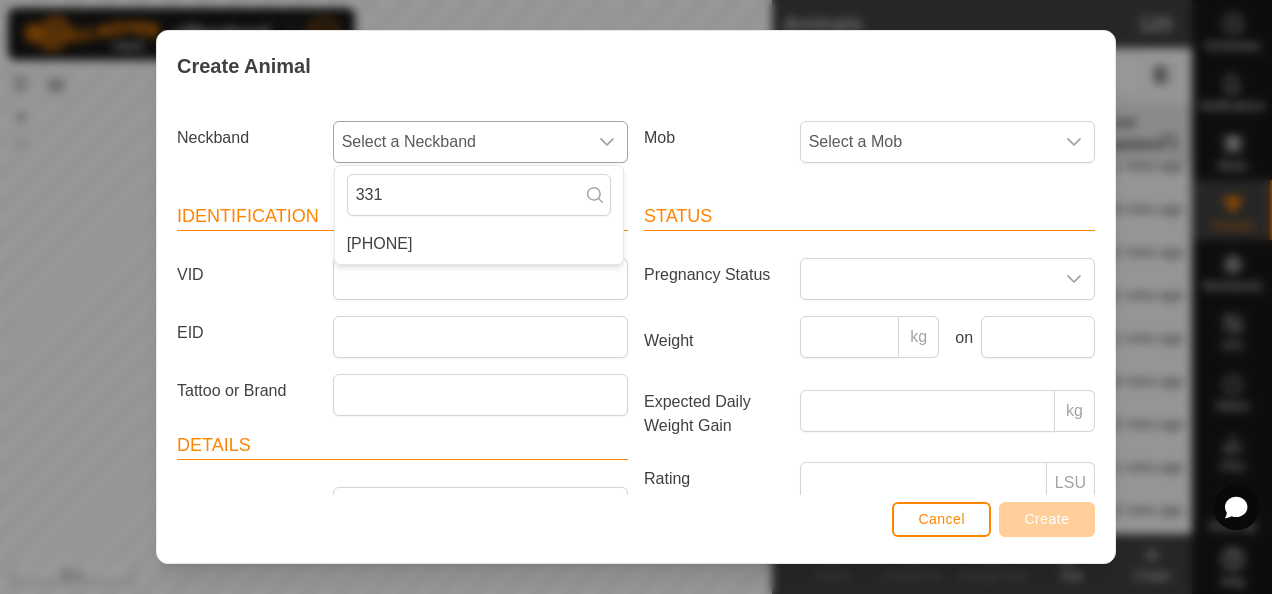click on "[PHONE]" at bounding box center [479, 244] 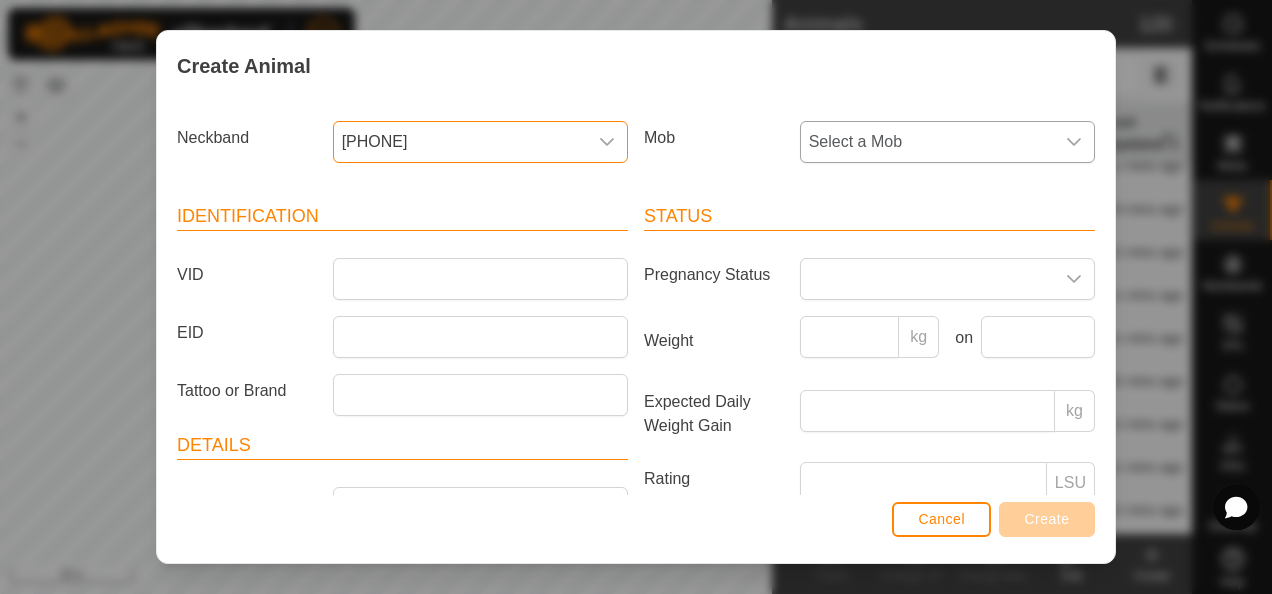 click on "Select a Mob" at bounding box center (927, 142) 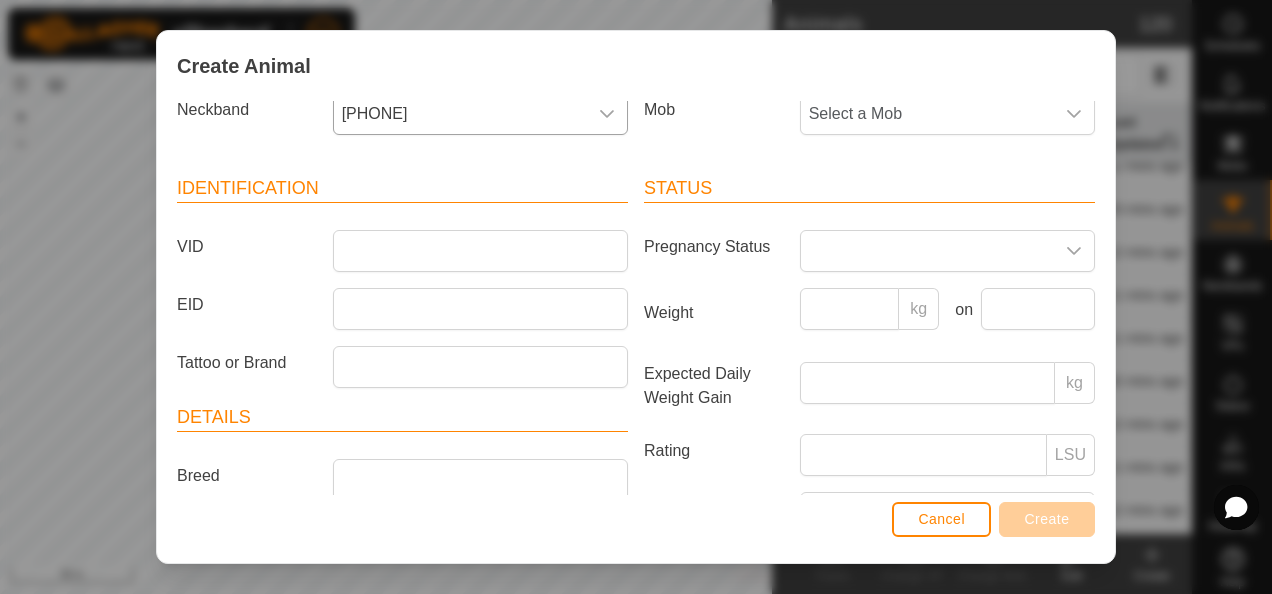 scroll, scrollTop: 0, scrollLeft: 0, axis: both 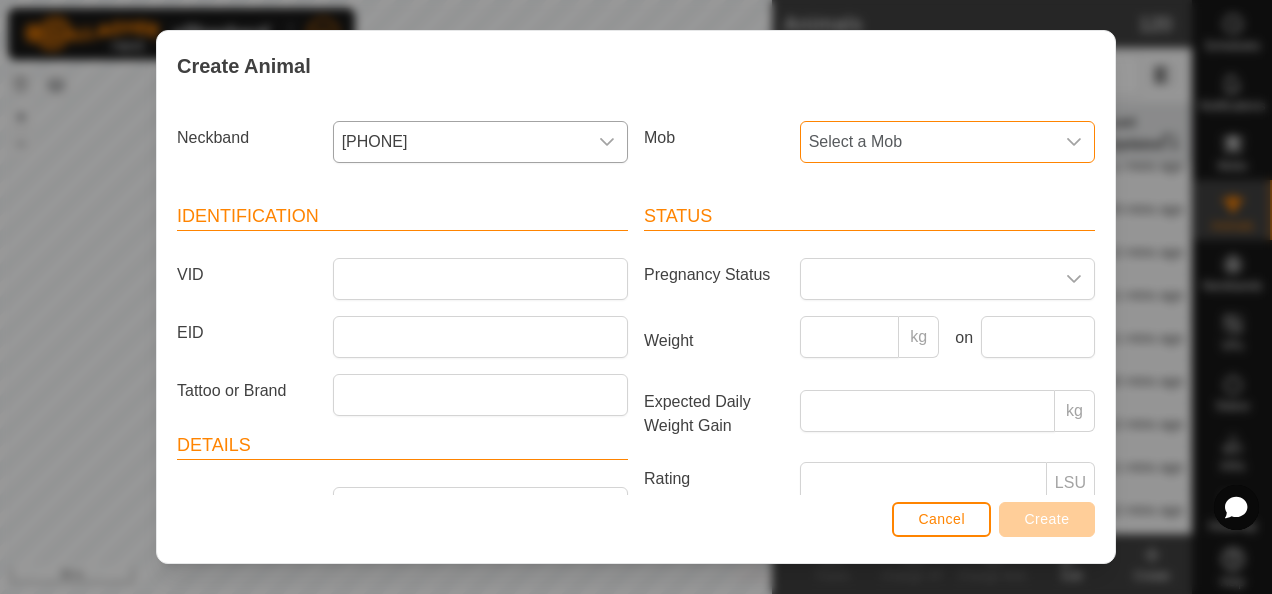 click on "Select a Mob" at bounding box center (927, 142) 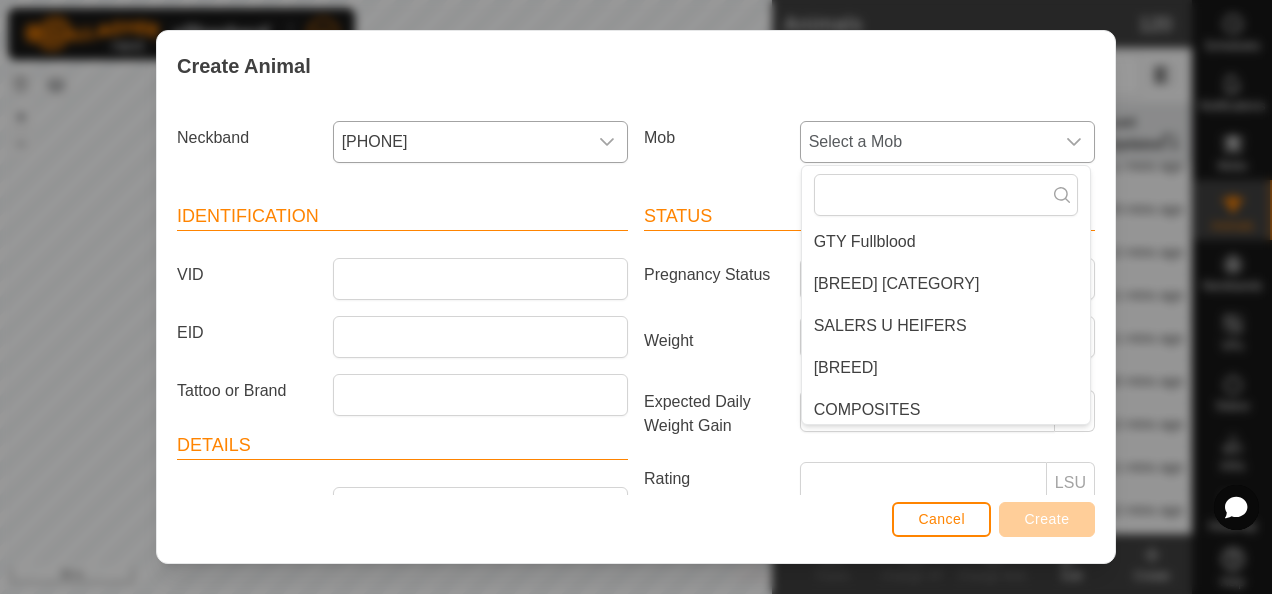scroll, scrollTop: 200, scrollLeft: 0, axis: vertical 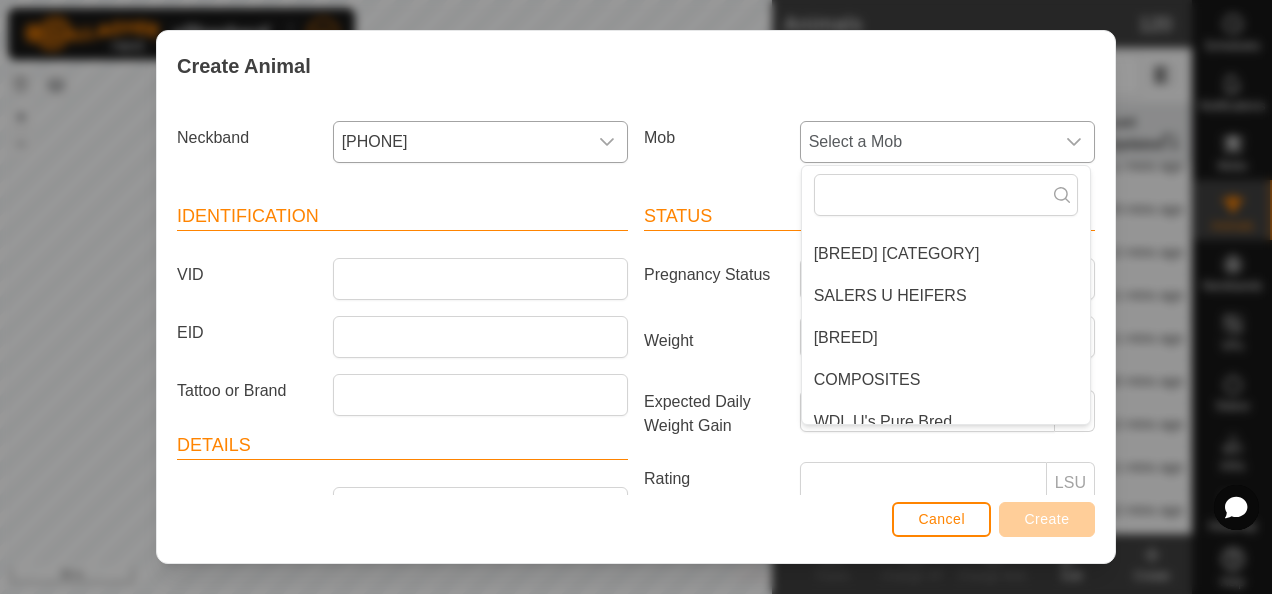 click on "[BREED]" at bounding box center [946, 338] 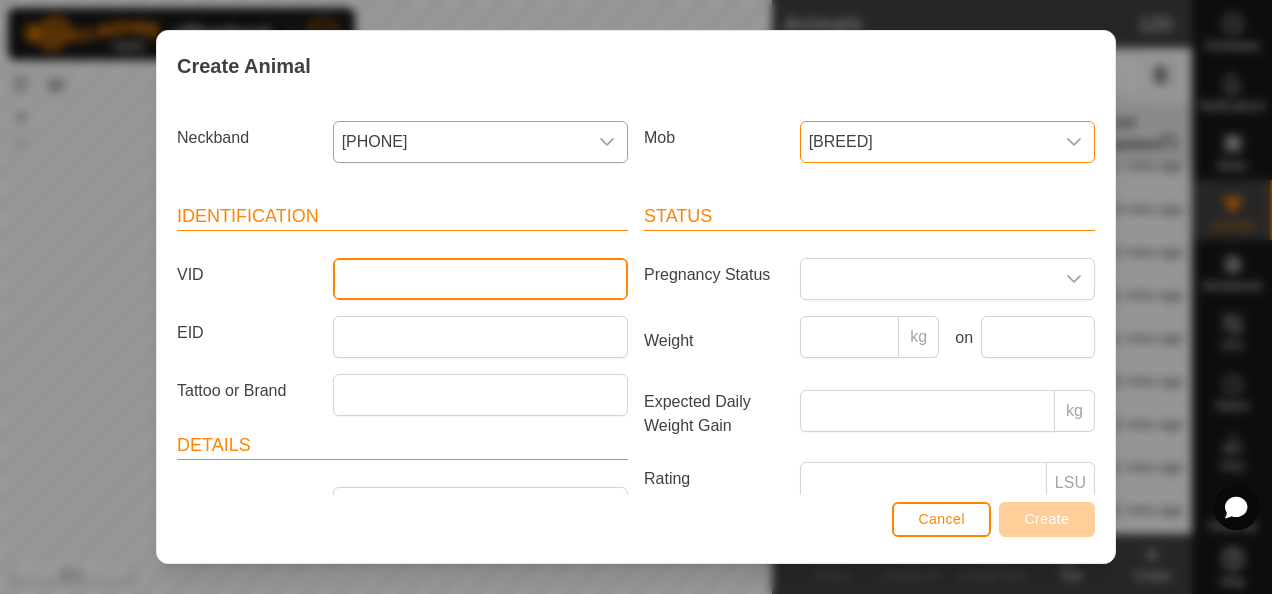 click on "VID" at bounding box center [480, 279] 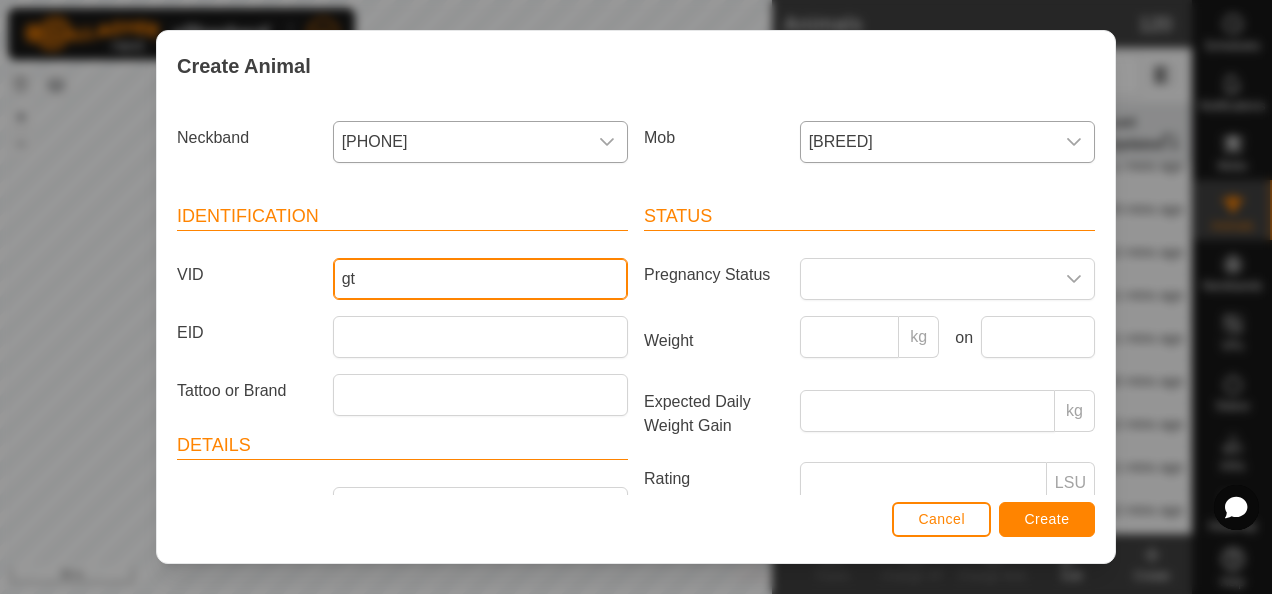 type on "g" 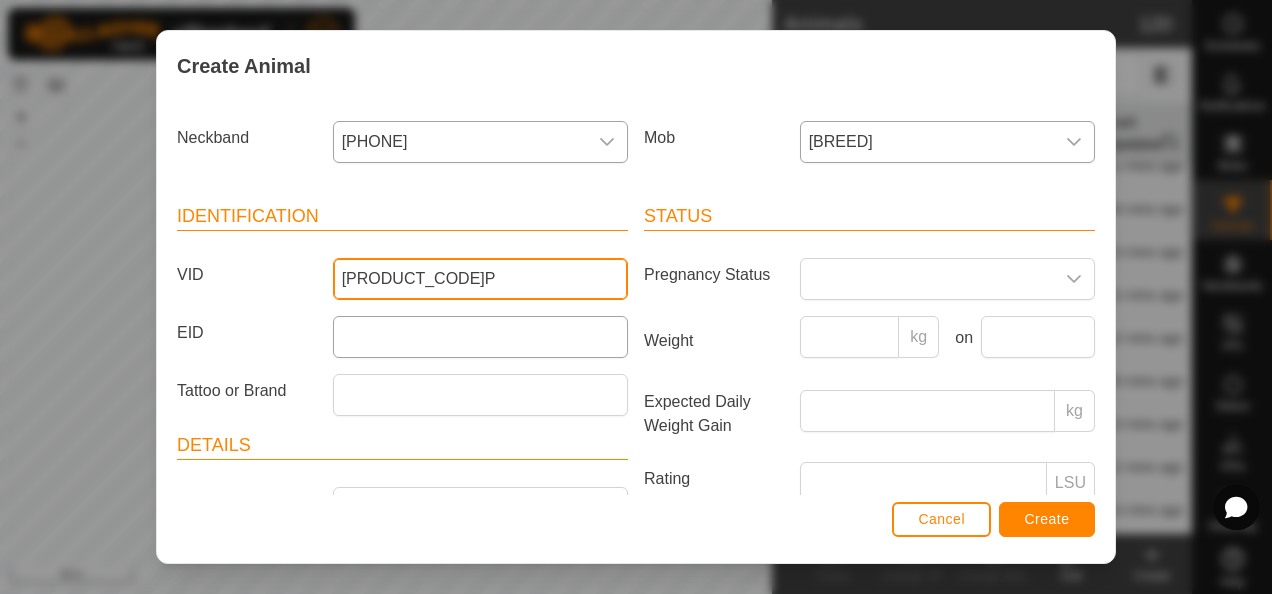 type on "[PRODUCT_CODE]P" 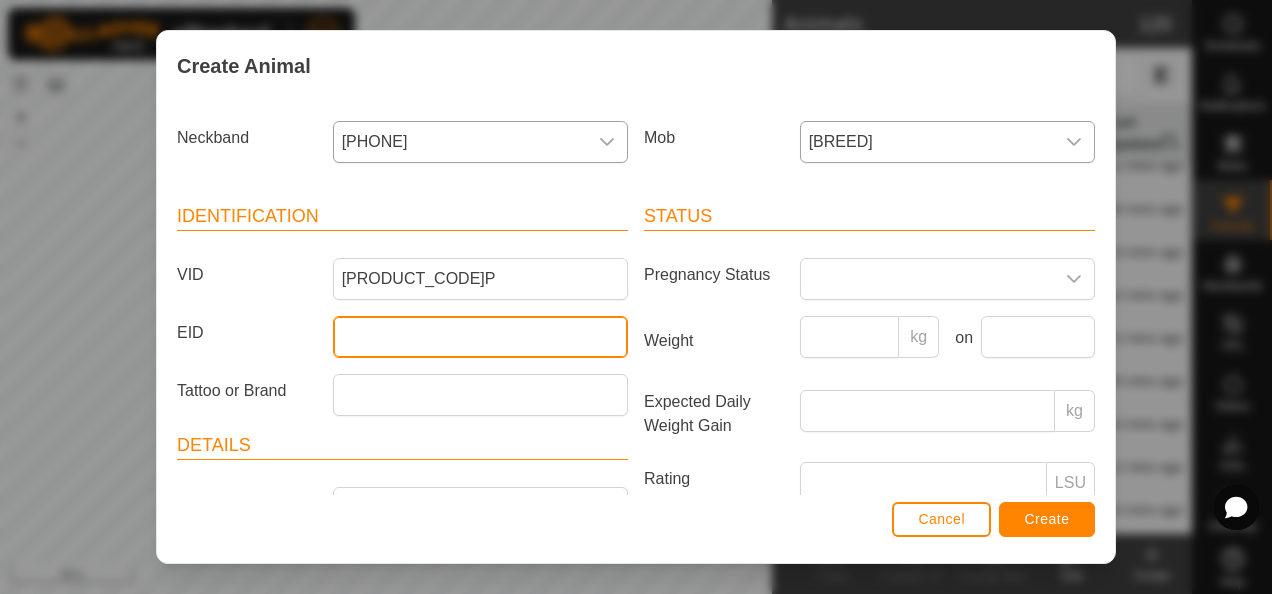 click on "EID" at bounding box center (480, 337) 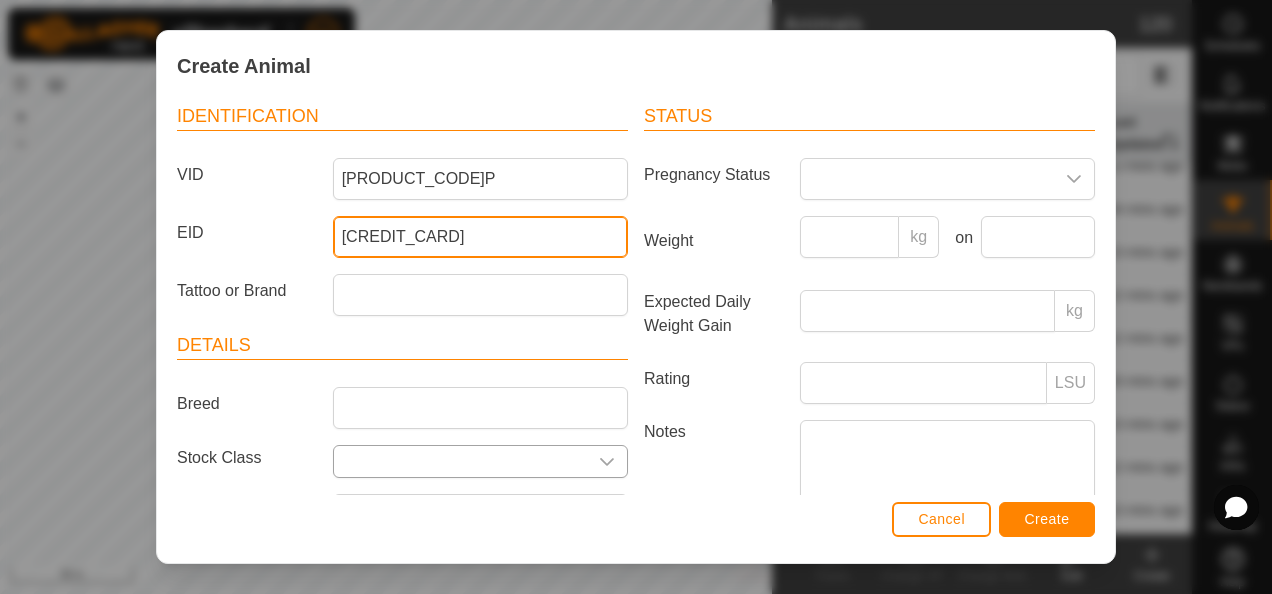 scroll, scrollTop: 200, scrollLeft: 0, axis: vertical 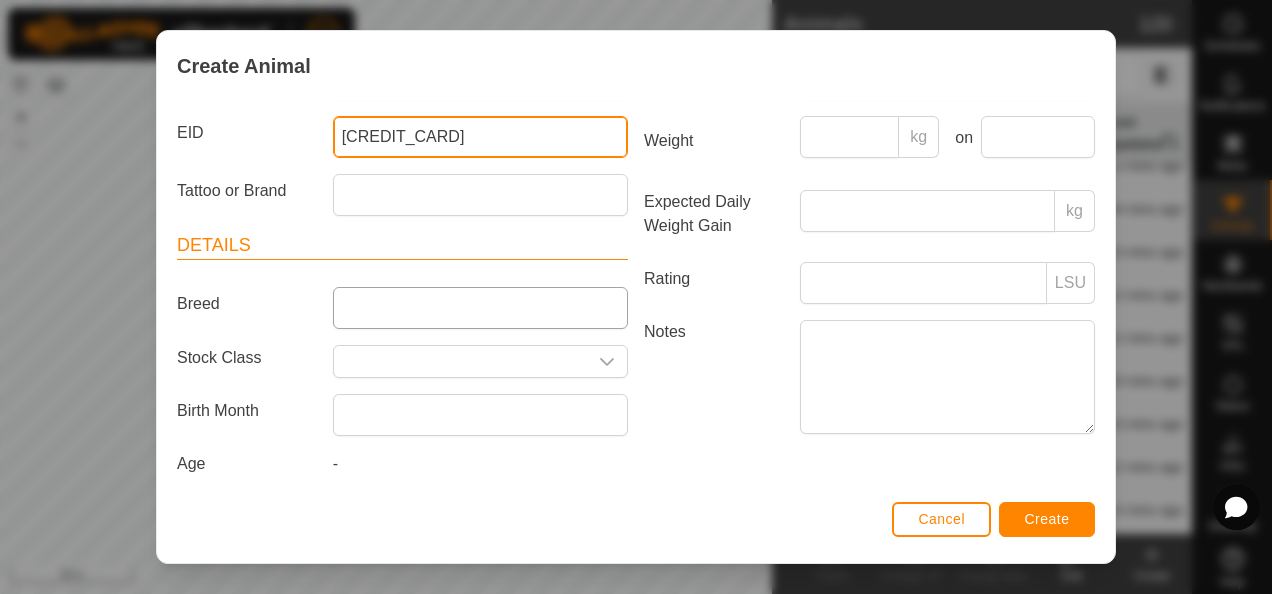 type on "[CREDIT_CARD]" 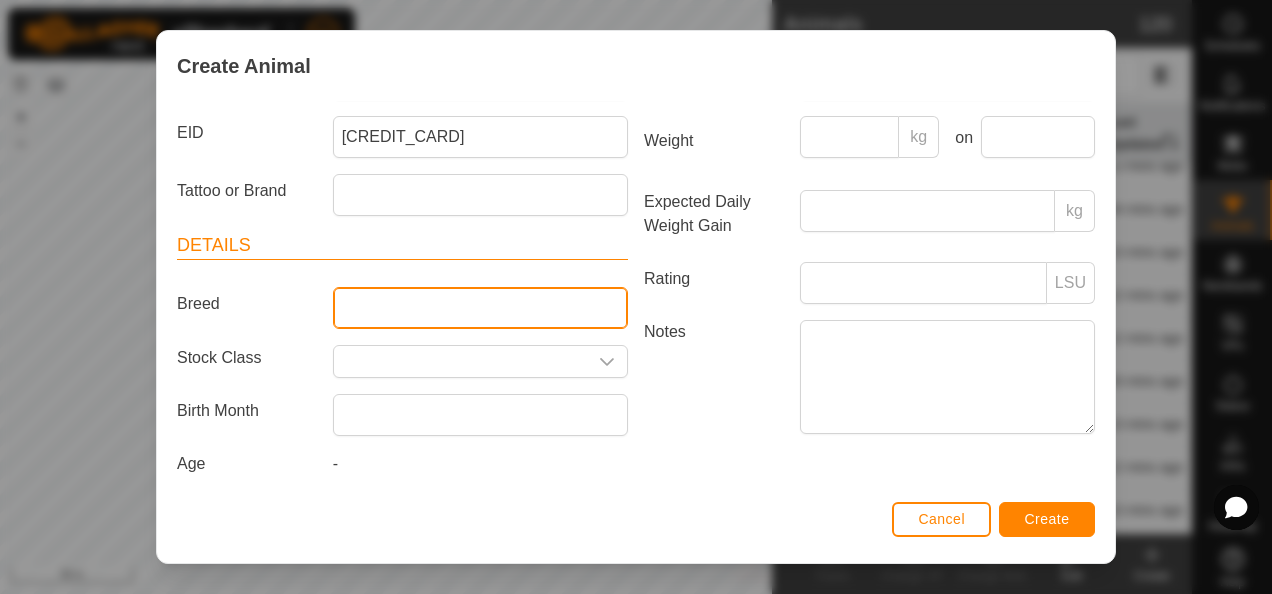 click on "Breed" at bounding box center [480, 308] 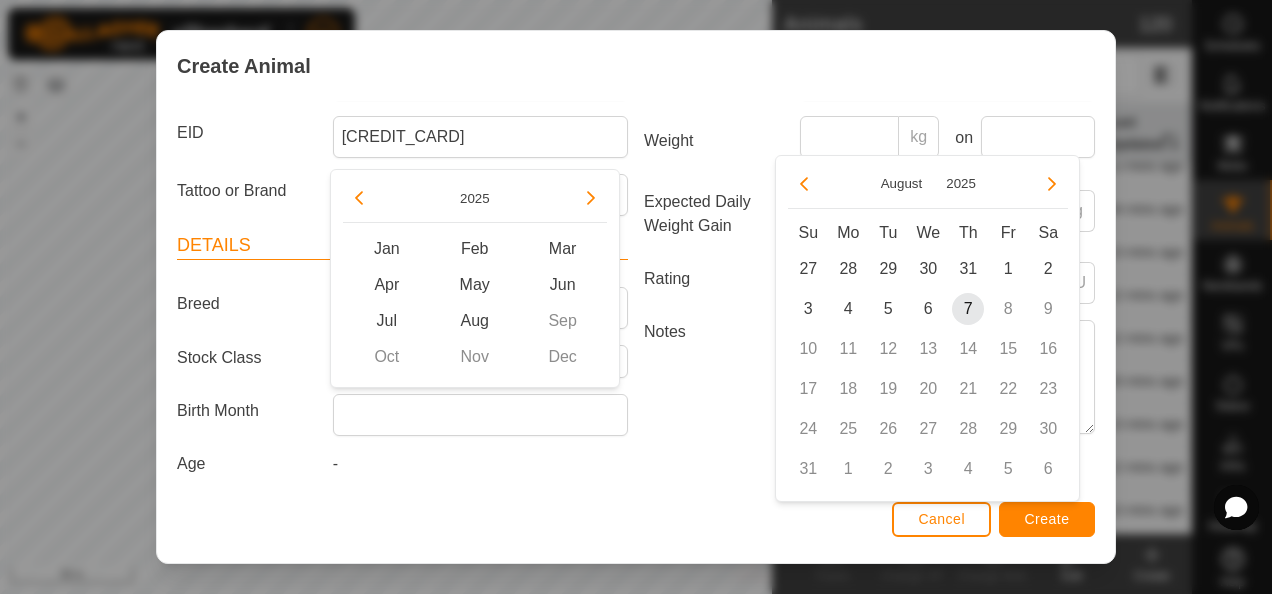 click on "Notes" at bounding box center (714, 376) 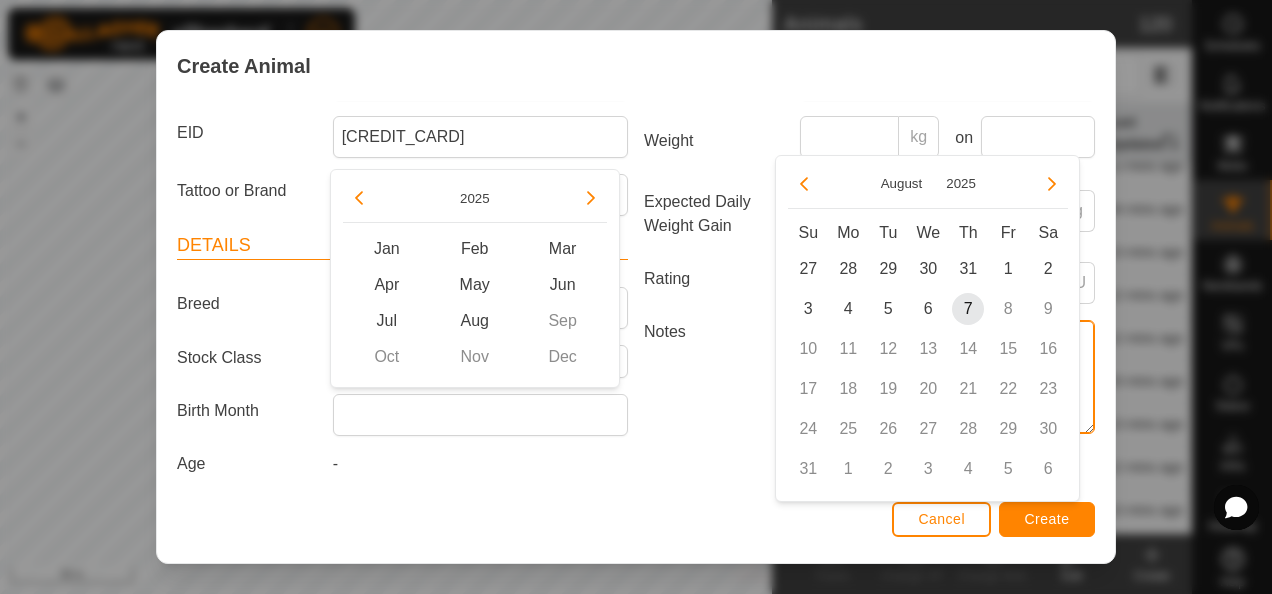 click on "Notes" at bounding box center [947, 377] 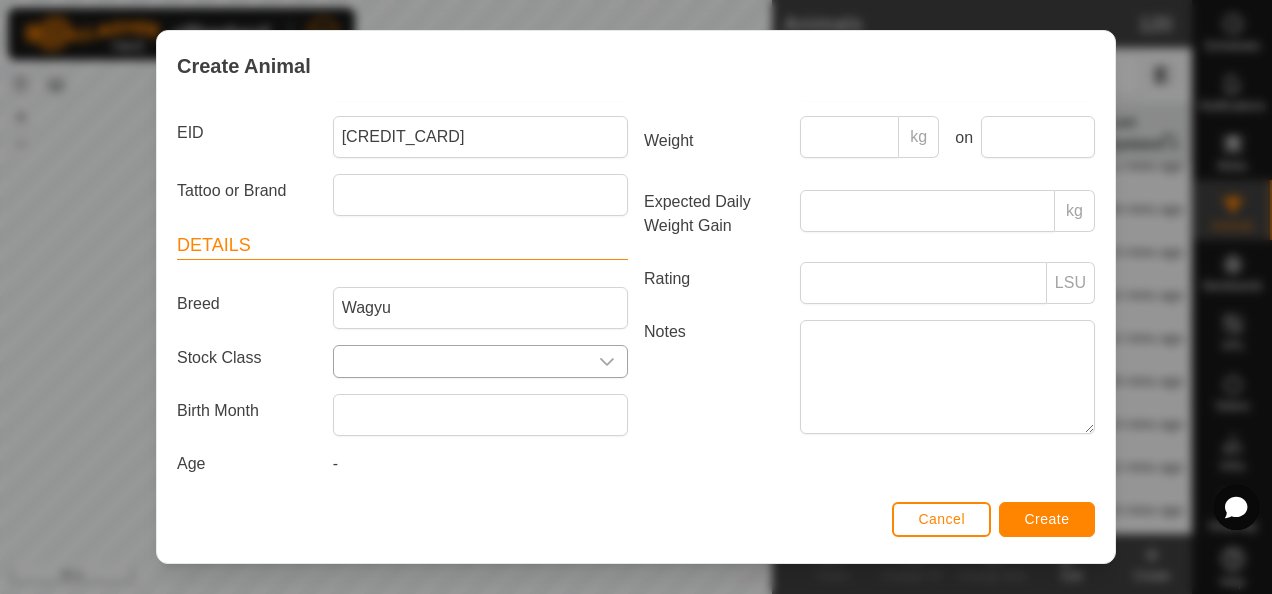 click at bounding box center [607, 361] 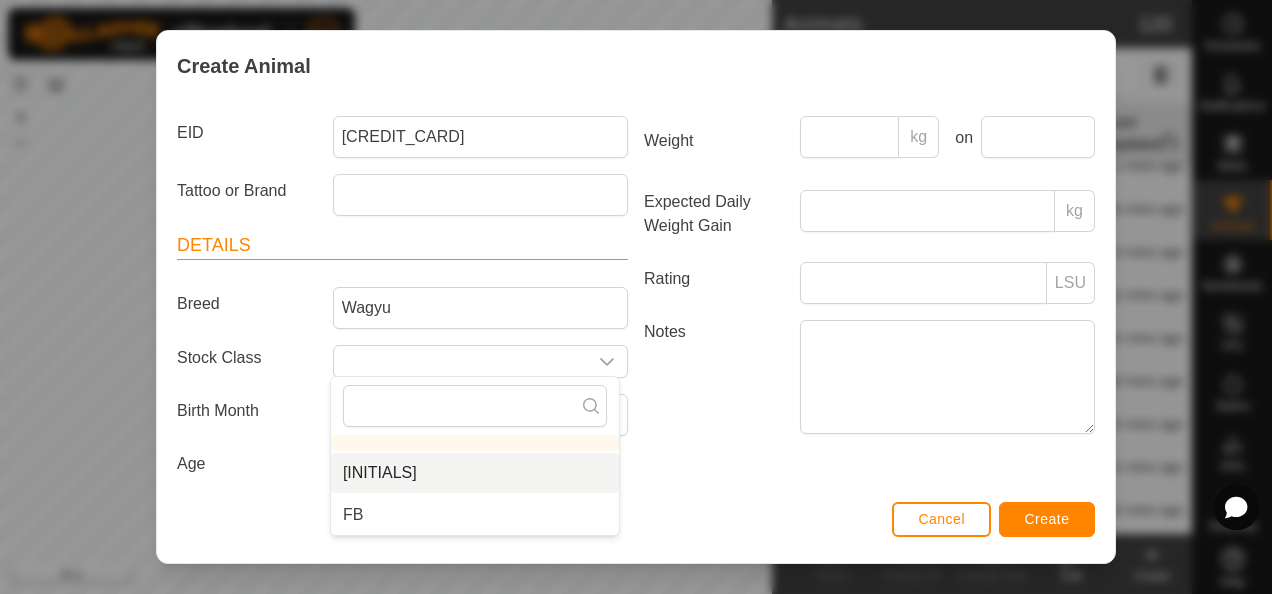 click on "[INITIALS]" at bounding box center [475, 473] 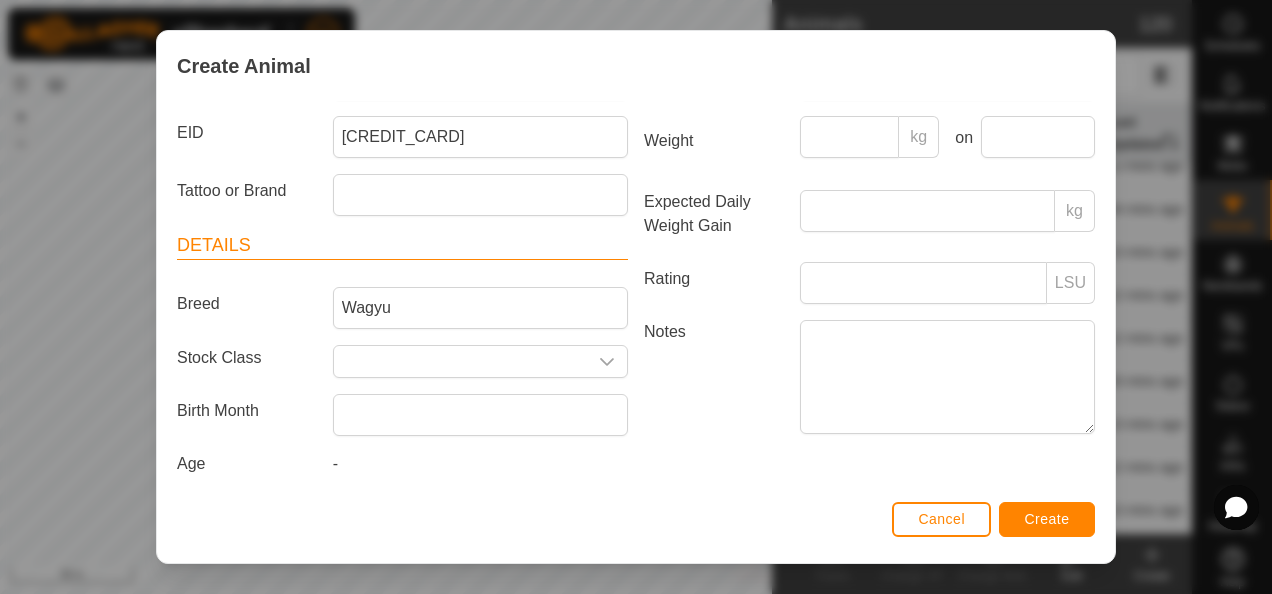 type on "[INITIALS]" 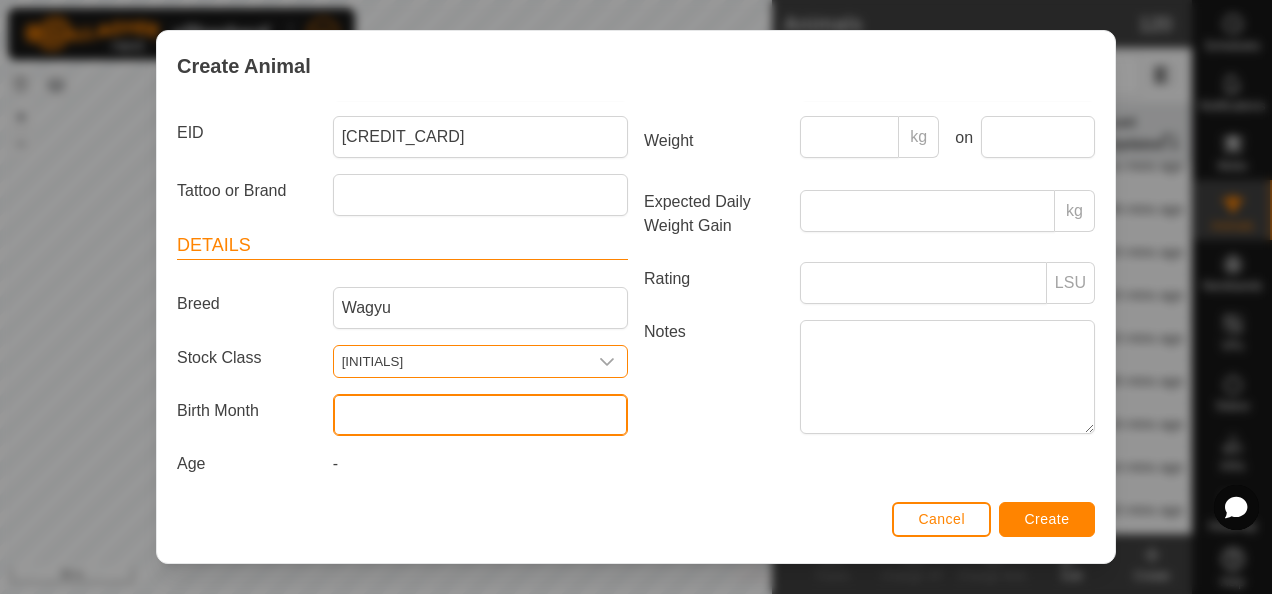click at bounding box center (480, 415) 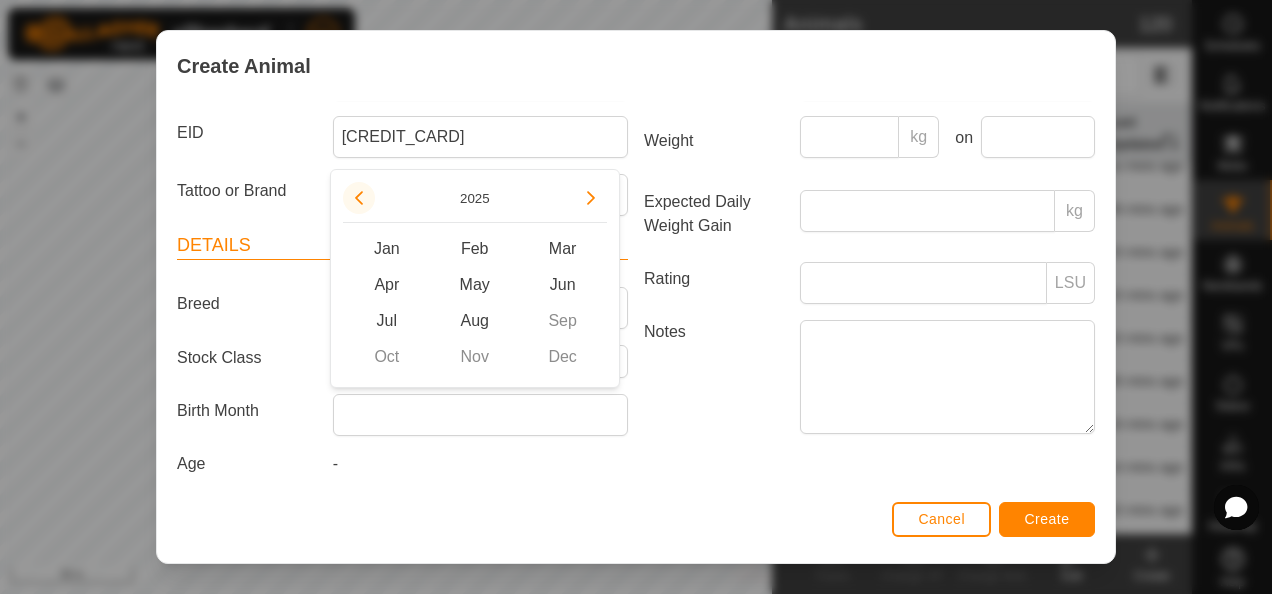 click at bounding box center (359, 198) 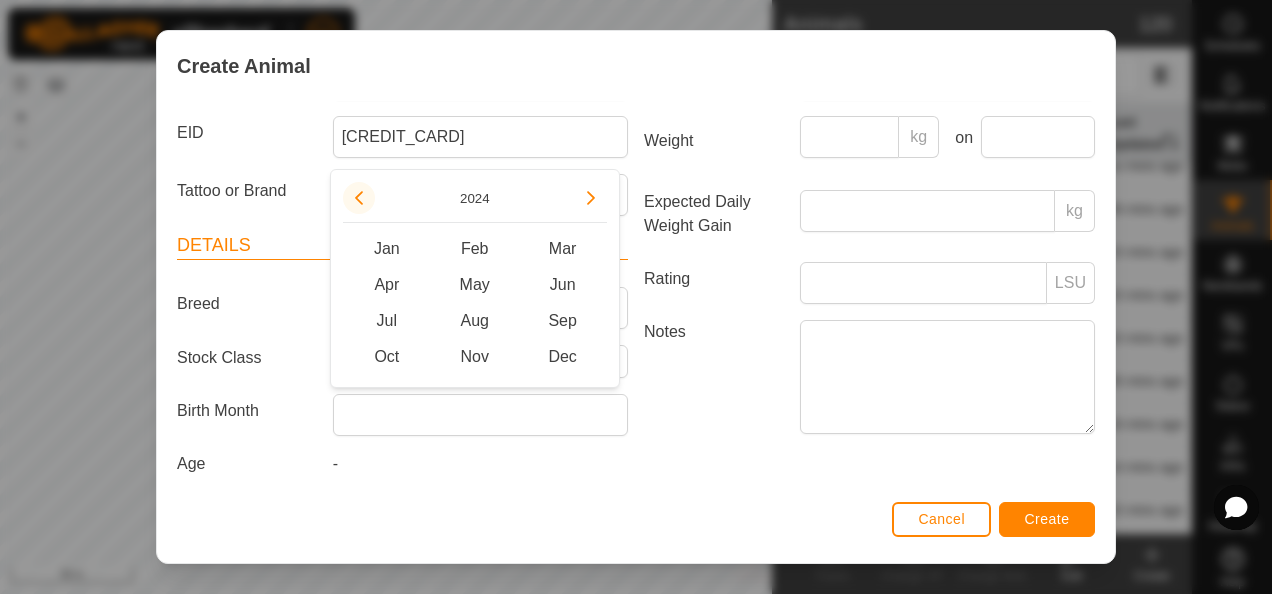 click at bounding box center [359, 198] 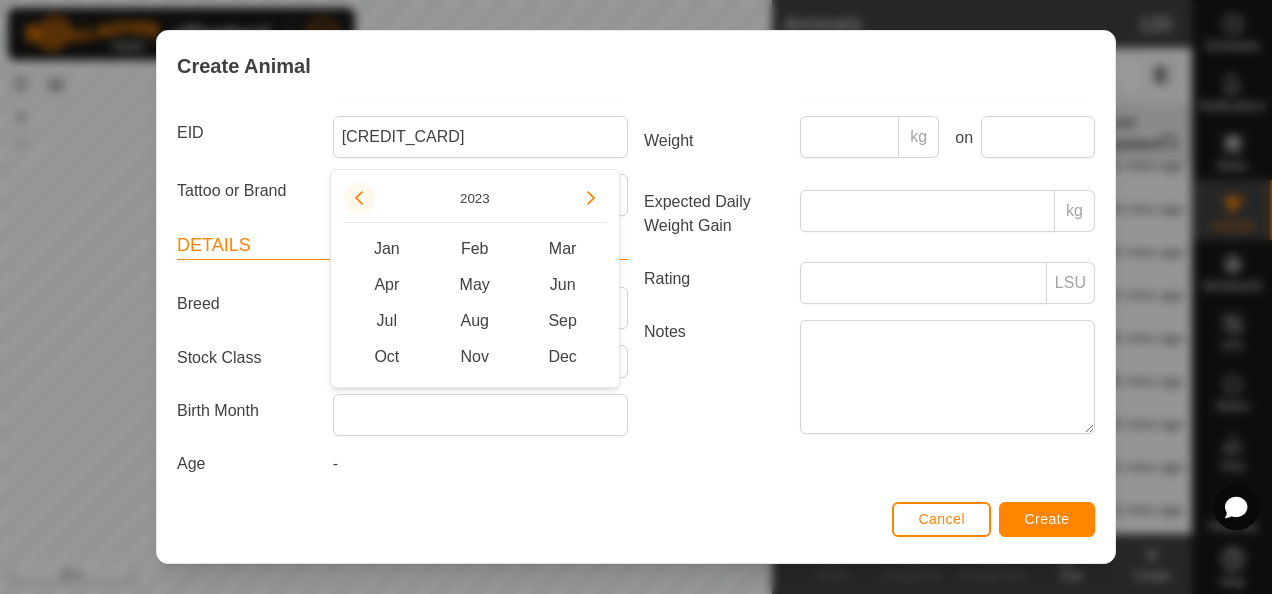 click at bounding box center (359, 198) 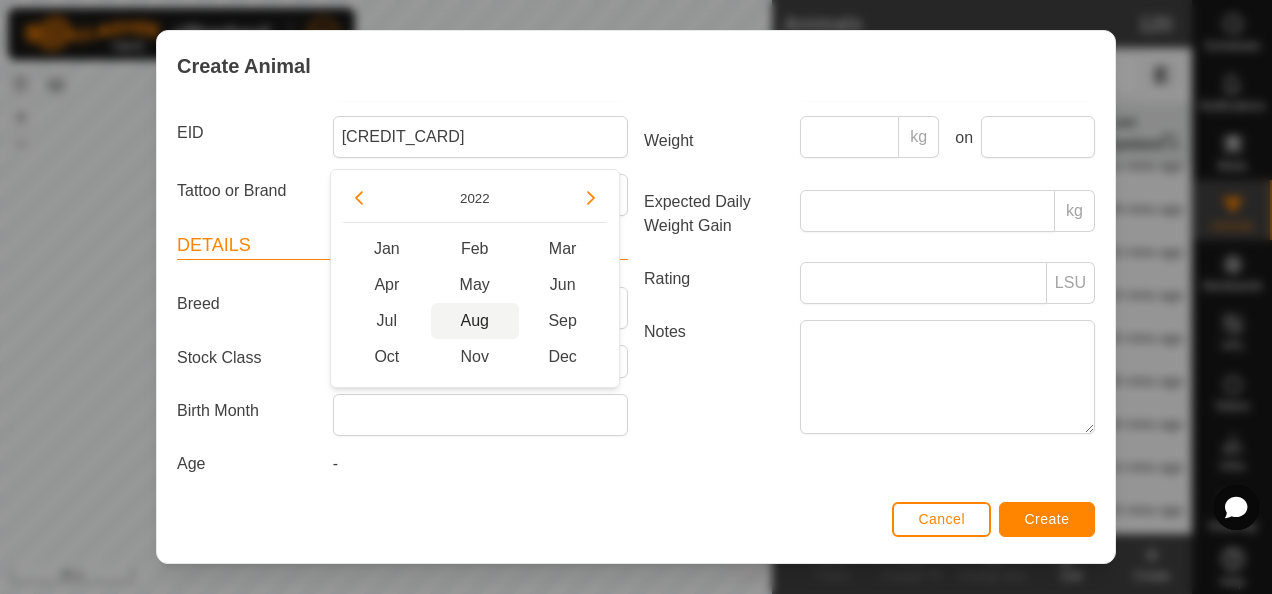 click on "Aug" at bounding box center (475, 321) 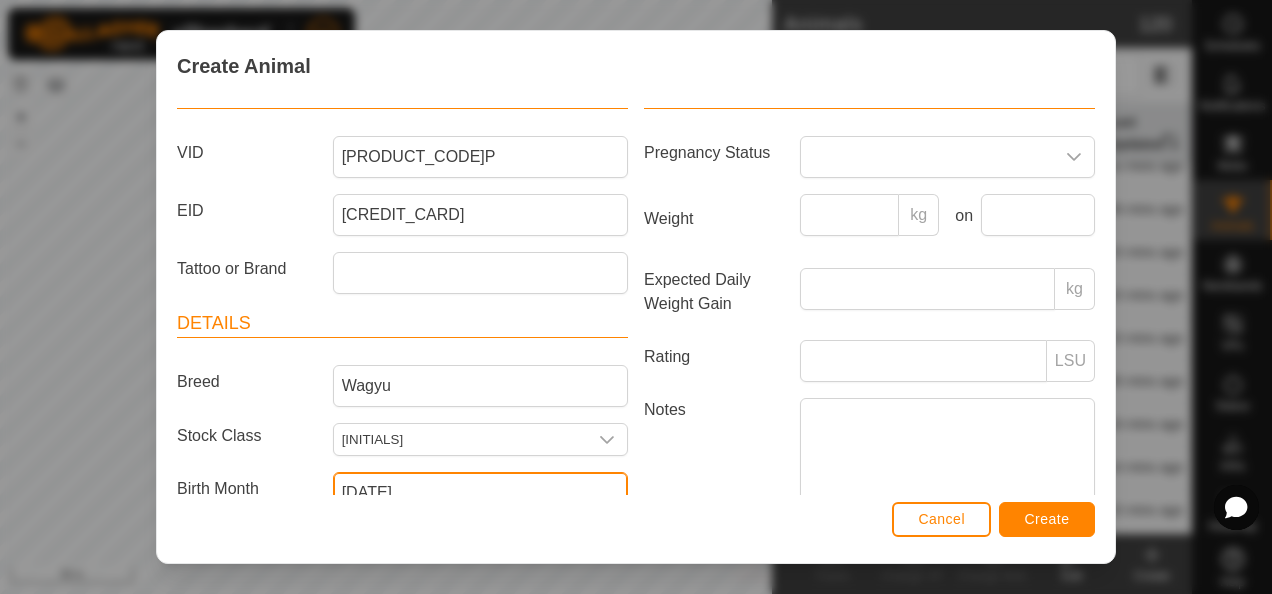scroll, scrollTop: 0, scrollLeft: 0, axis: both 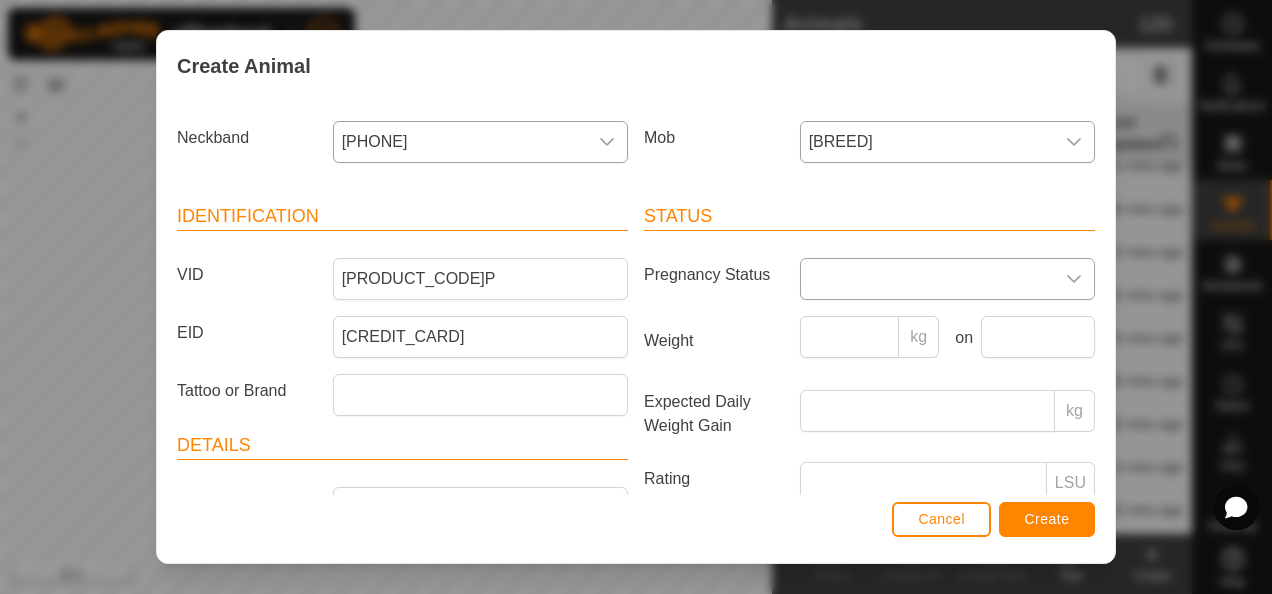 click at bounding box center (927, 279) 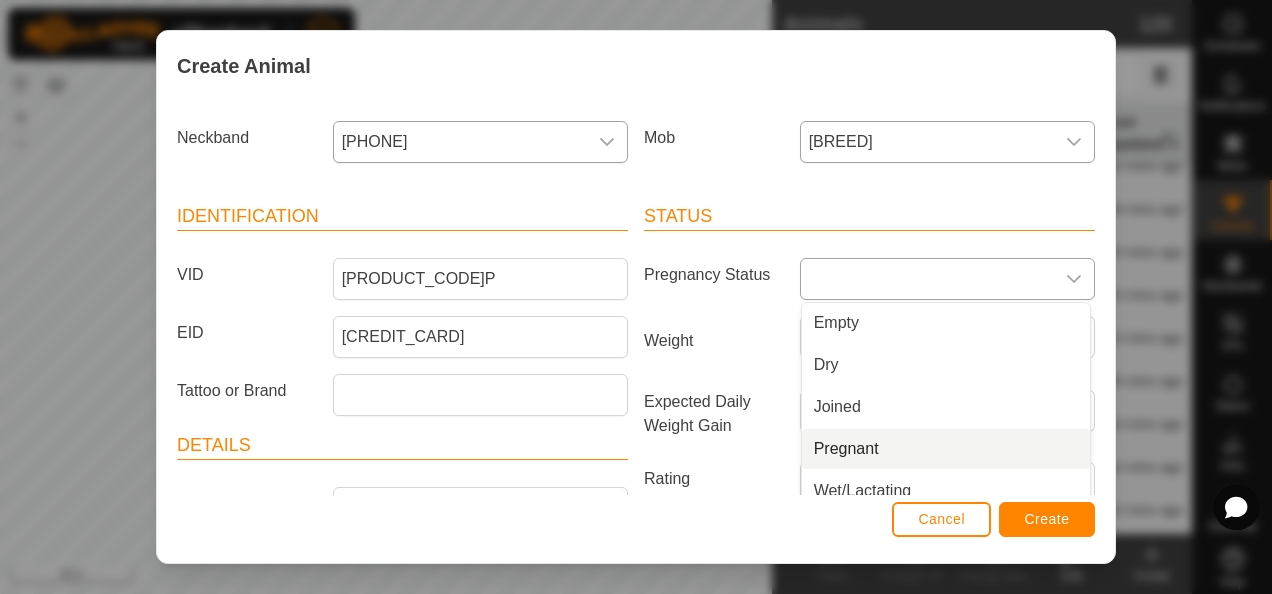 click on "Pregnant" at bounding box center [946, 449] 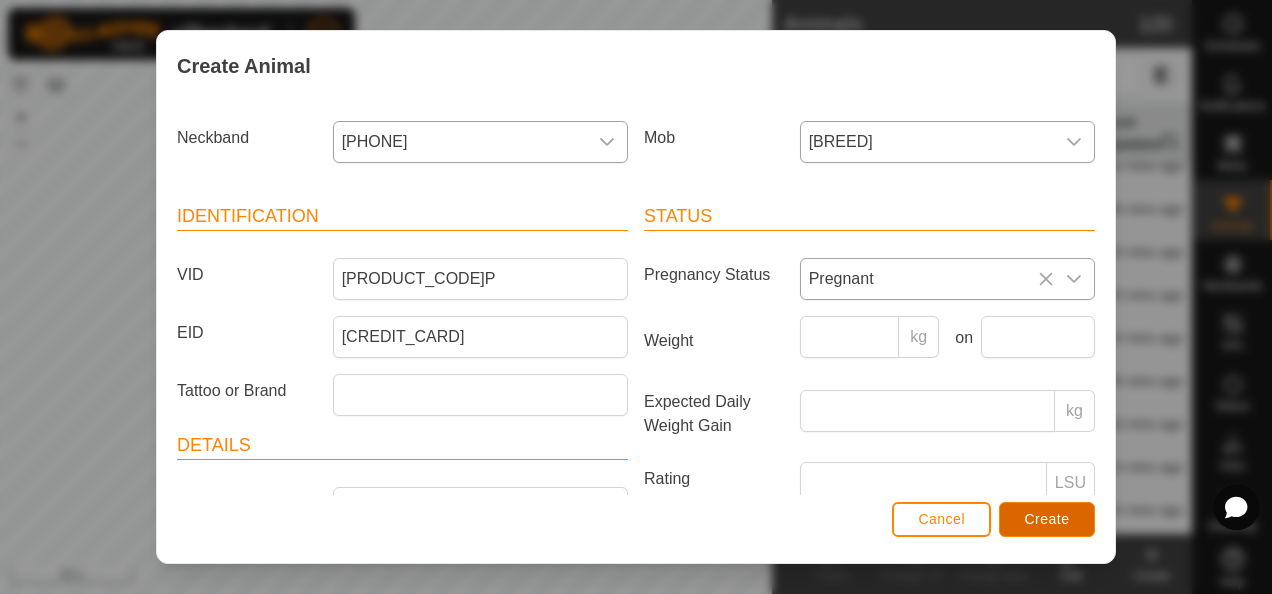 click on "Create" at bounding box center (1047, 519) 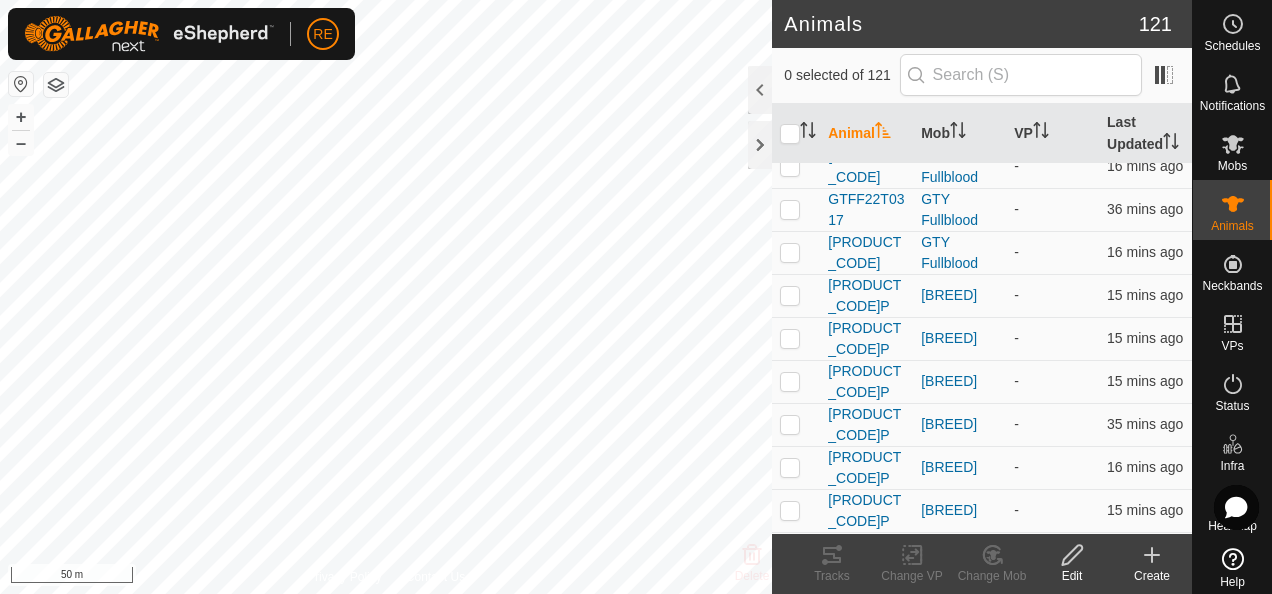 click 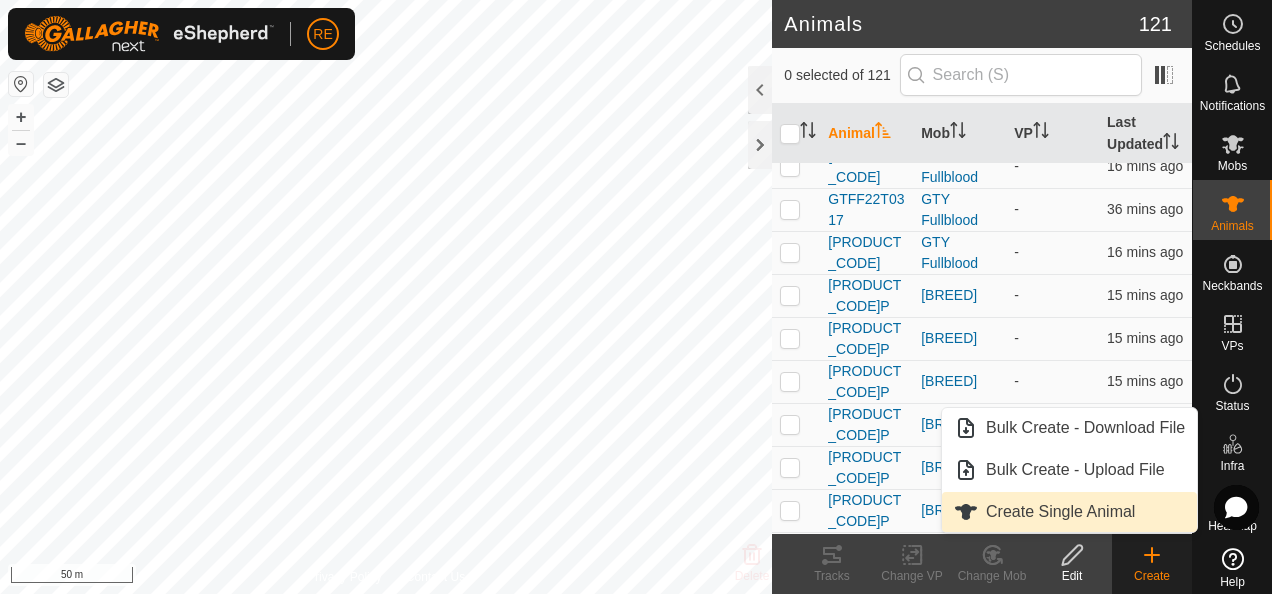 click on "Create Single Animal" at bounding box center [1069, 512] 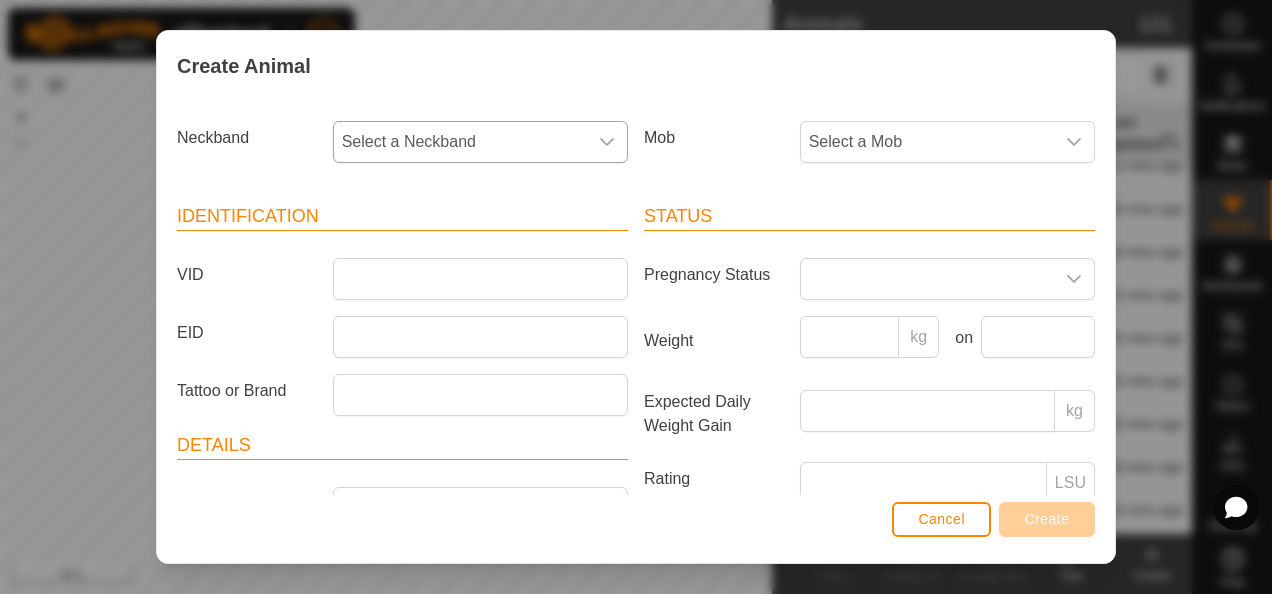 drag, startPoint x: 476, startPoint y: 135, endPoint x: 484, endPoint y: 142, distance: 10.630146 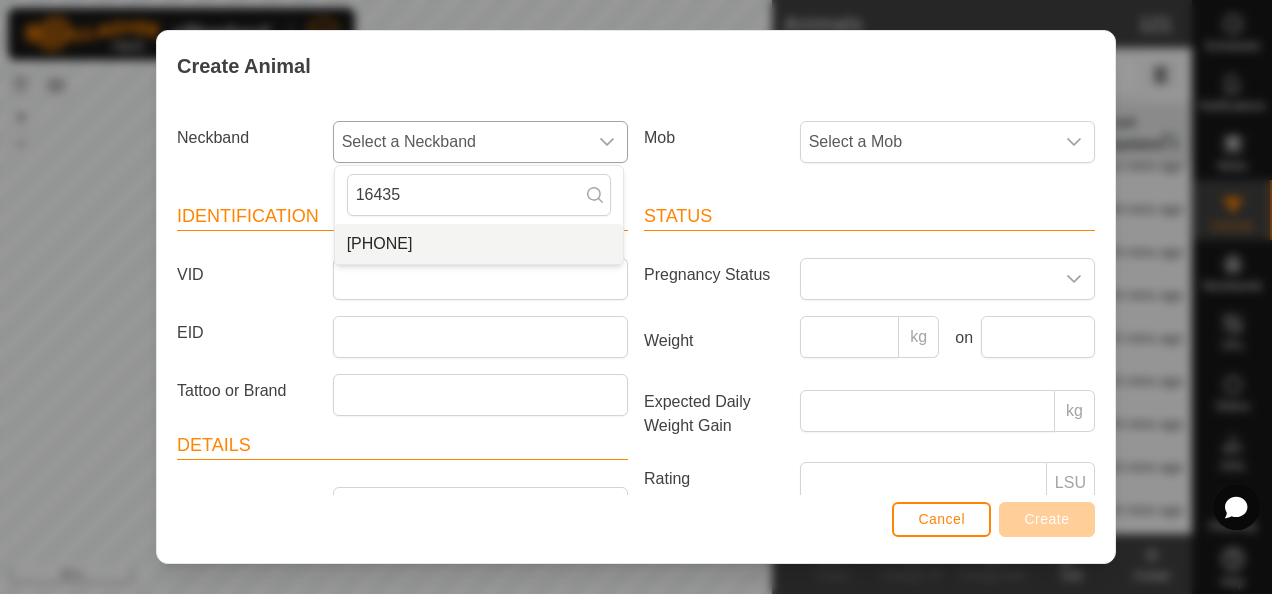 type on "16435" 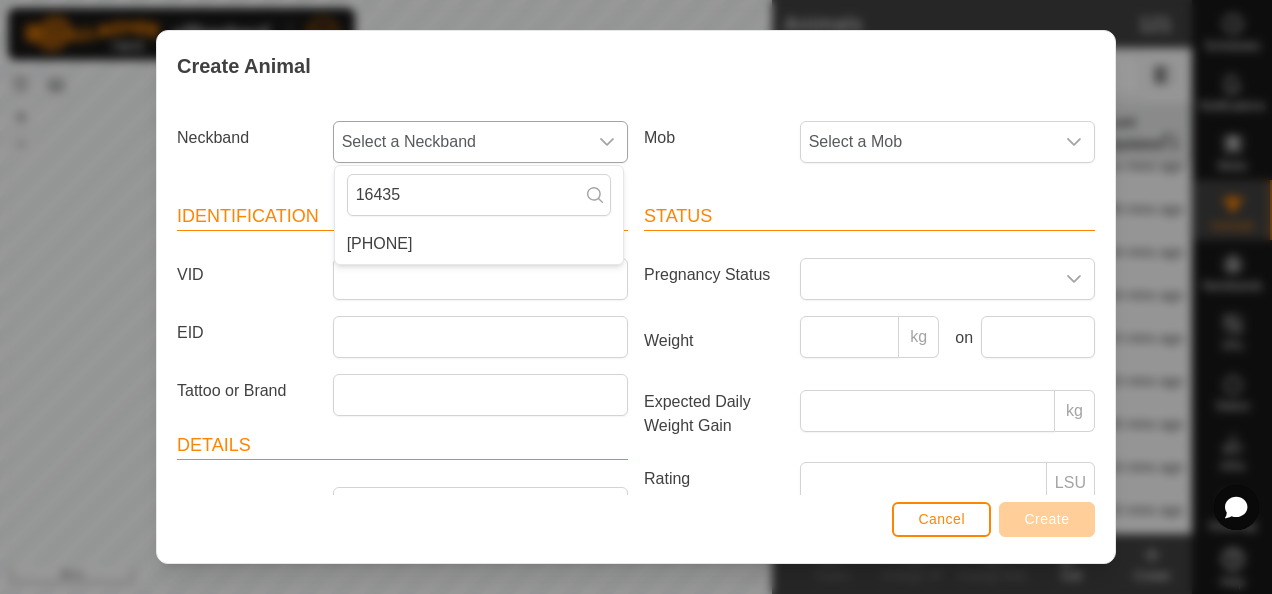 click on "[PHONE]" at bounding box center (479, 244) 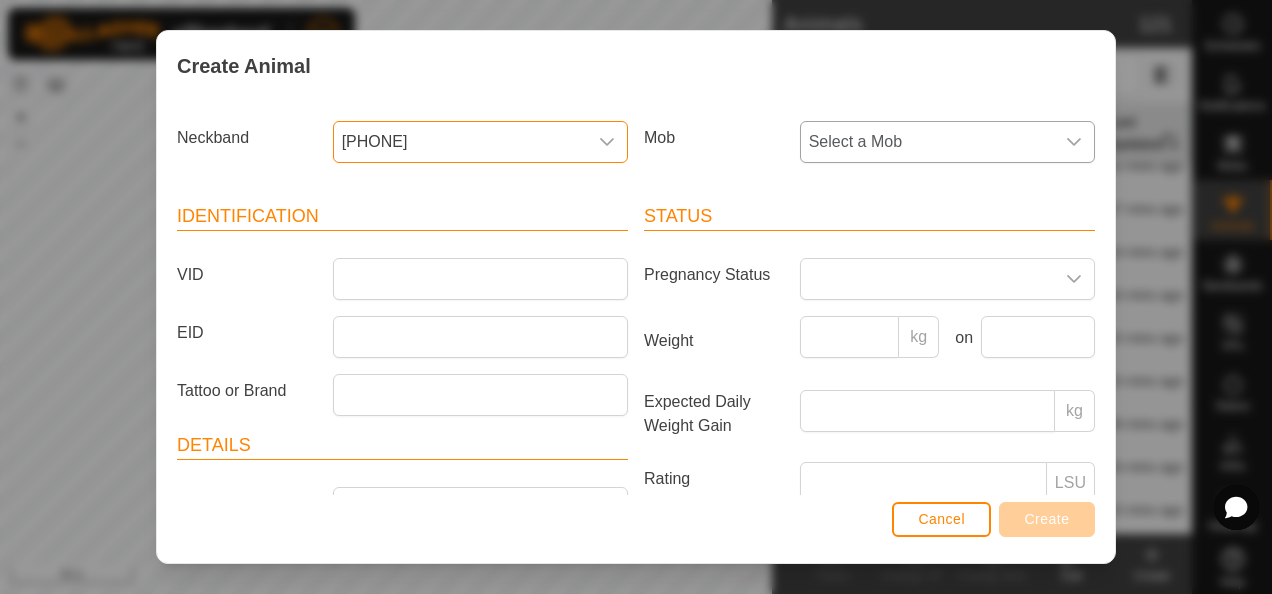 click on "Select a Mob" at bounding box center [927, 142] 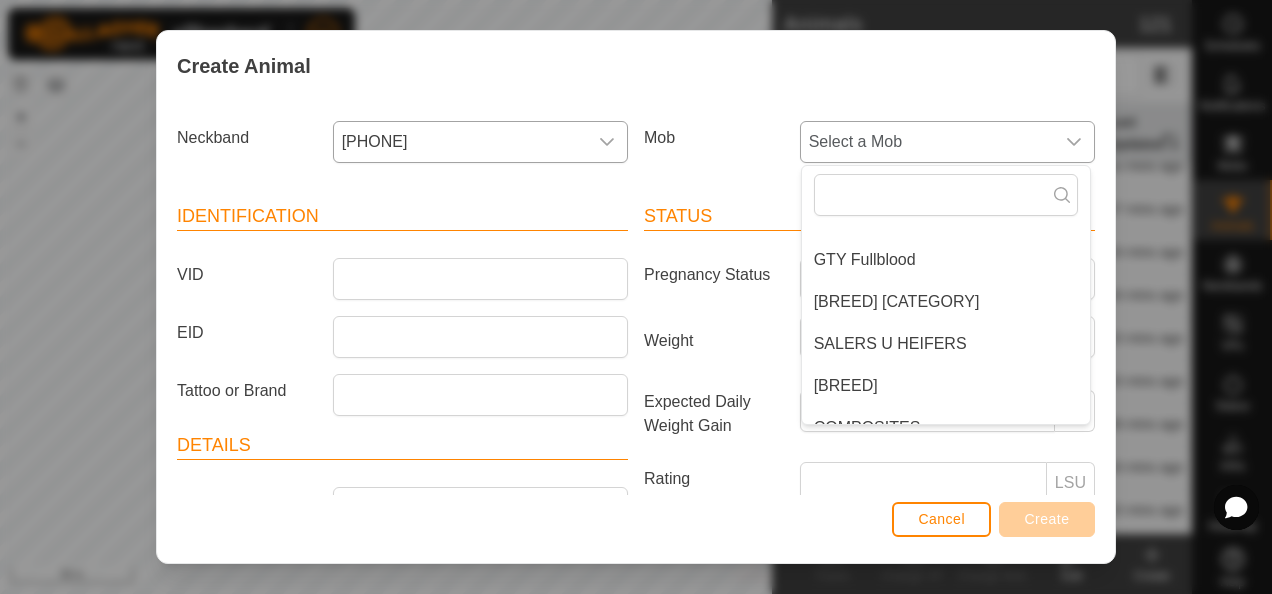 scroll, scrollTop: 200, scrollLeft: 0, axis: vertical 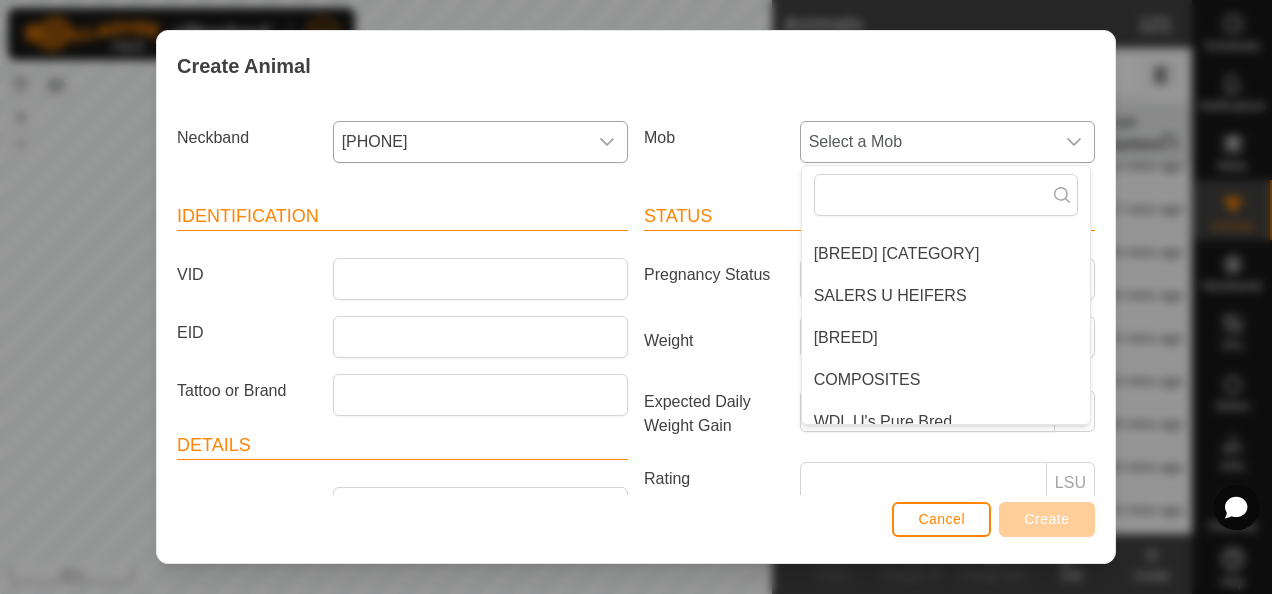 click on "[BREED]" at bounding box center (946, 338) 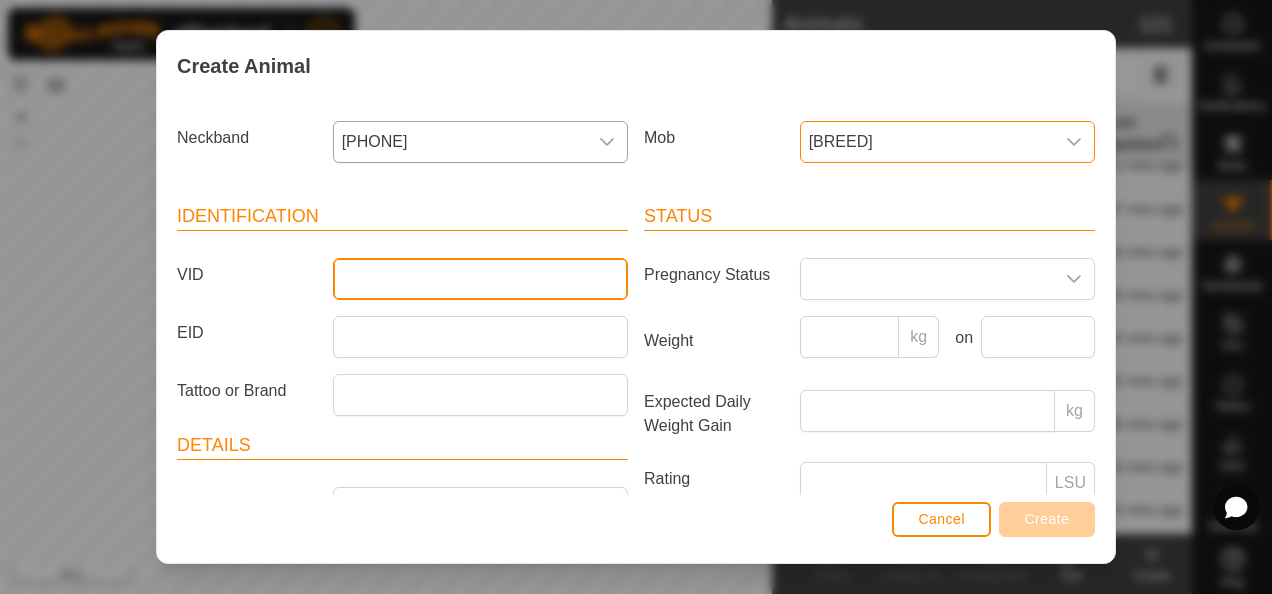 click on "VID" at bounding box center (480, 279) 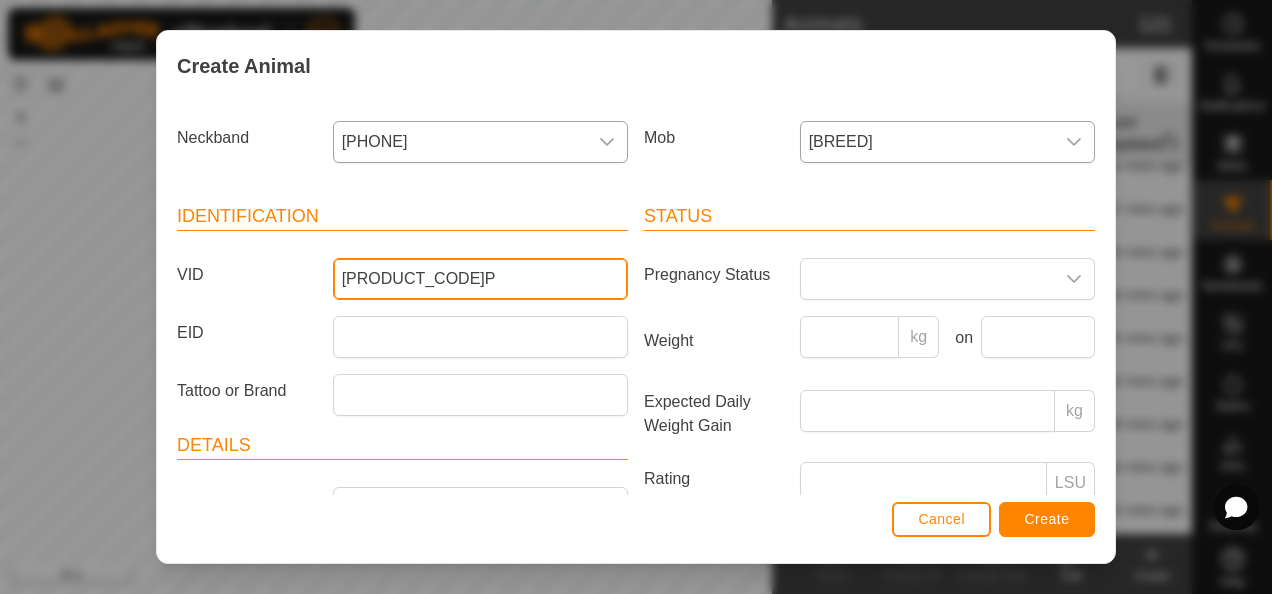 type on "[PRODUCT_CODE]P" 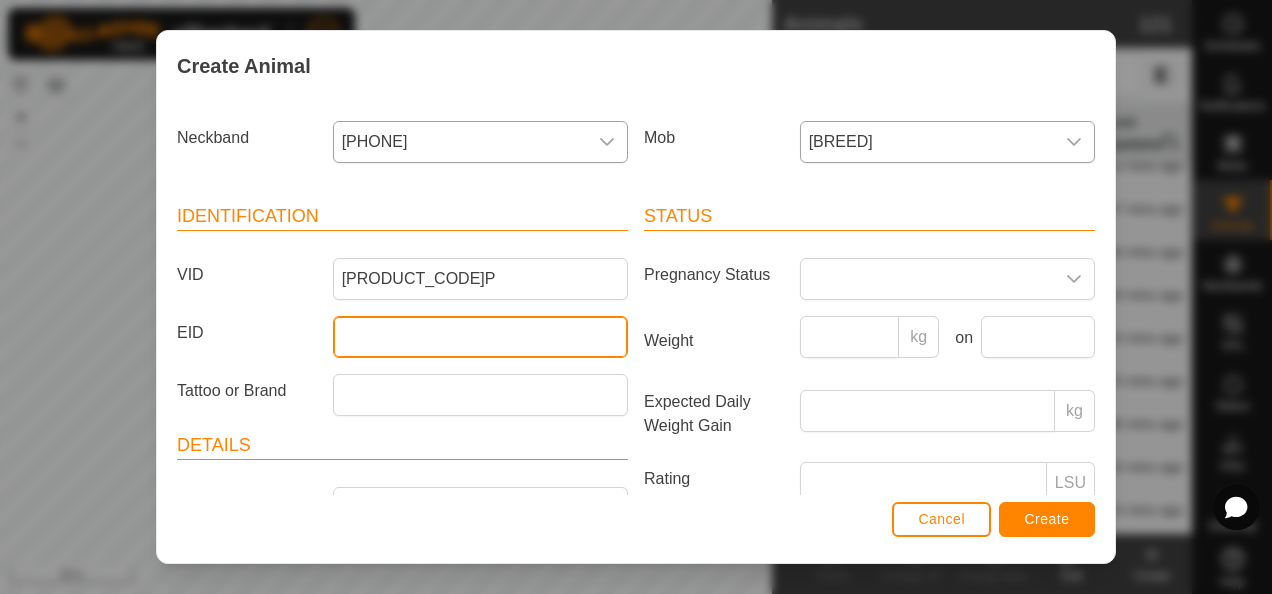 click on "EID" at bounding box center [480, 337] 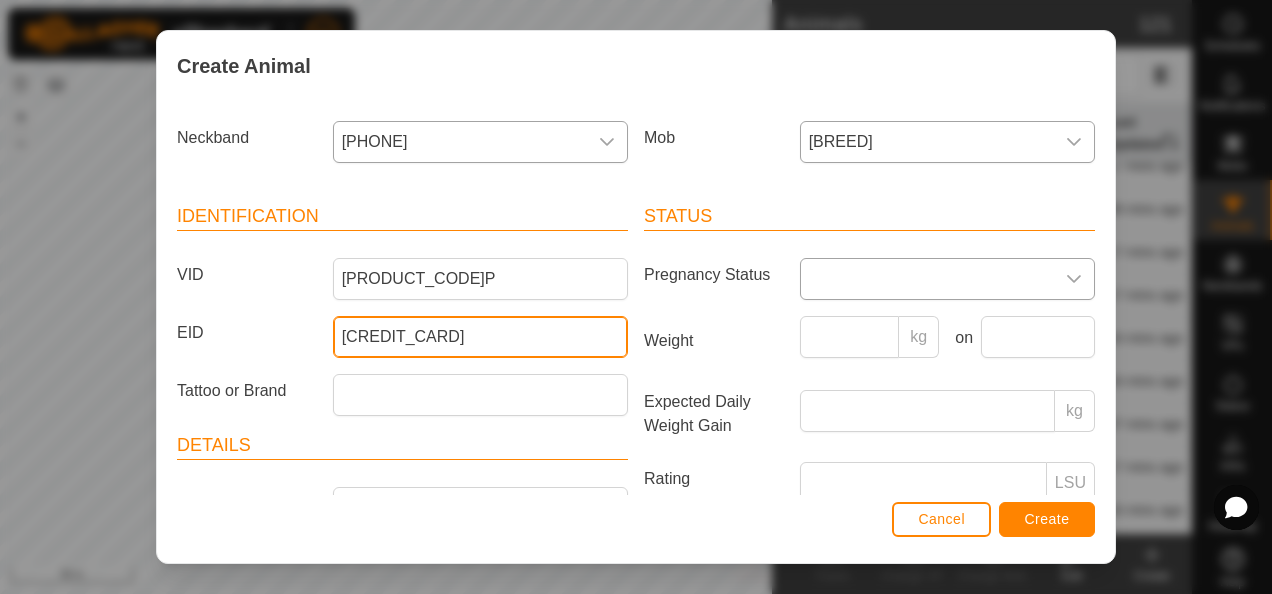 type on "[CREDIT_CARD]" 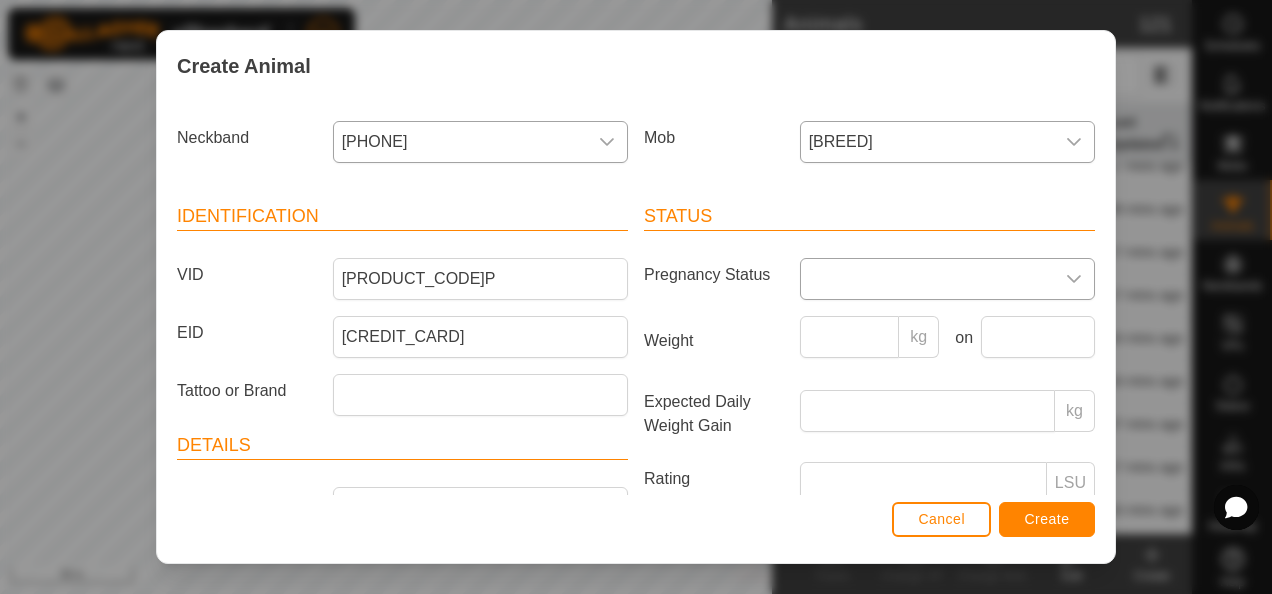 click at bounding box center [927, 279] 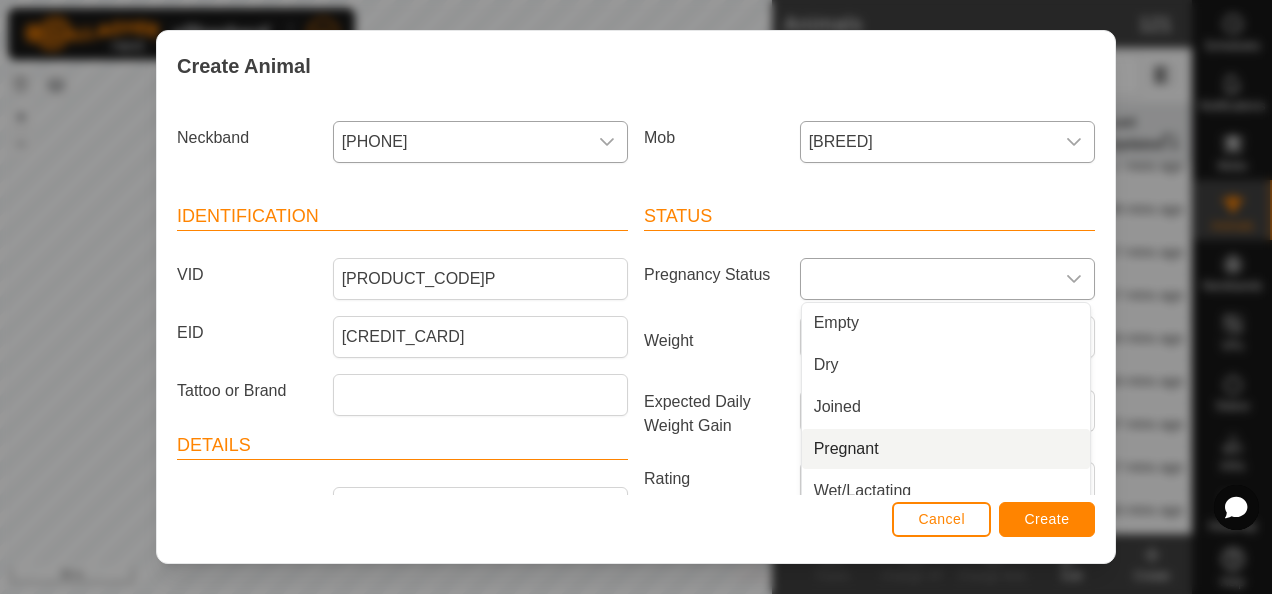 click on "Pregnant" at bounding box center [946, 449] 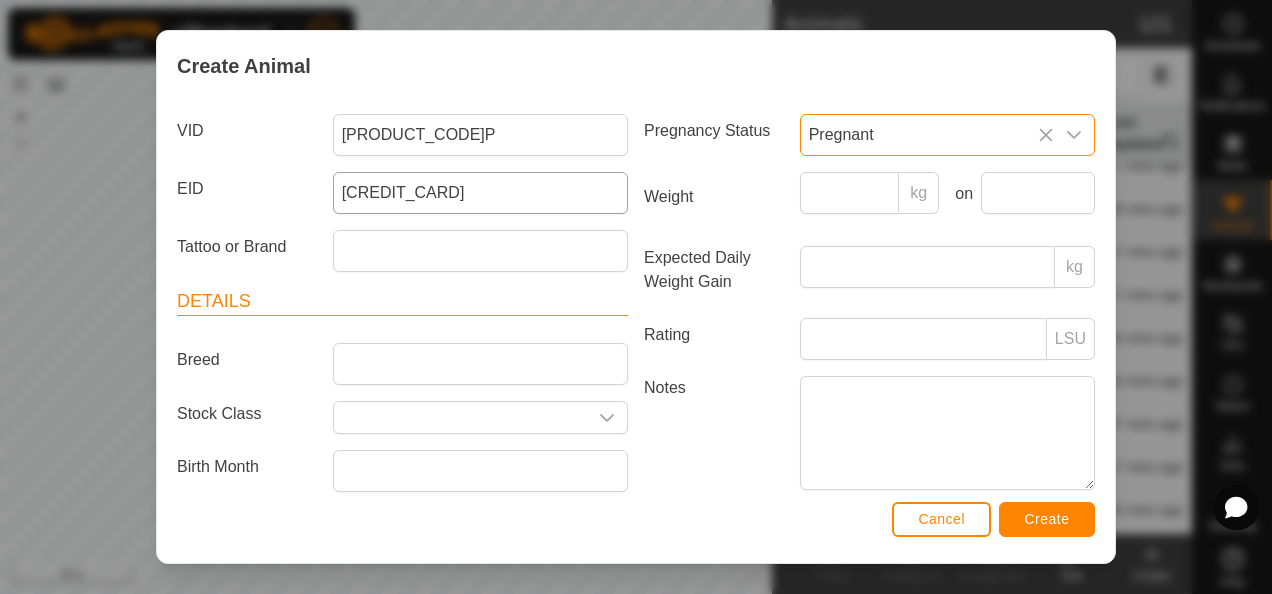 scroll, scrollTop: 200, scrollLeft: 0, axis: vertical 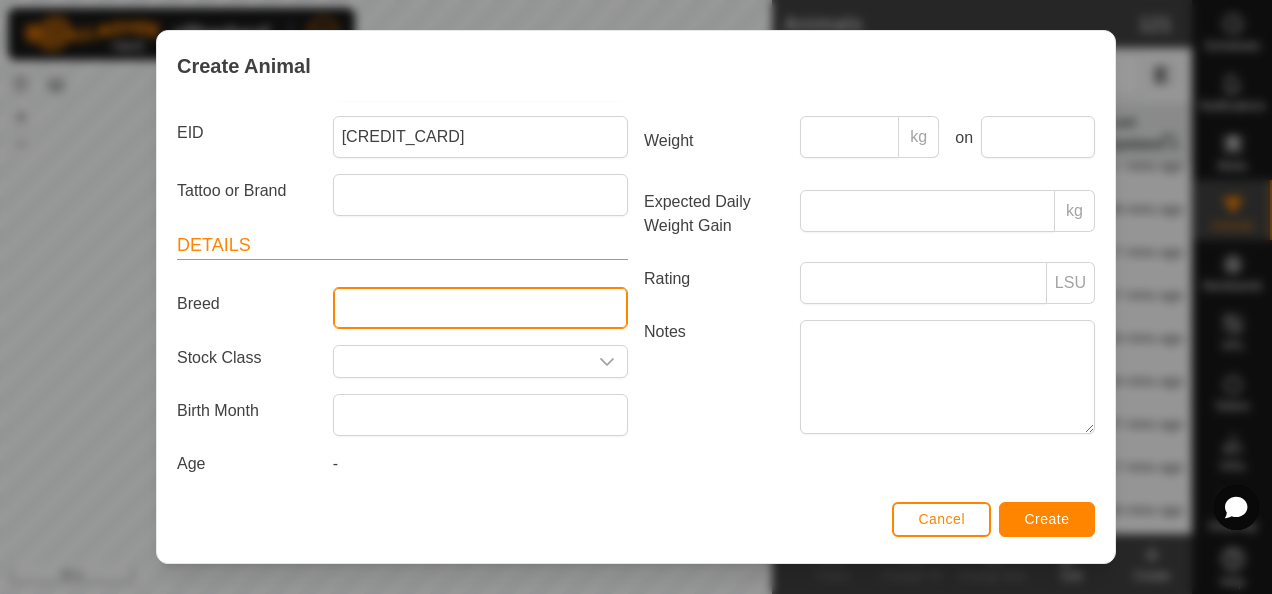 click on "Breed" at bounding box center [480, 308] 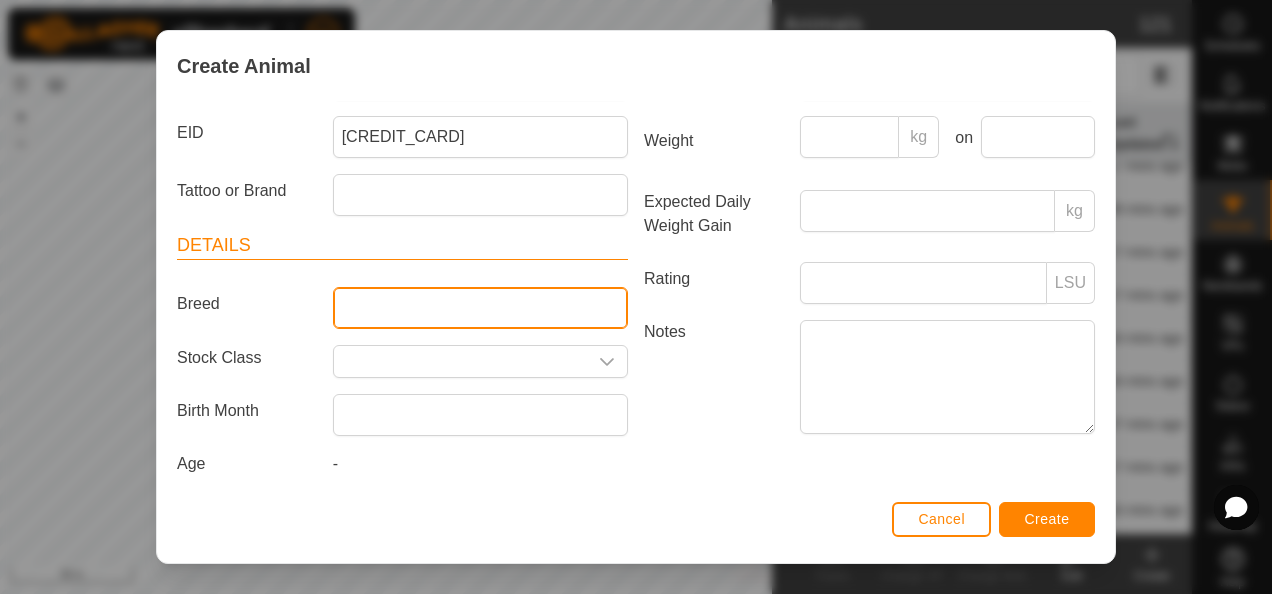 type on "Wagyu" 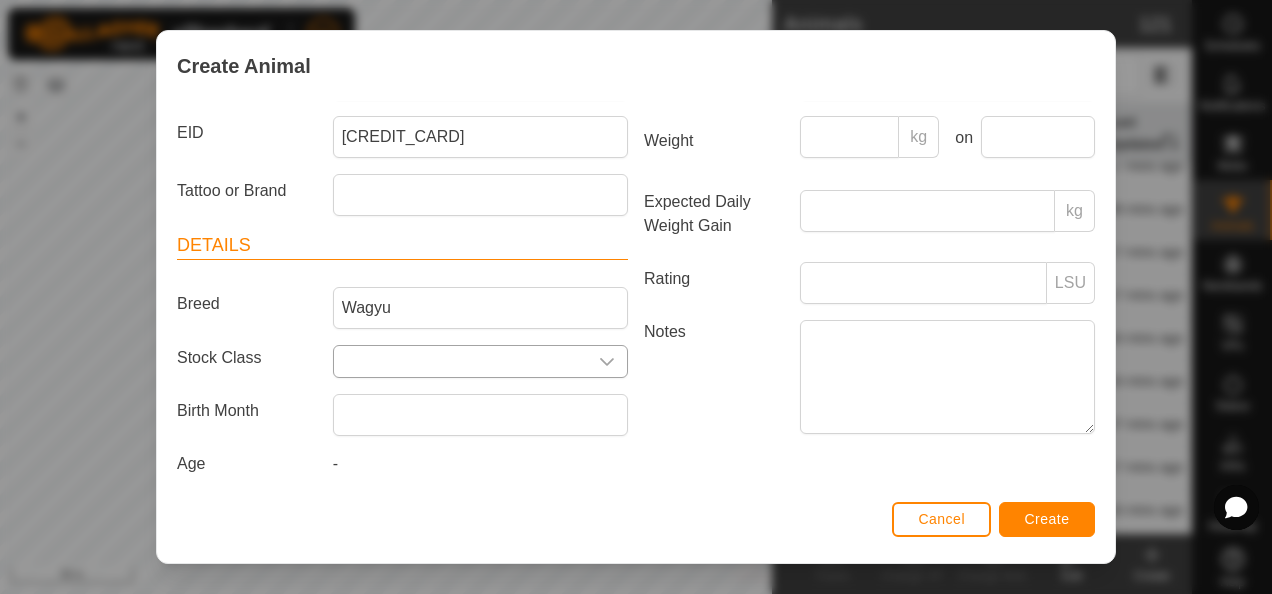 click 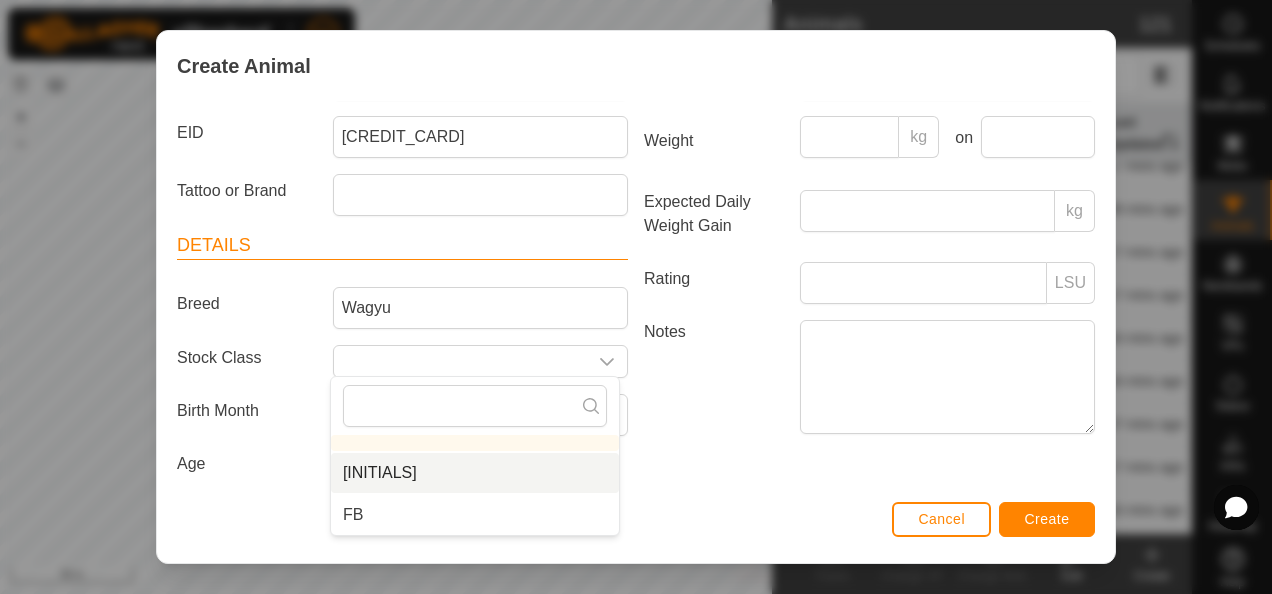 click on "[INITIALS]" at bounding box center [475, 473] 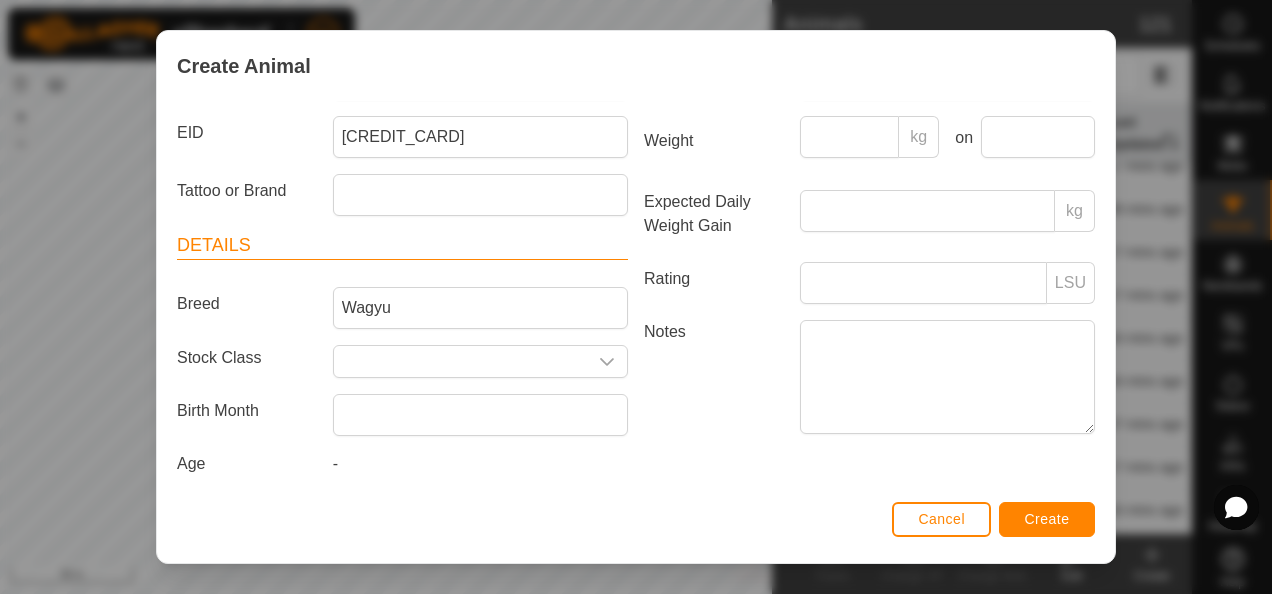type on "[INITIALS]" 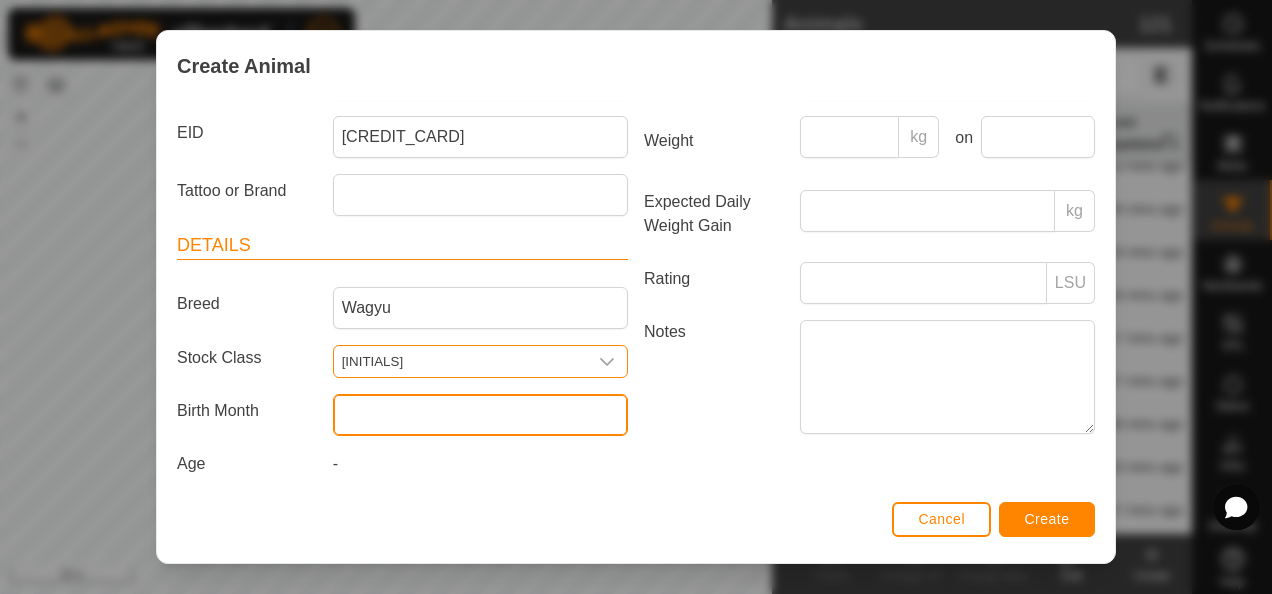 click at bounding box center [480, 415] 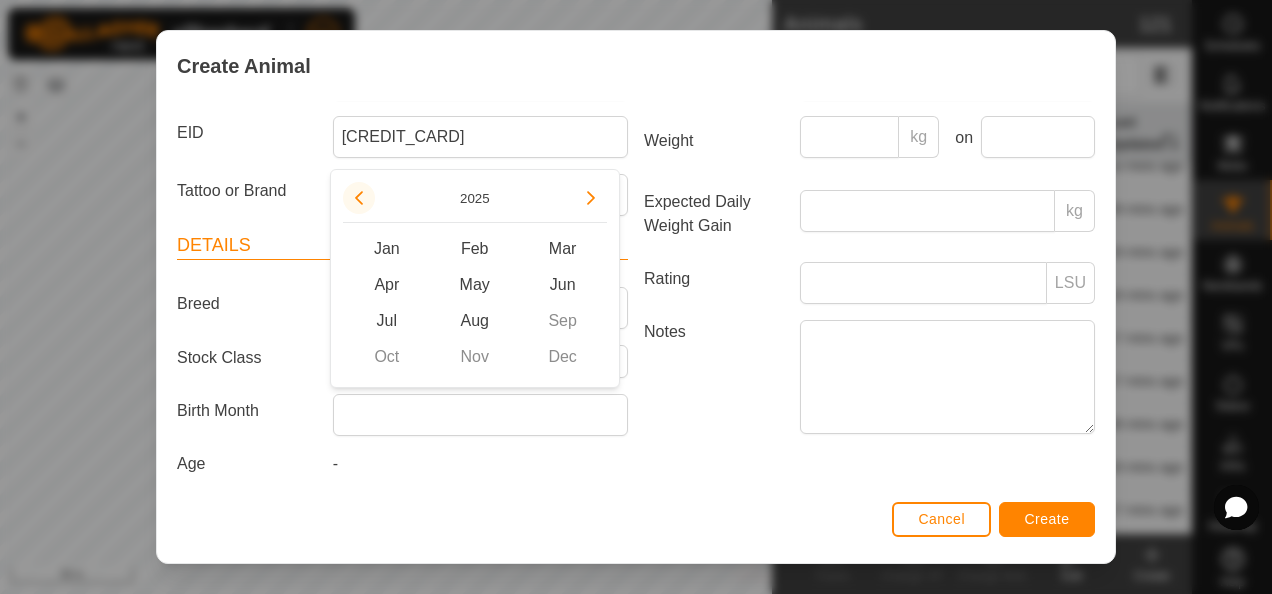 click at bounding box center (359, 198) 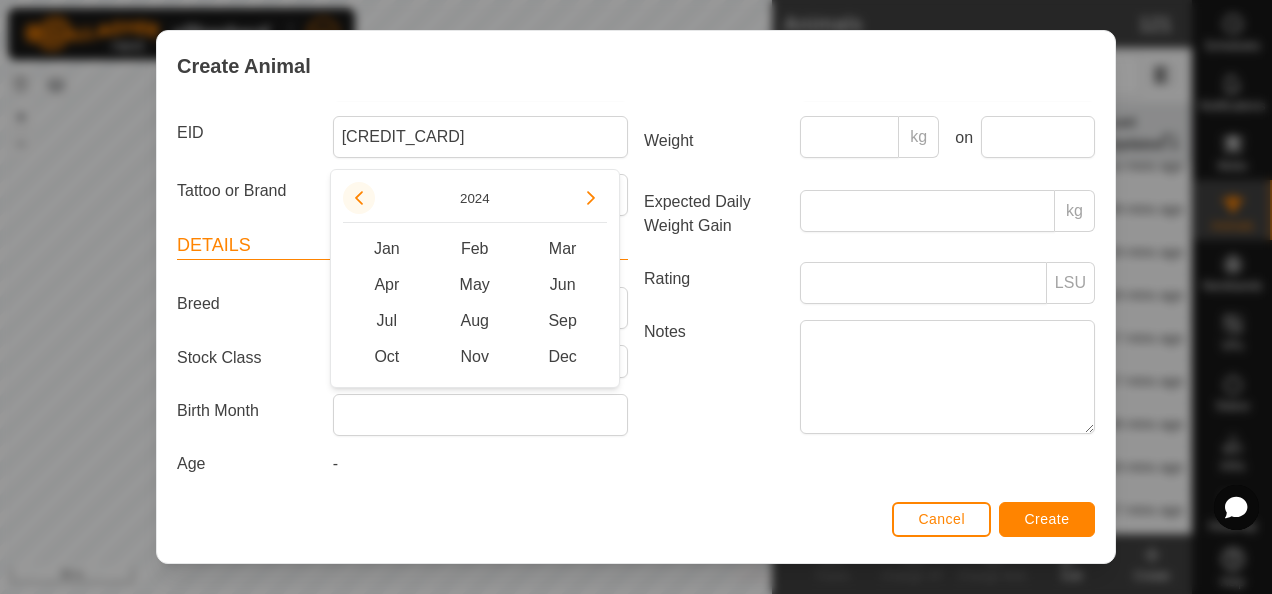 click at bounding box center (346, 196) 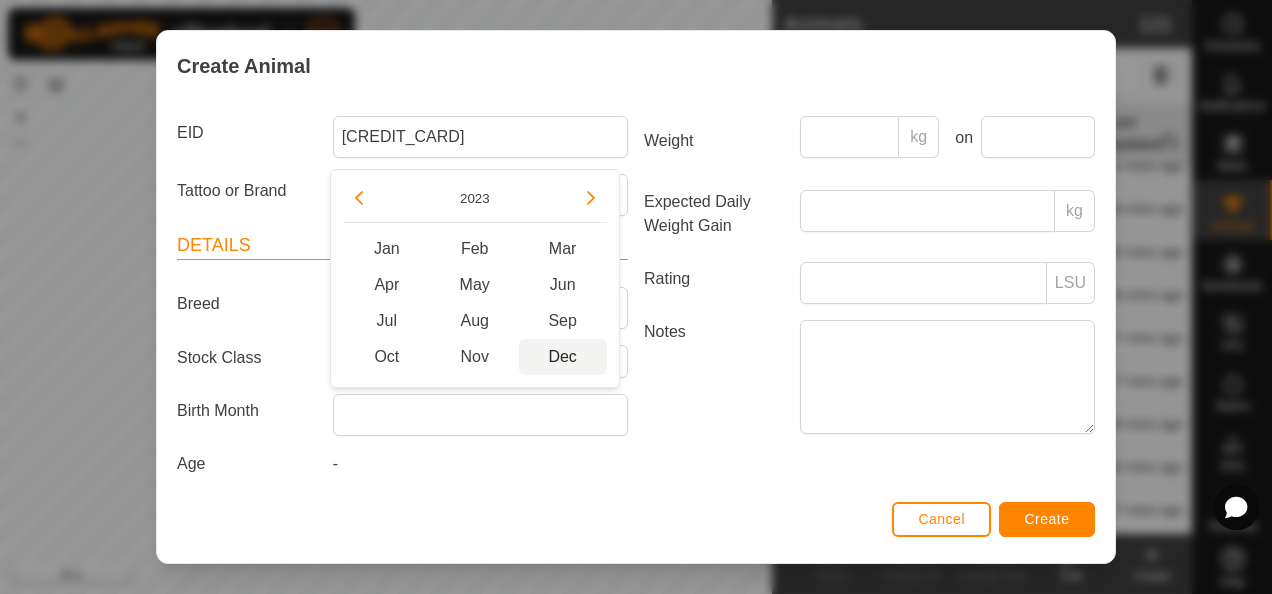 click on "Dec" at bounding box center [563, 357] 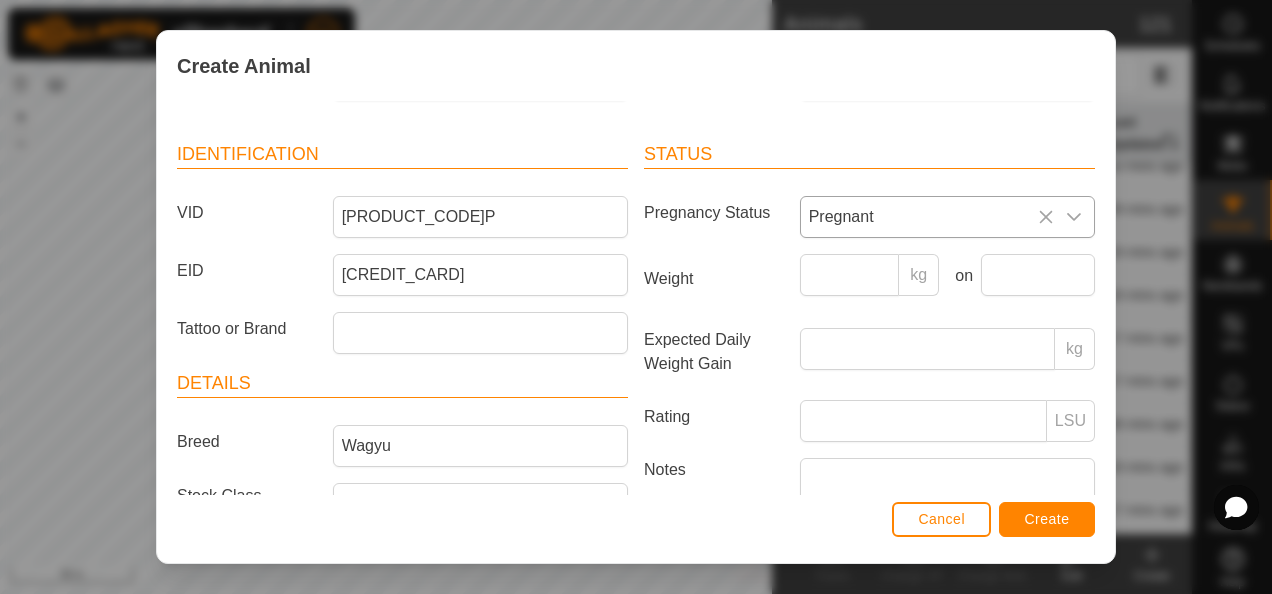 scroll, scrollTop: 0, scrollLeft: 0, axis: both 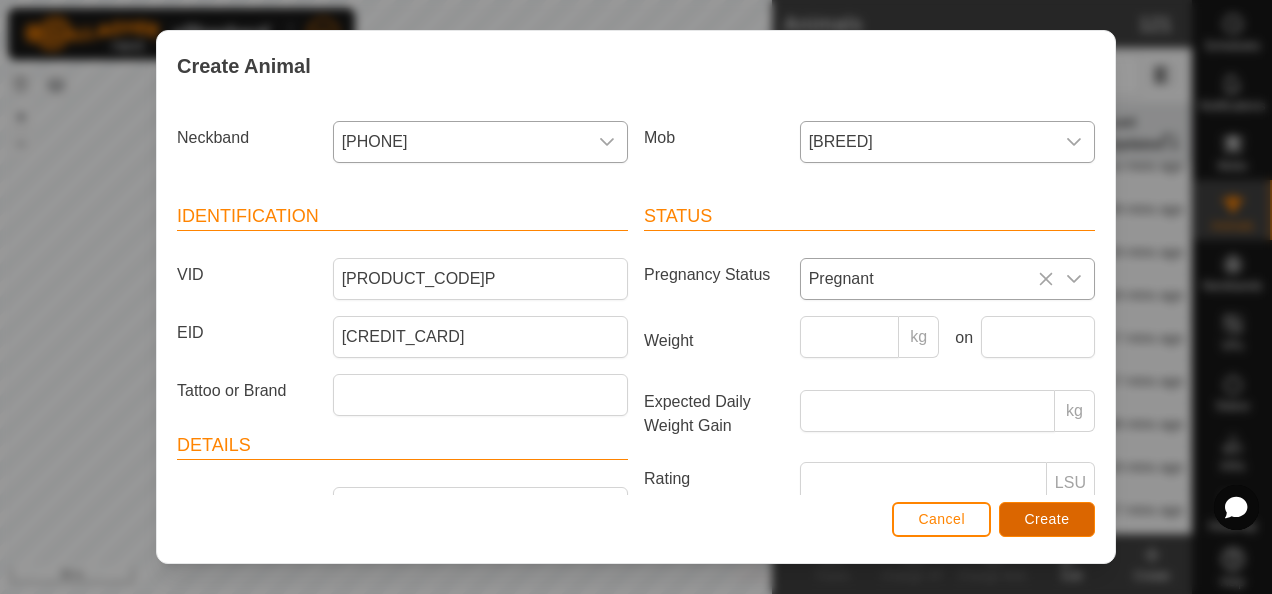 click on "Create" at bounding box center (1047, 519) 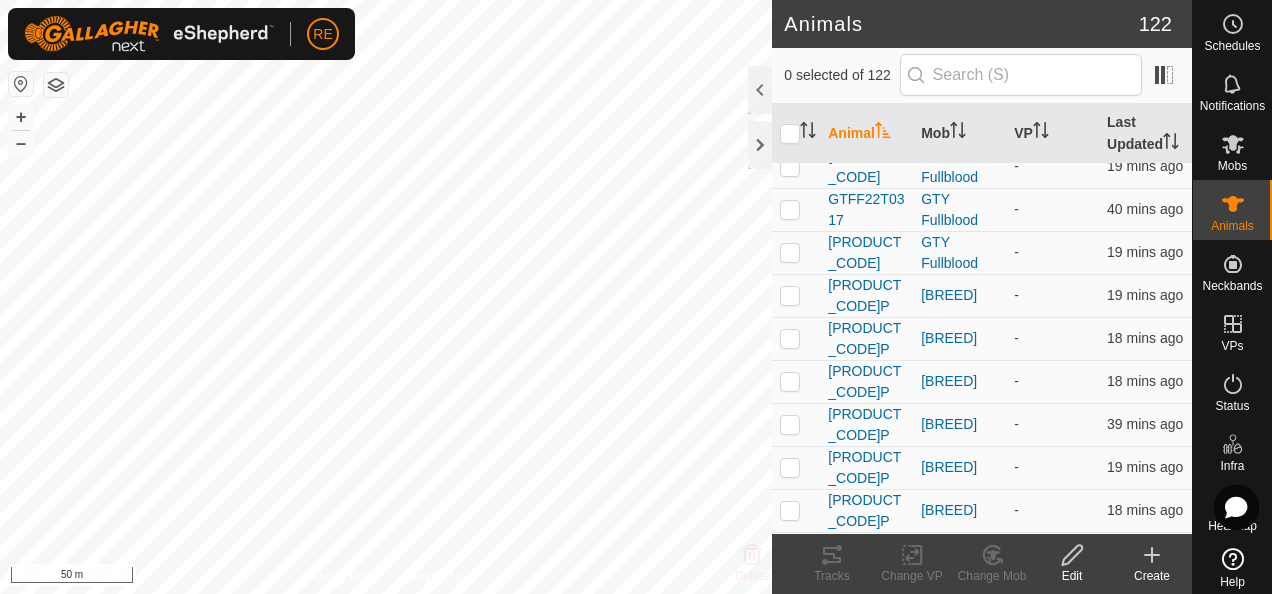 click 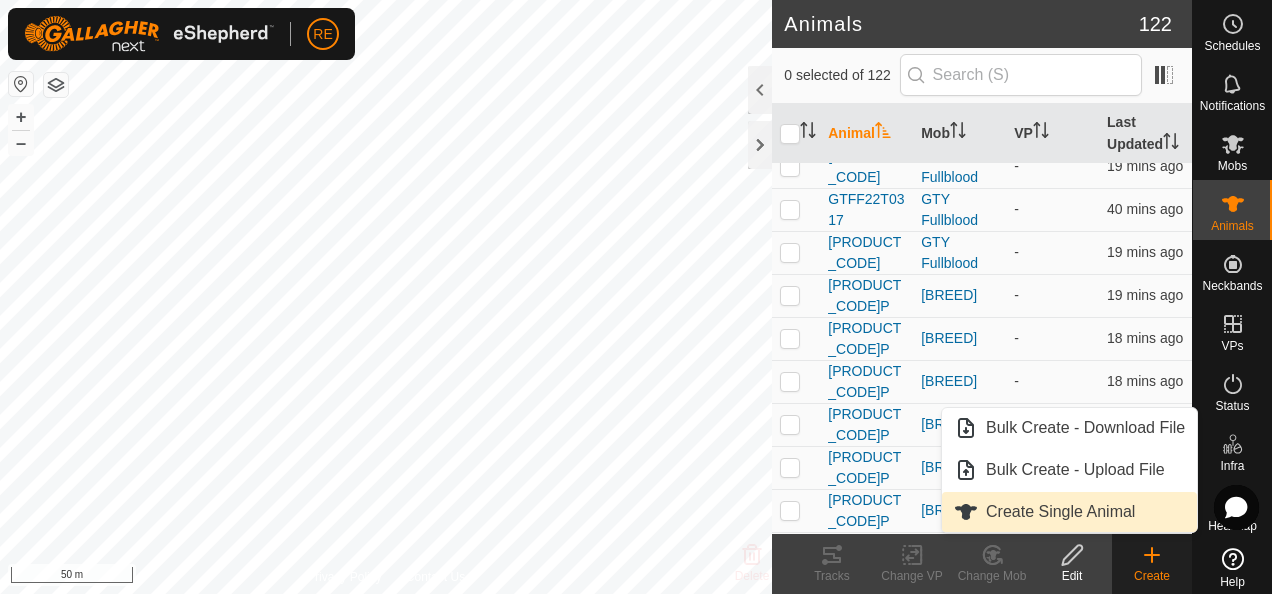 click on "Create Single Animal" at bounding box center (1069, 512) 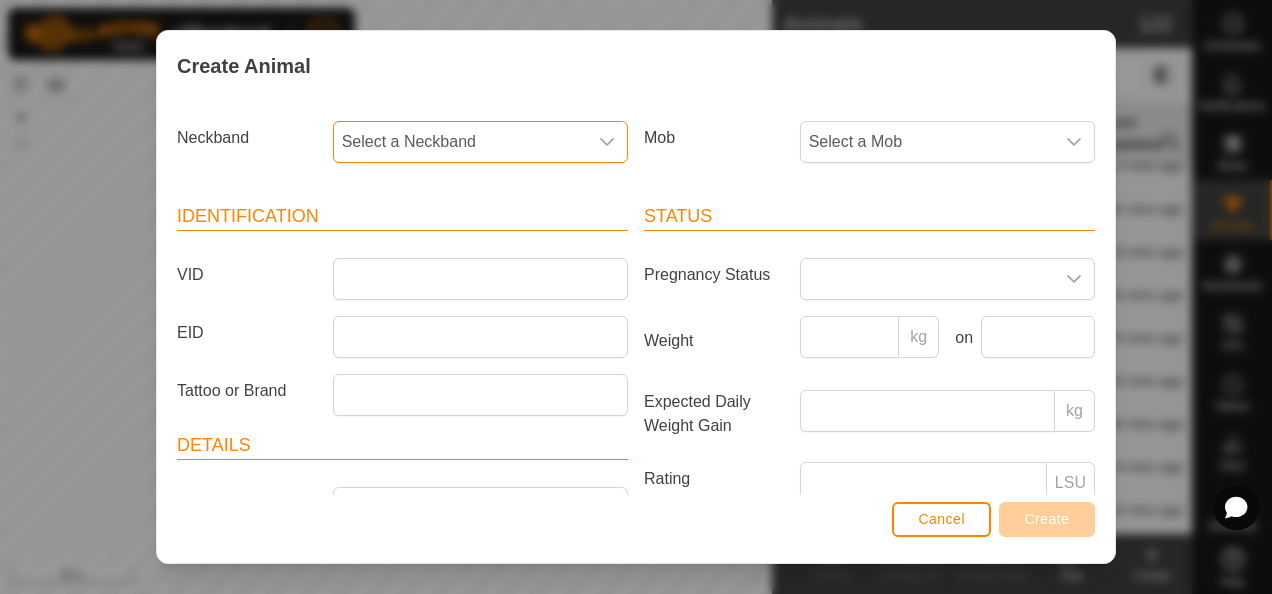 click on "Select a Neckband" at bounding box center [460, 142] 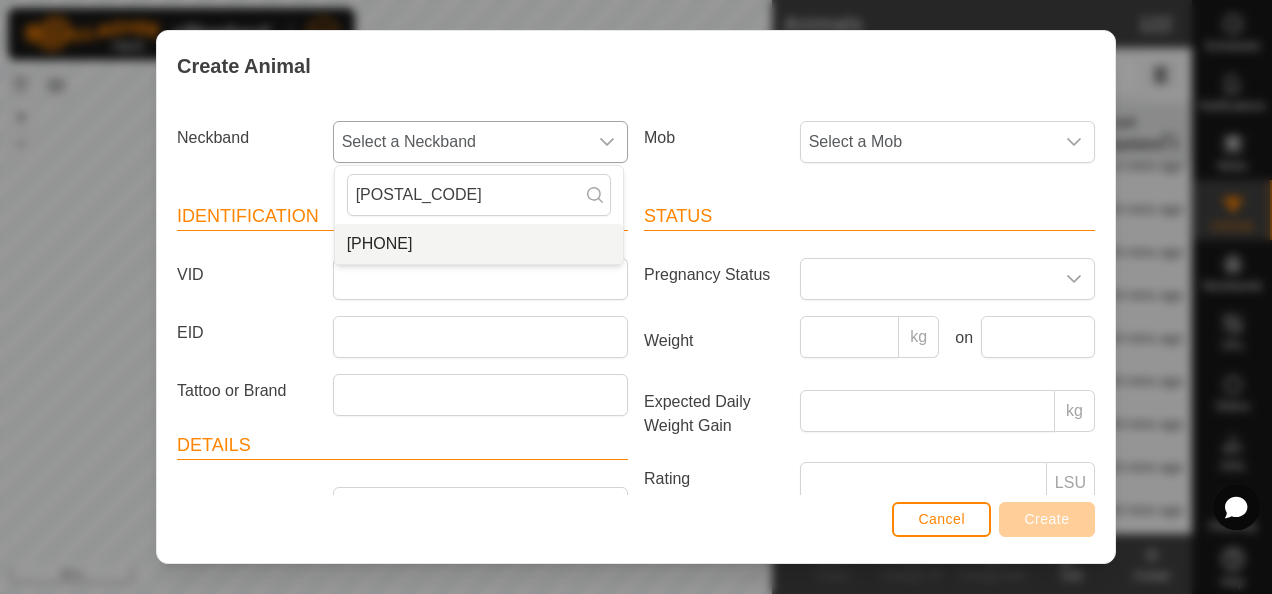 type on "[POSTAL_CODE]" 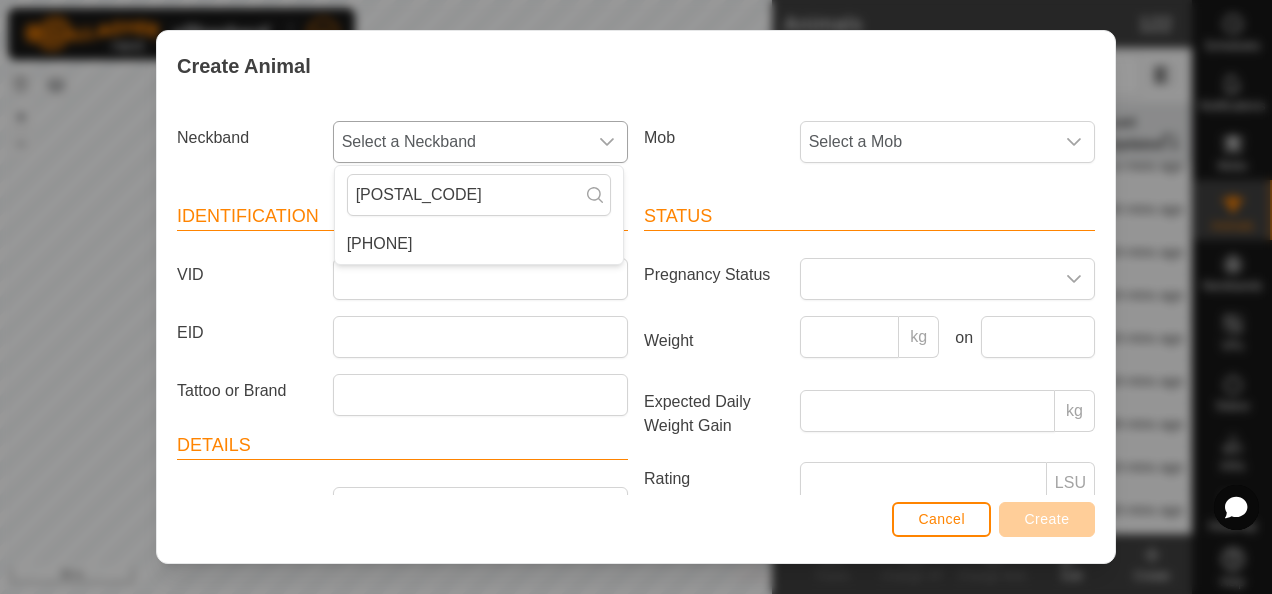 click on "[PHONE]" at bounding box center [479, 244] 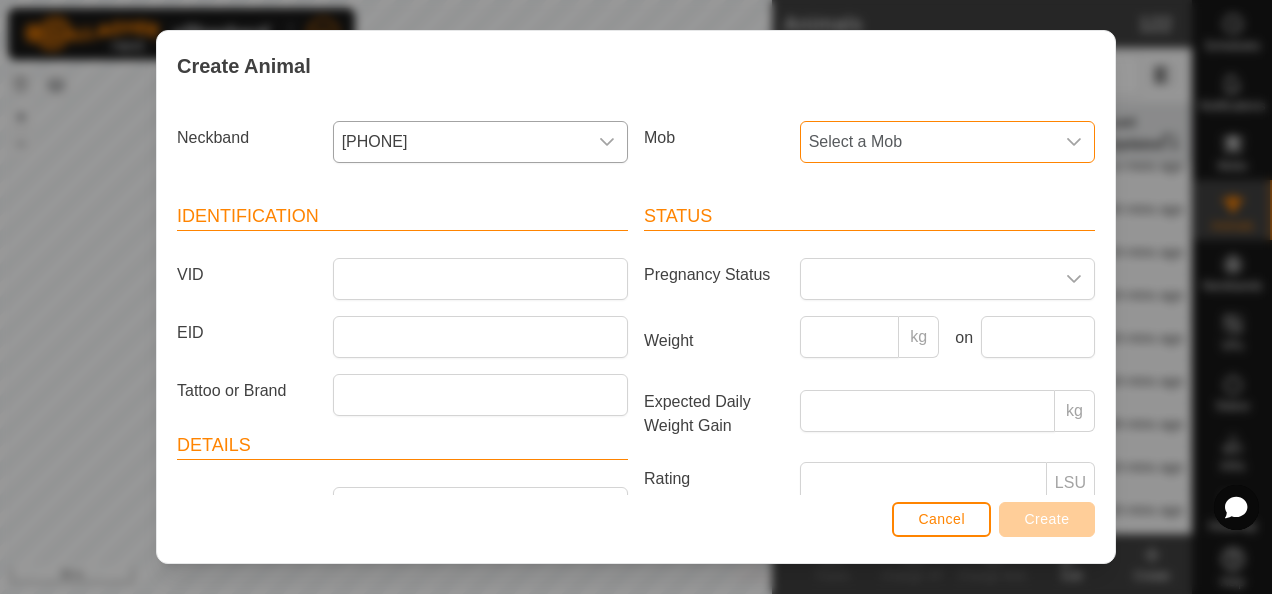 click on "Select a Mob" at bounding box center (927, 142) 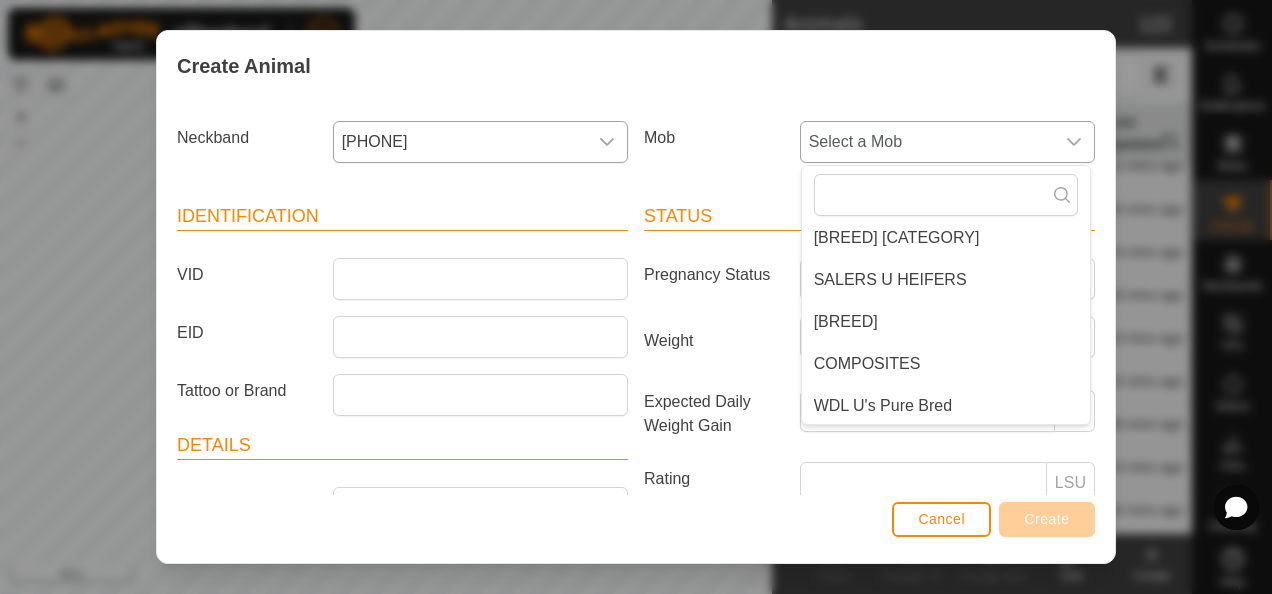 scroll, scrollTop: 218, scrollLeft: 0, axis: vertical 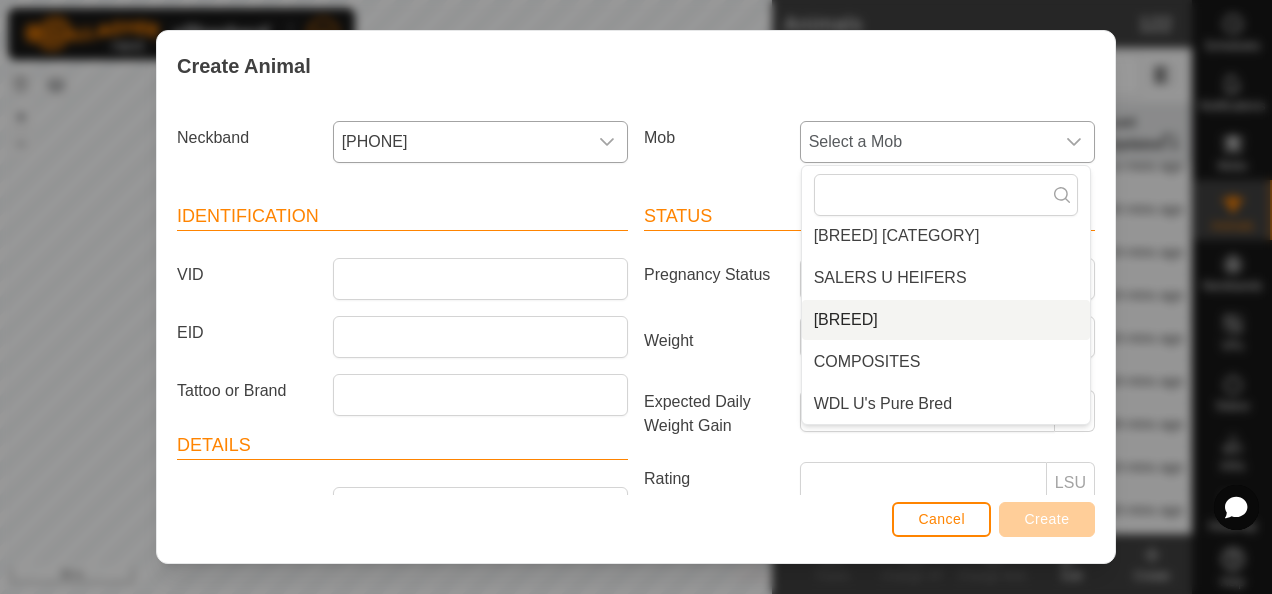 click on "[BREED]" at bounding box center (946, 320) 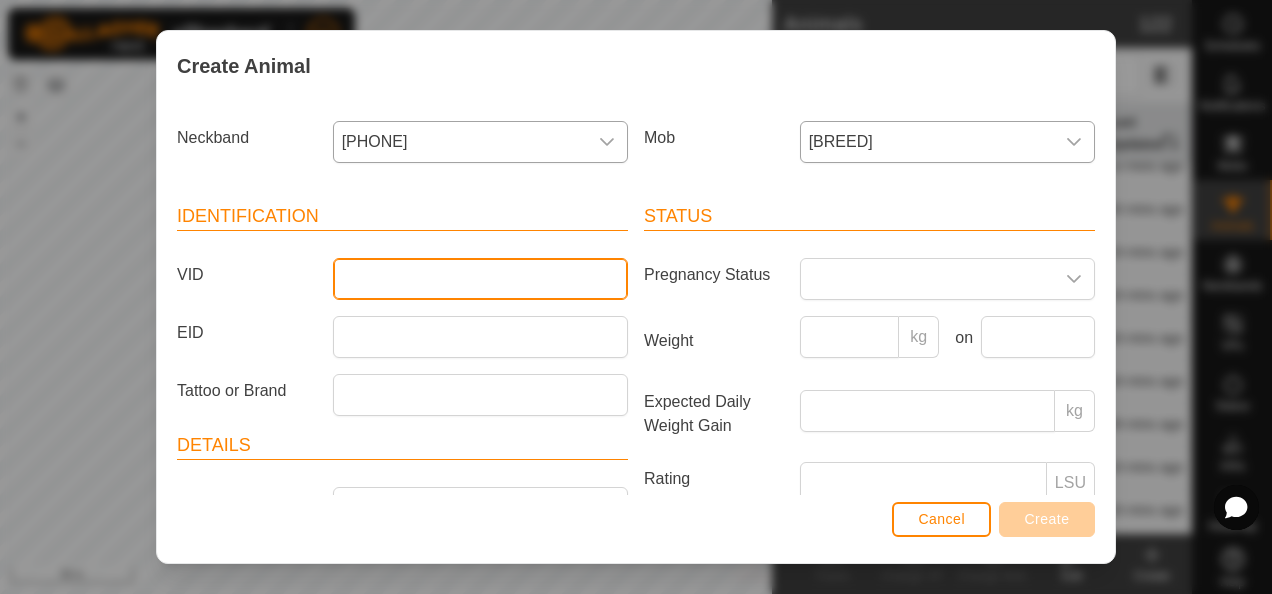 click on "VID" at bounding box center [480, 279] 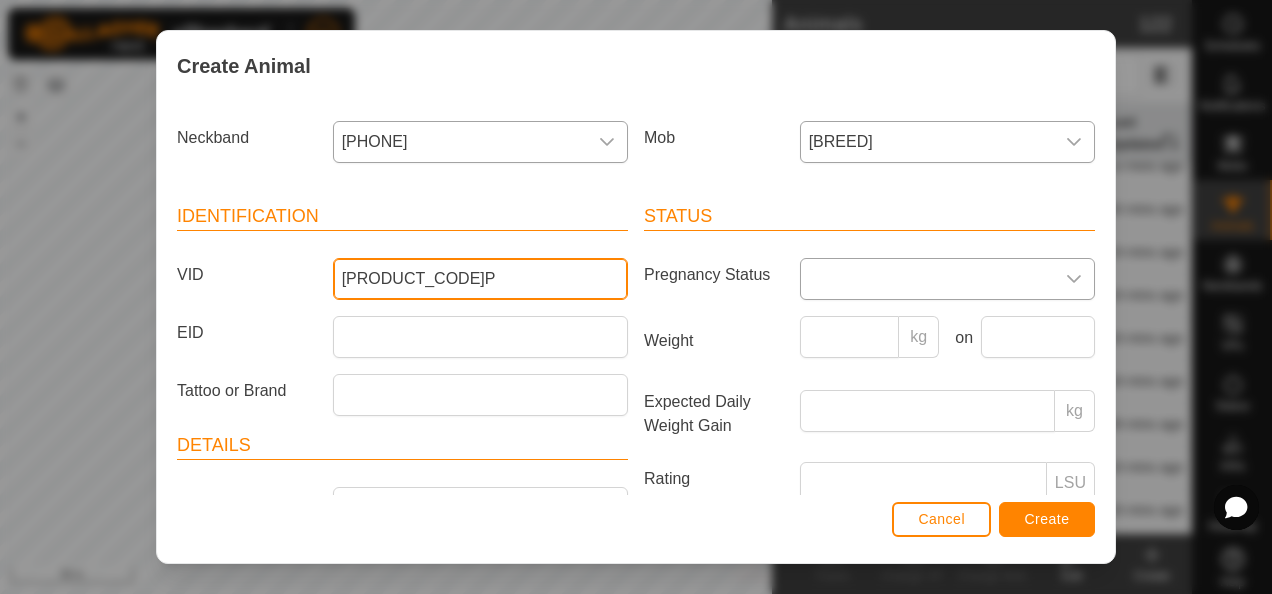 type on "[PRODUCT_CODE]P" 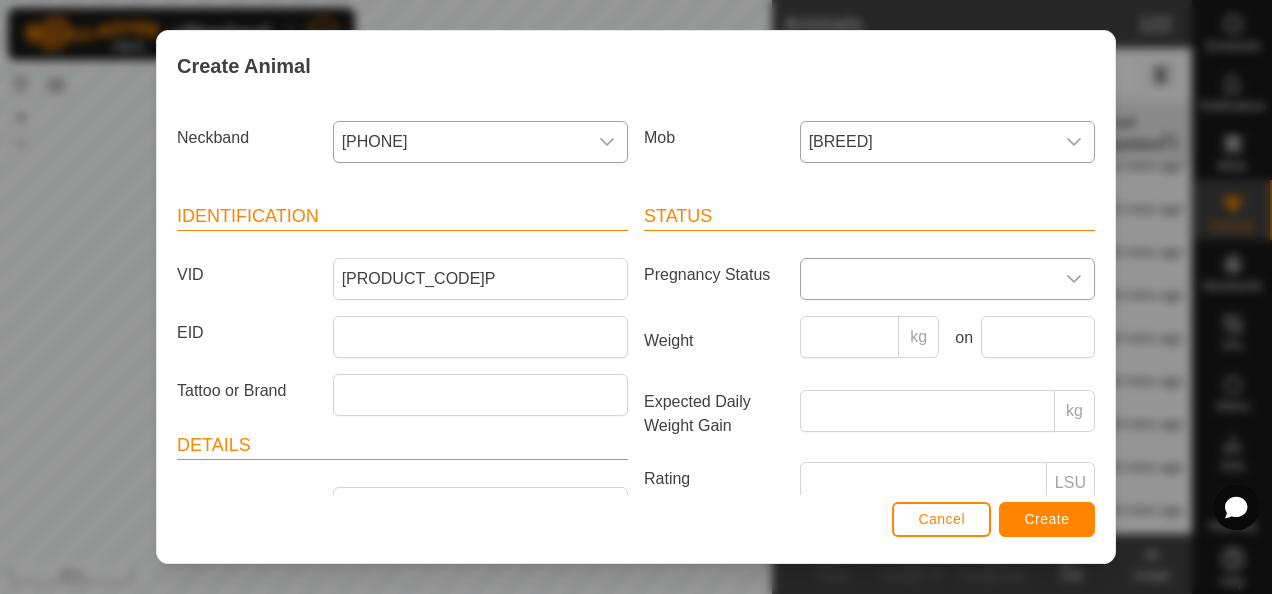 click at bounding box center (927, 279) 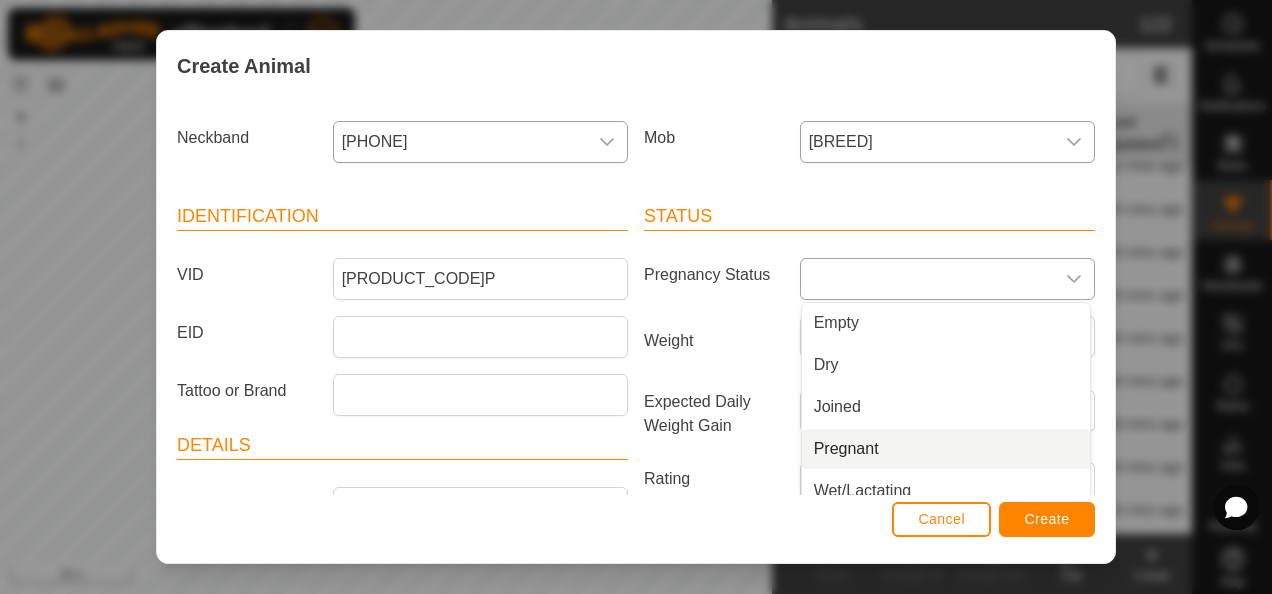 click on "Pregnant" at bounding box center [946, 449] 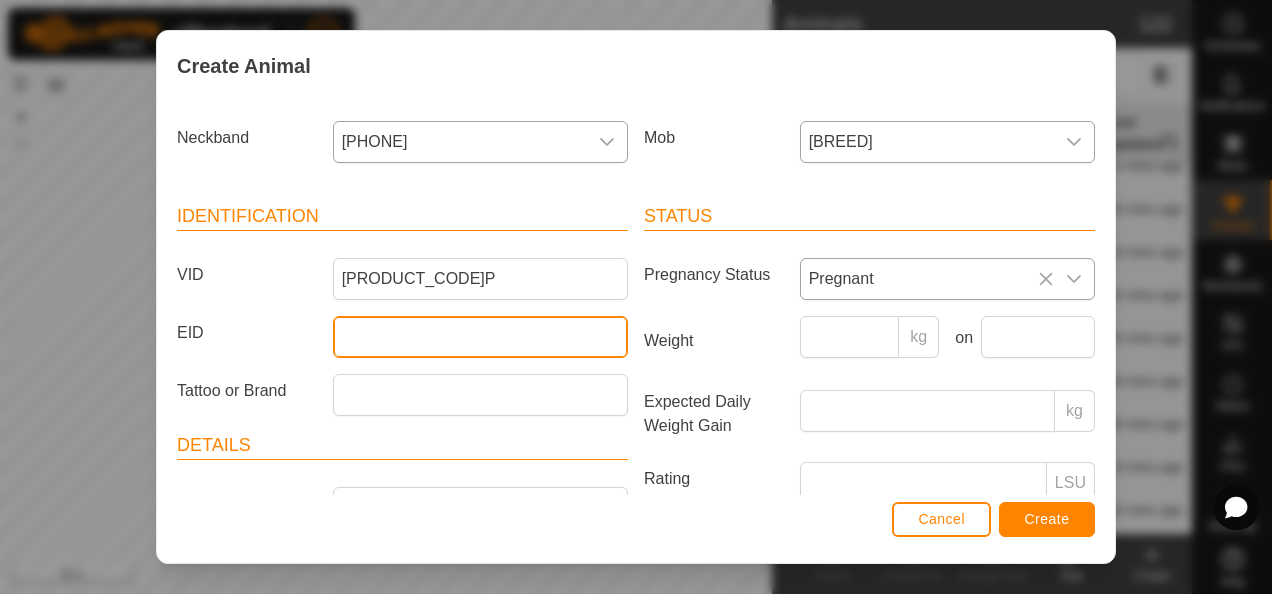 click on "EID" at bounding box center [480, 337] 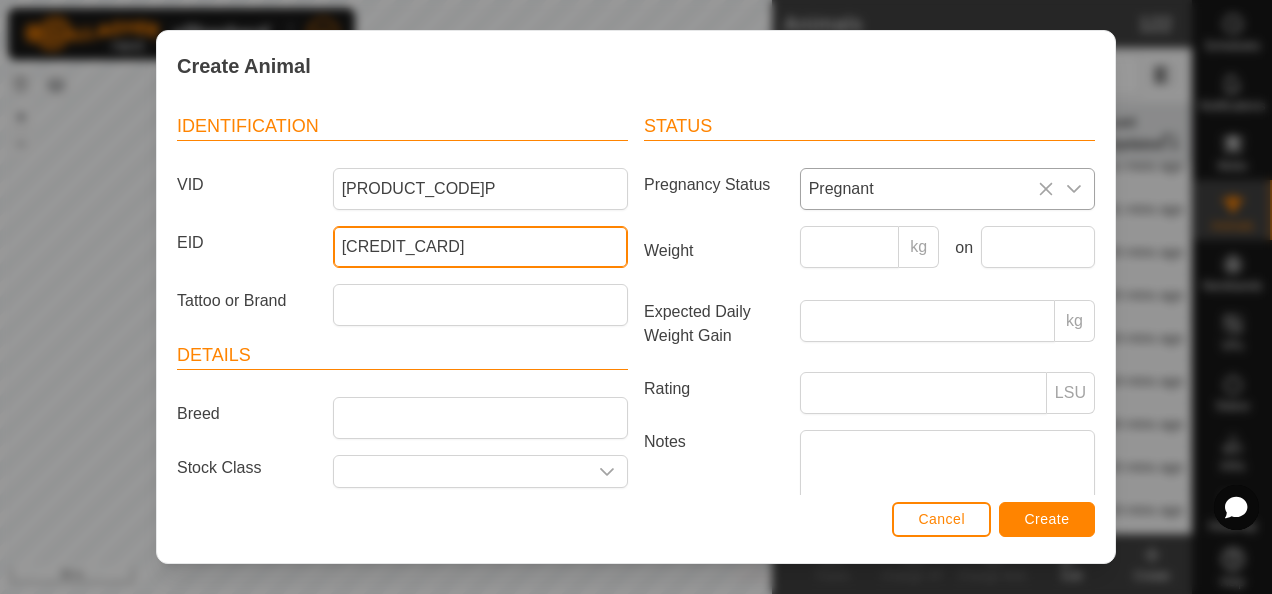 scroll, scrollTop: 200, scrollLeft: 0, axis: vertical 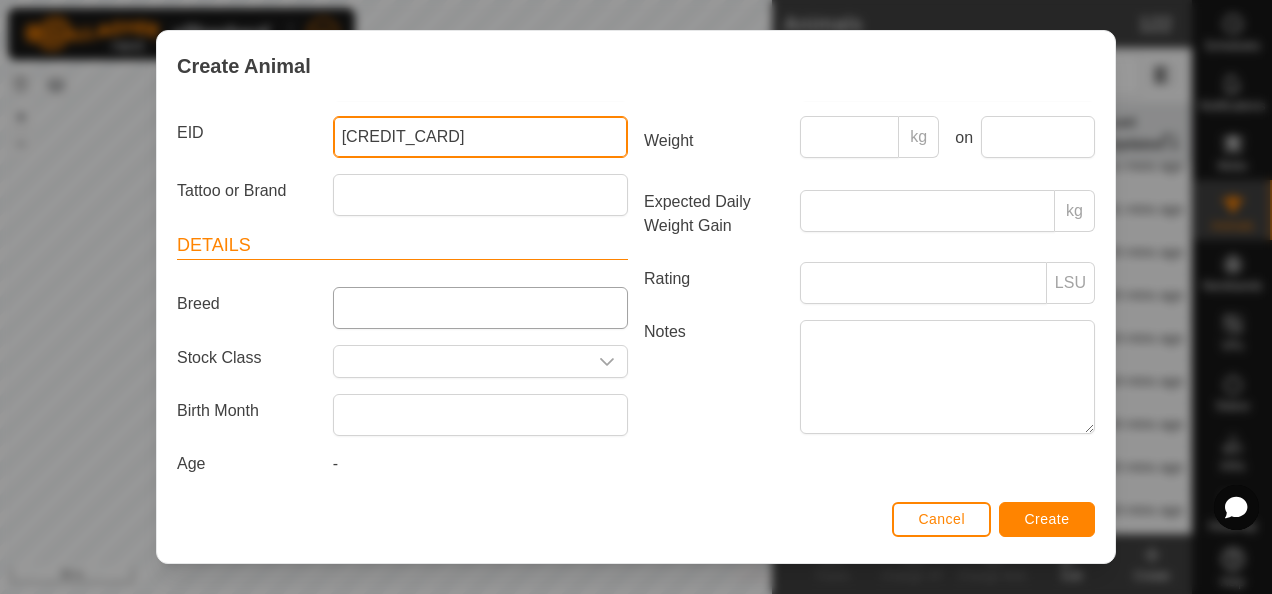 type on "[CREDIT_CARD]" 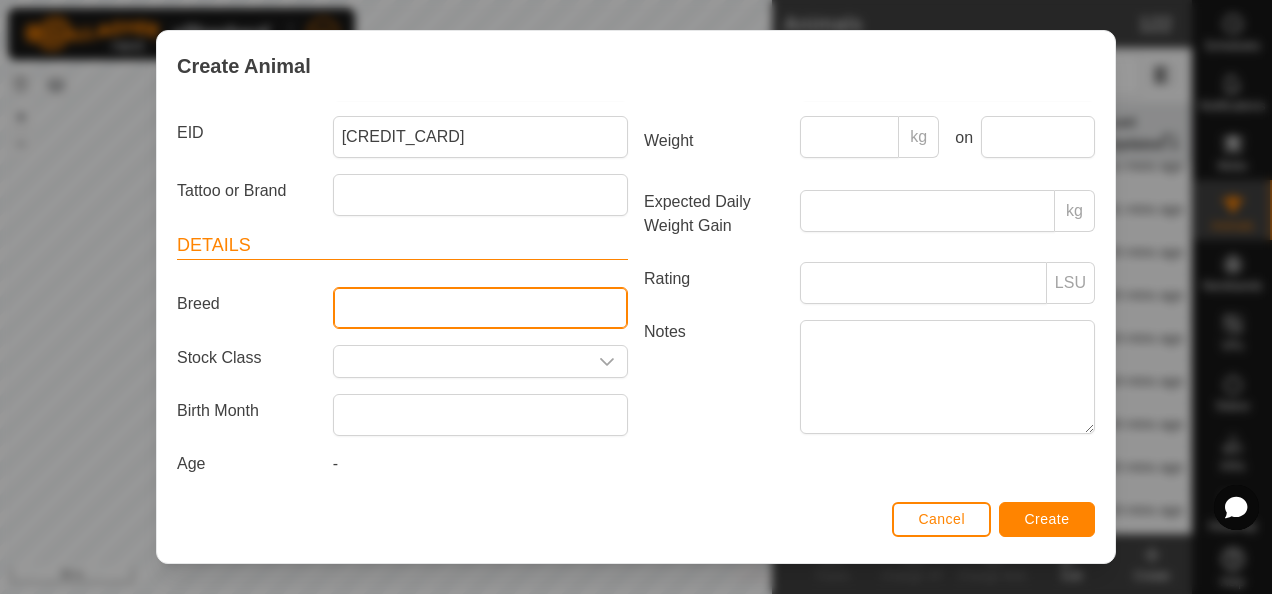 click on "Breed" at bounding box center (480, 308) 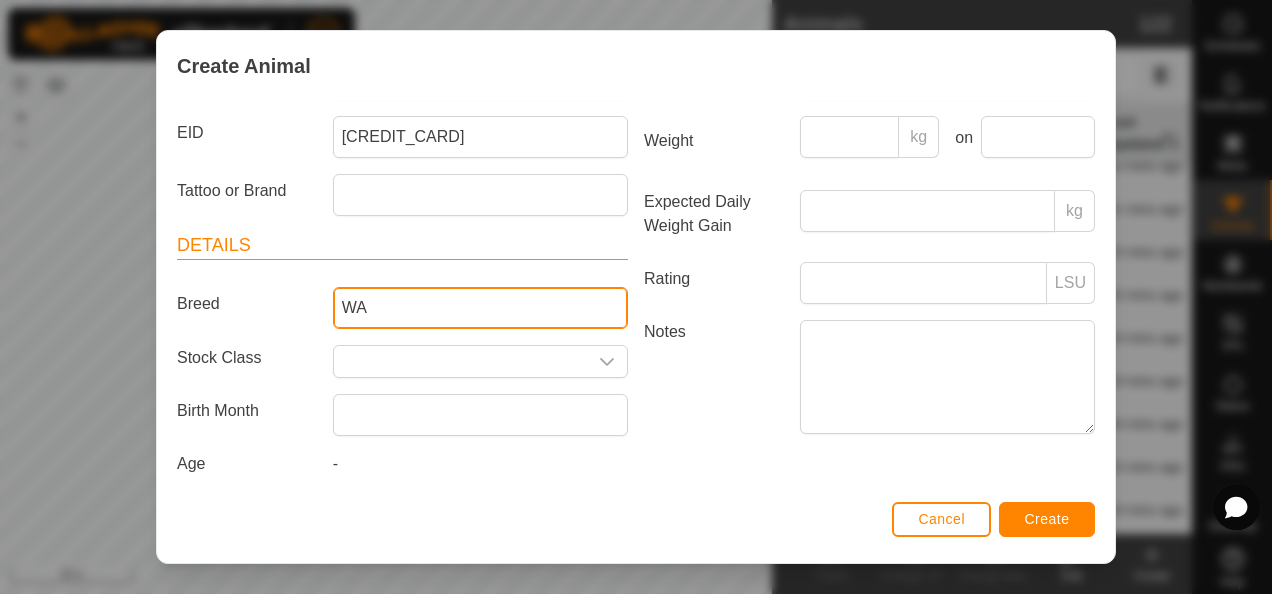 type on "Wagyu" 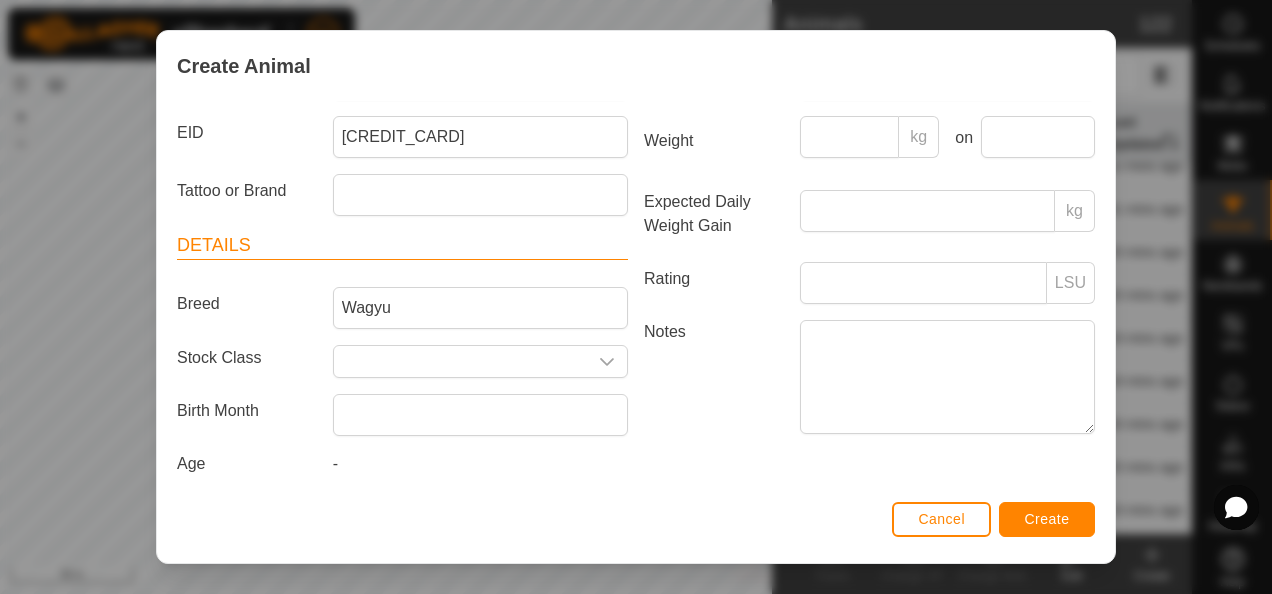 click on "Notes" at bounding box center (714, 376) 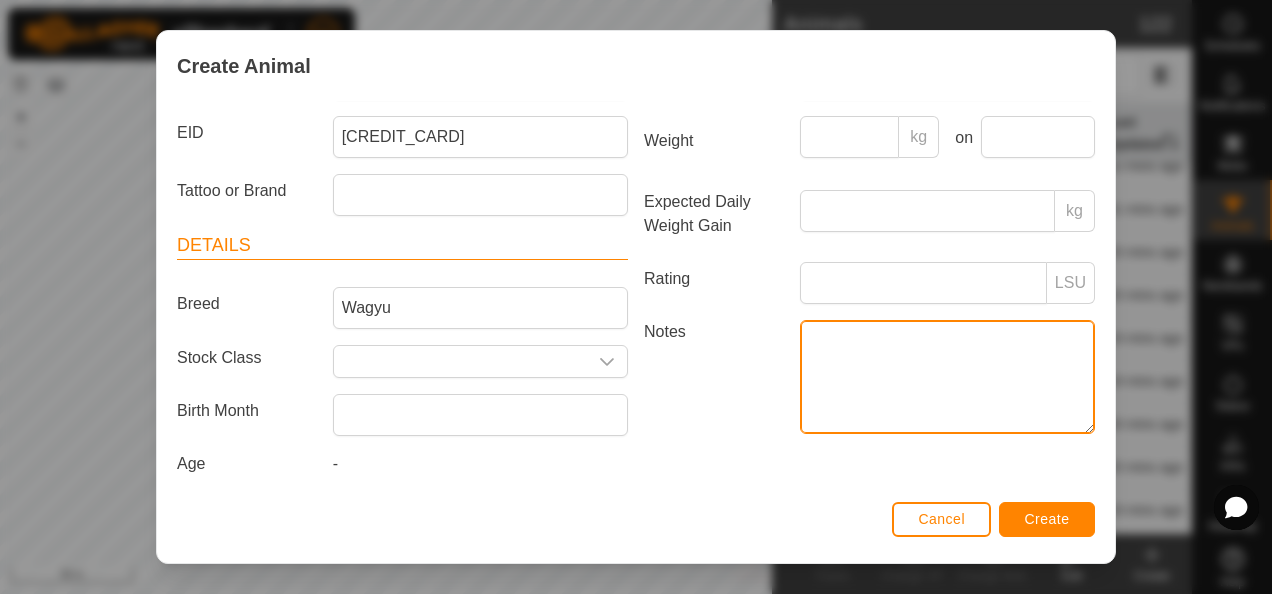 click on "Notes" at bounding box center (947, 377) 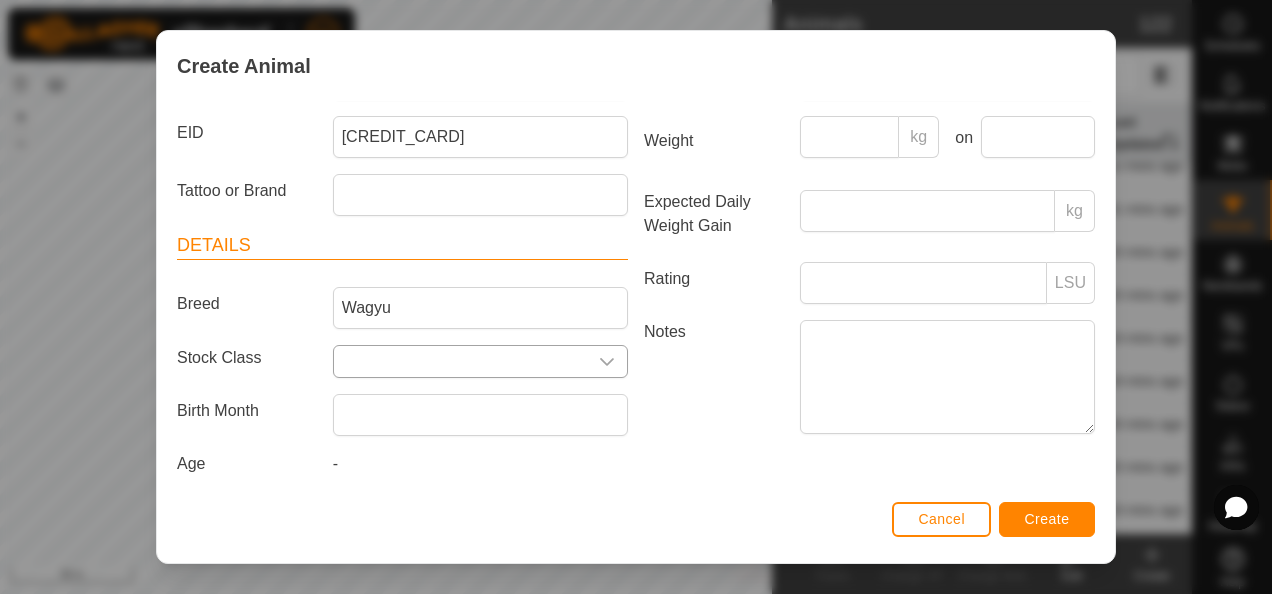 click at bounding box center [607, 361] 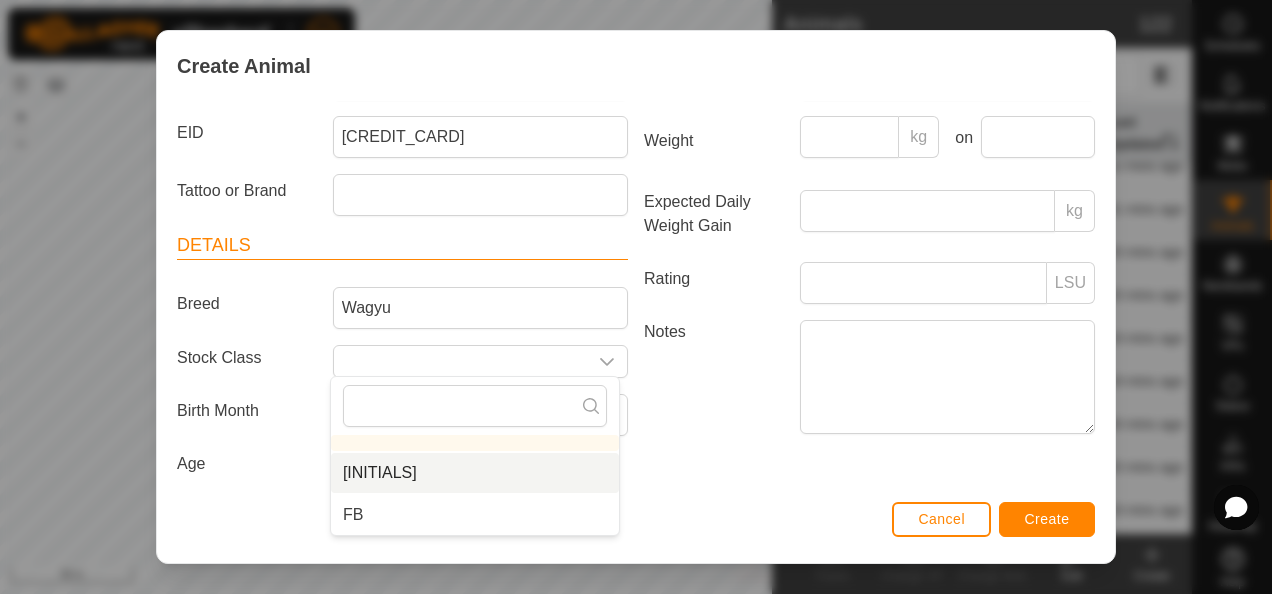 click on "[INITIALS]" at bounding box center (475, 473) 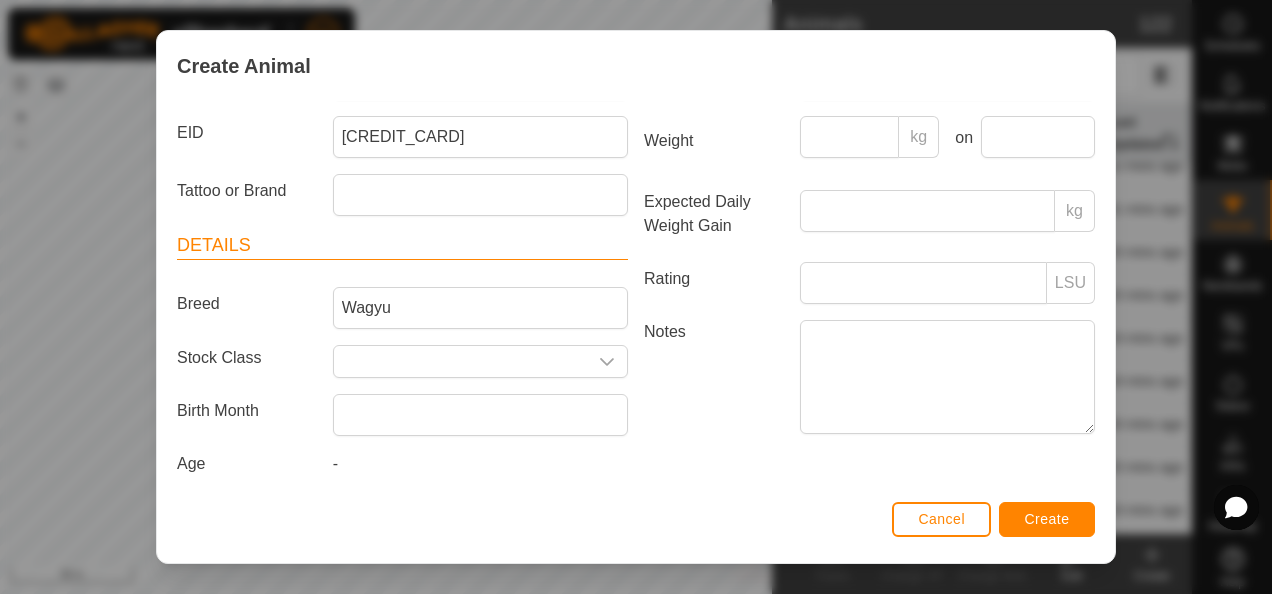 type on "[INITIALS]" 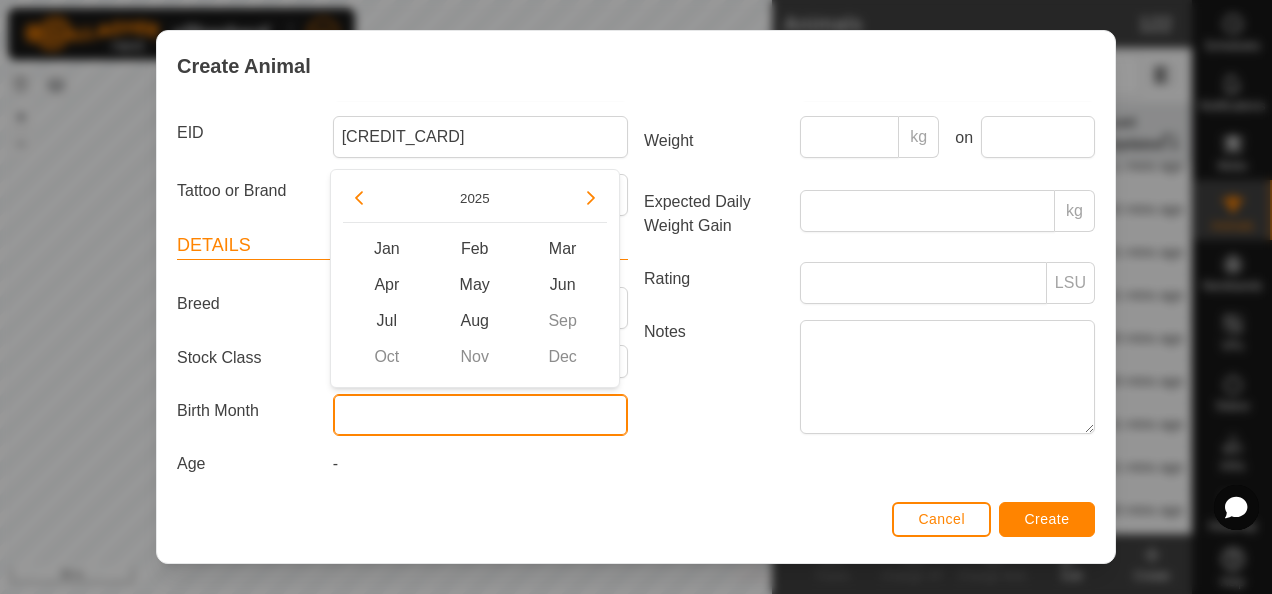 click at bounding box center (480, 415) 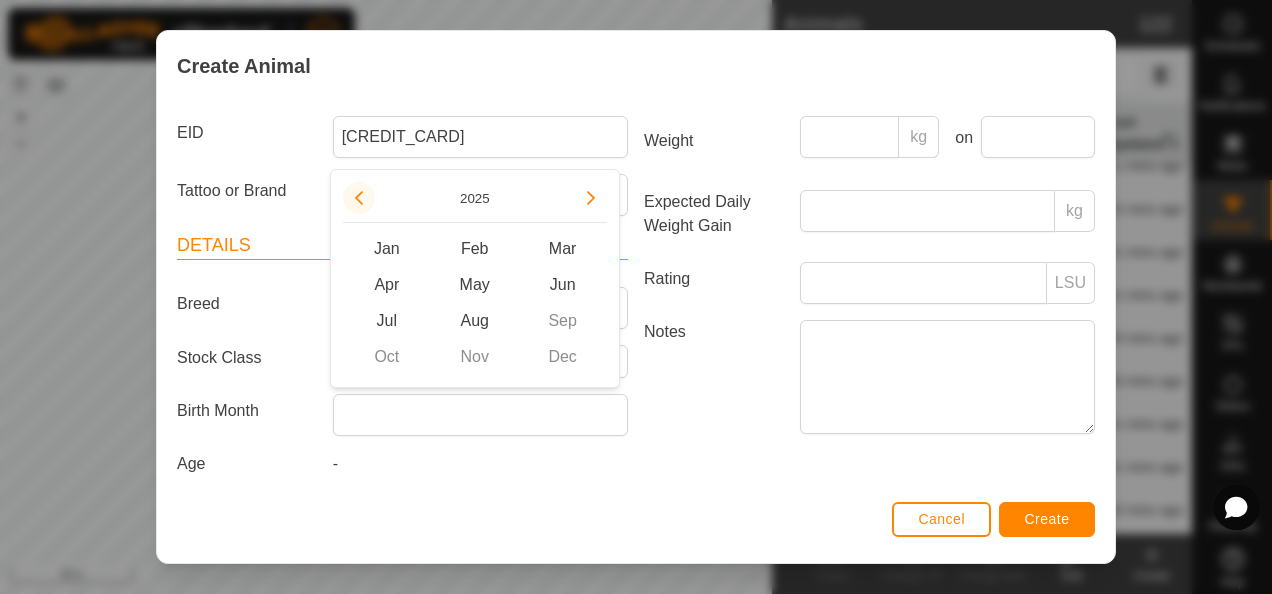 click at bounding box center [359, 198] 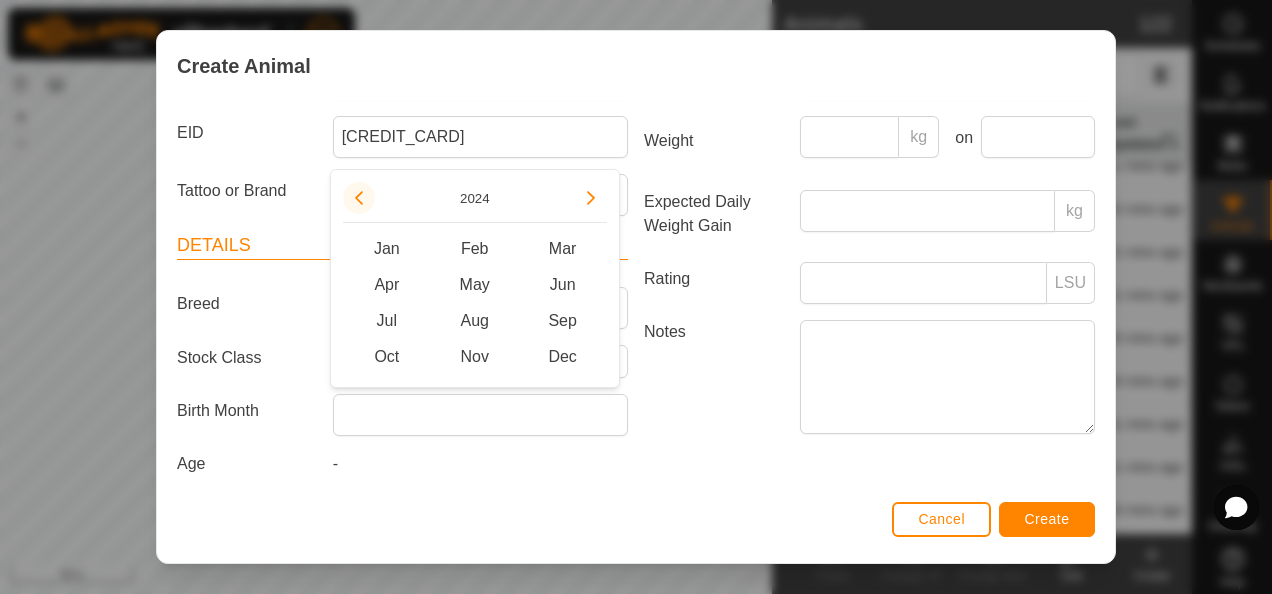click at bounding box center [359, 198] 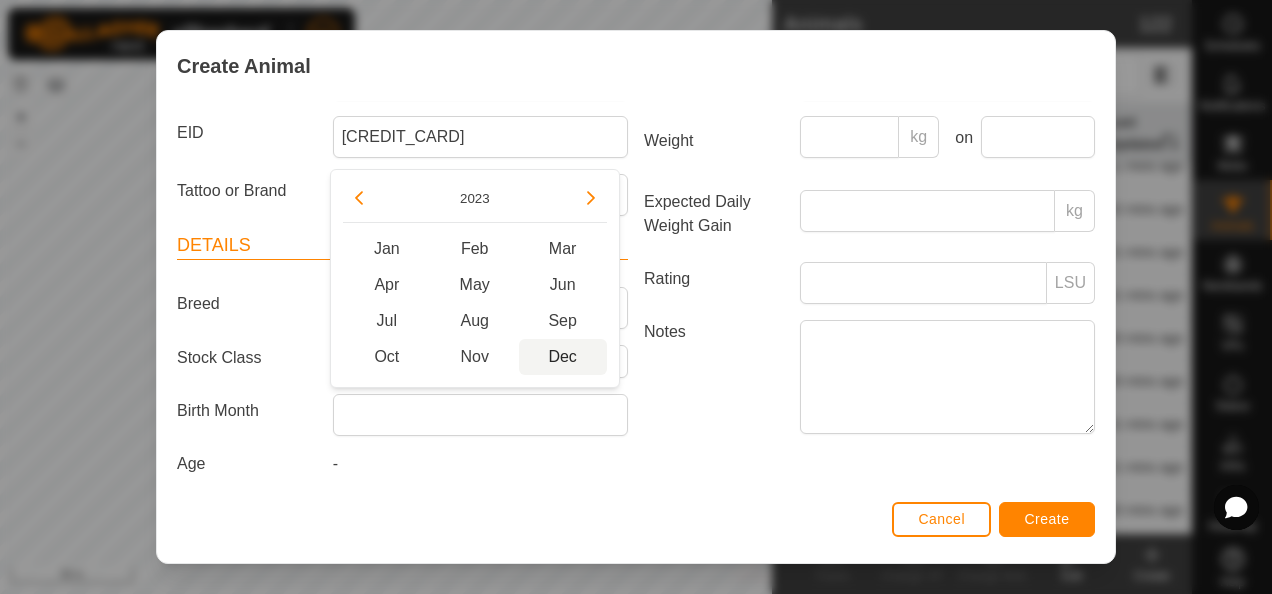click on "Dec" at bounding box center (563, 357) 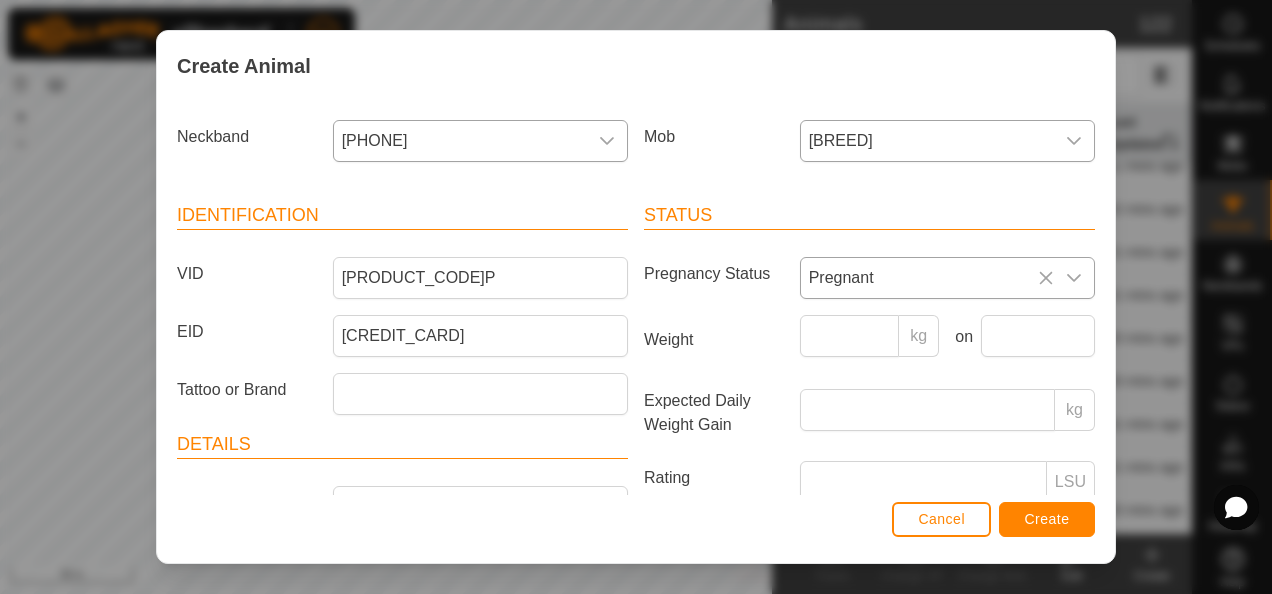 scroll, scrollTop: 0, scrollLeft: 0, axis: both 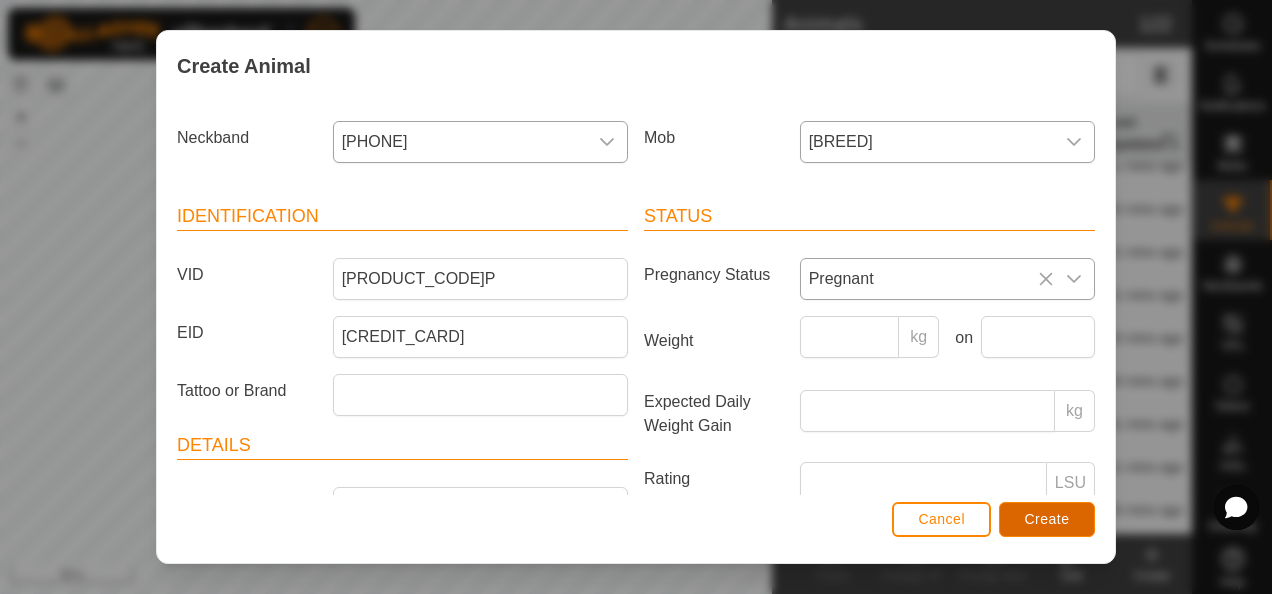click on "Create" at bounding box center (1047, 519) 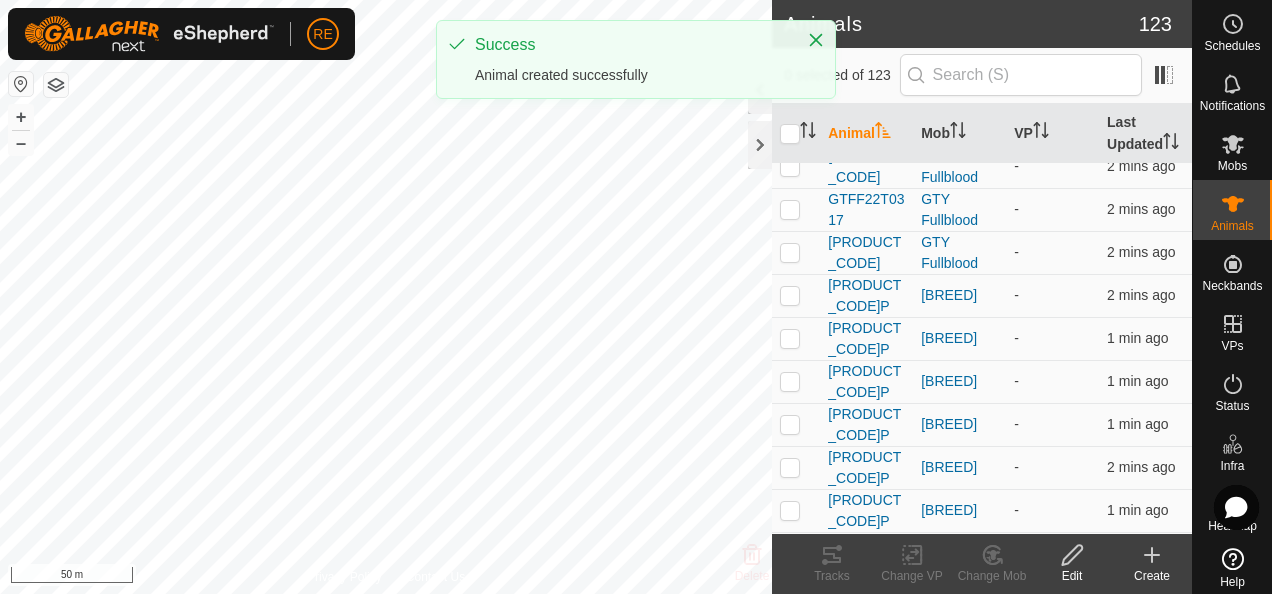 click 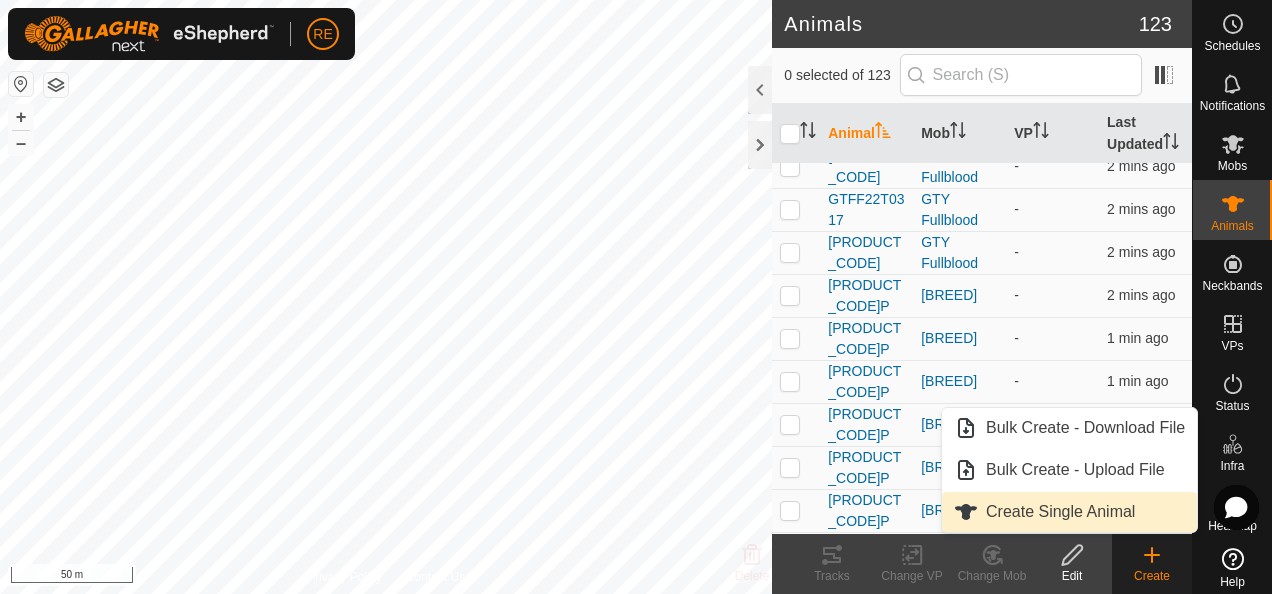 click on "Create Single Animal" at bounding box center (1069, 512) 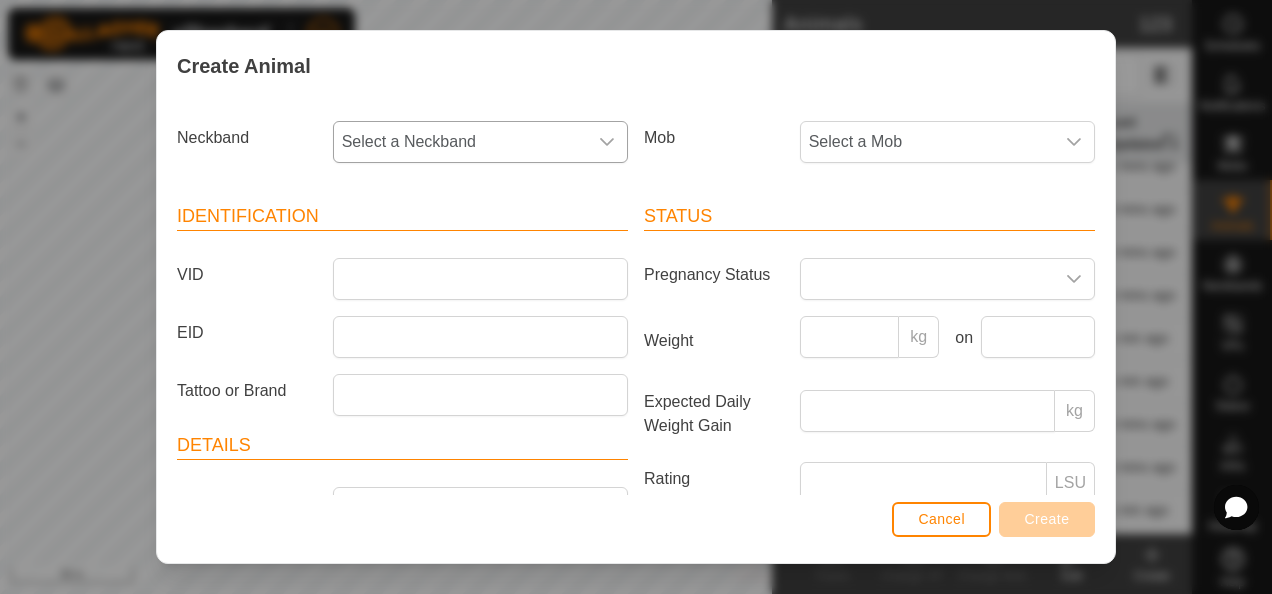 click on "Select a Neckband" at bounding box center [460, 142] 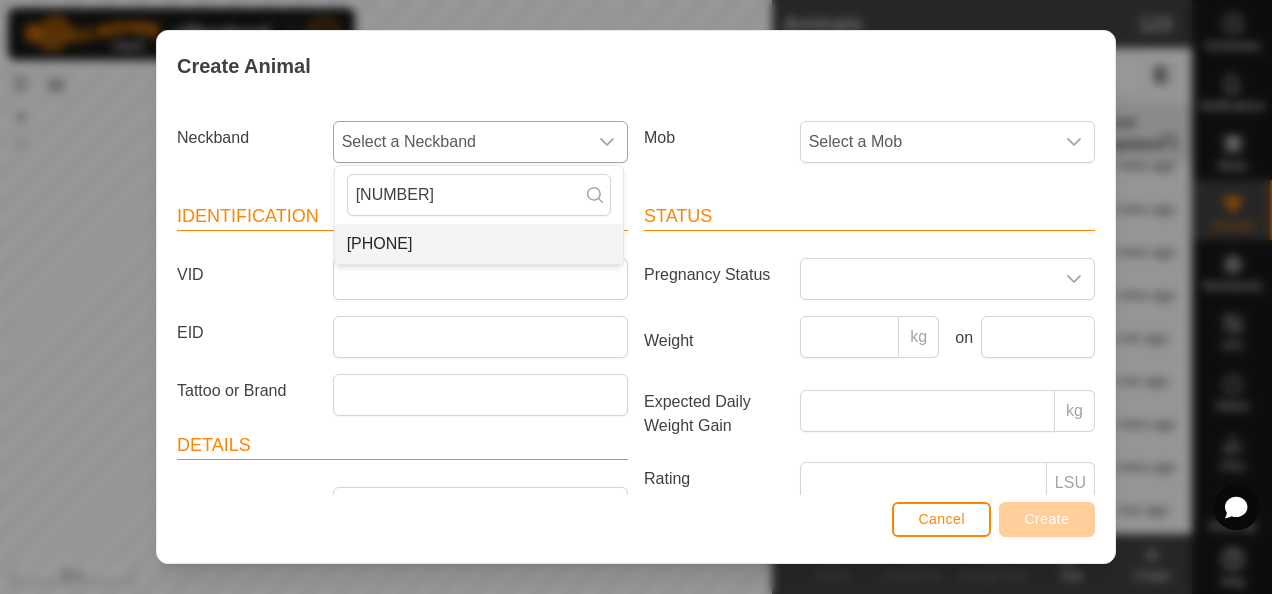 type on "[NUMBER]" 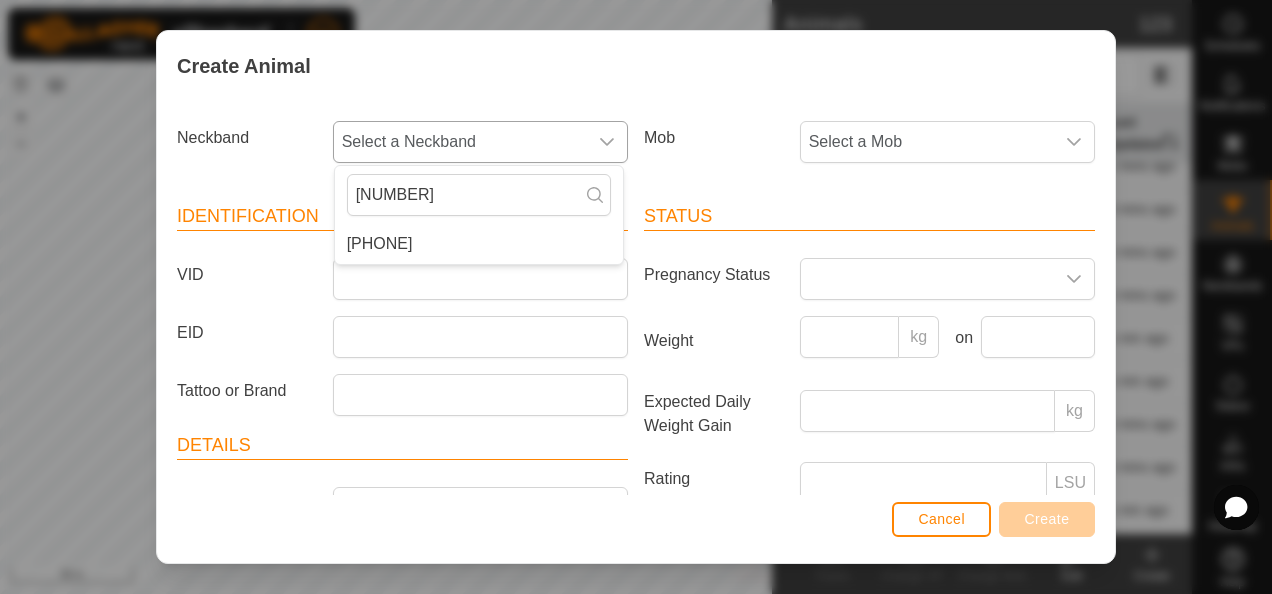 click on "[PHONE]" at bounding box center [479, 244] 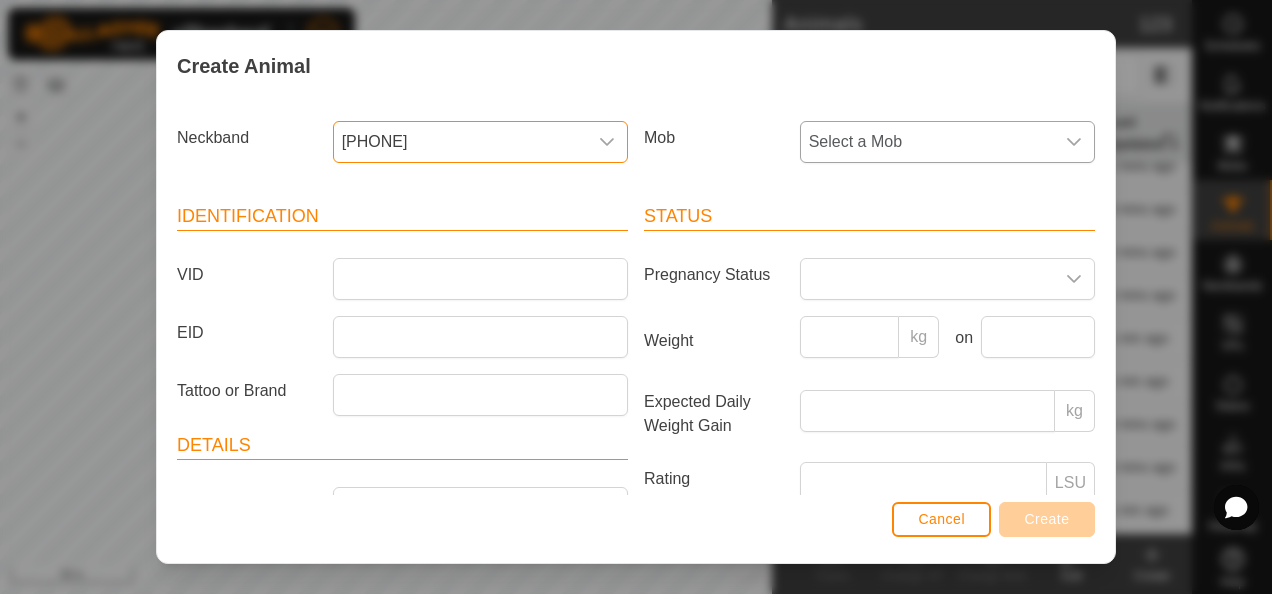 click on "Select a Mob" at bounding box center [927, 142] 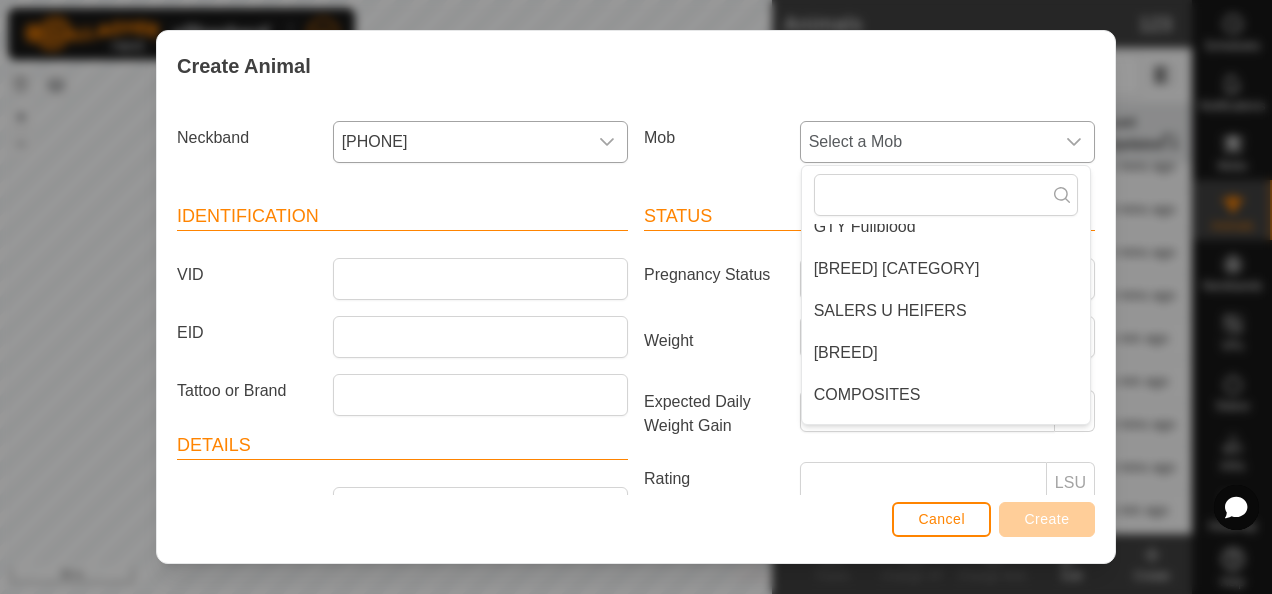 scroll, scrollTop: 200, scrollLeft: 0, axis: vertical 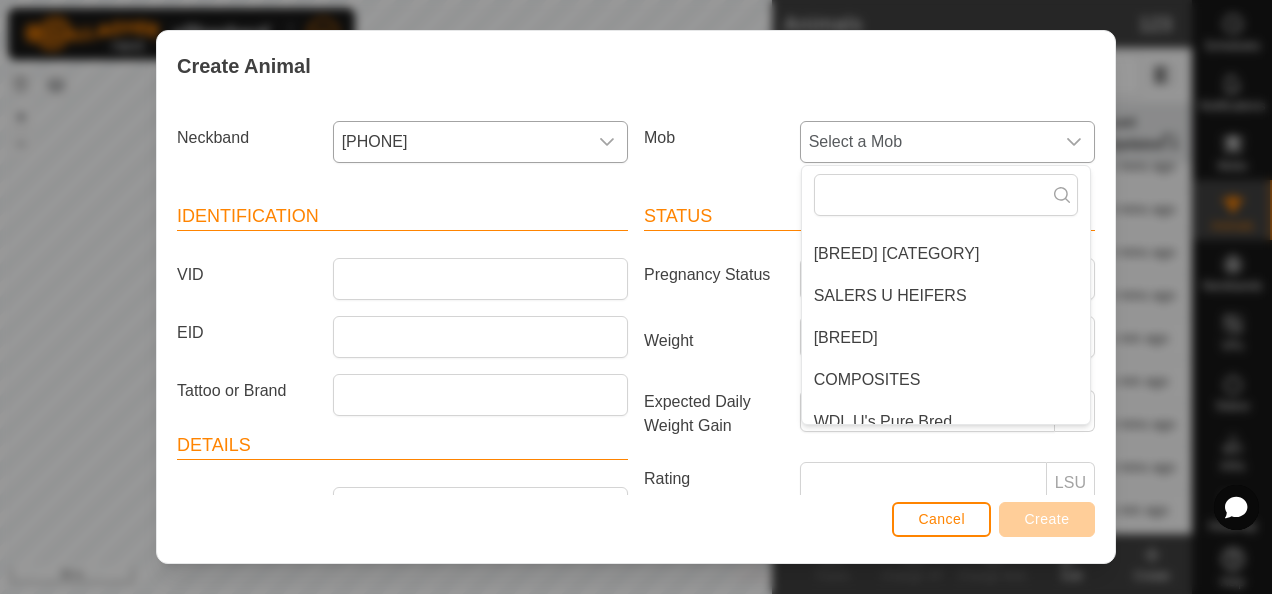 click on "[BREED]" at bounding box center (946, 338) 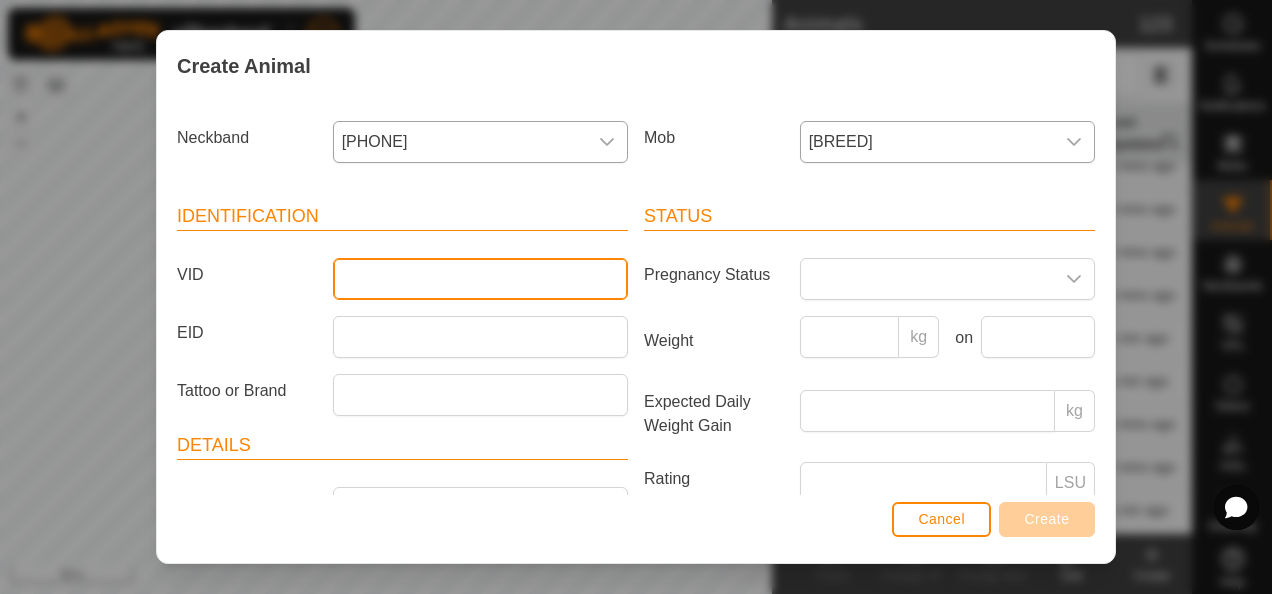 click on "VID" at bounding box center [480, 279] 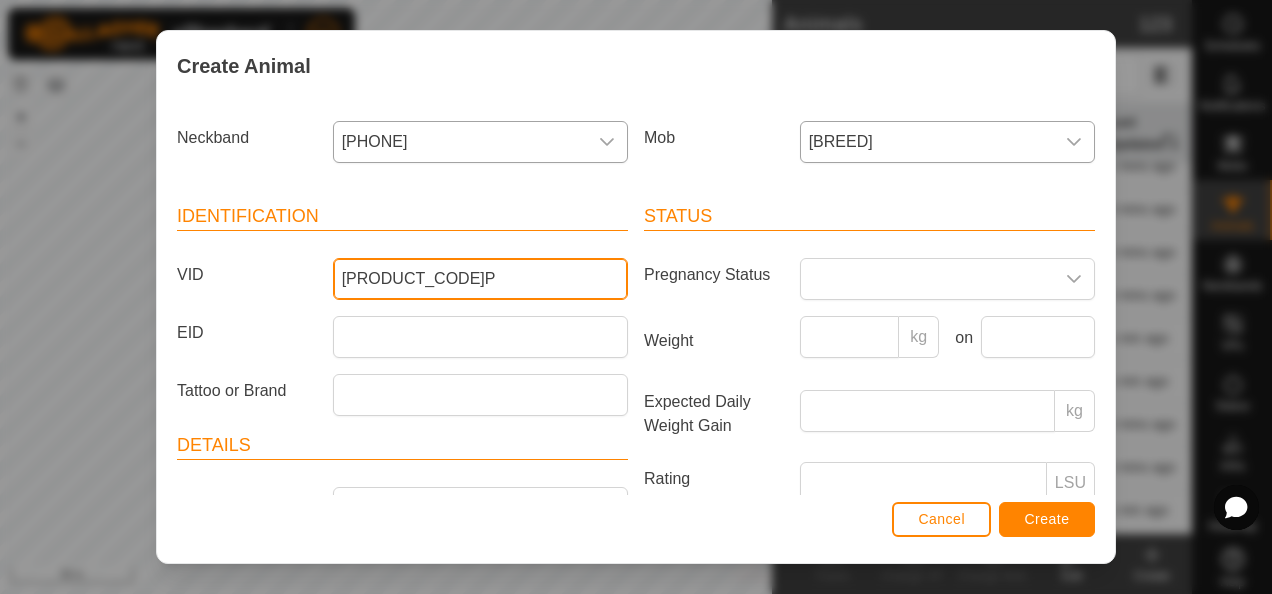 type on "[PRODUCT_CODE]P" 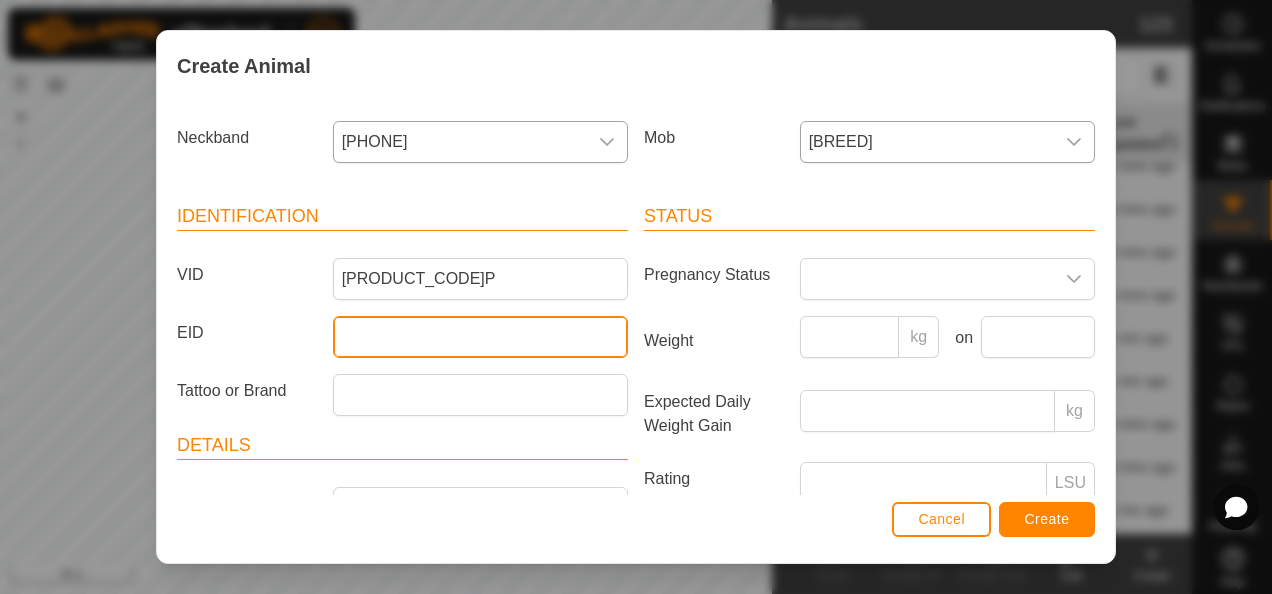 click on "EID" at bounding box center [480, 337] 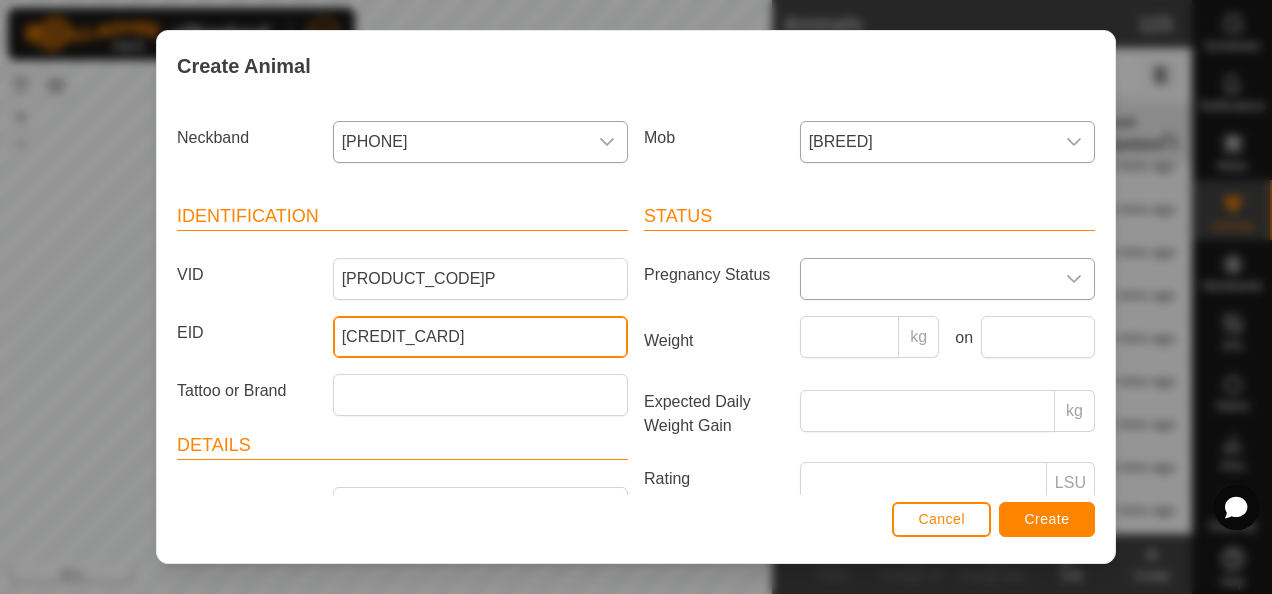 type on "[CREDIT_CARD]" 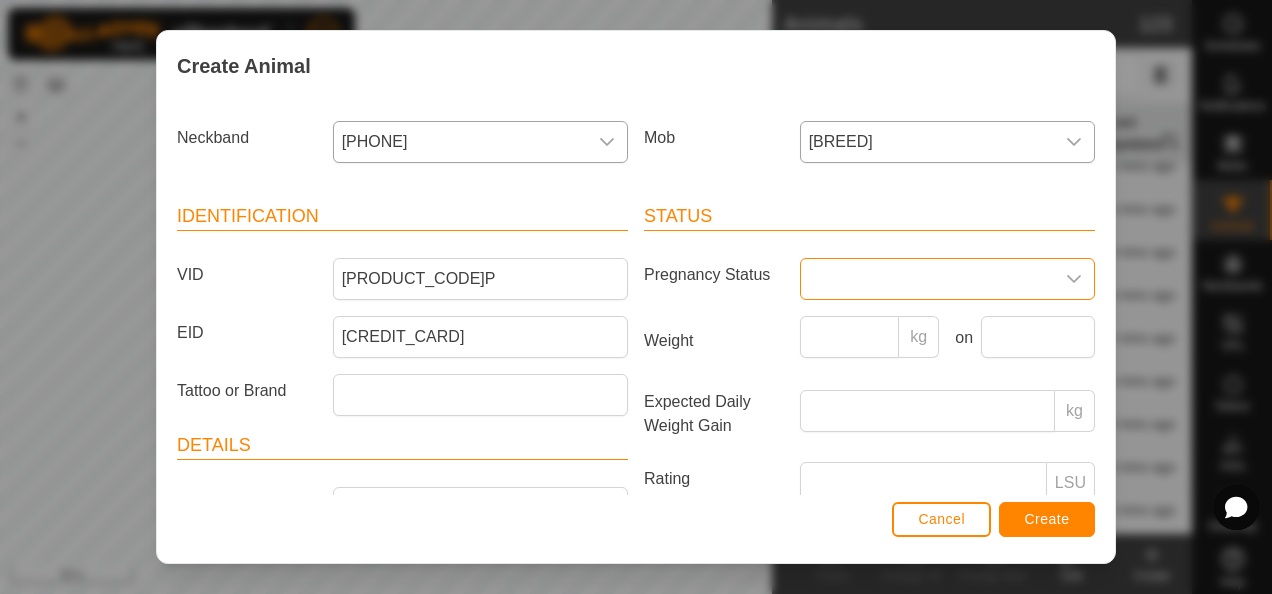click at bounding box center (927, 279) 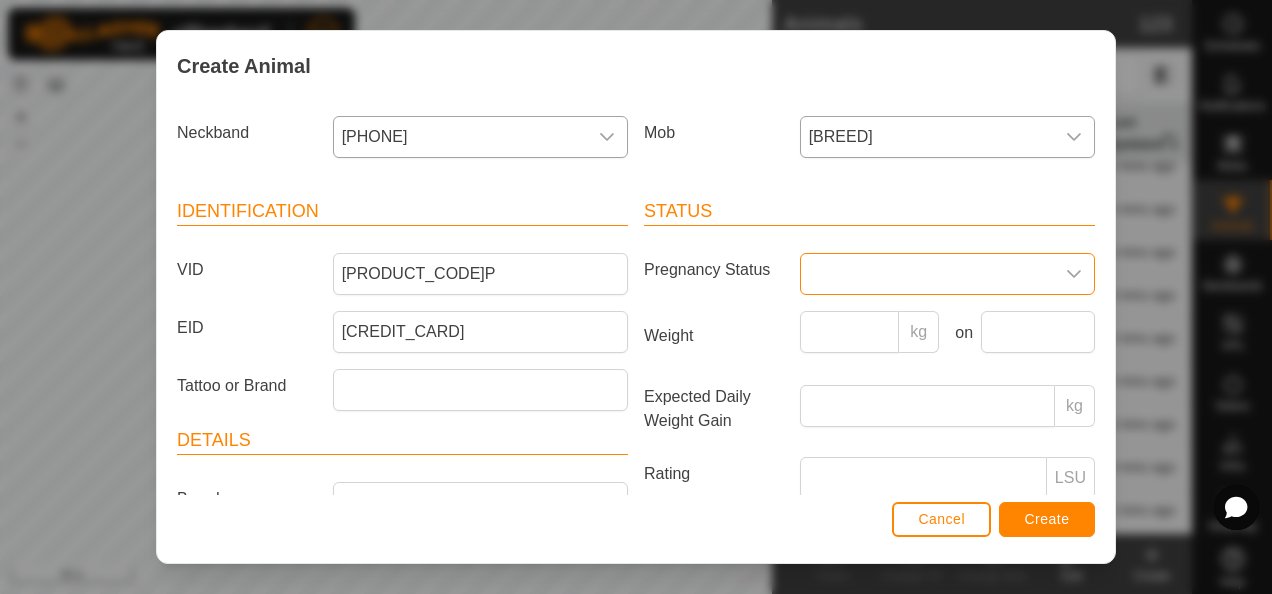 click at bounding box center (927, 274) 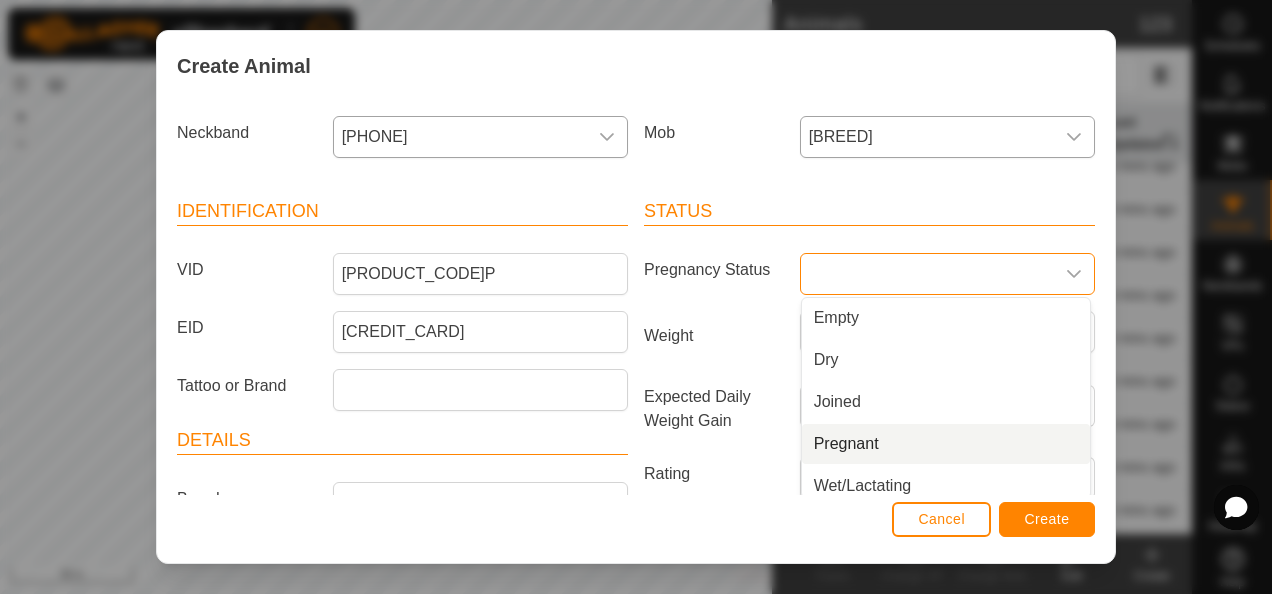 click on "Pregnant" at bounding box center (946, 444) 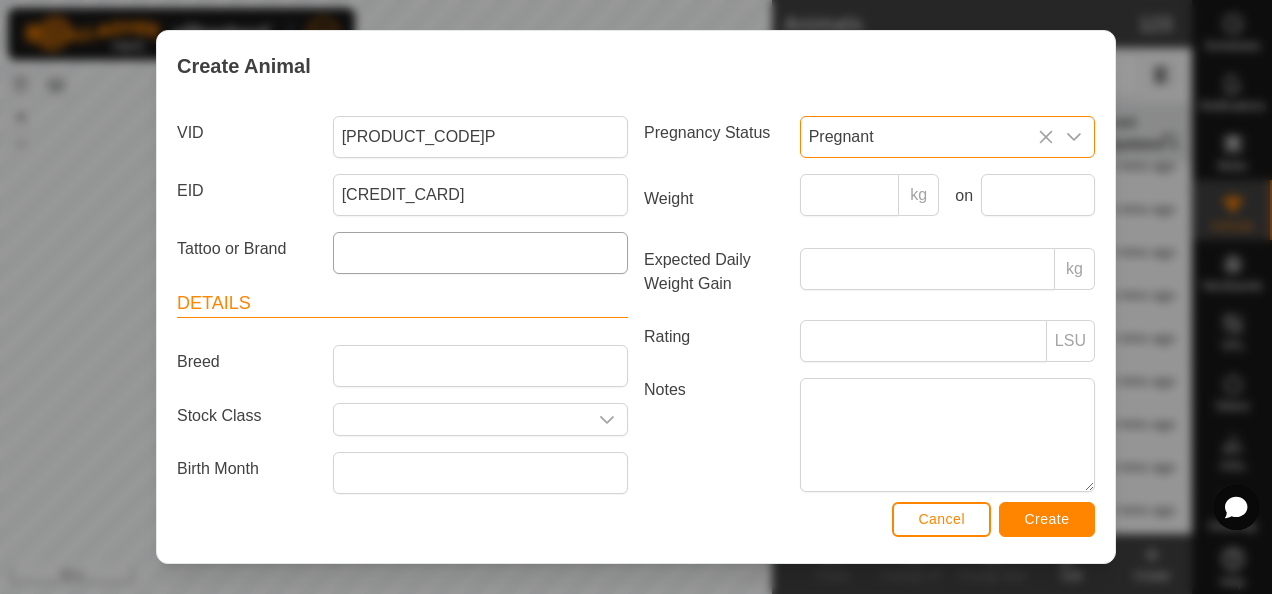scroll, scrollTop: 205, scrollLeft: 0, axis: vertical 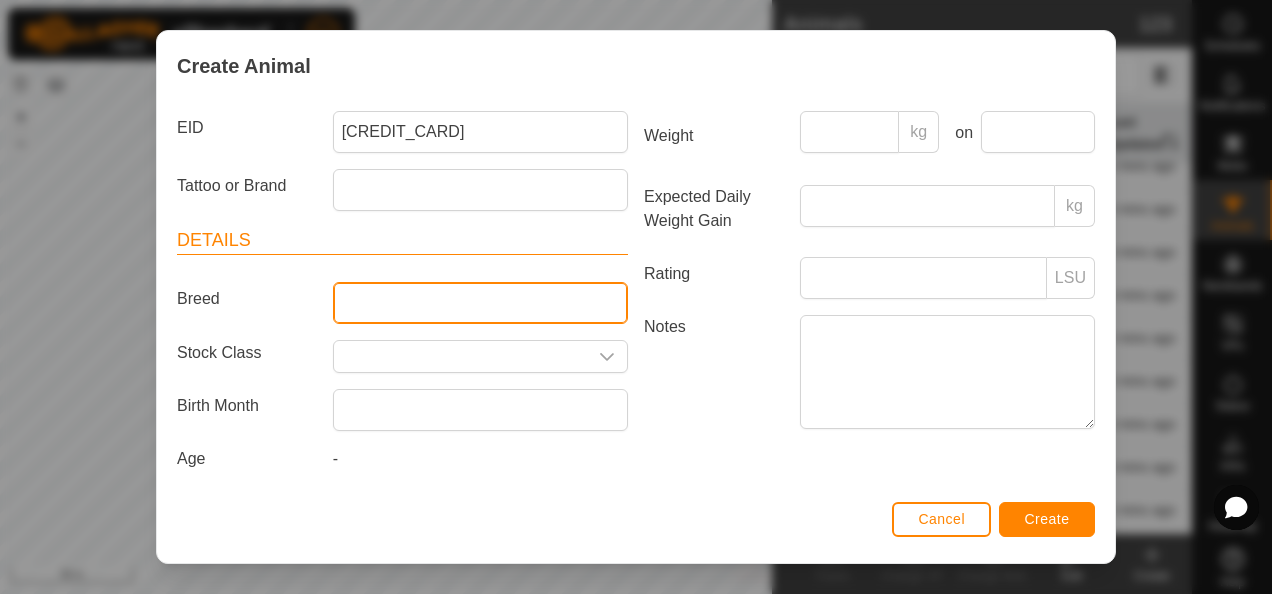 click on "Breed" at bounding box center [480, 303] 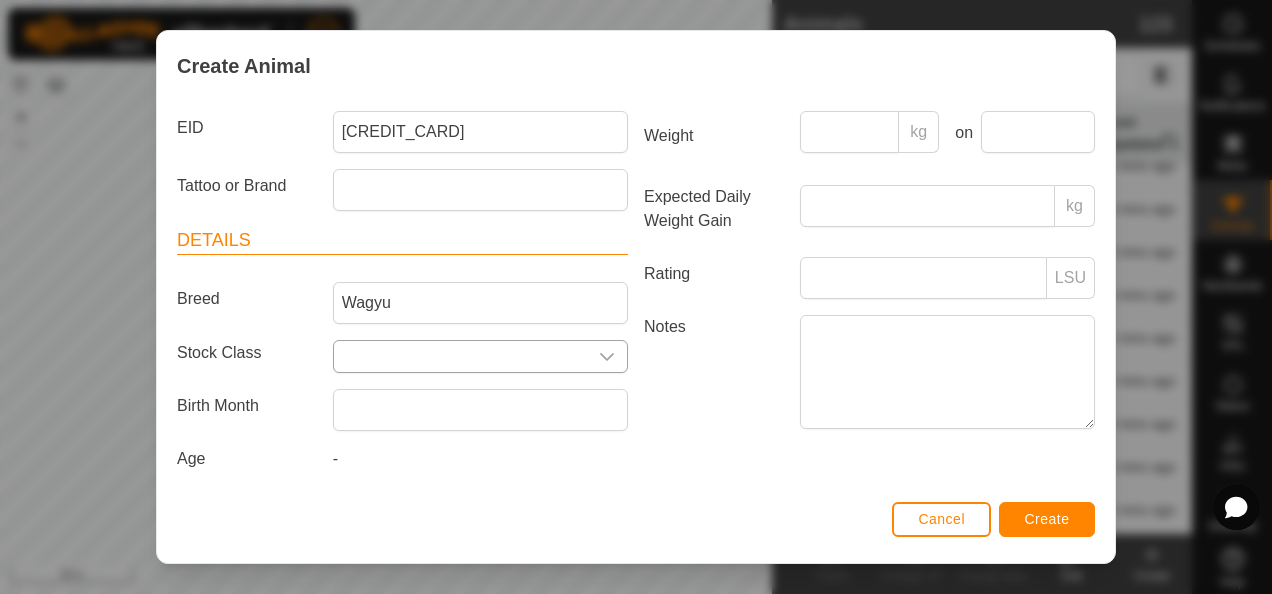 click at bounding box center (460, 356) 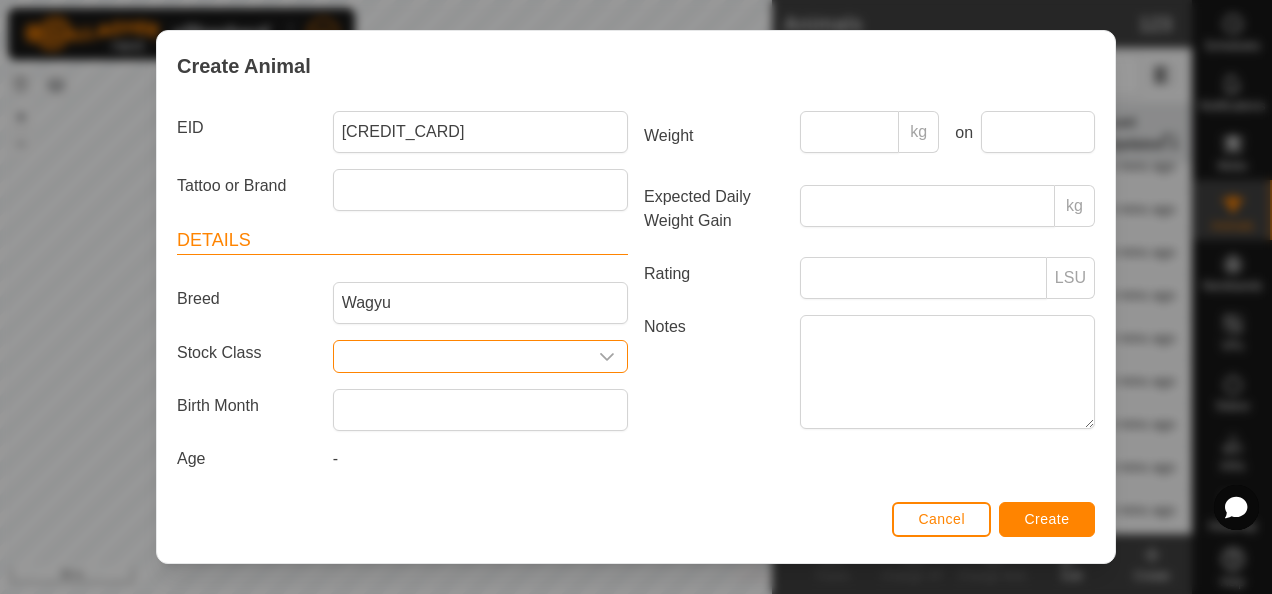 click at bounding box center (460, 356) 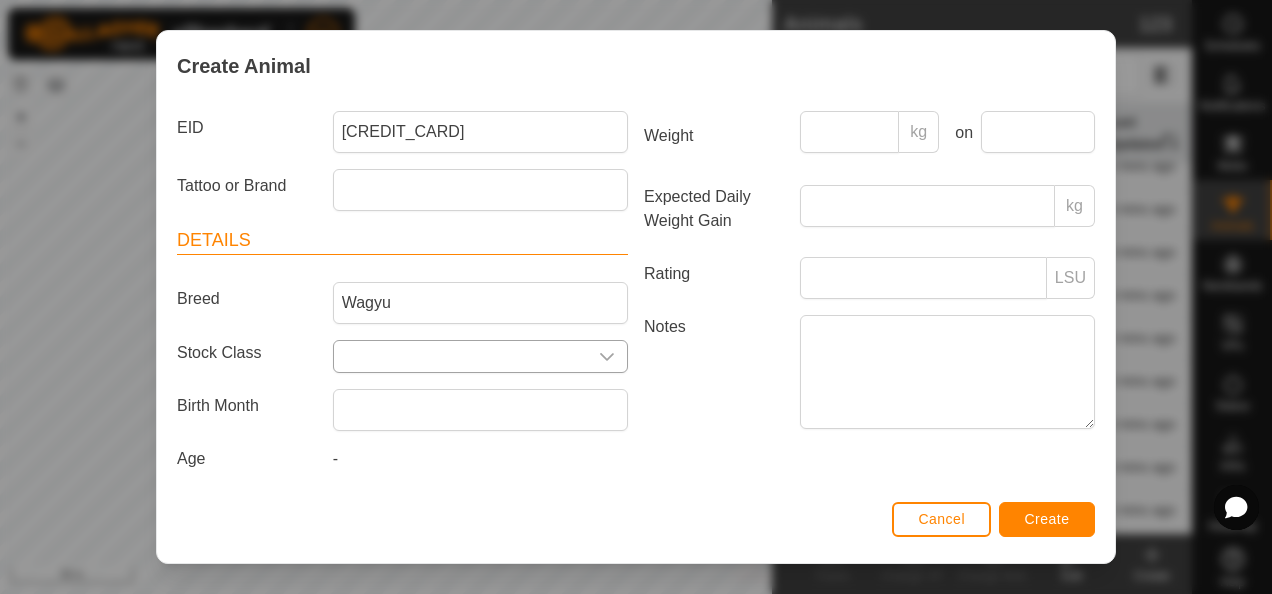 click 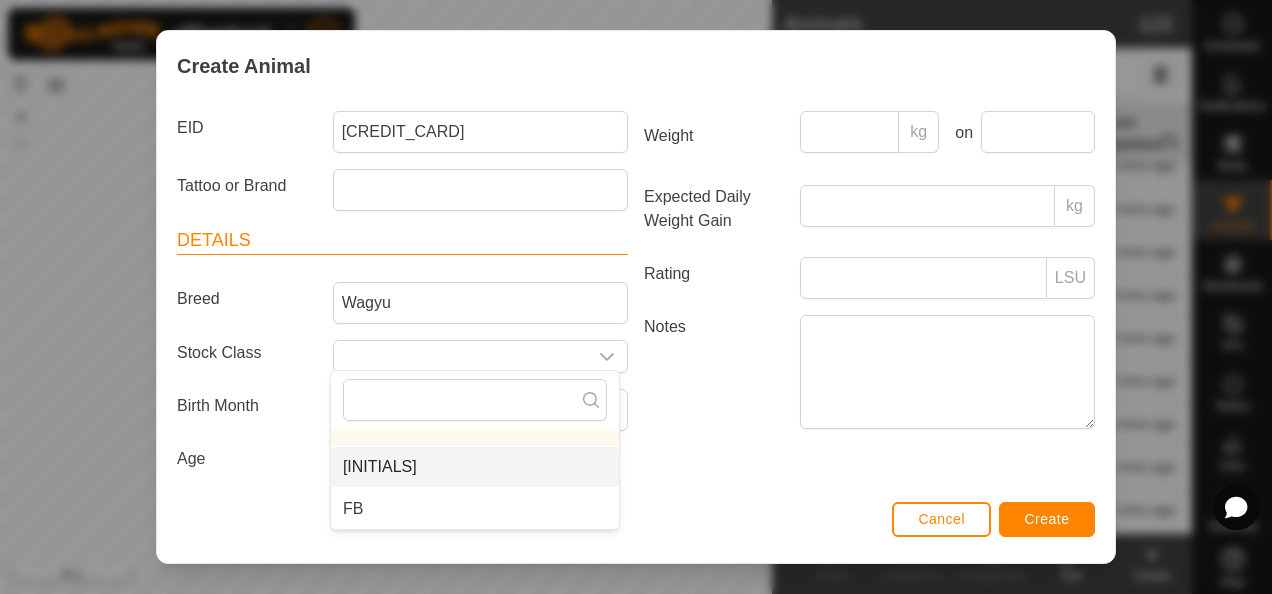 click on "[INITIALS]" at bounding box center (475, 467) 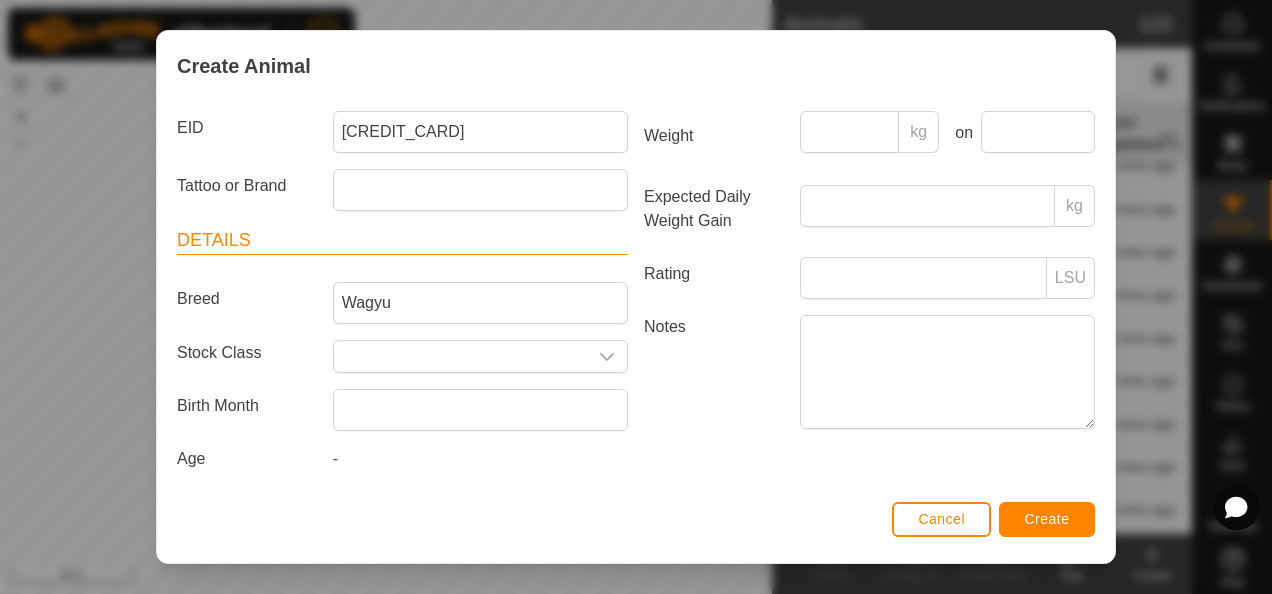 type on "[INITIALS]" 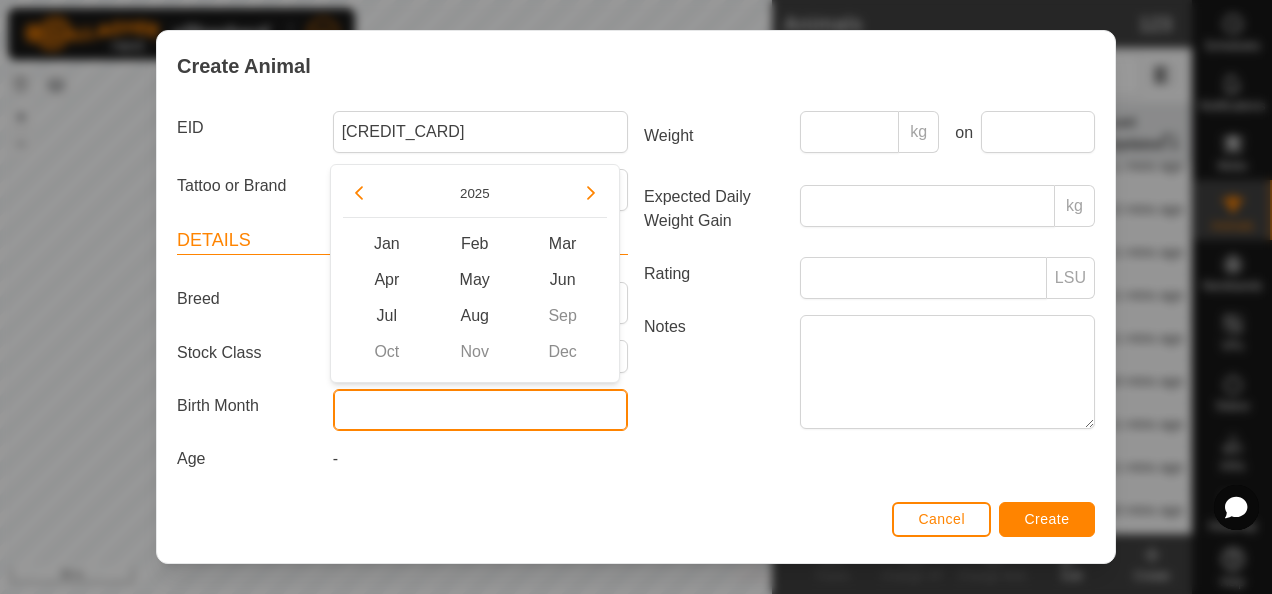 click at bounding box center (480, 410) 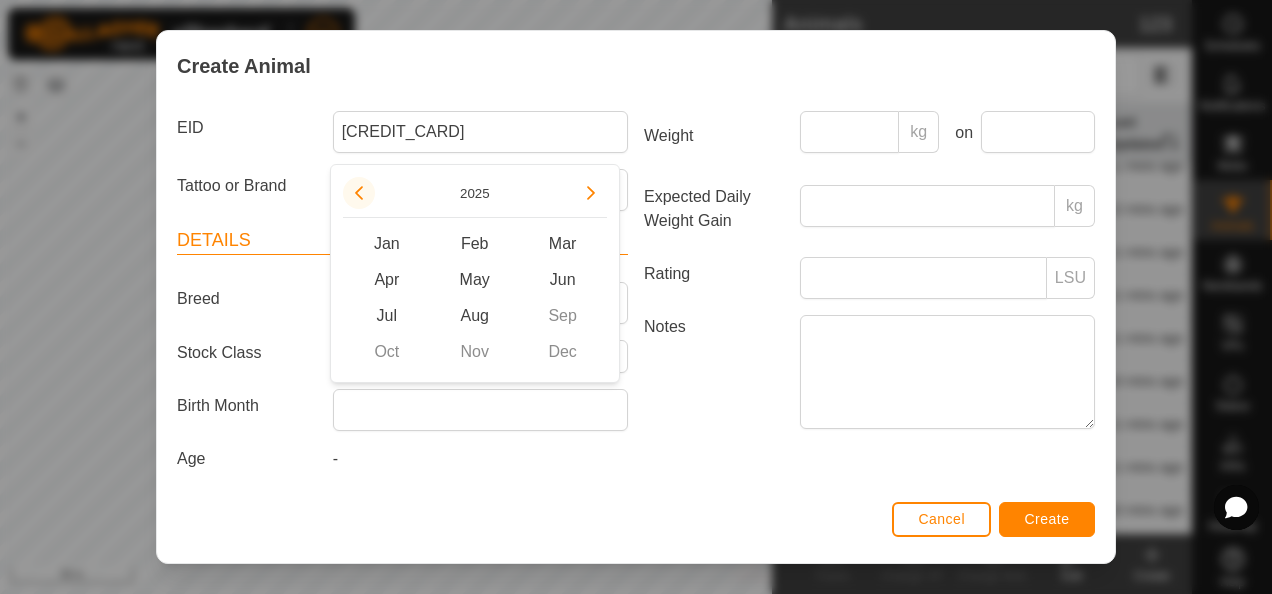 click at bounding box center [359, 193] 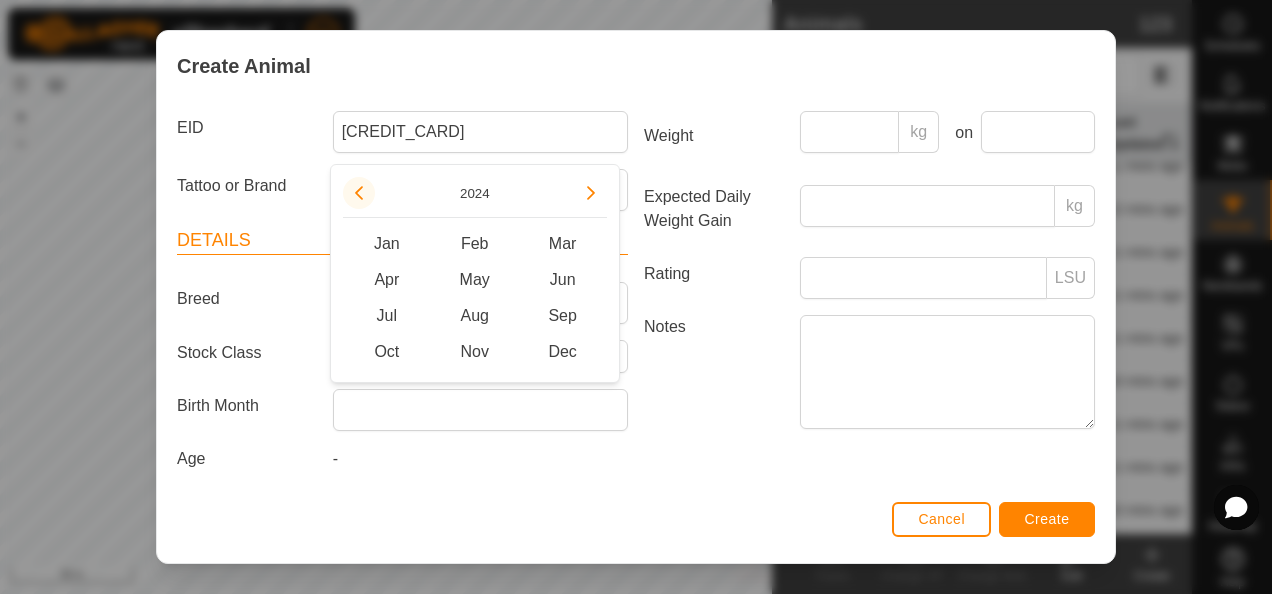 click at bounding box center (361, 193) 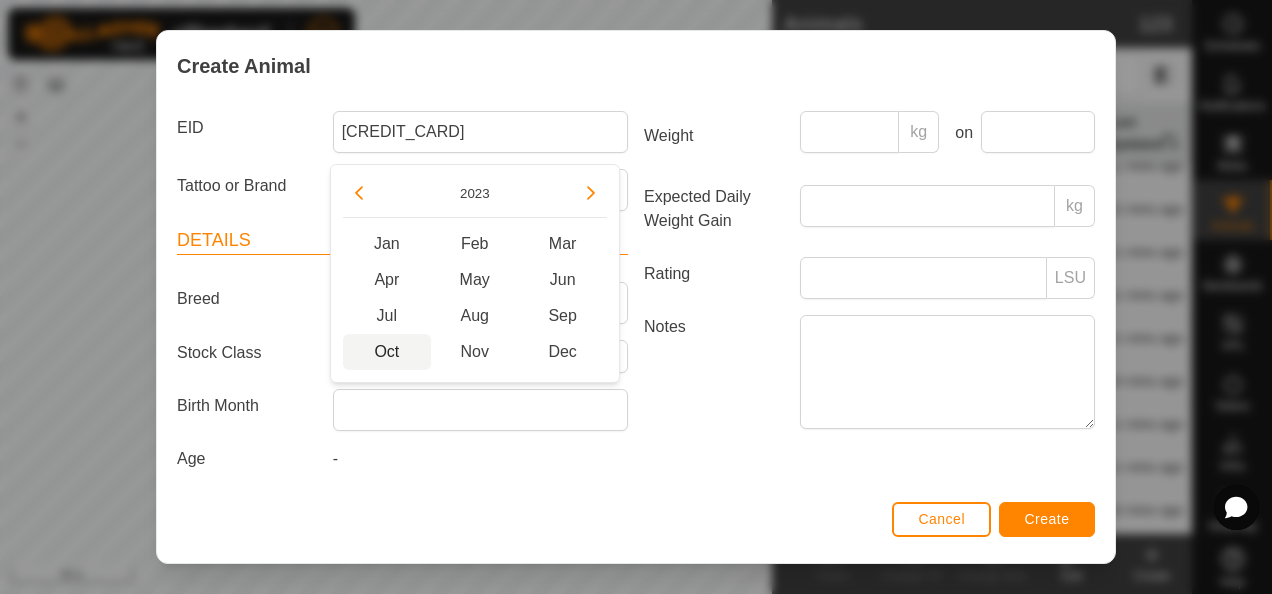 click on "Oct" at bounding box center [387, 352] 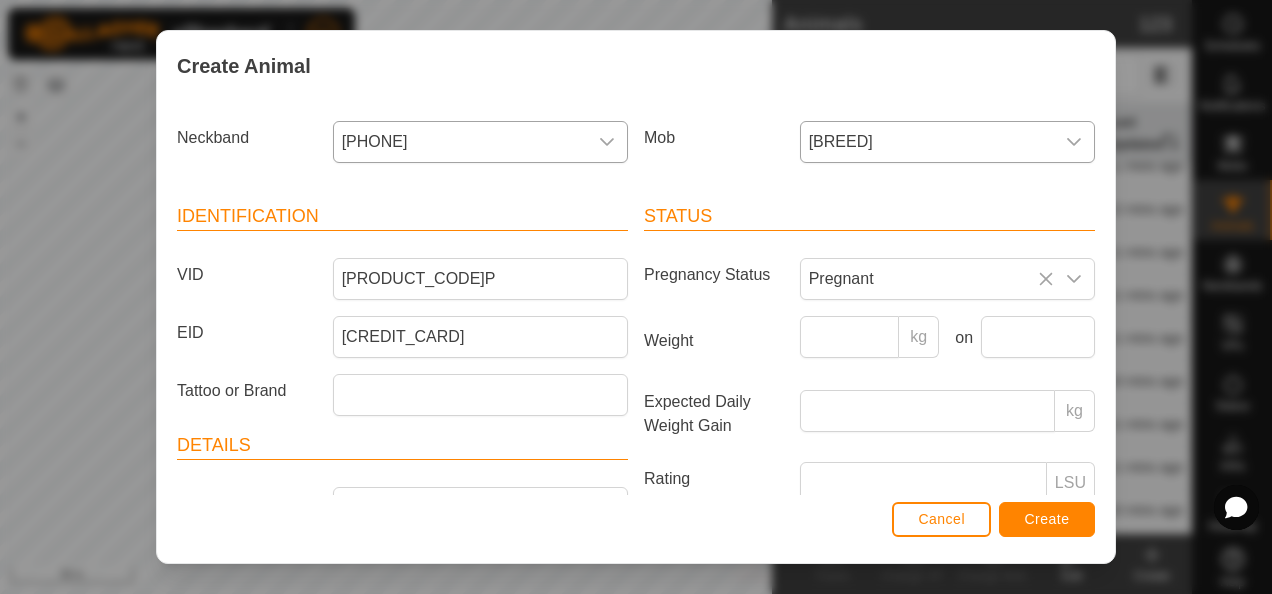 scroll, scrollTop: 0, scrollLeft: 0, axis: both 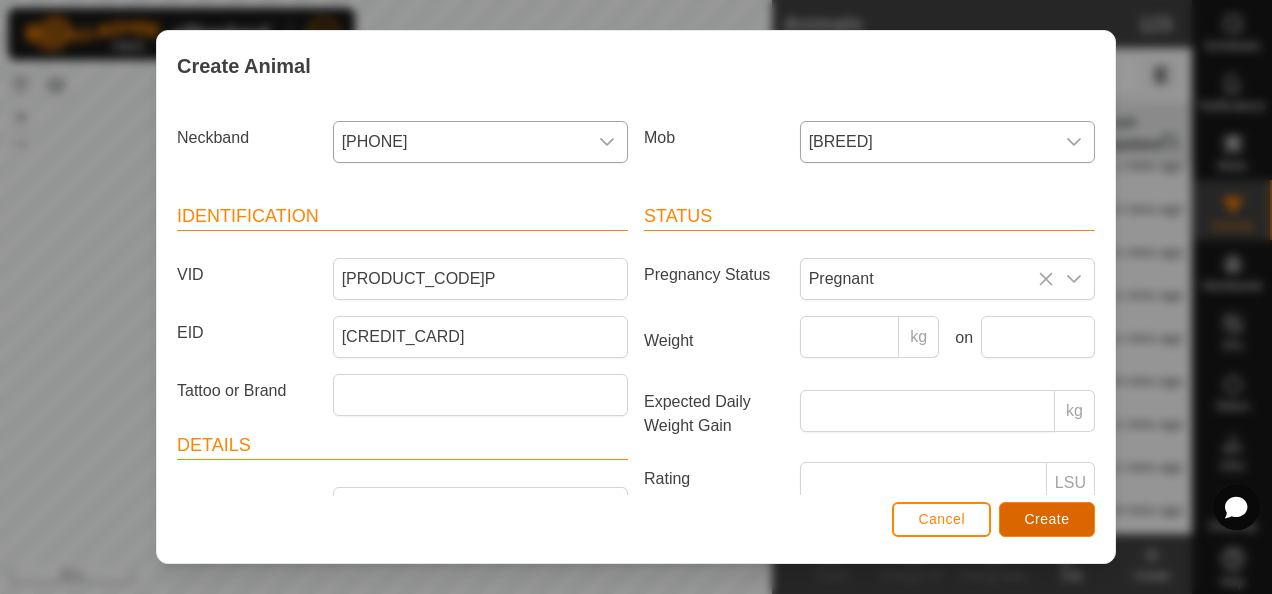 click on "Create" at bounding box center (1047, 519) 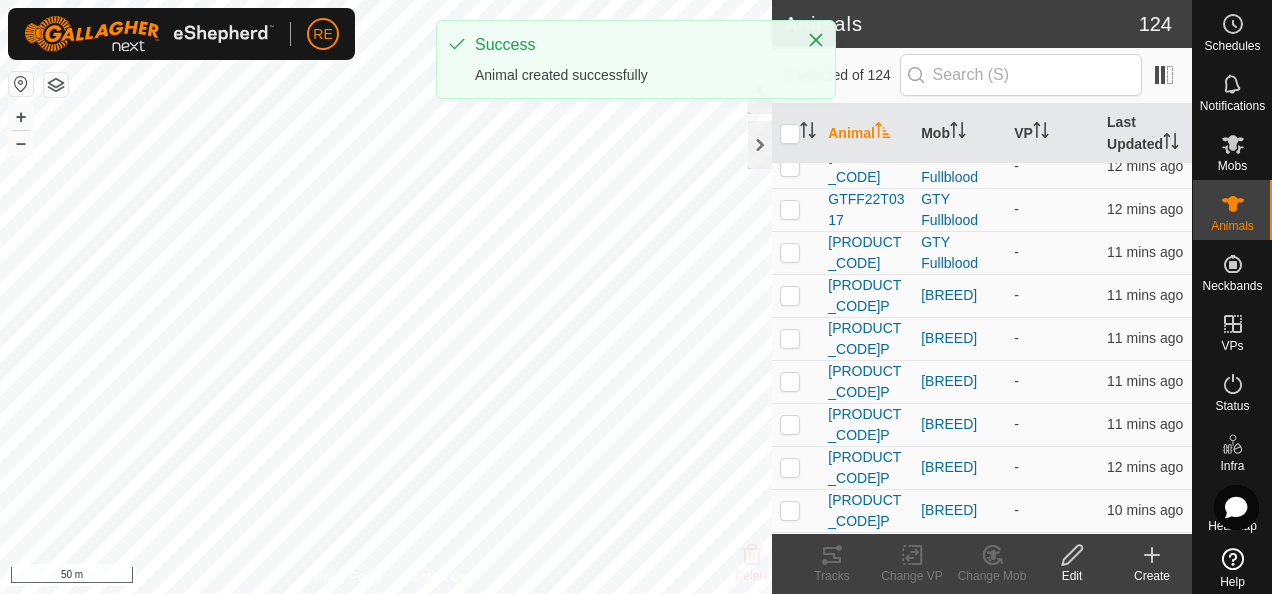 click 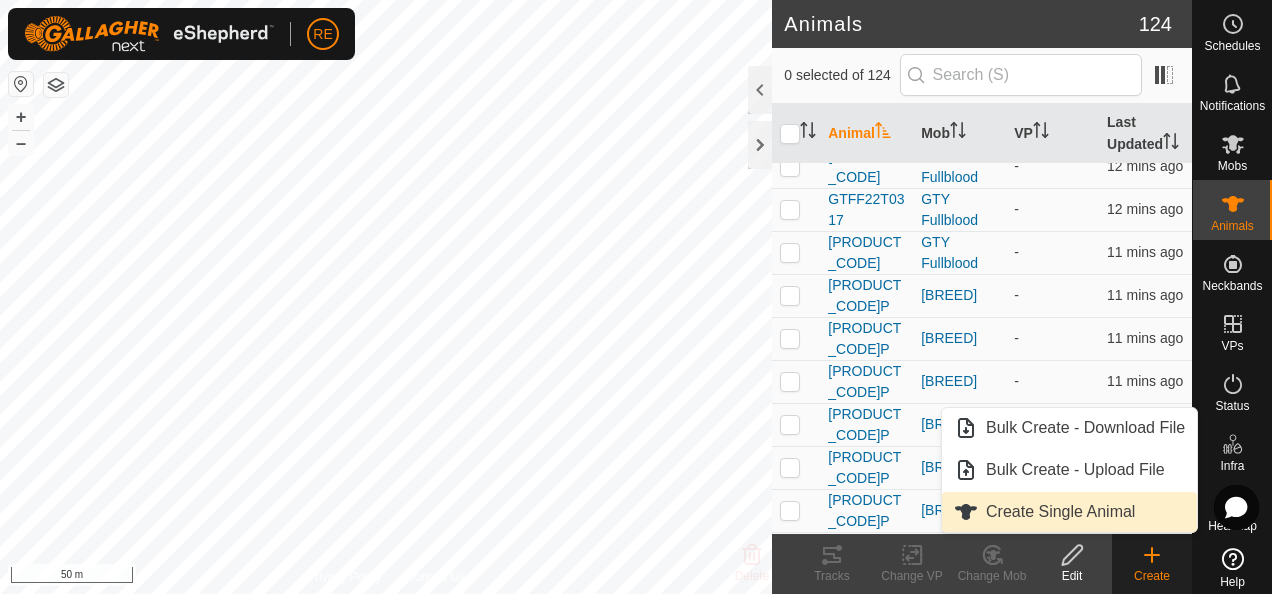 click on "Create Single Animal" at bounding box center [1069, 512] 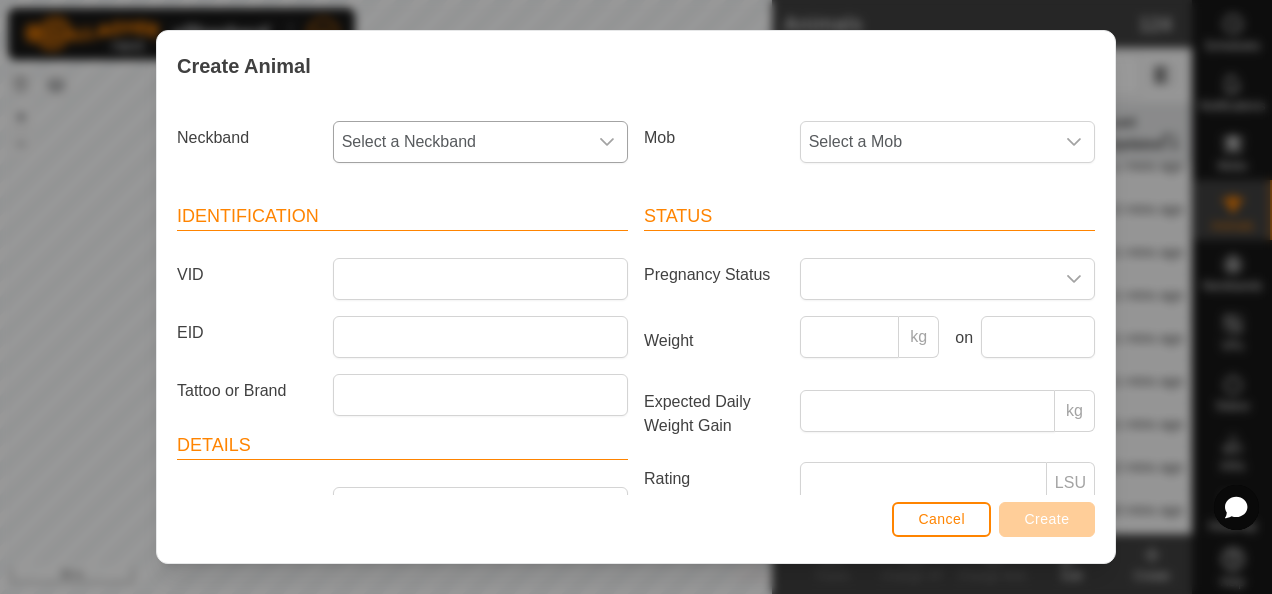 click on "Select a Neckband" at bounding box center (460, 142) 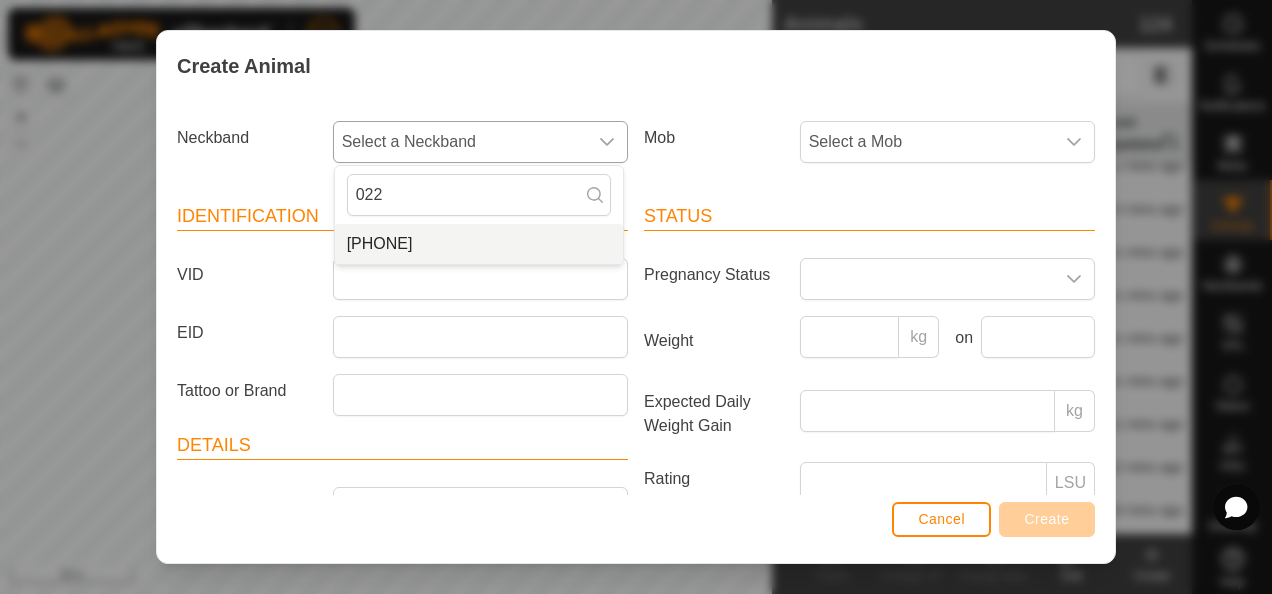 type on "022" 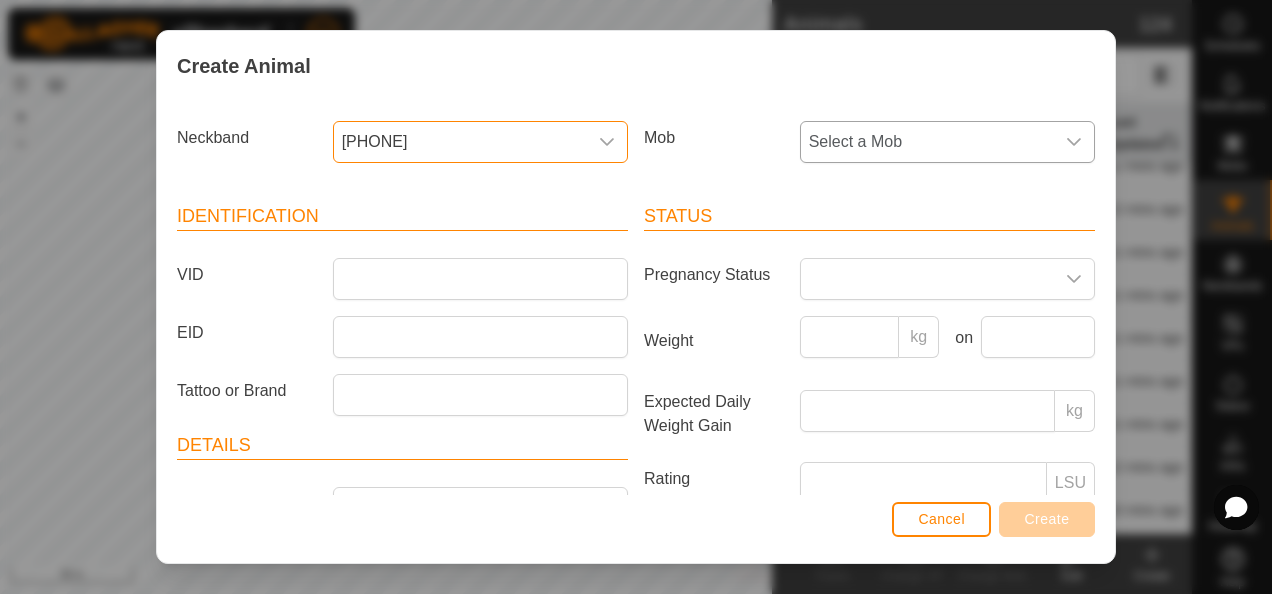 click on "Select a Mob" at bounding box center [927, 142] 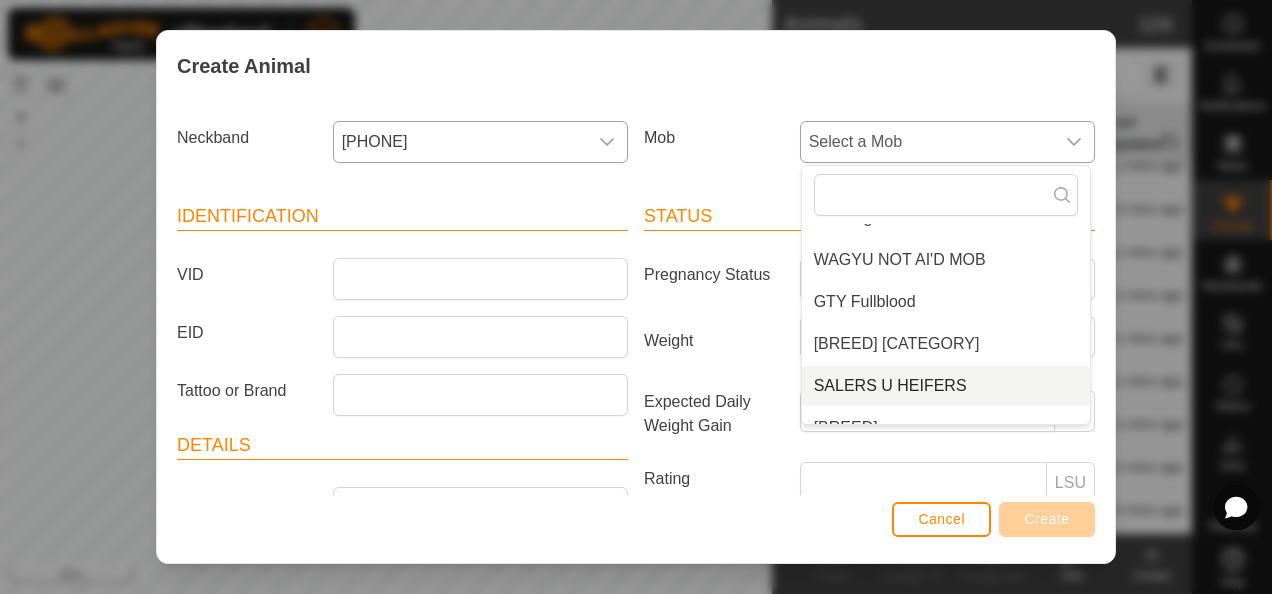 scroll, scrollTop: 218, scrollLeft: 0, axis: vertical 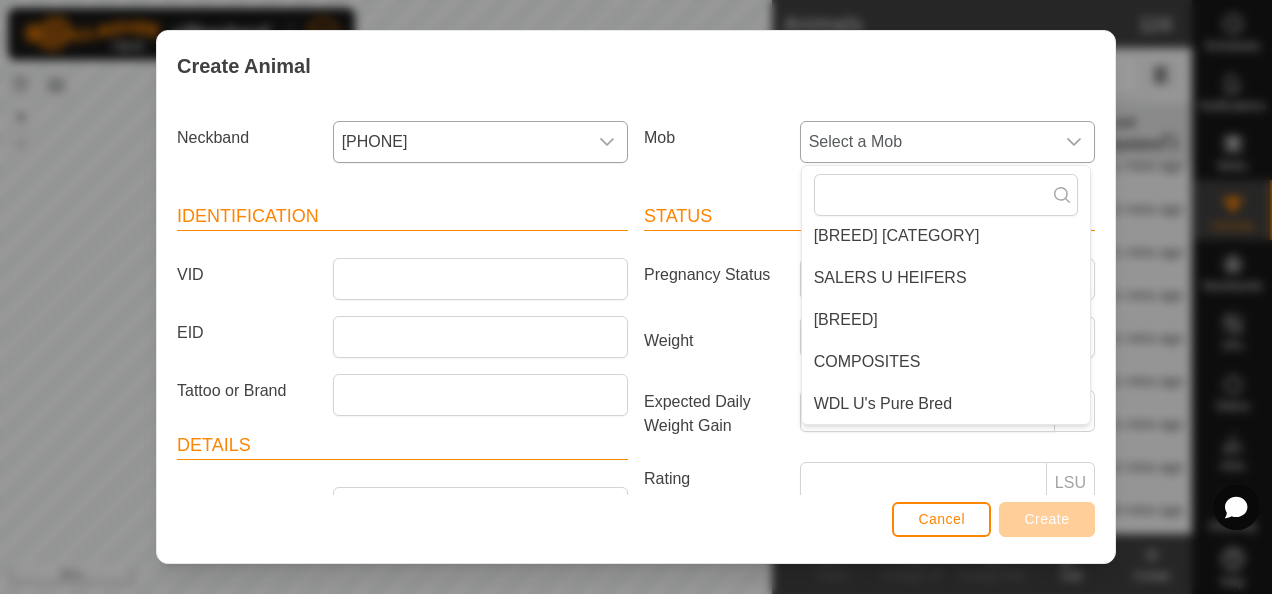 click on "[BREED]" at bounding box center [946, 320] 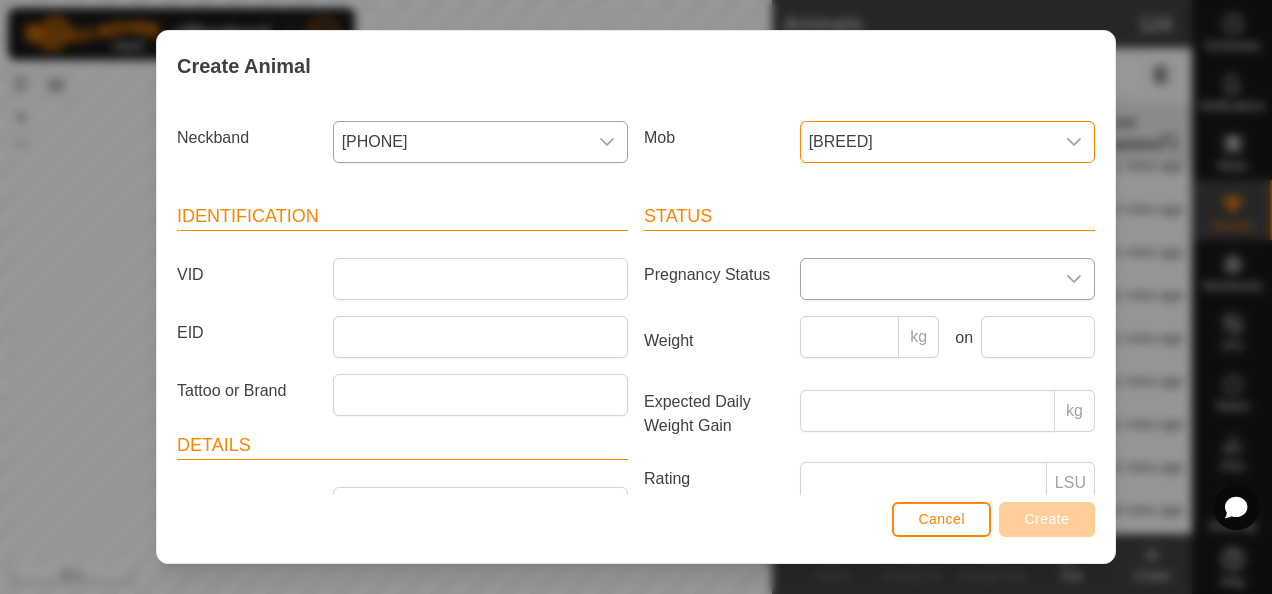 click at bounding box center (927, 279) 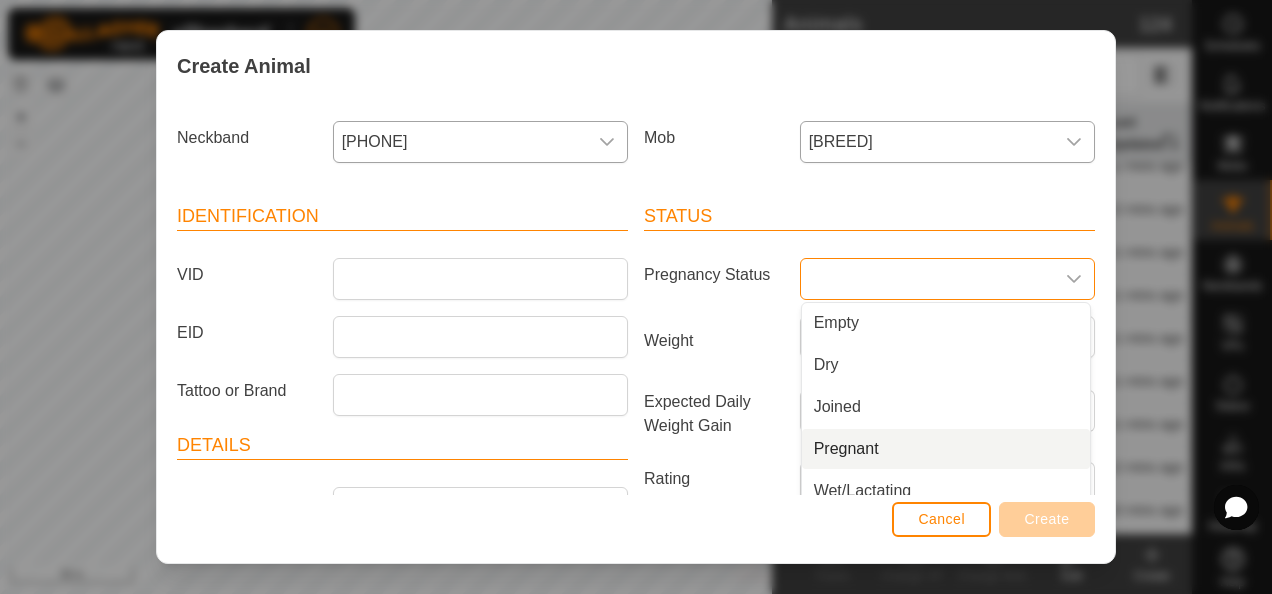click on "Pregnant" at bounding box center [946, 449] 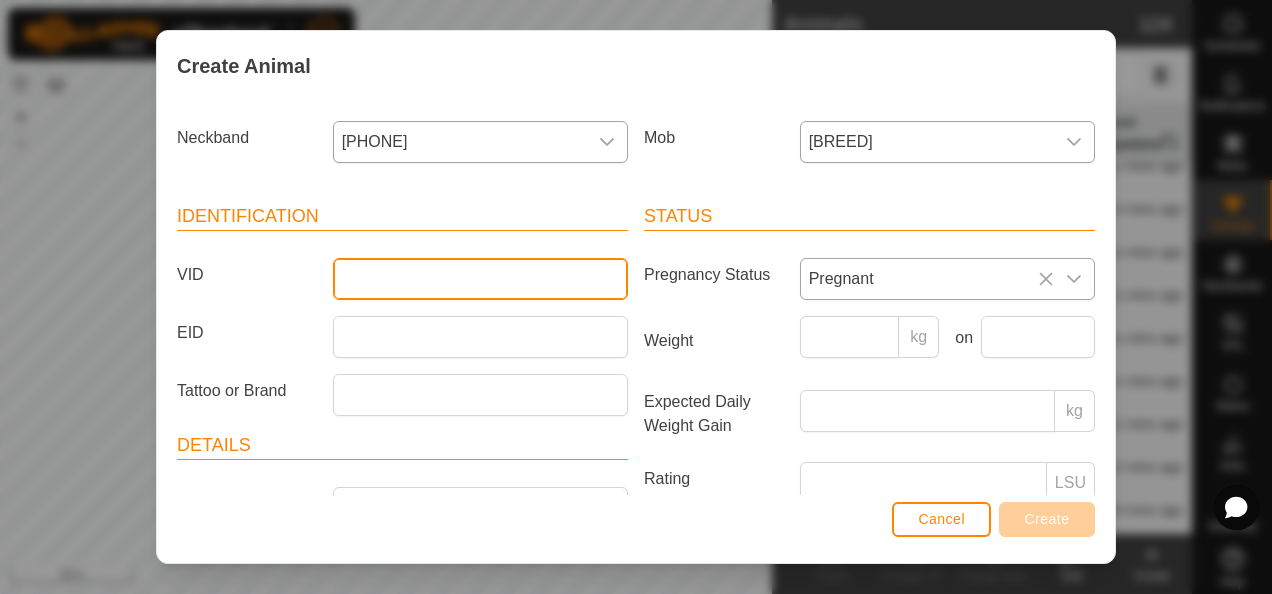 click on "VID" at bounding box center (480, 279) 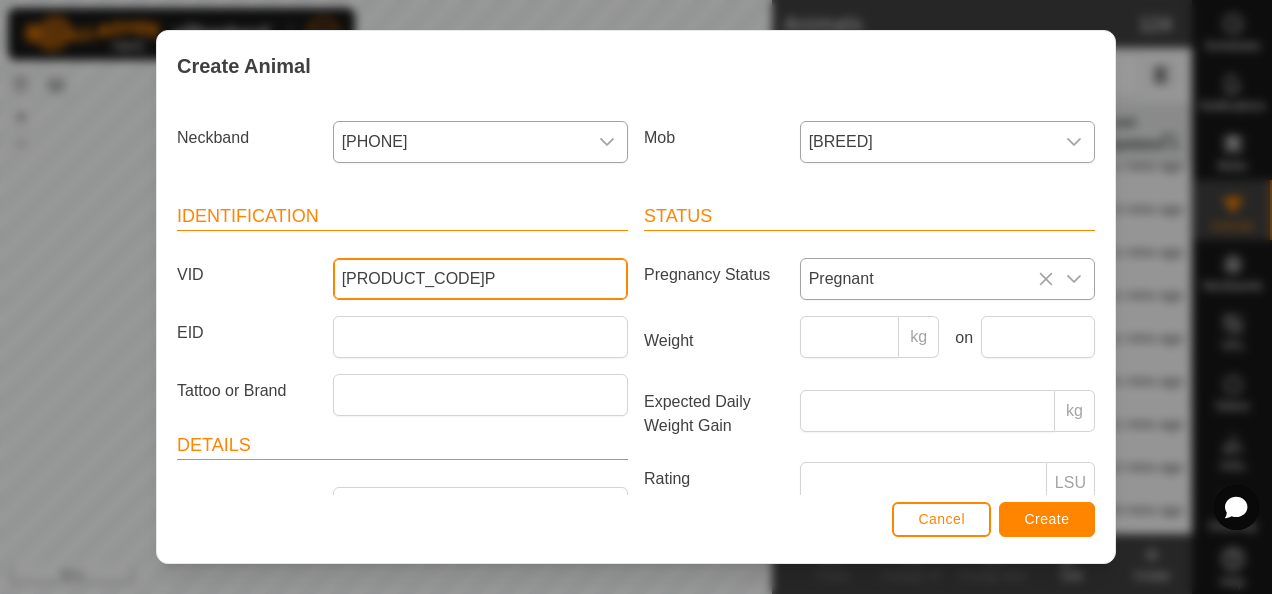 type on "[PRODUCT_CODE]P" 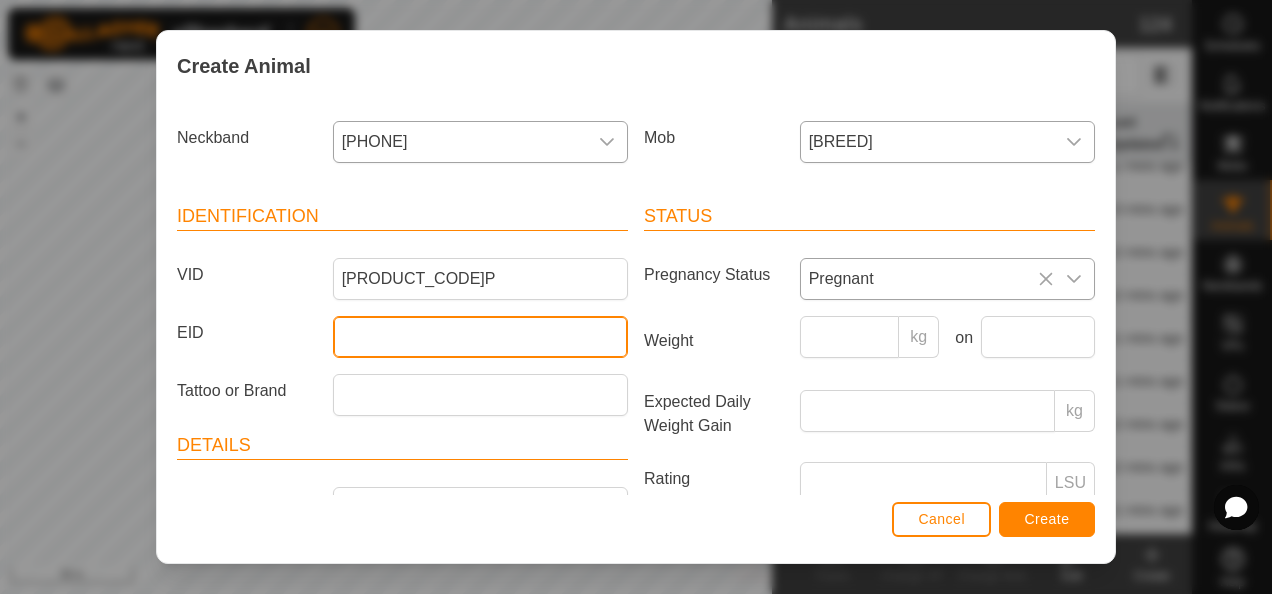 click on "EID" at bounding box center [480, 337] 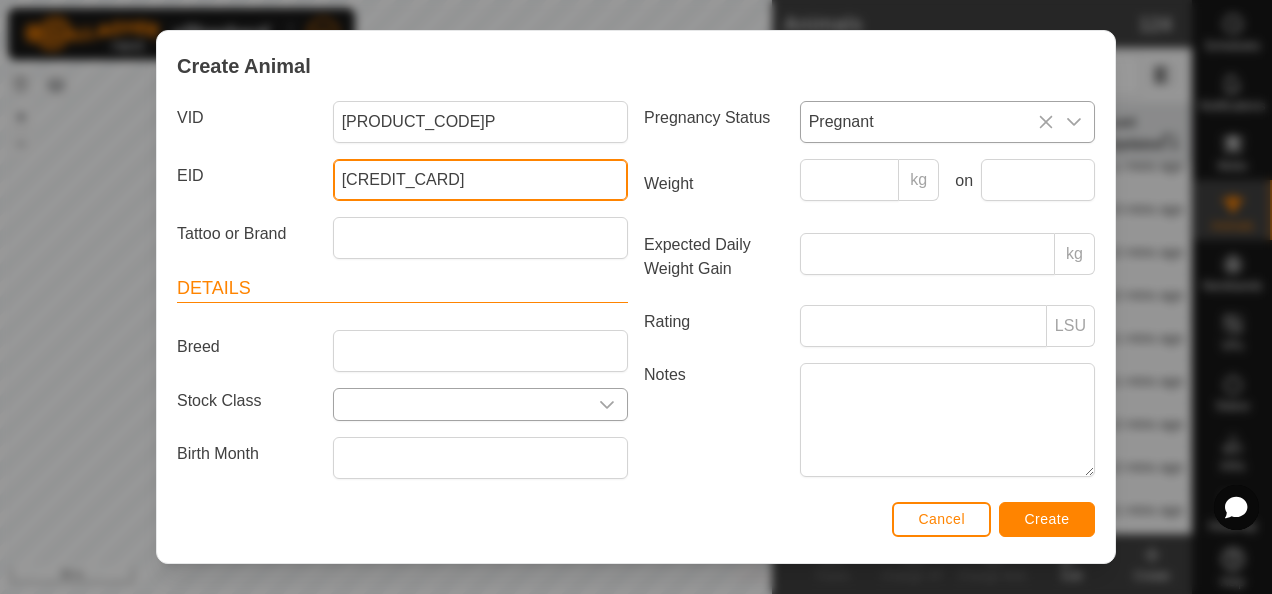 scroll, scrollTop: 200, scrollLeft: 0, axis: vertical 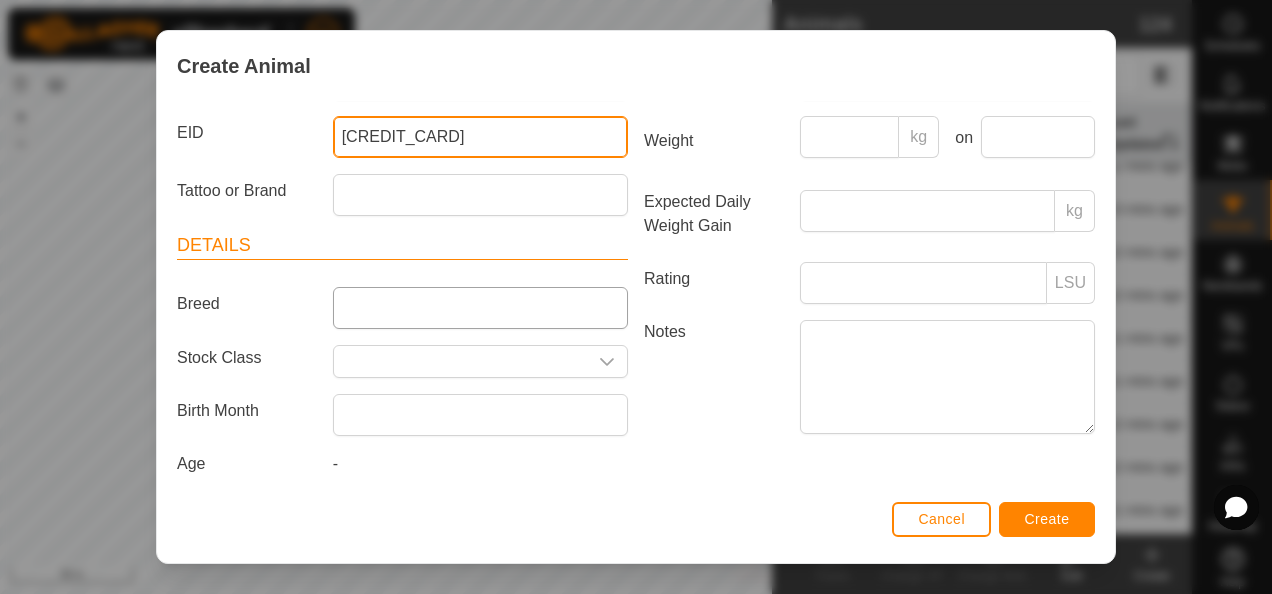 type on "[CREDIT_CARD]" 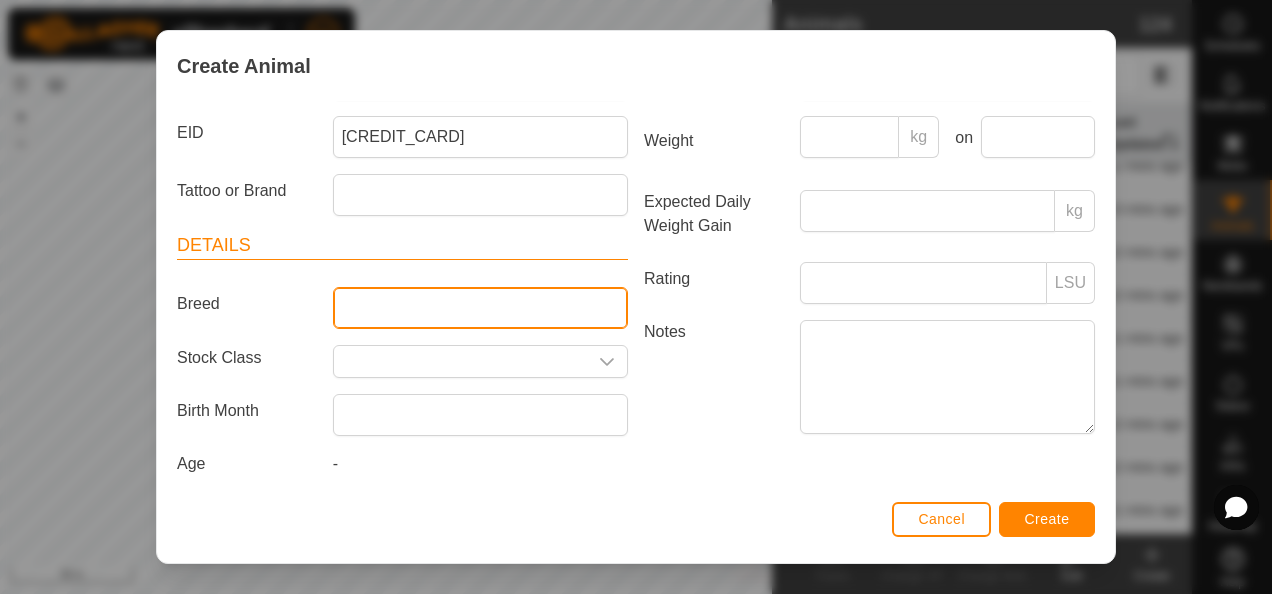 click on "Breed" at bounding box center [480, 308] 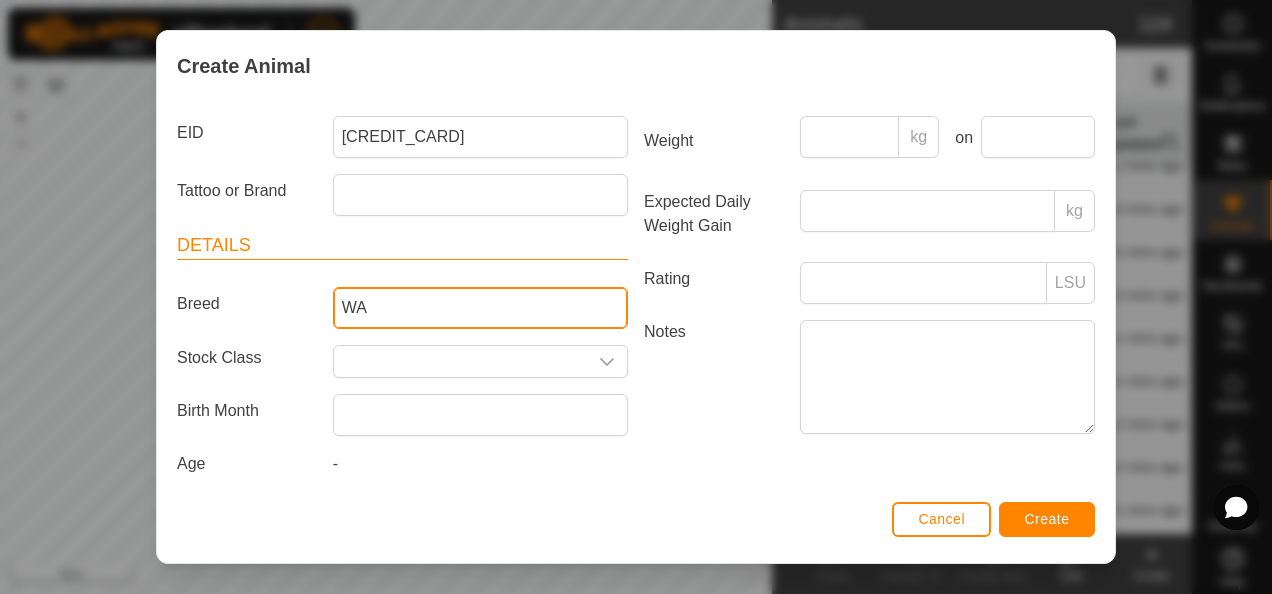 type on "Wagyu" 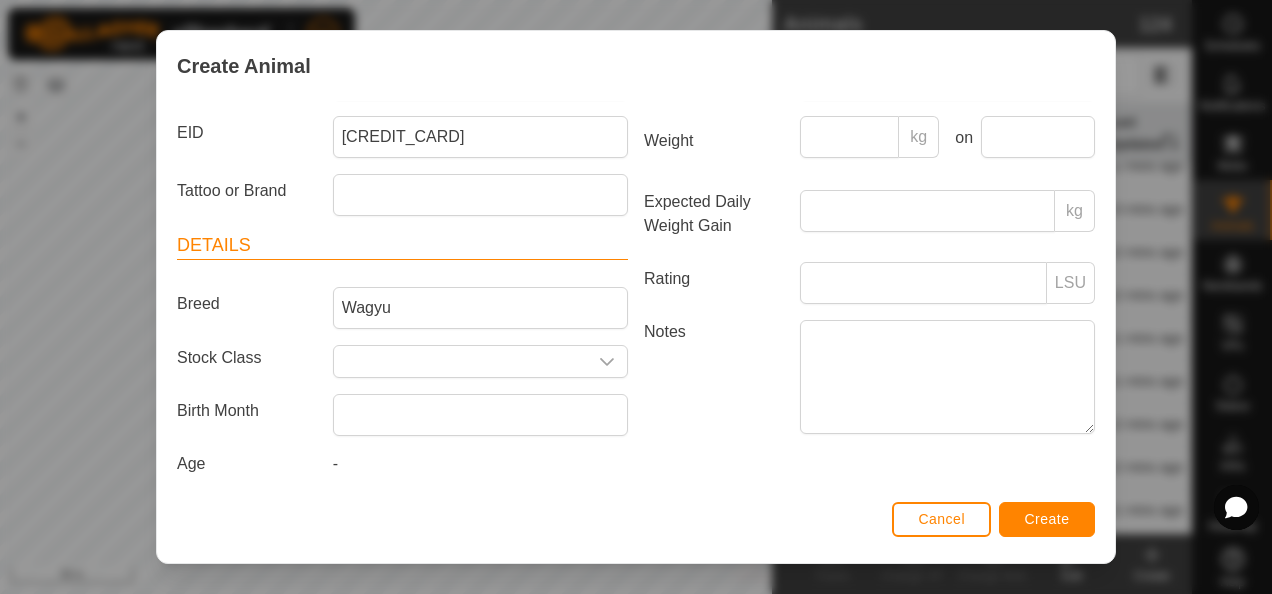 click on "Notes" at bounding box center [714, 376] 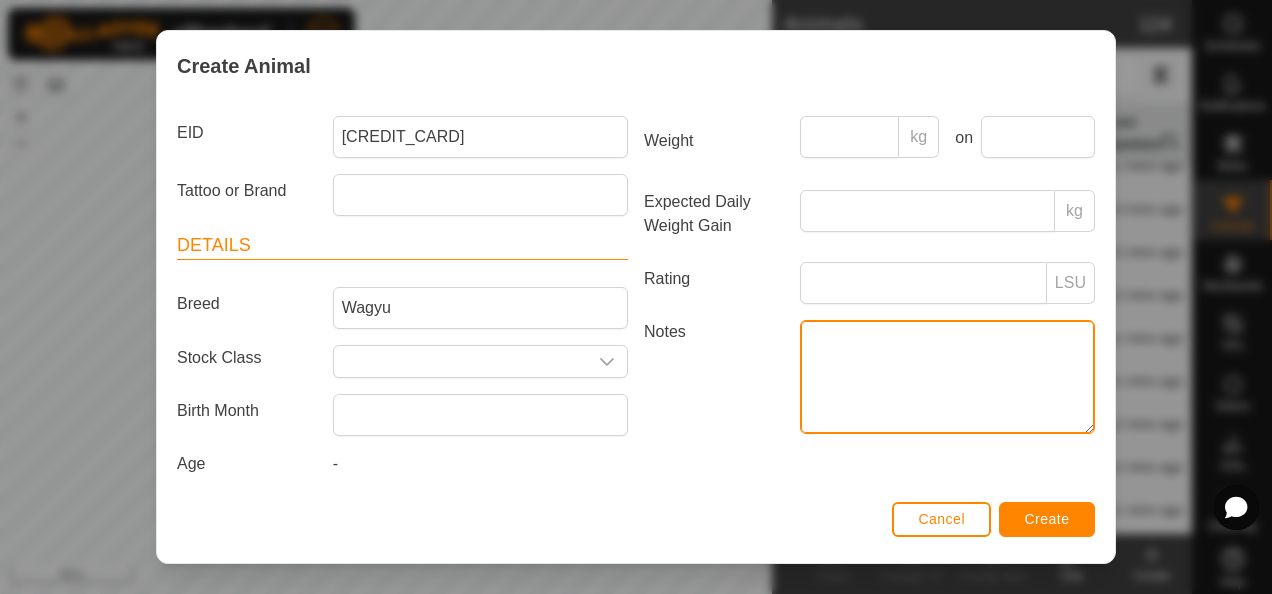 click on "Notes" at bounding box center (947, 377) 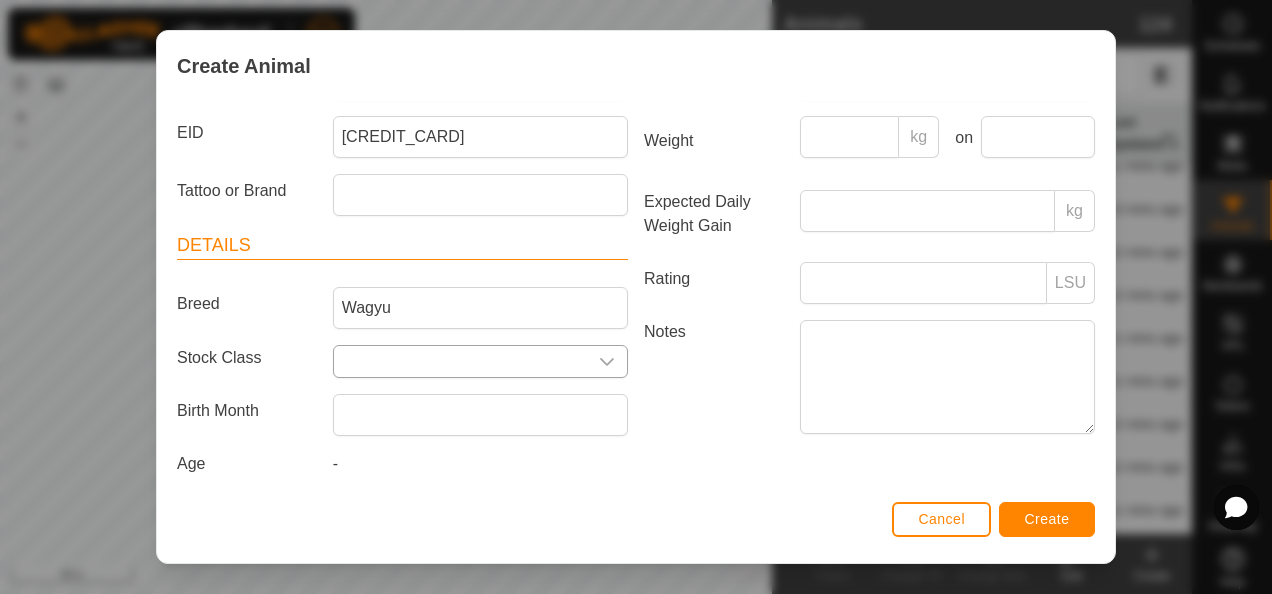 click 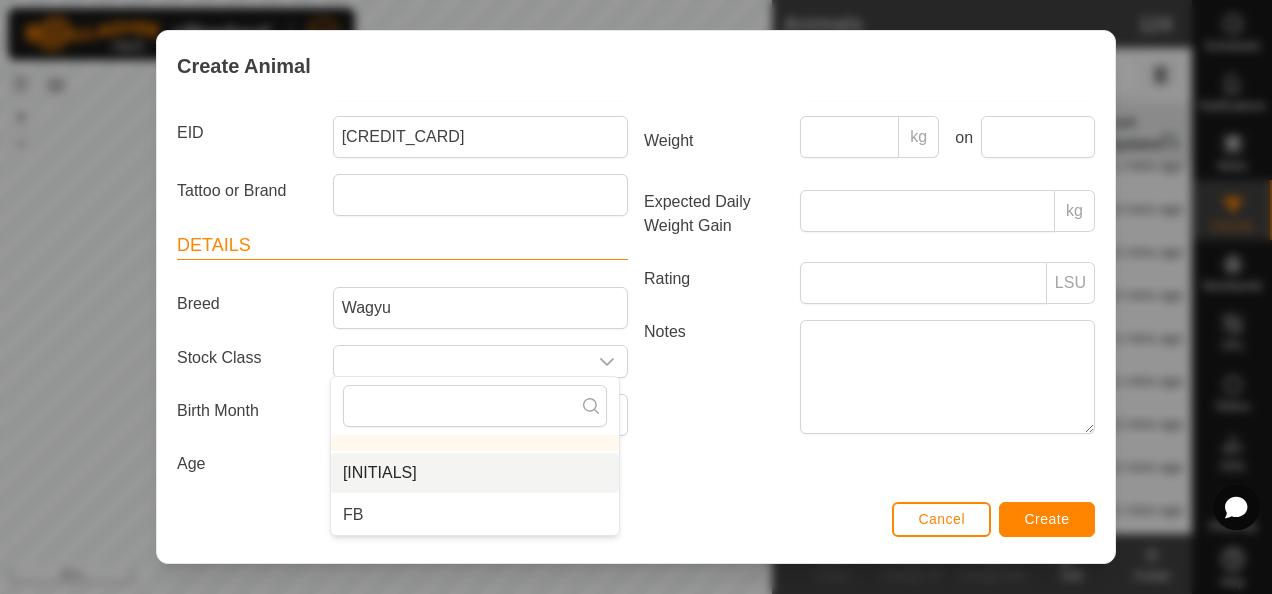 click on "[INITIALS]" at bounding box center [475, 473] 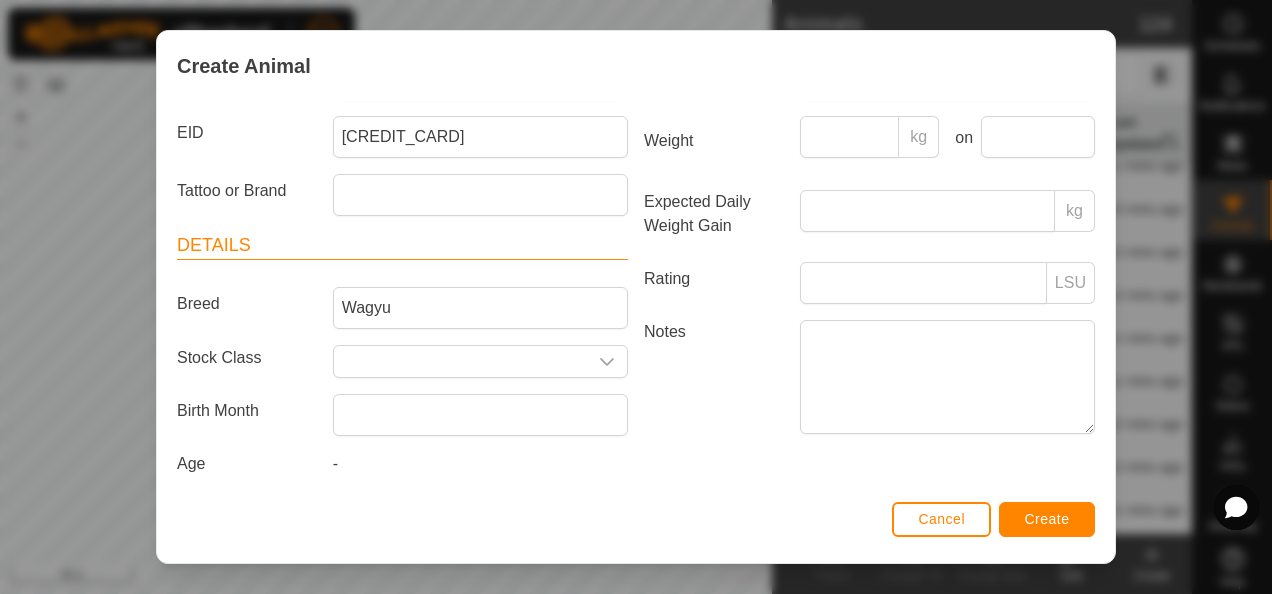 type on "[INITIALS]" 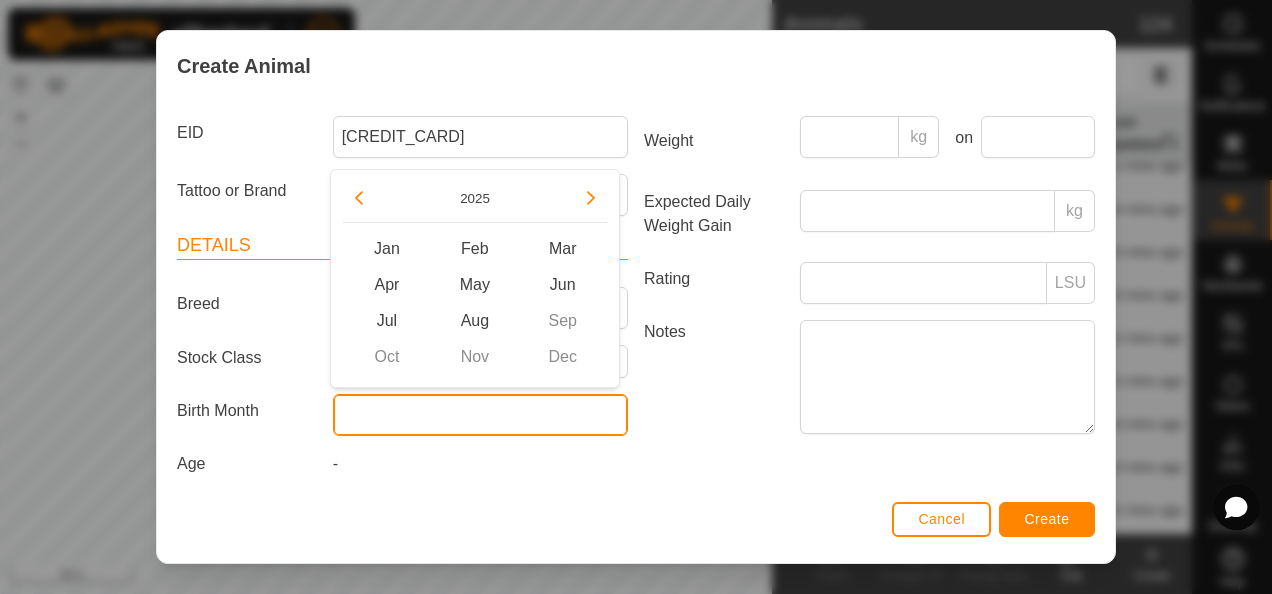 click at bounding box center (480, 415) 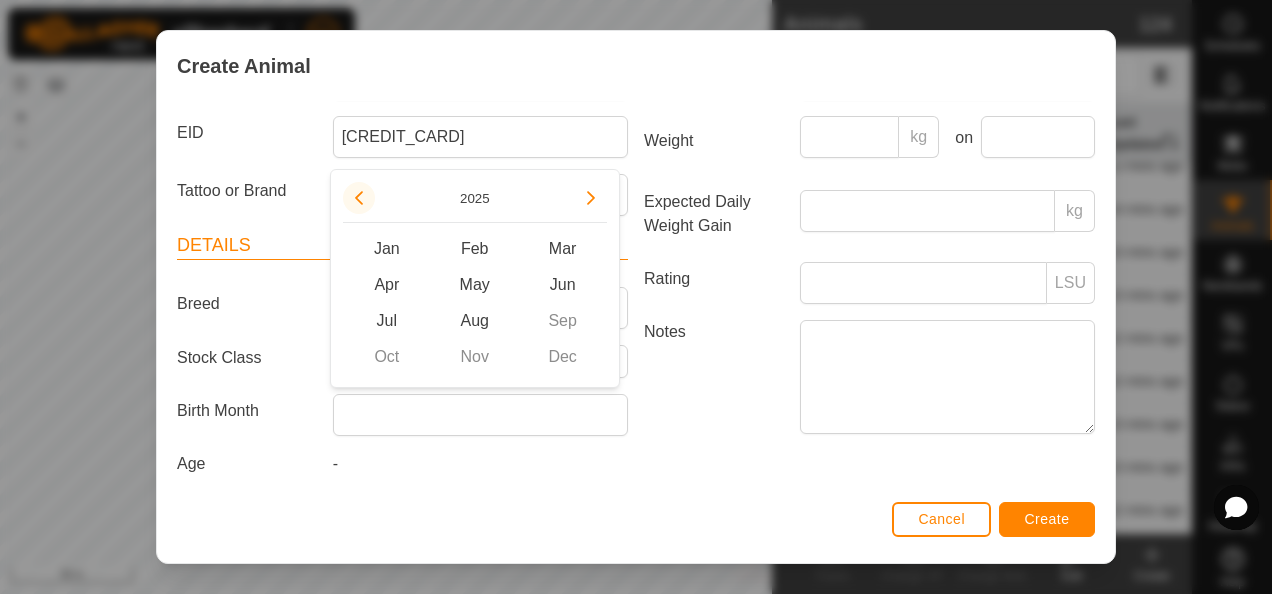 click at bounding box center [359, 198] 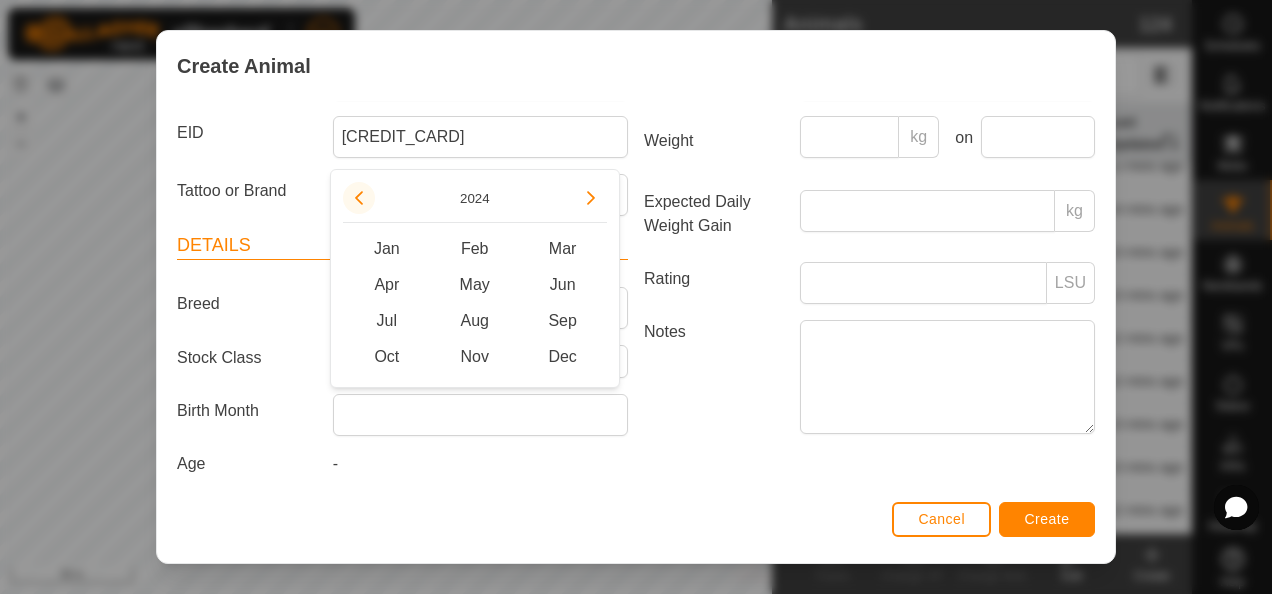 click at bounding box center [357, 195] 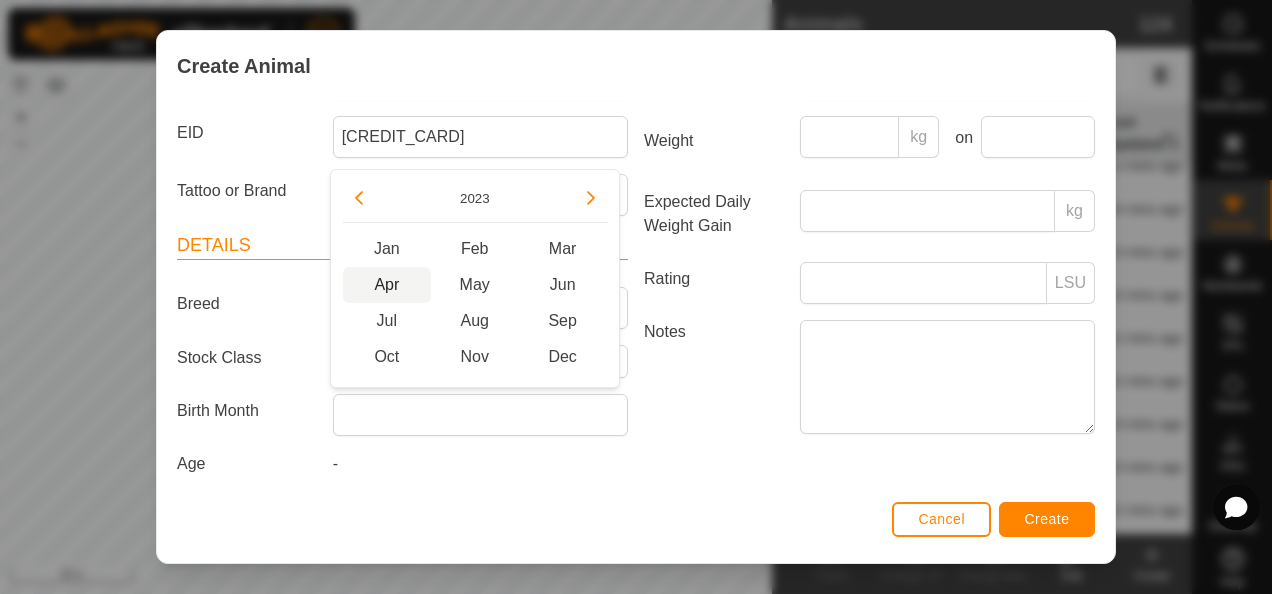 click on "Apr" at bounding box center [387, 285] 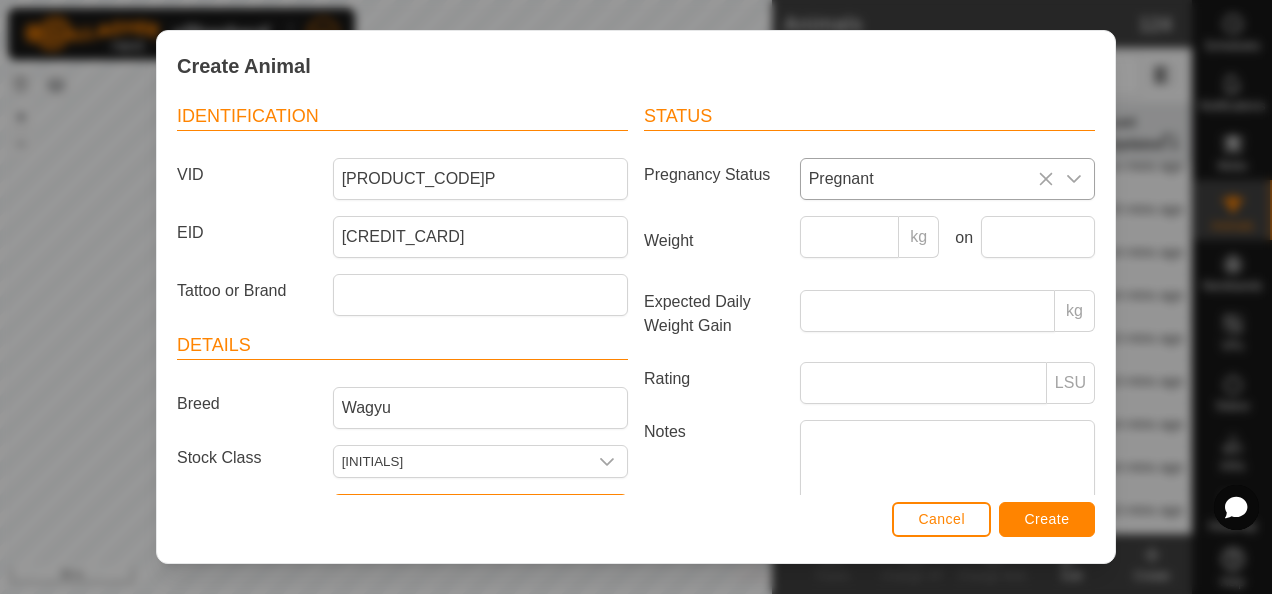 scroll, scrollTop: 0, scrollLeft: 0, axis: both 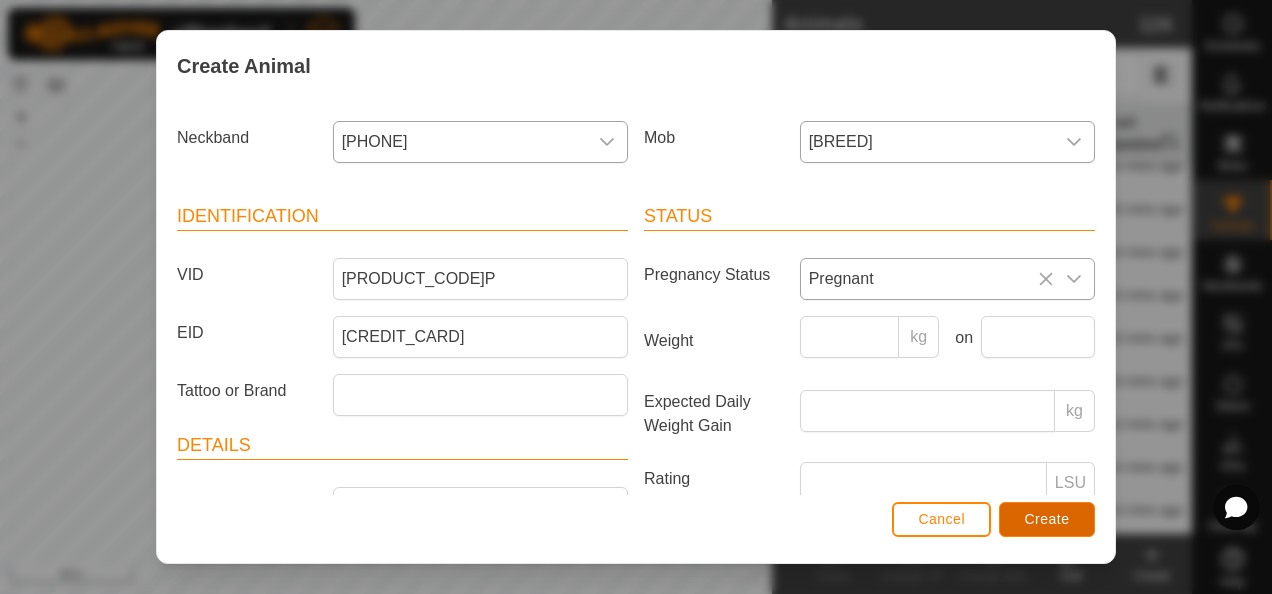 click on "Create" at bounding box center [1047, 519] 